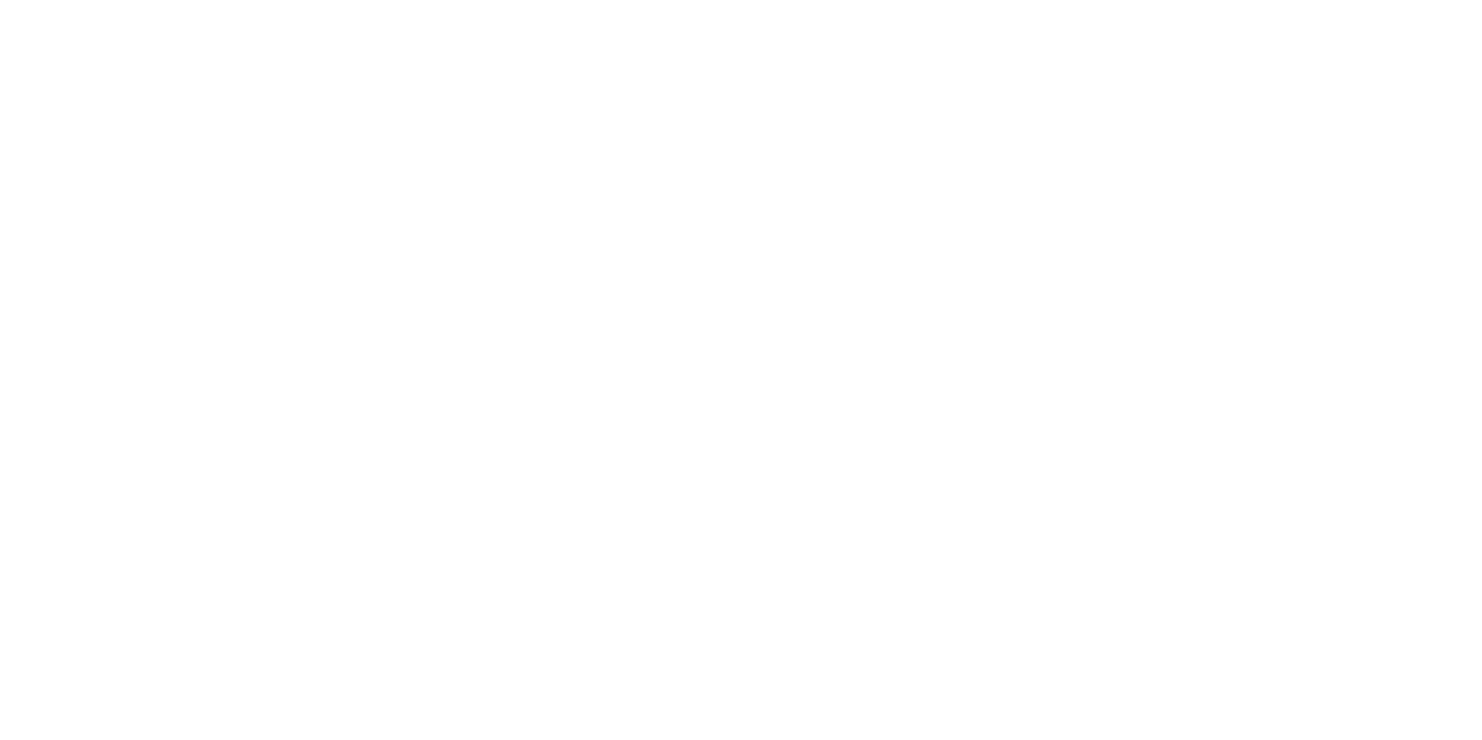scroll, scrollTop: 0, scrollLeft: 0, axis: both 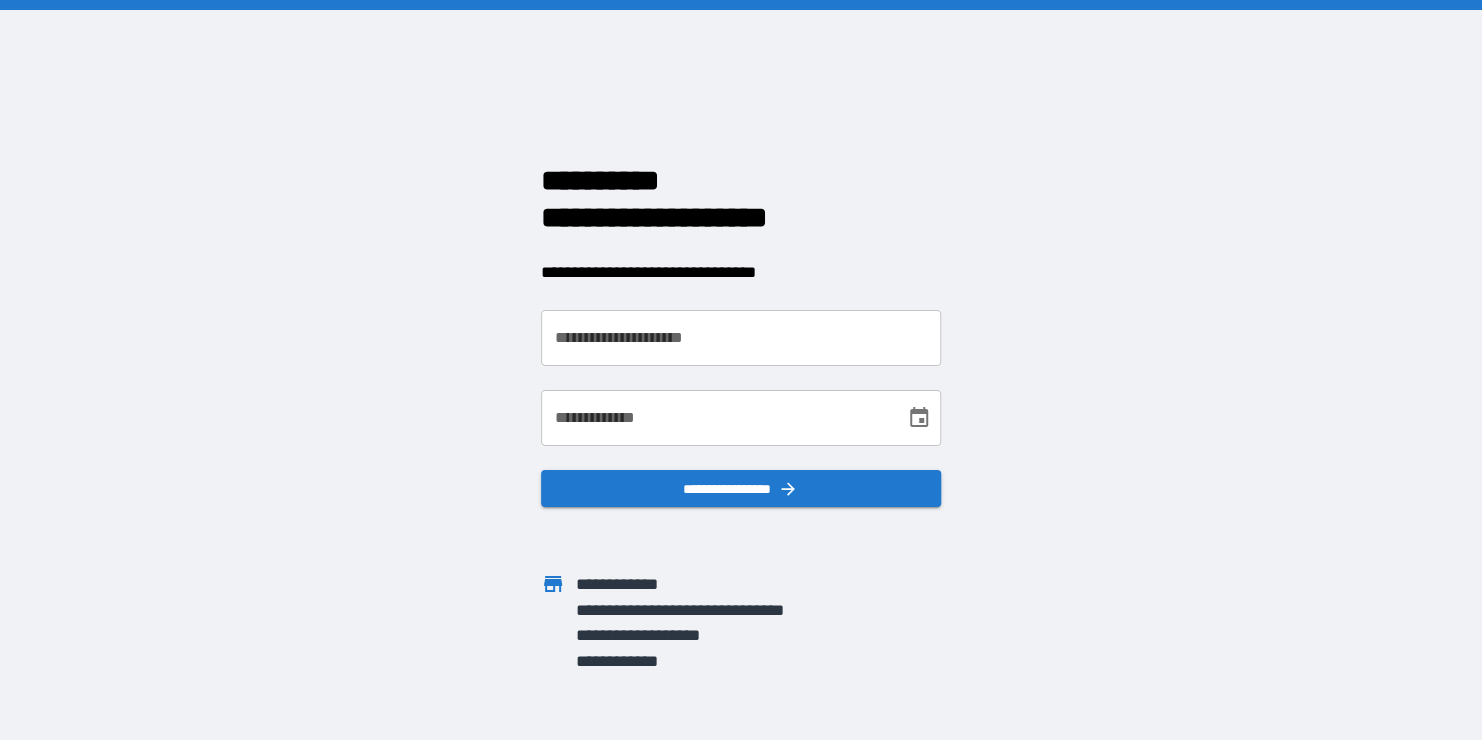 click on "**********" at bounding box center (741, 338) 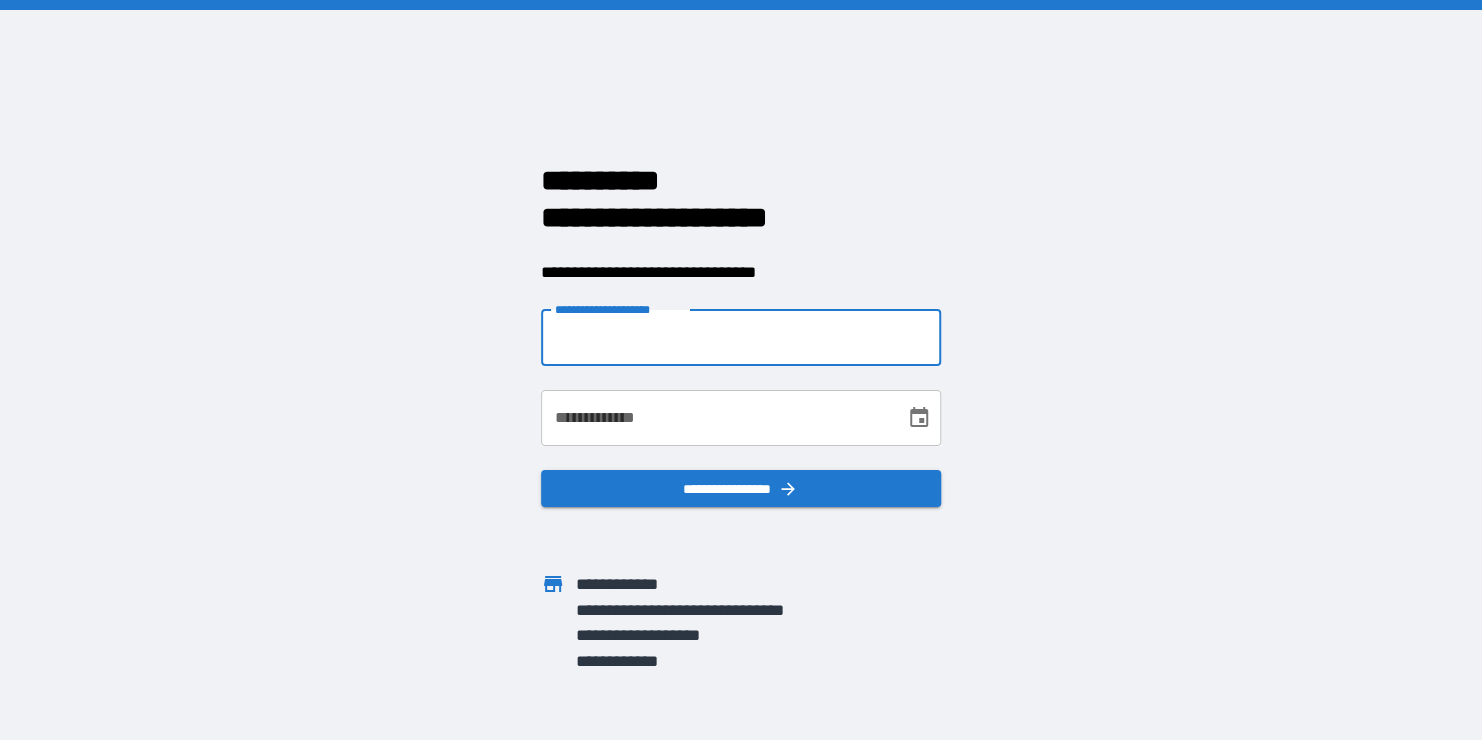 type on "**********" 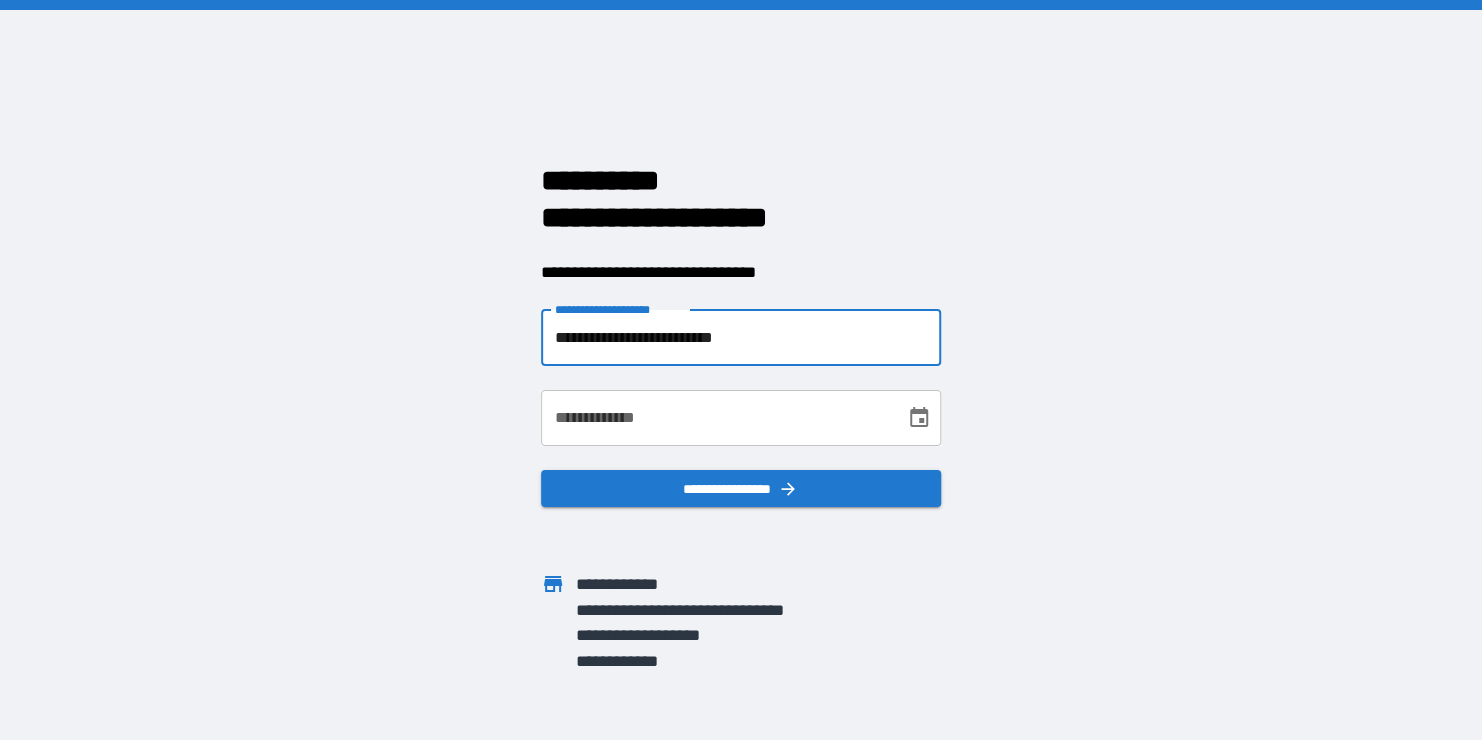 type on "**********" 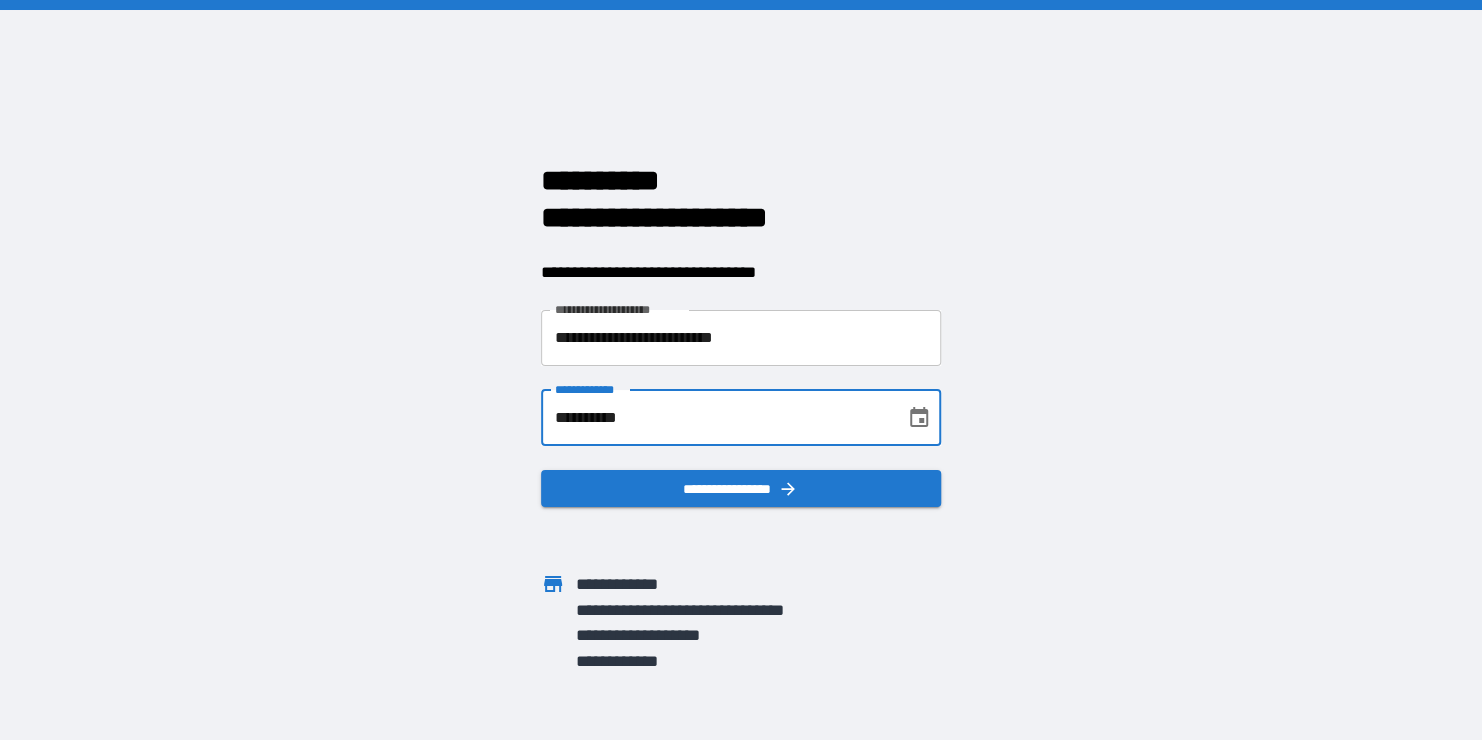 click on "**********" at bounding box center [716, 418] 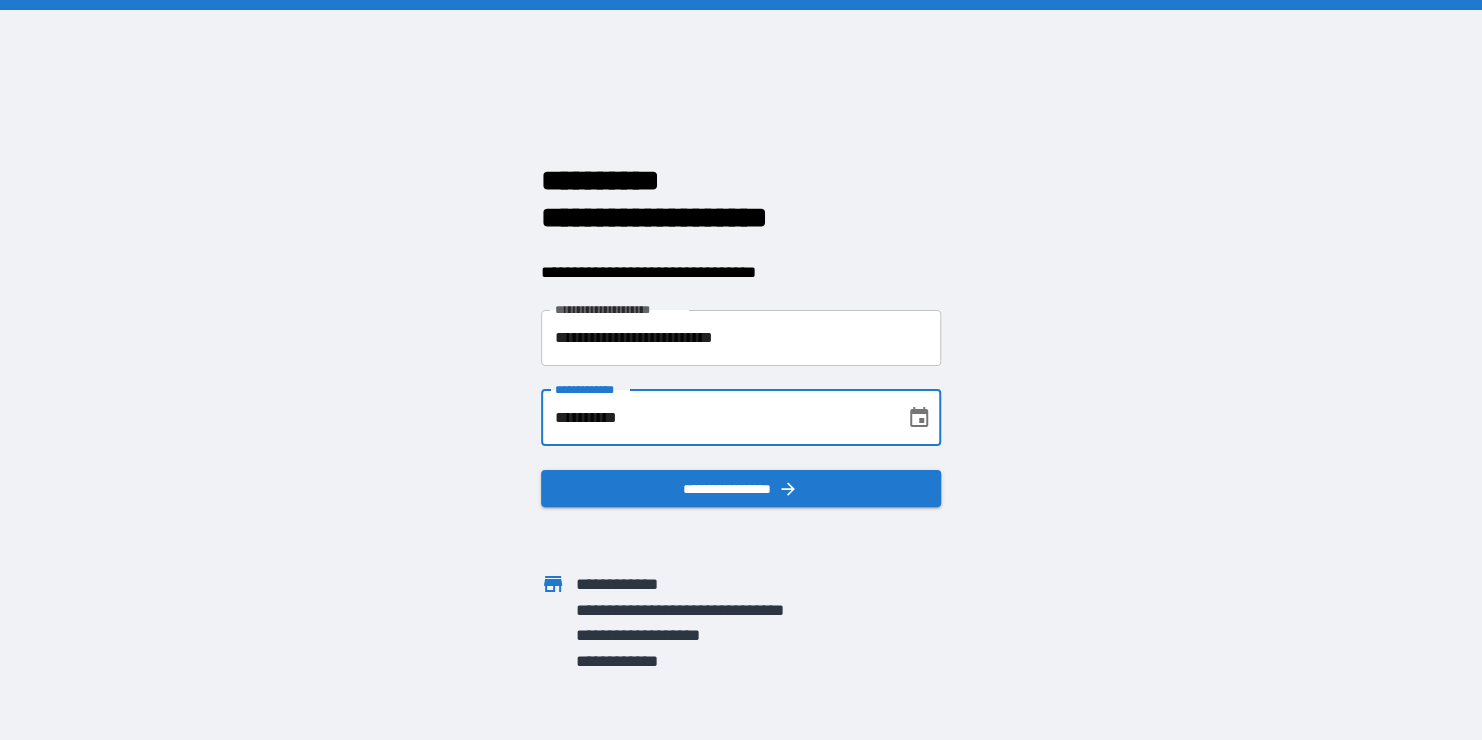 click on "**********" at bounding box center (741, 370) 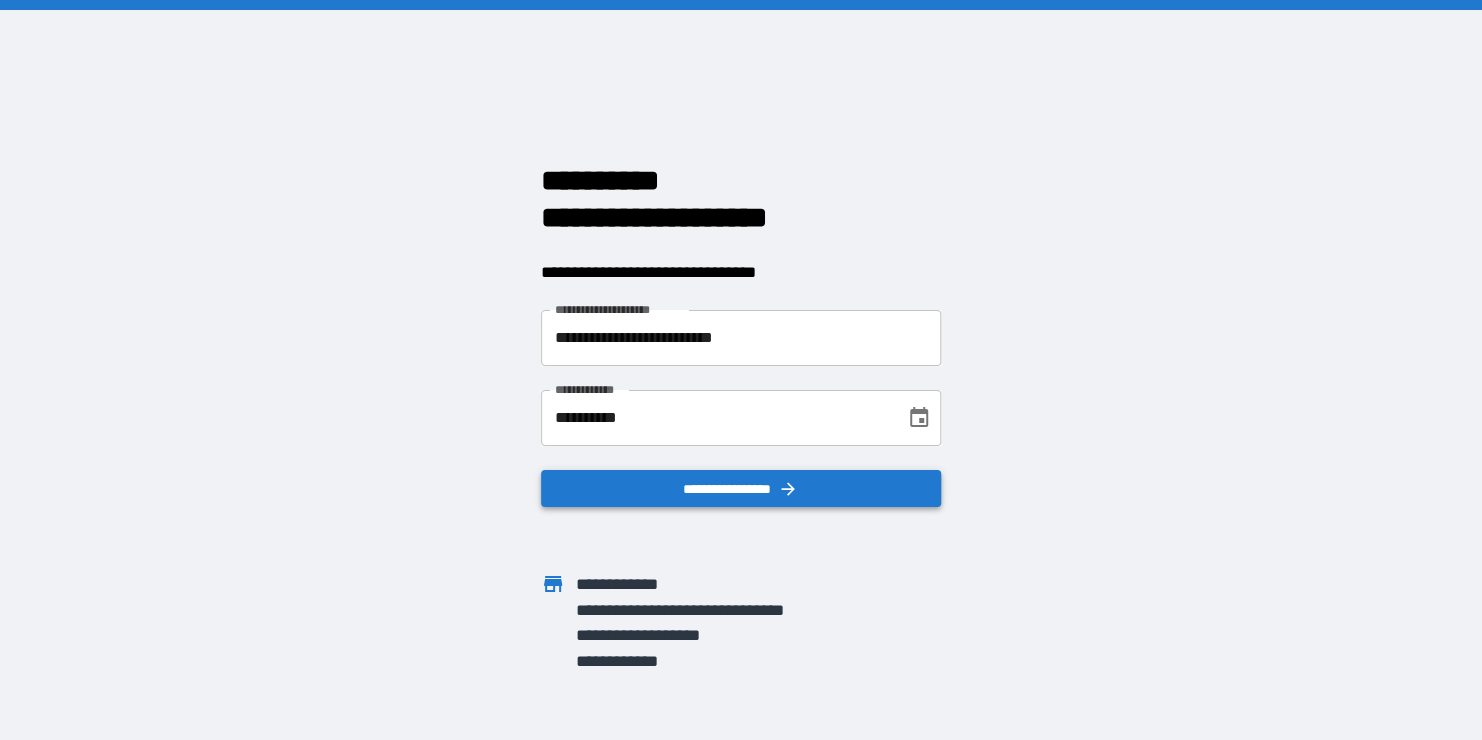 click 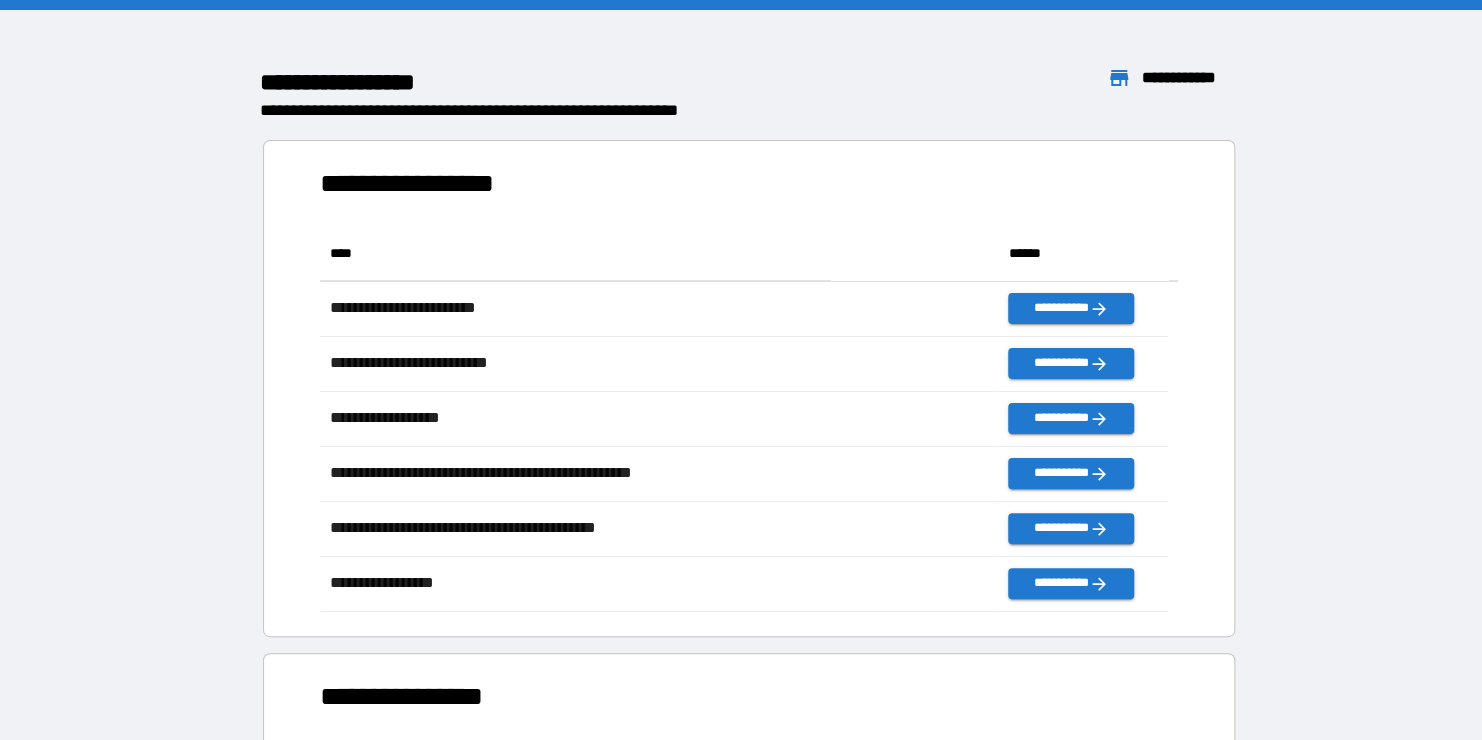scroll, scrollTop: 16, scrollLeft: 16, axis: both 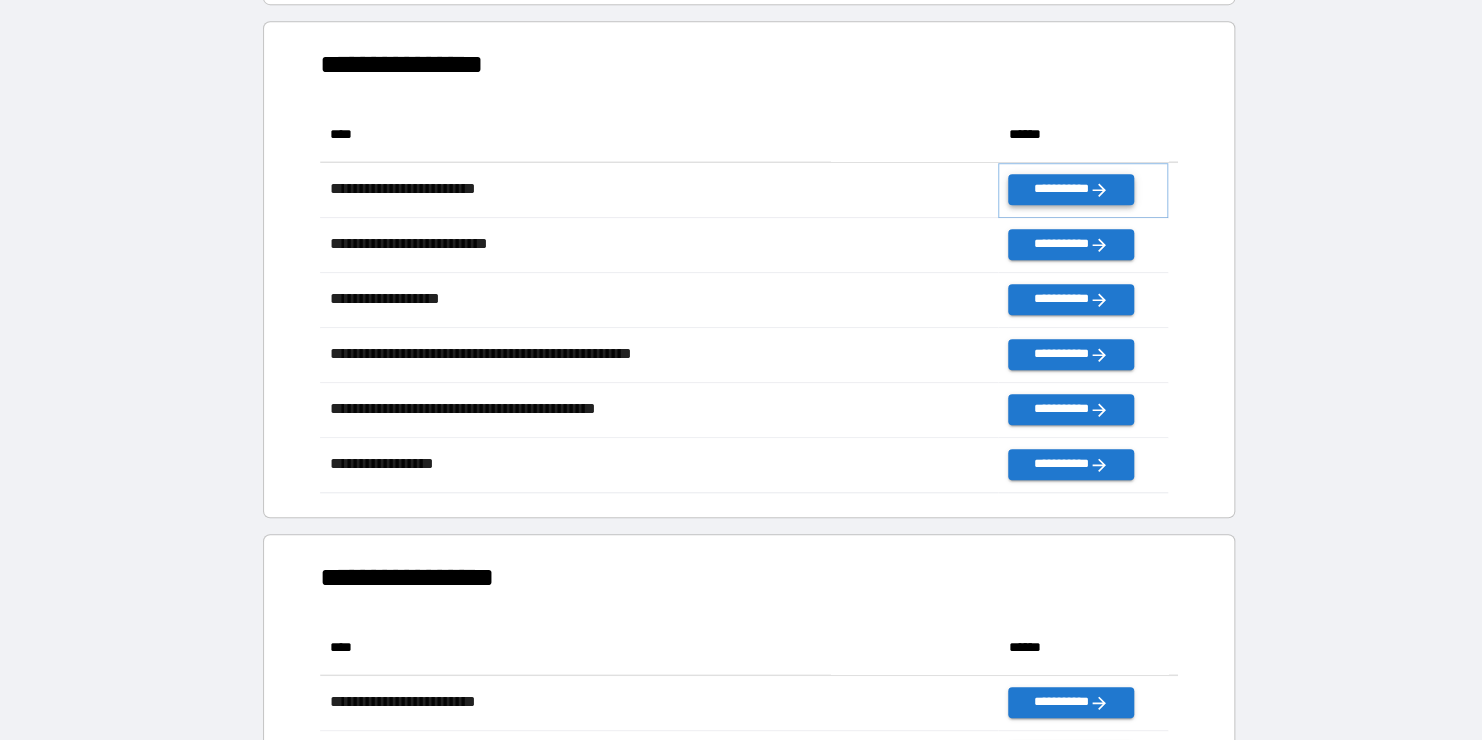 click on "**********" at bounding box center (1070, 189) 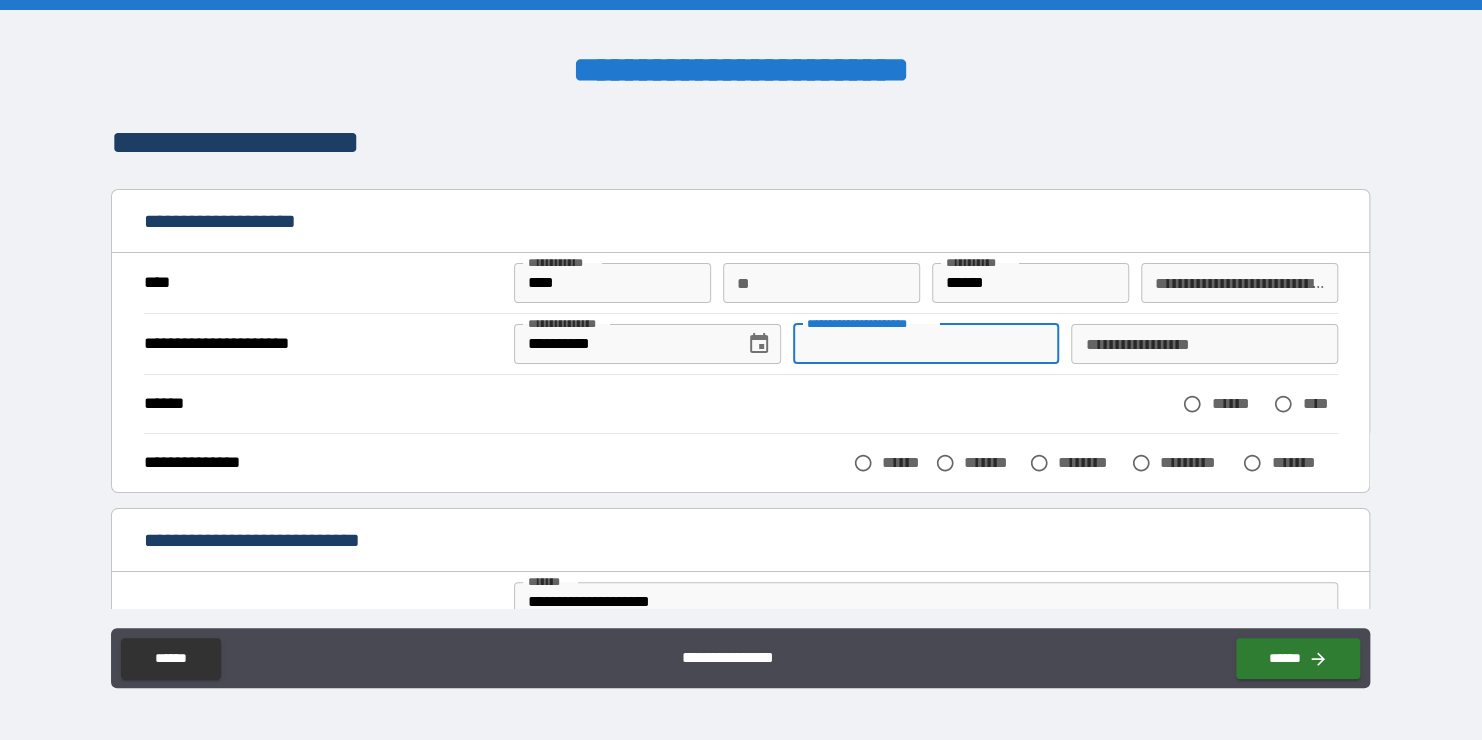 click on "**********" at bounding box center (926, 344) 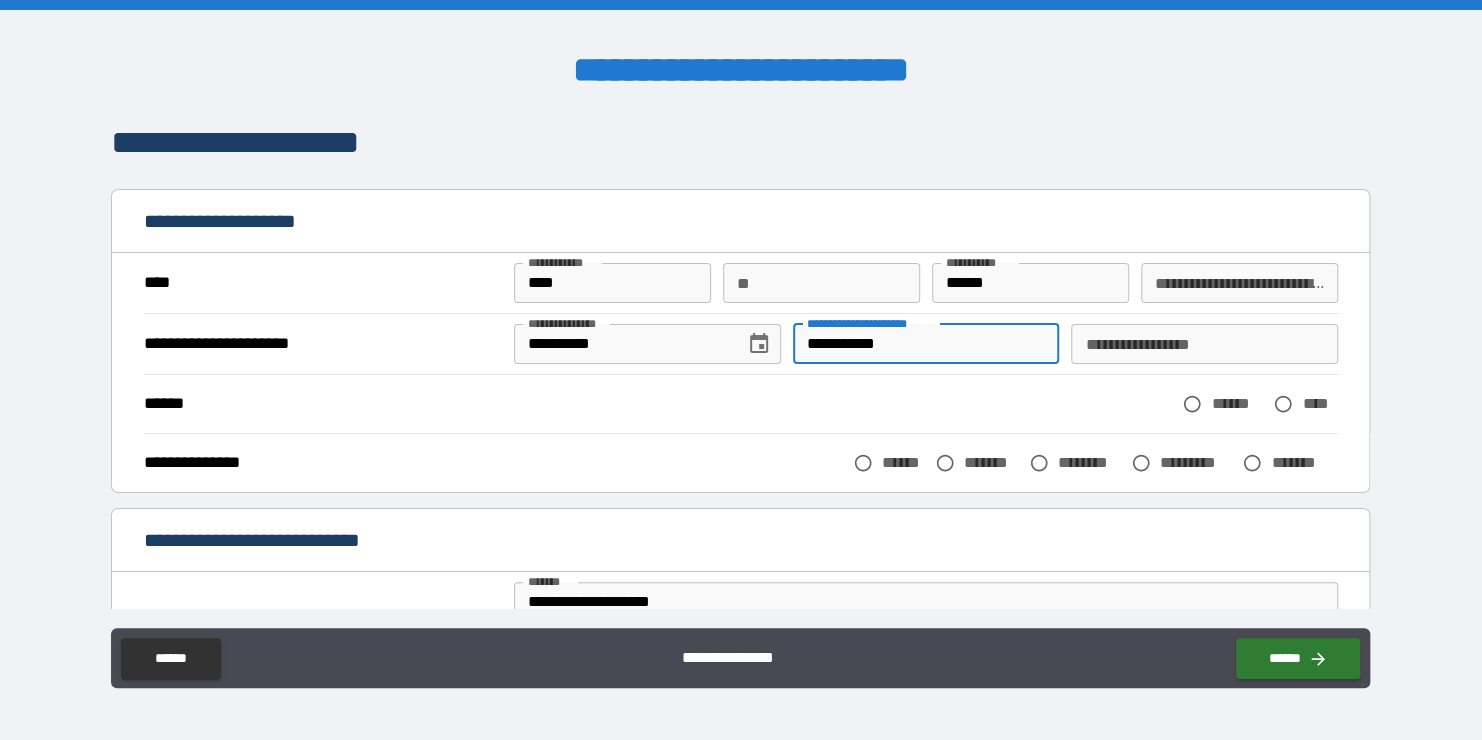type on "**********" 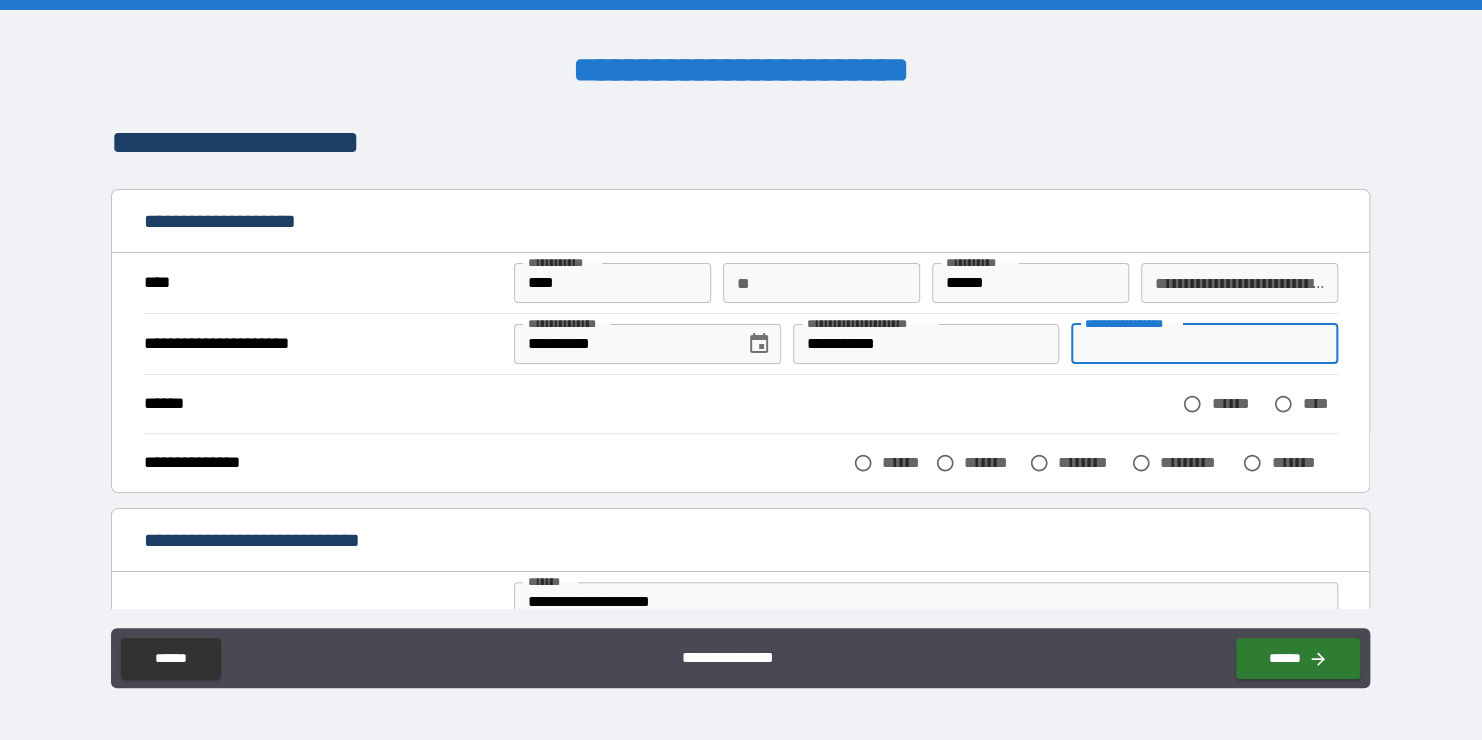 click on "**********" at bounding box center [1204, 344] 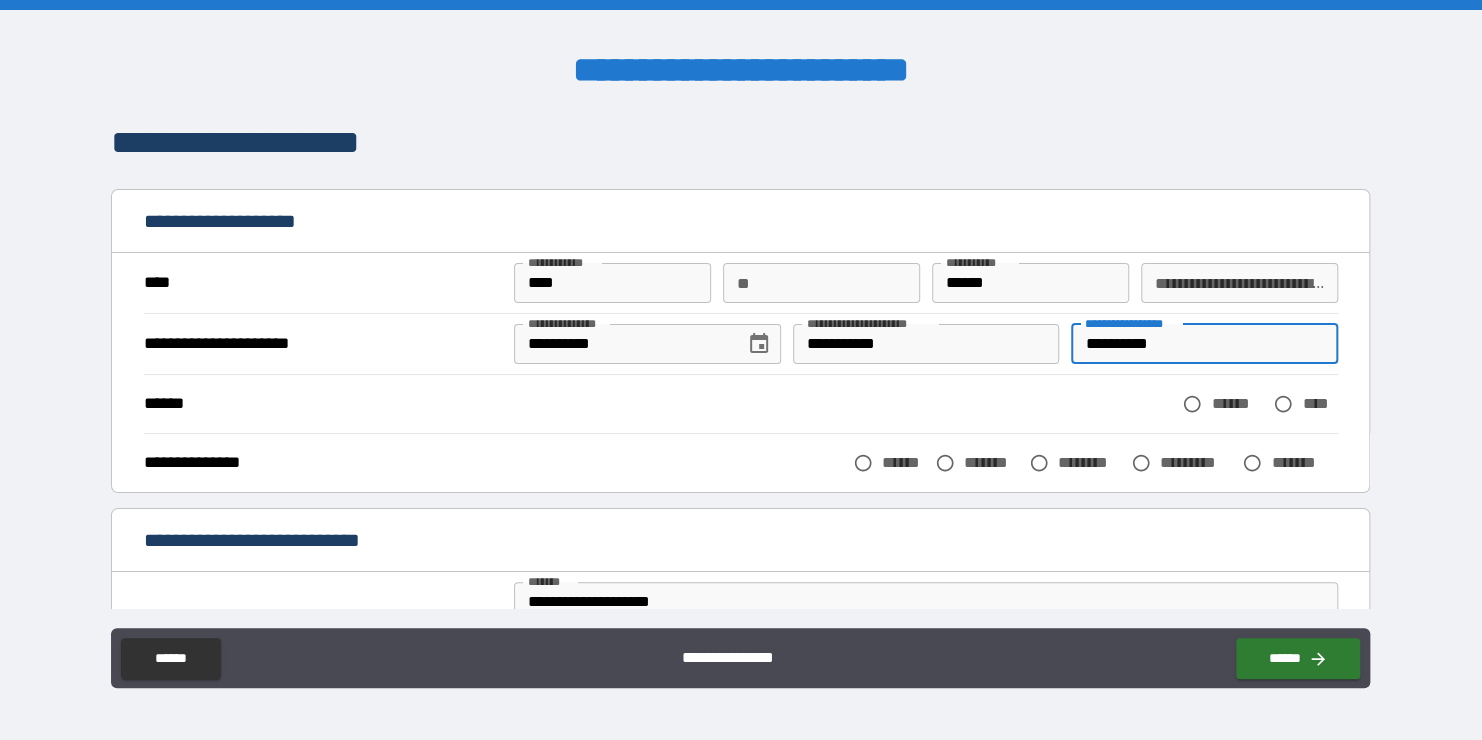type on "**********" 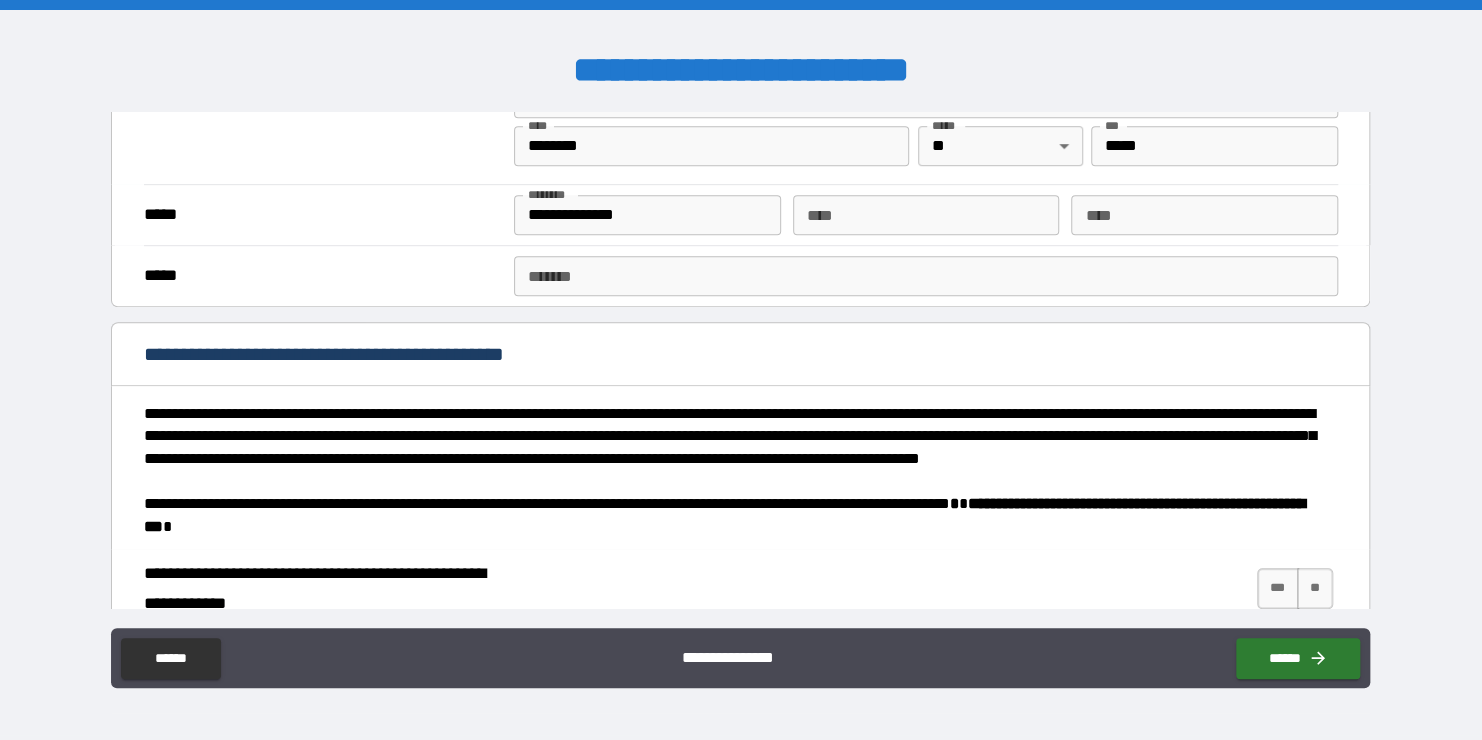 scroll, scrollTop: 563, scrollLeft: 0, axis: vertical 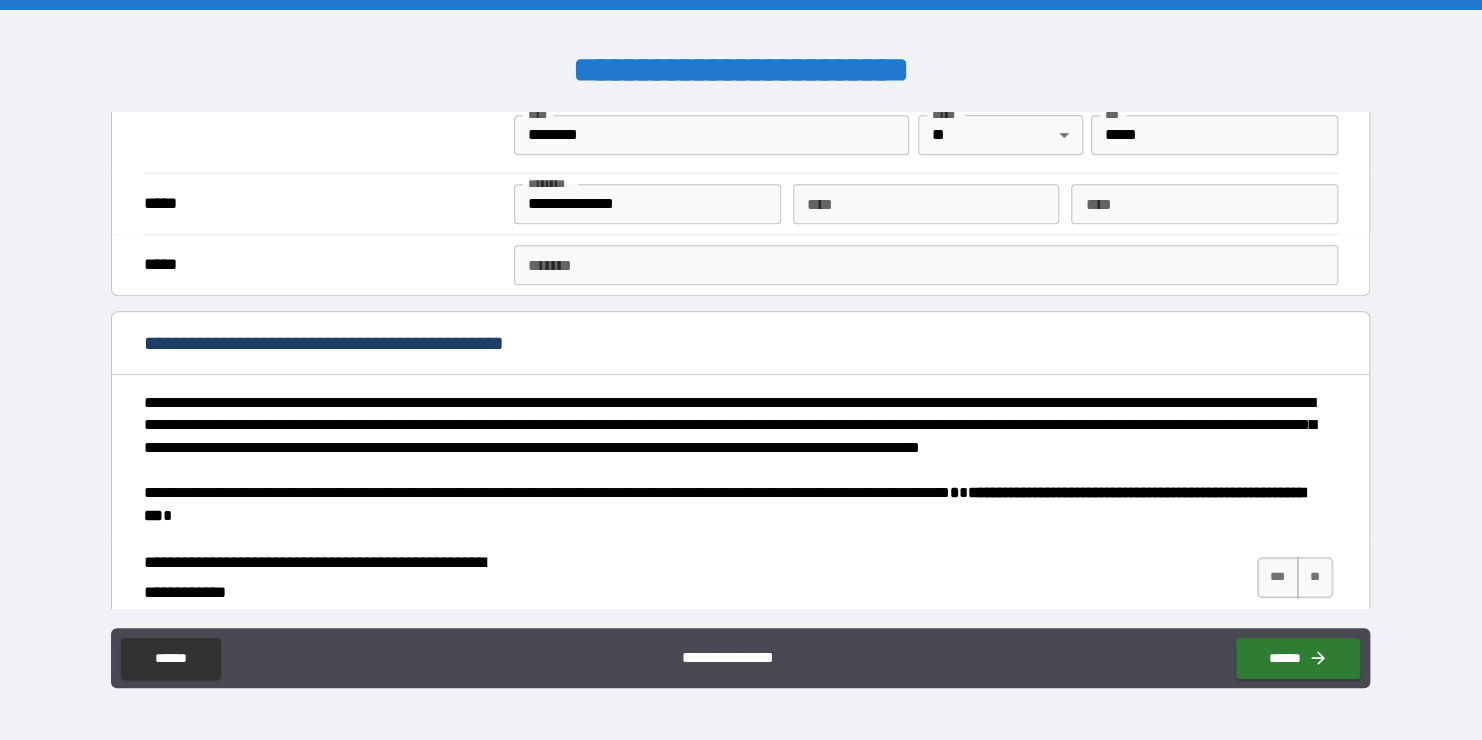 click on "*****   *" at bounding box center [926, 265] 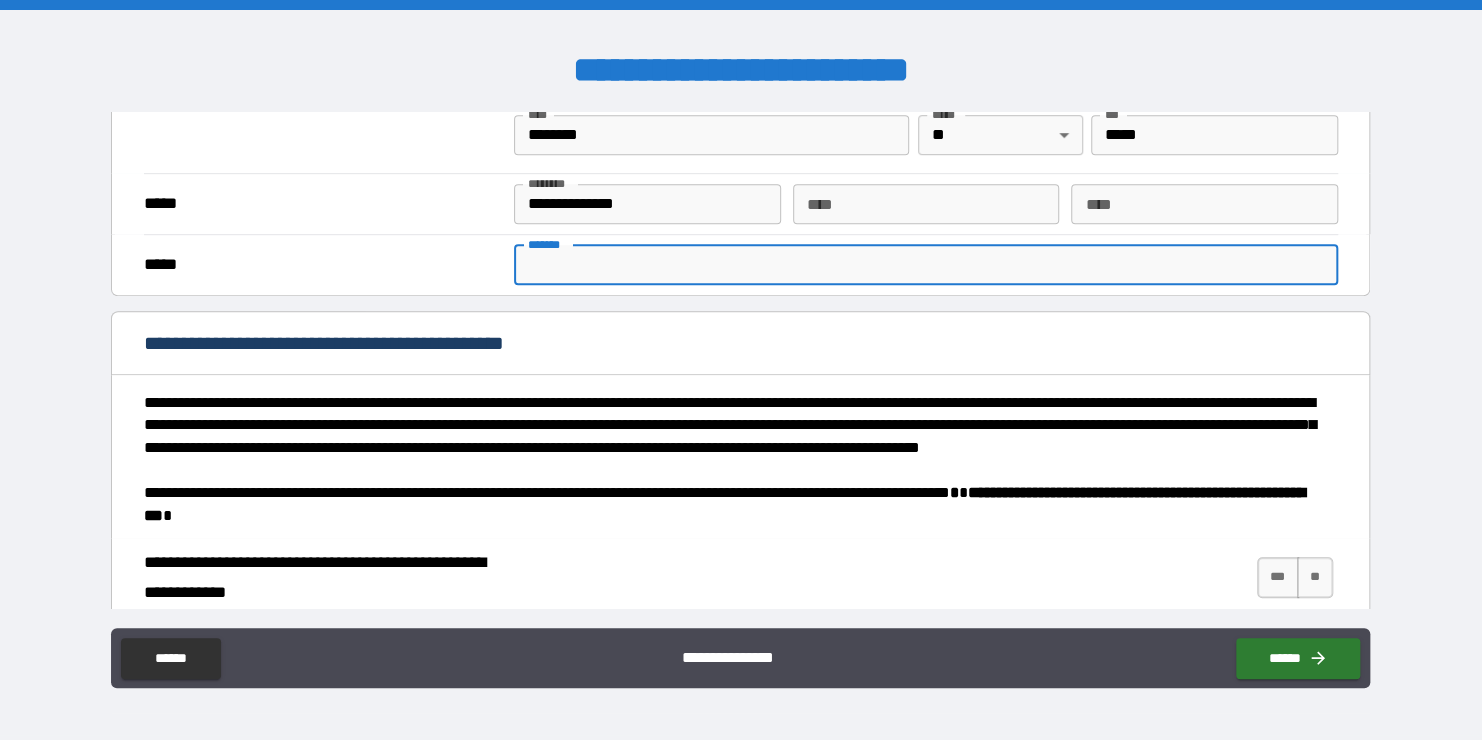 type on "**********" 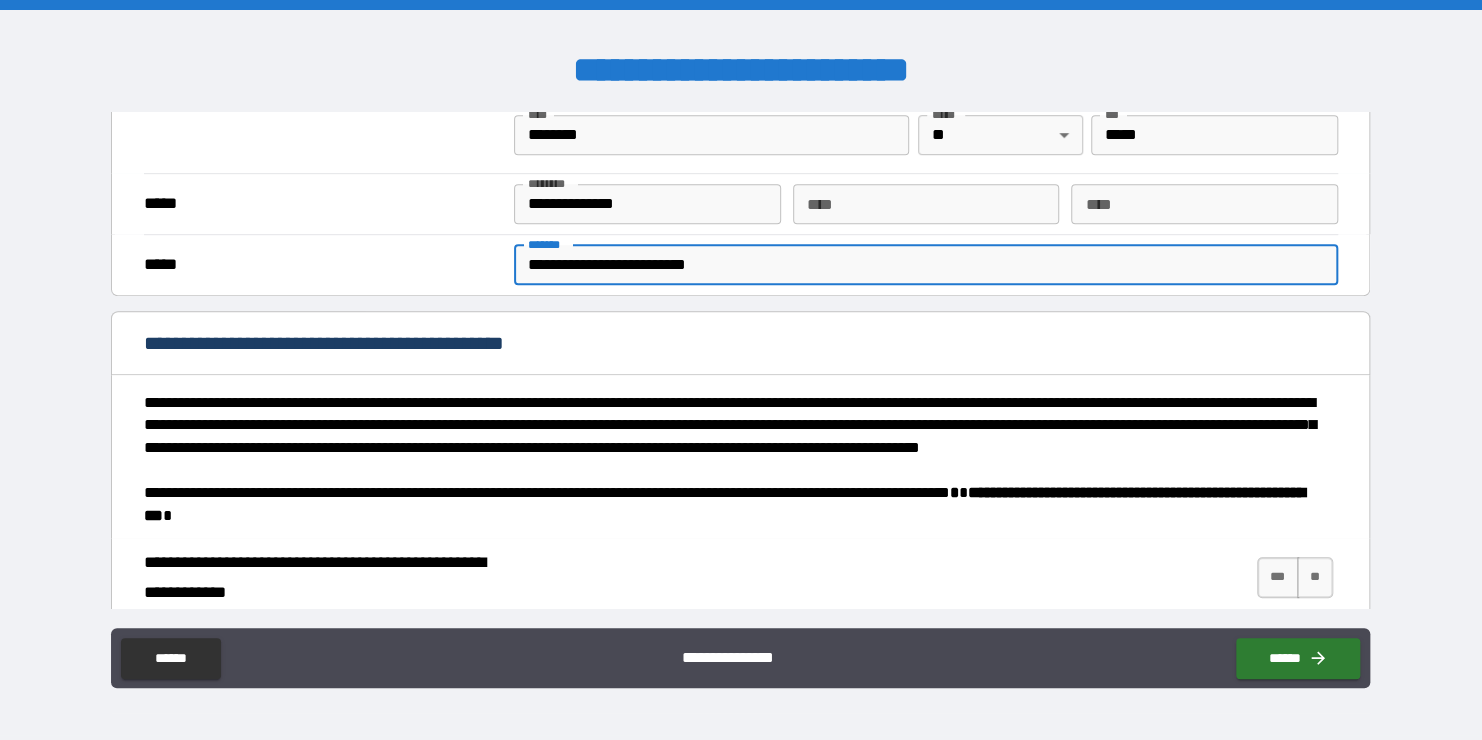 type on "*" 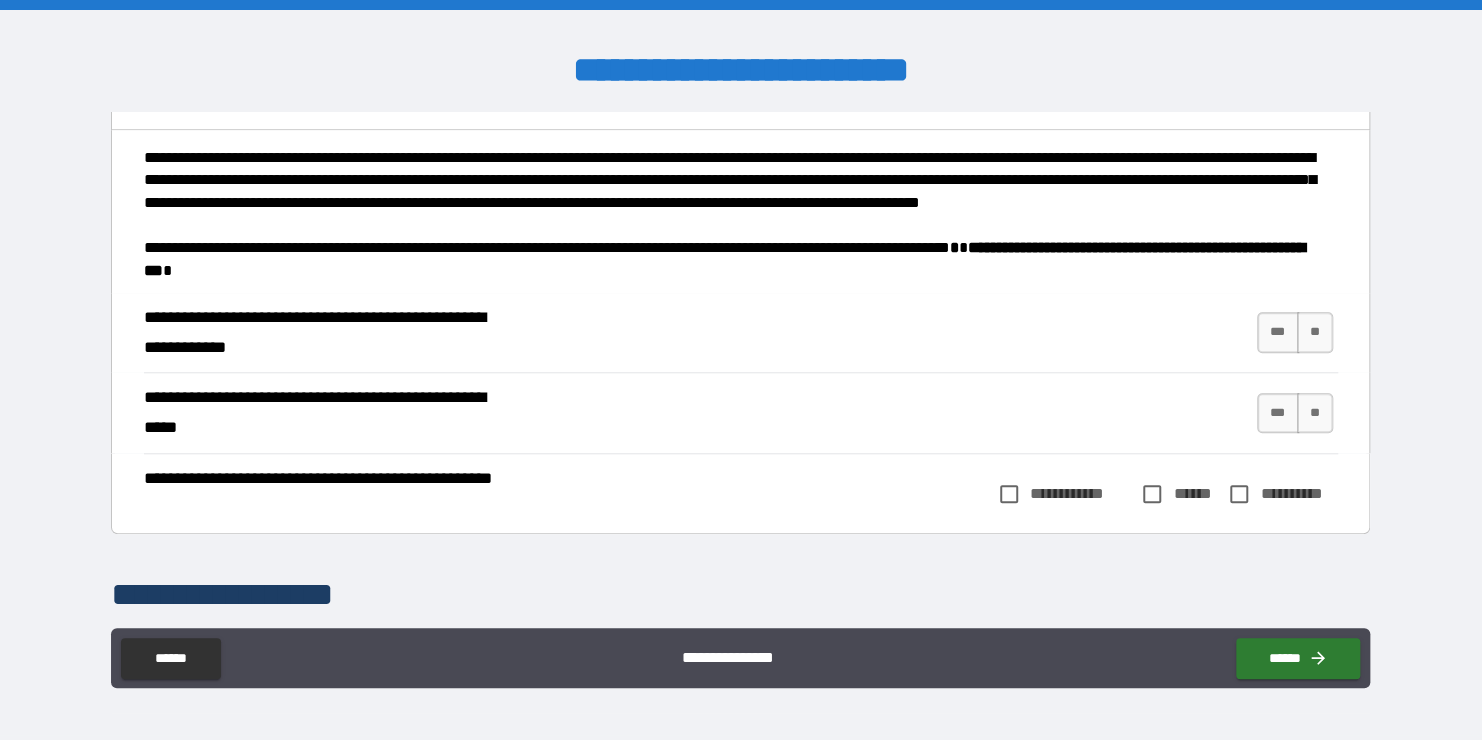 scroll, scrollTop: 843, scrollLeft: 0, axis: vertical 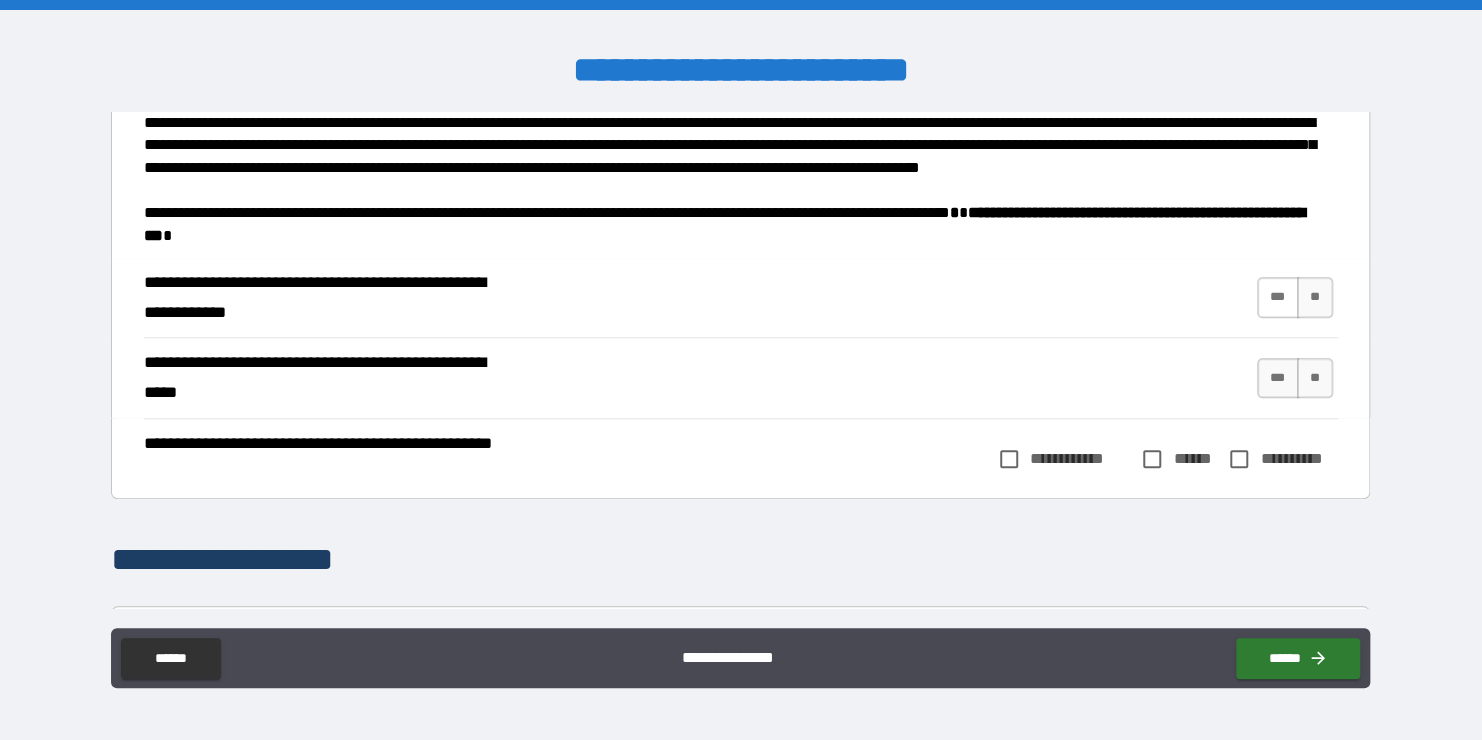 click on "***" at bounding box center [1278, 297] 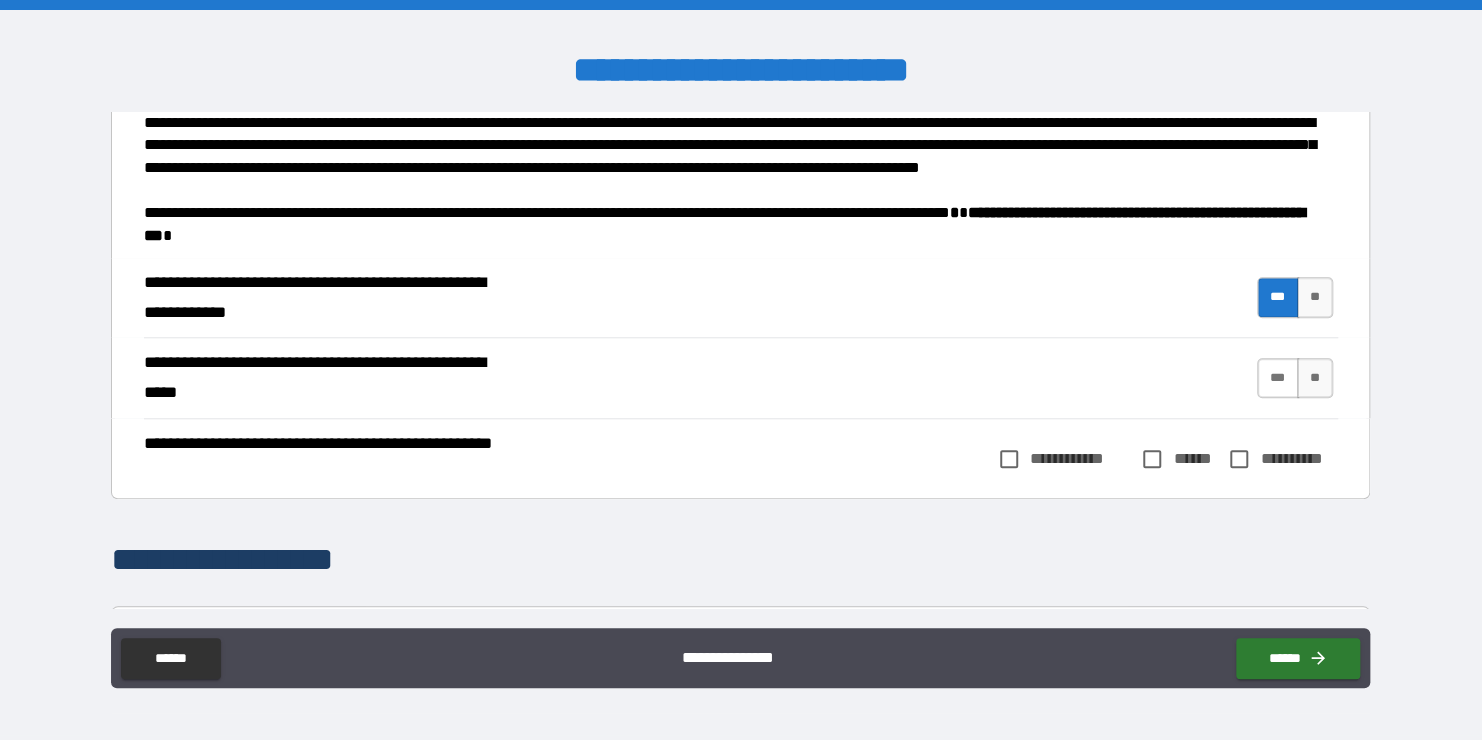 click on "***" at bounding box center (1278, 378) 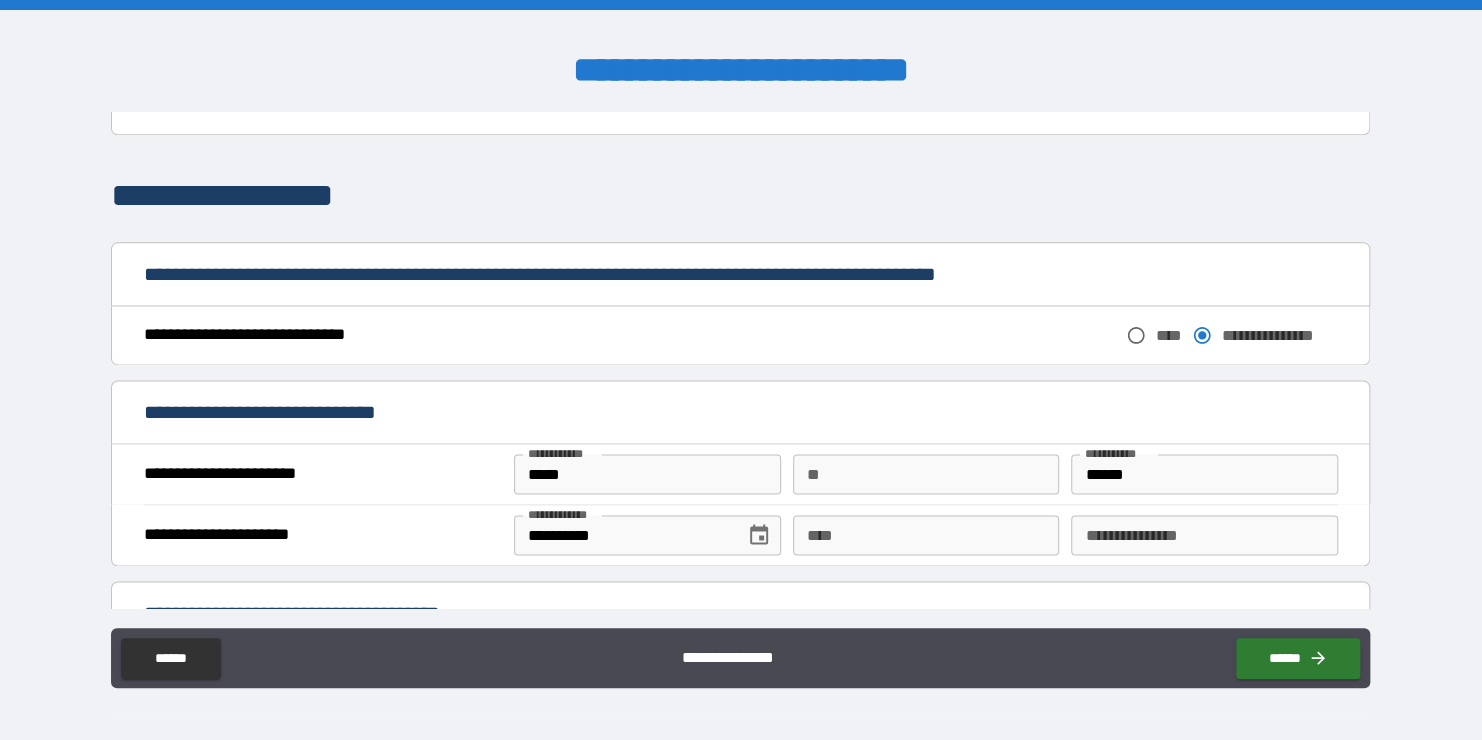 scroll, scrollTop: 1226, scrollLeft: 0, axis: vertical 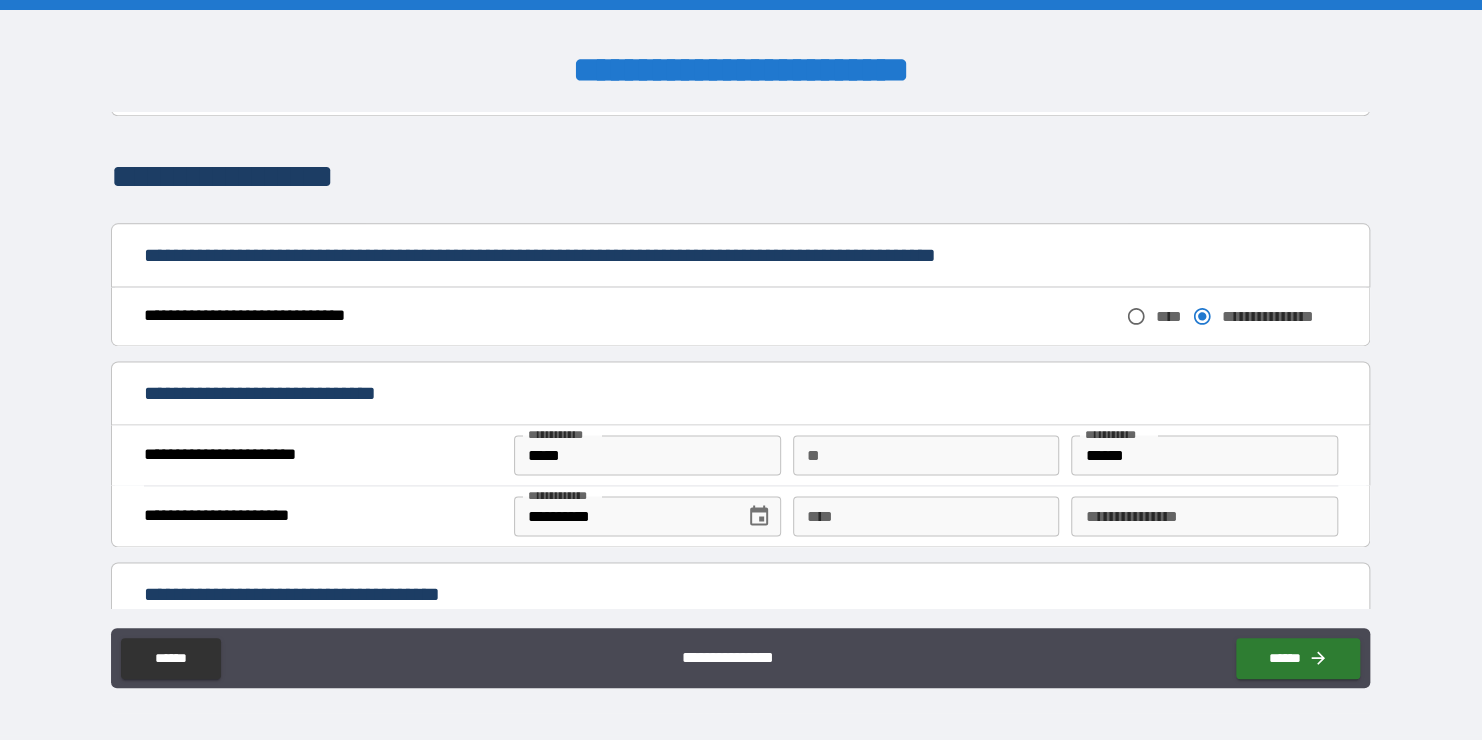 click on "****" at bounding box center (926, 516) 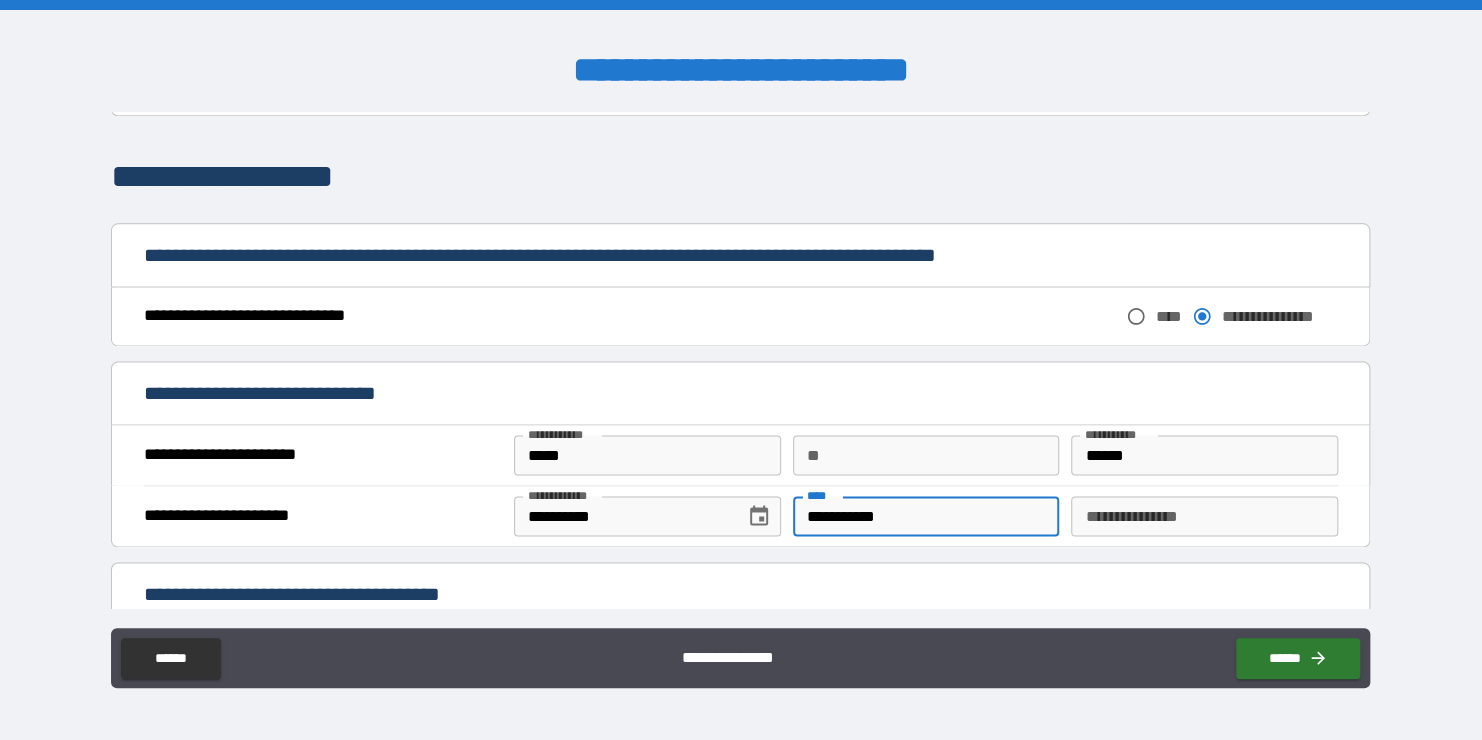 type on "**********" 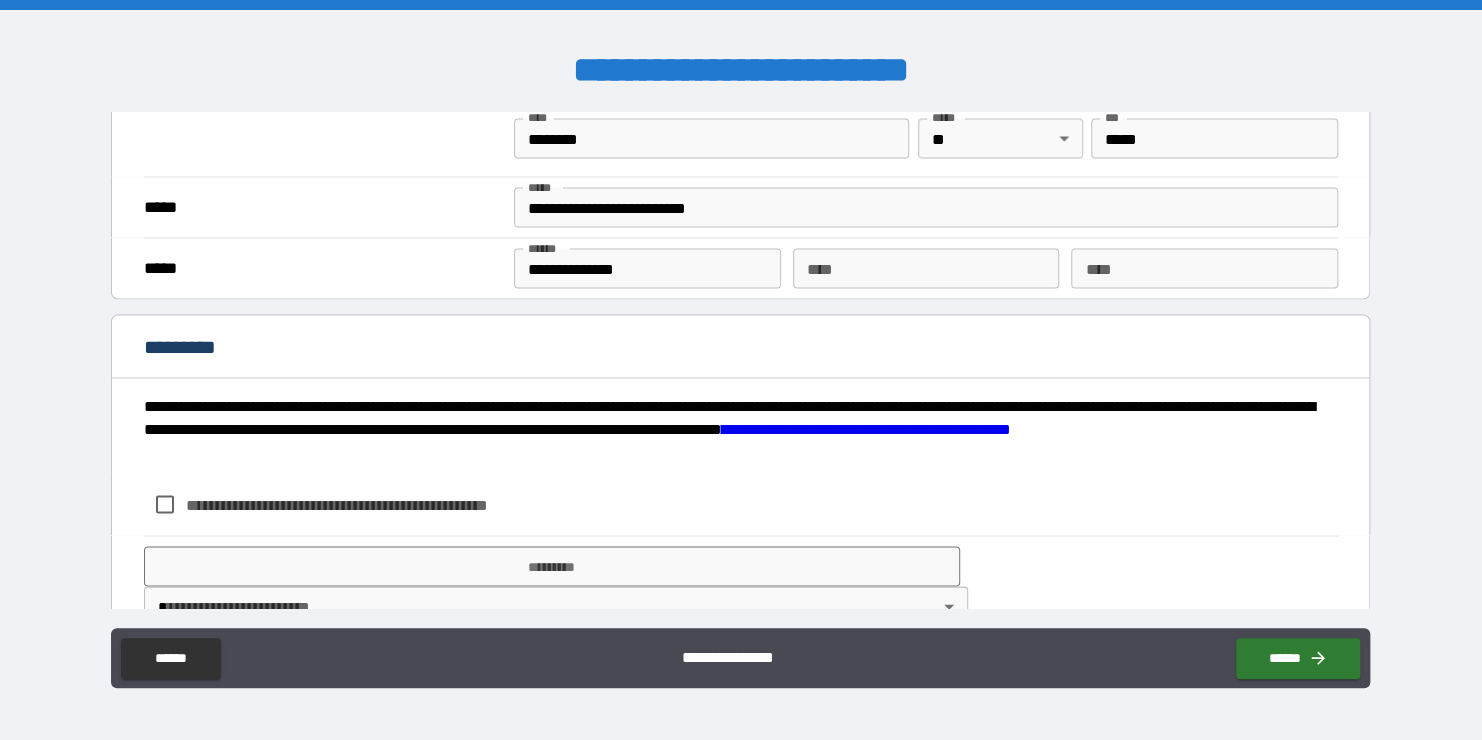 scroll, scrollTop: 1863, scrollLeft: 0, axis: vertical 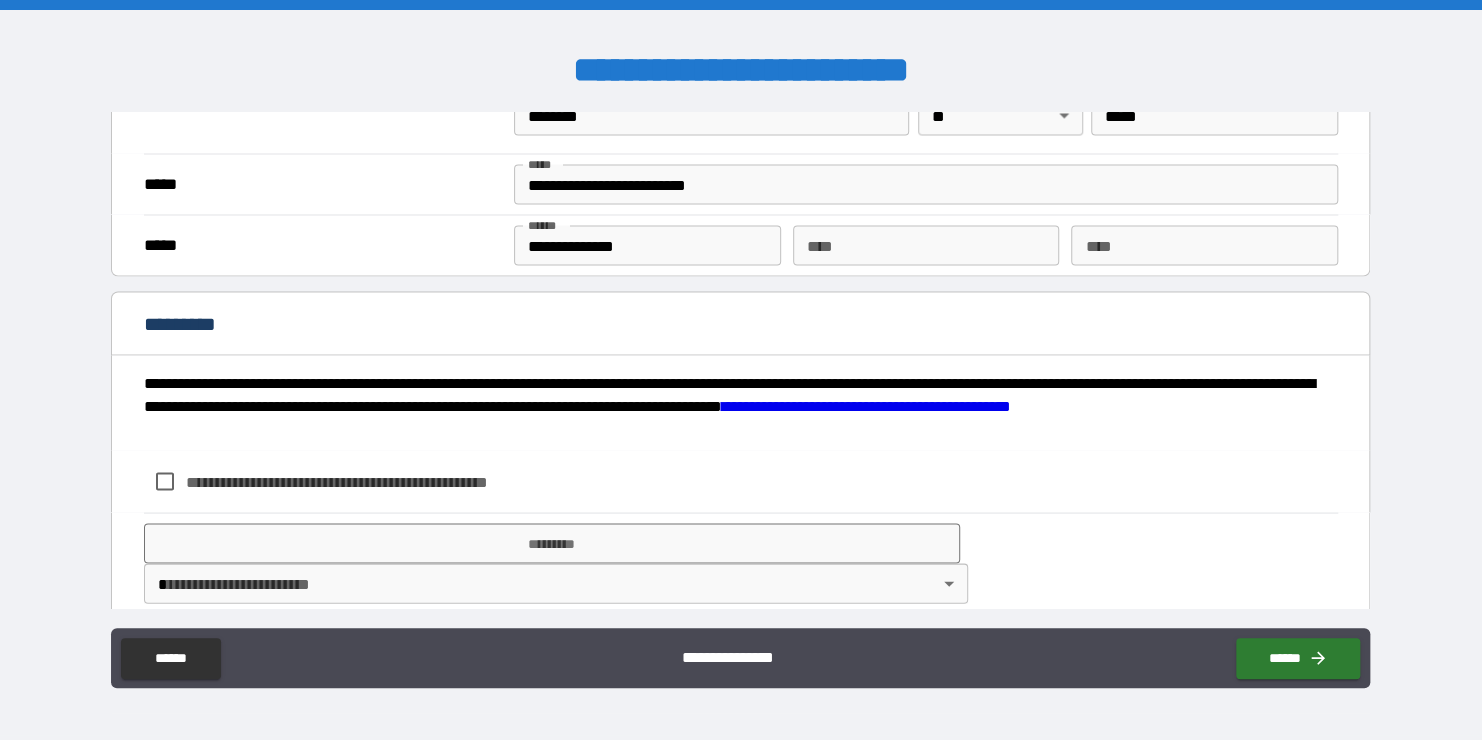 type on "**********" 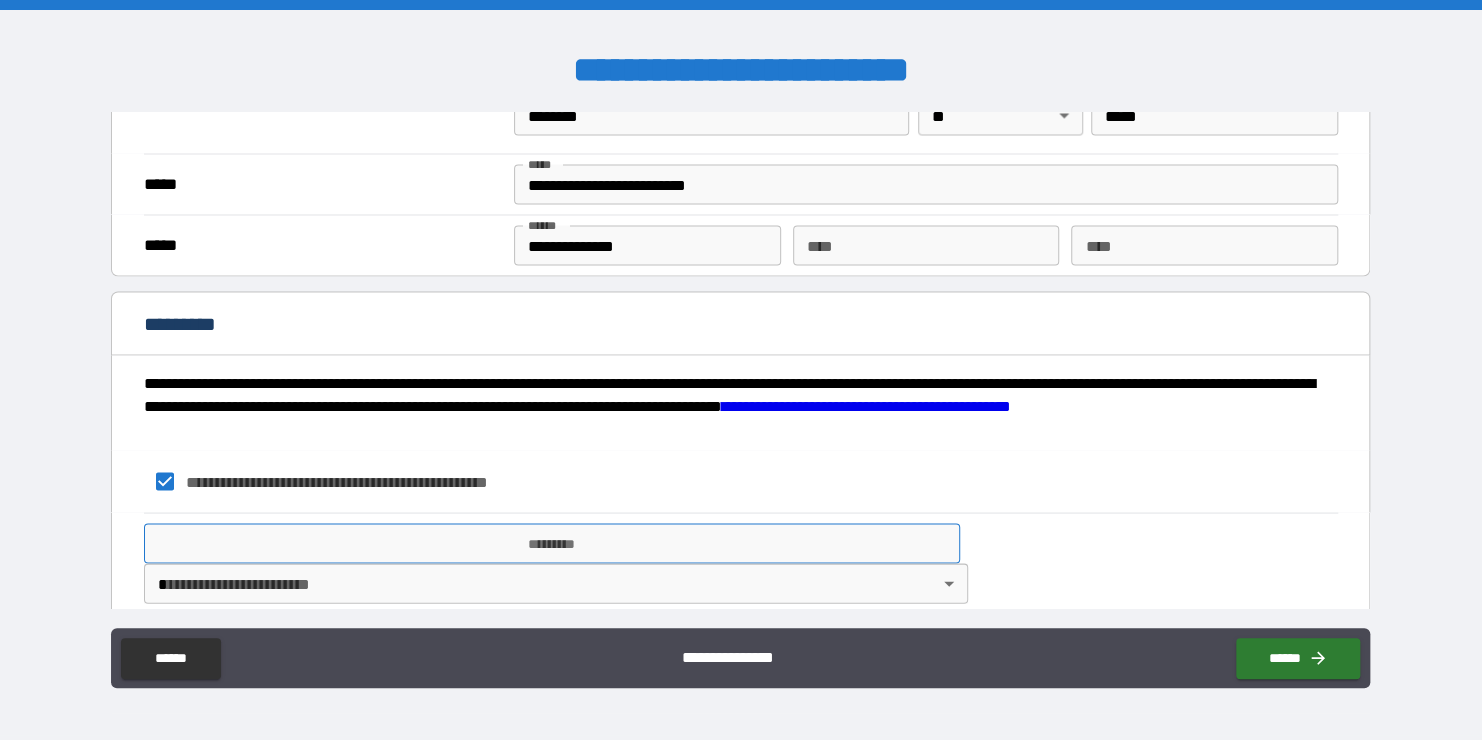 click on "*********" at bounding box center (552, 543) 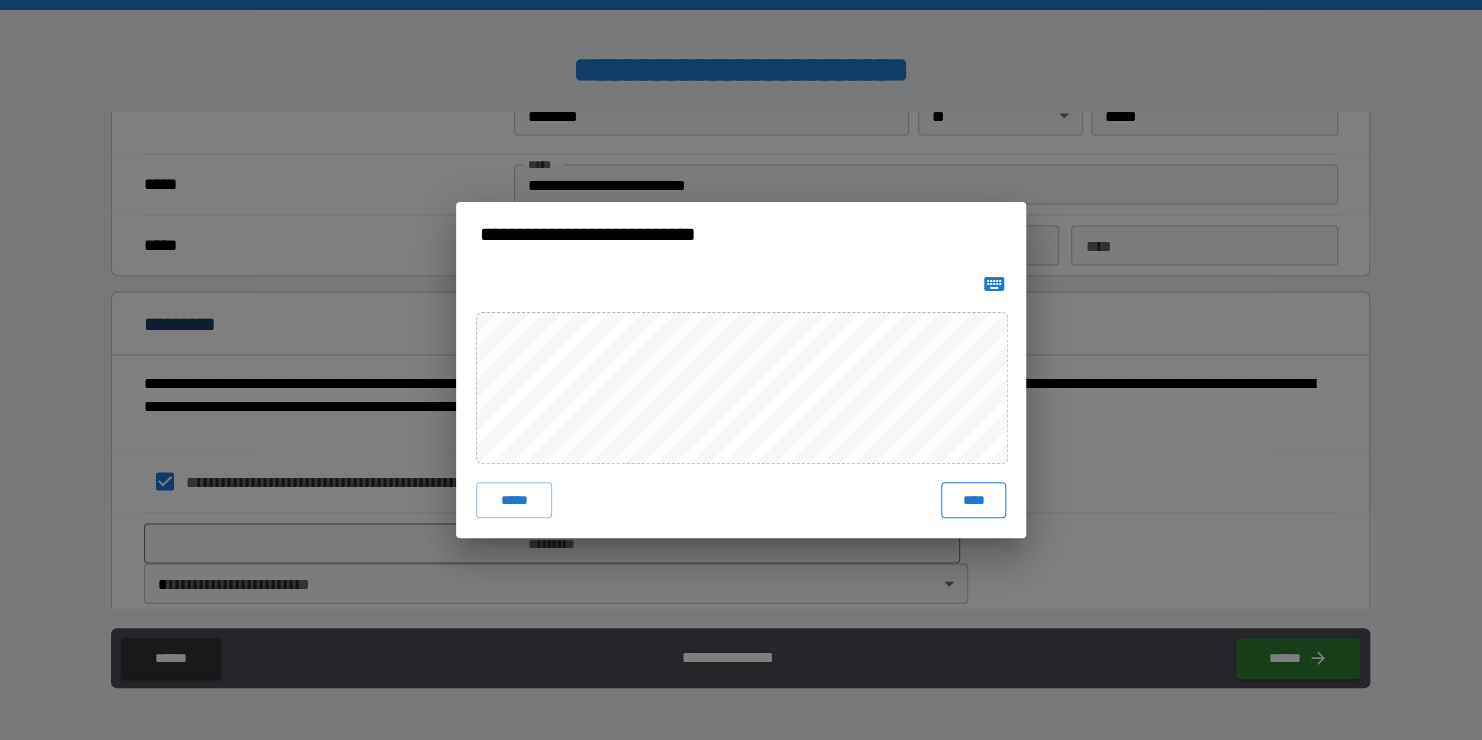 click on "****" at bounding box center [973, 500] 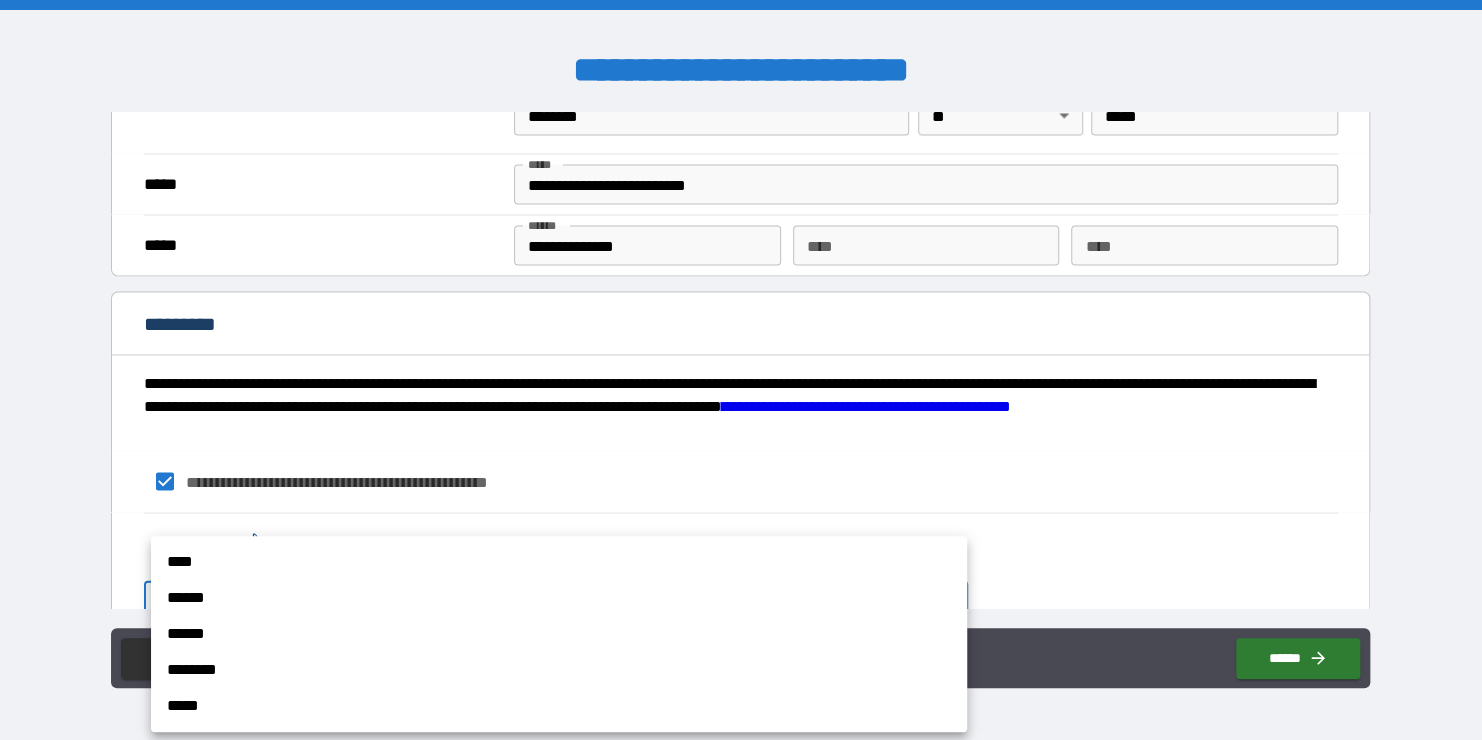 click on "**********" at bounding box center (741, 370) 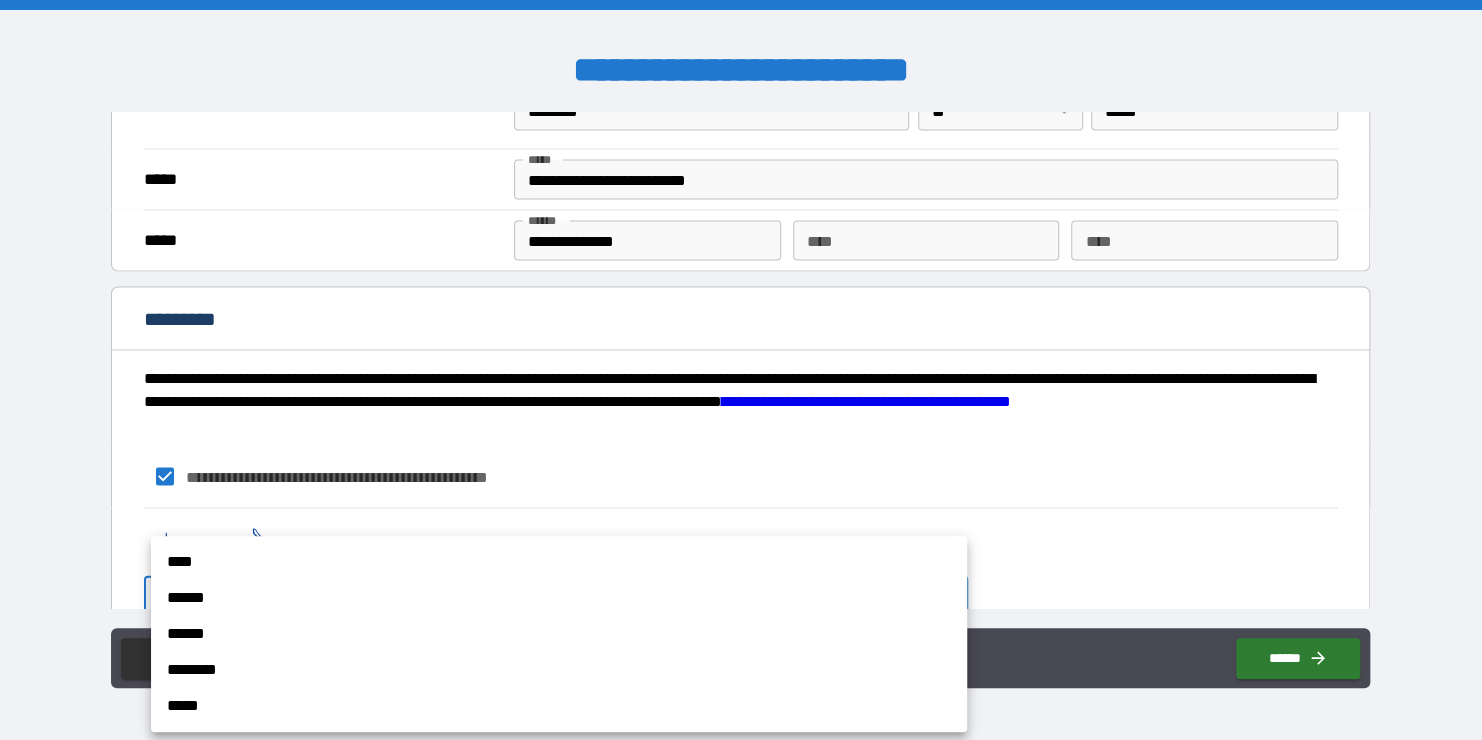 click on "******" at bounding box center (559, 634) 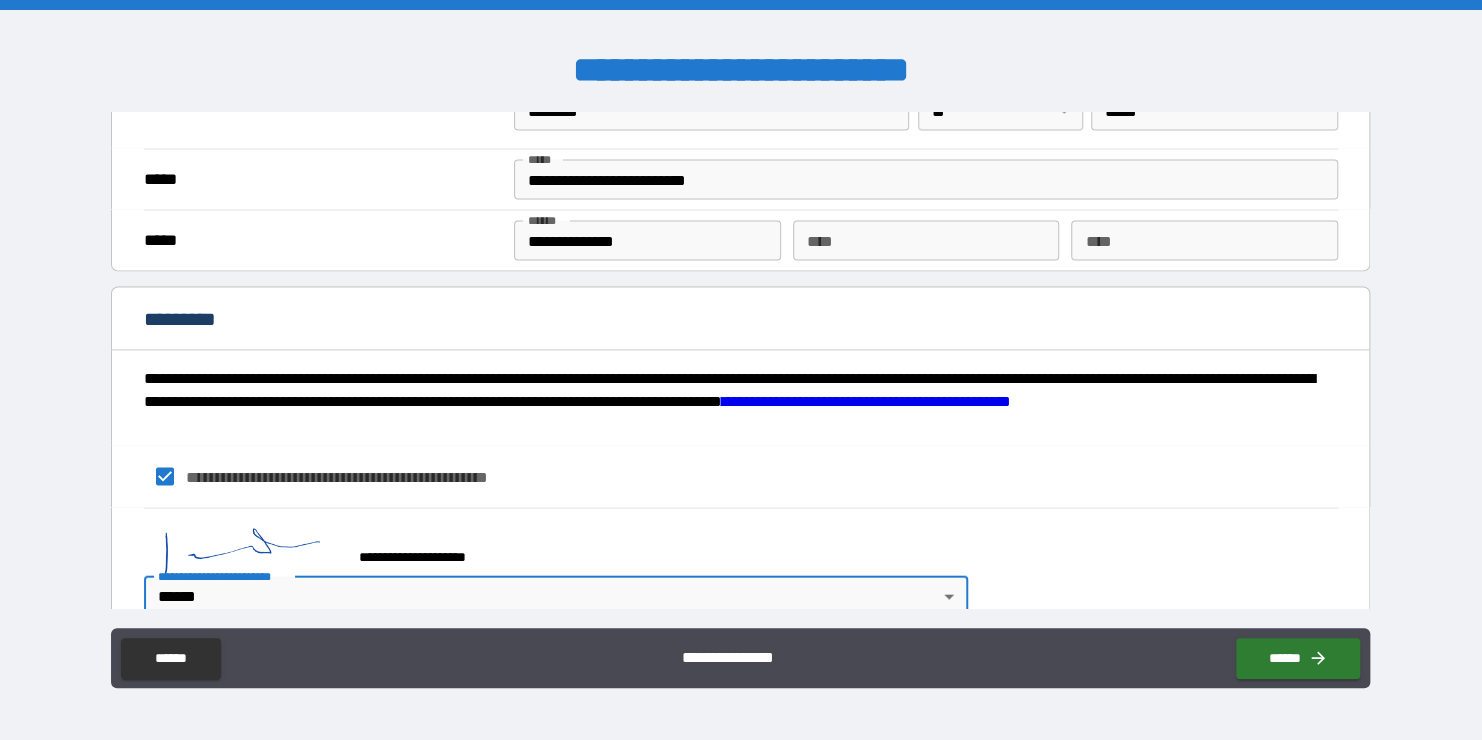 scroll, scrollTop: 1900, scrollLeft: 0, axis: vertical 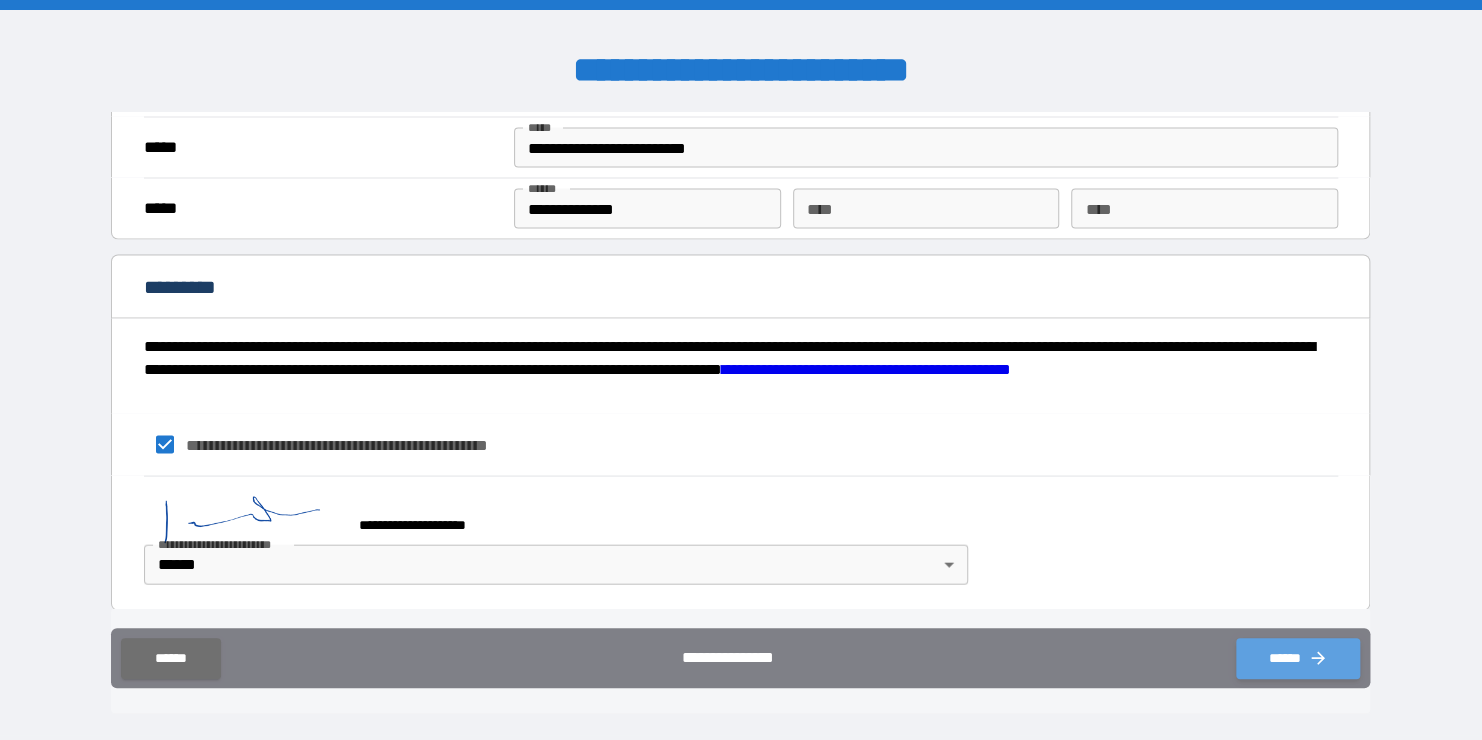 click on "******" at bounding box center [1298, 658] 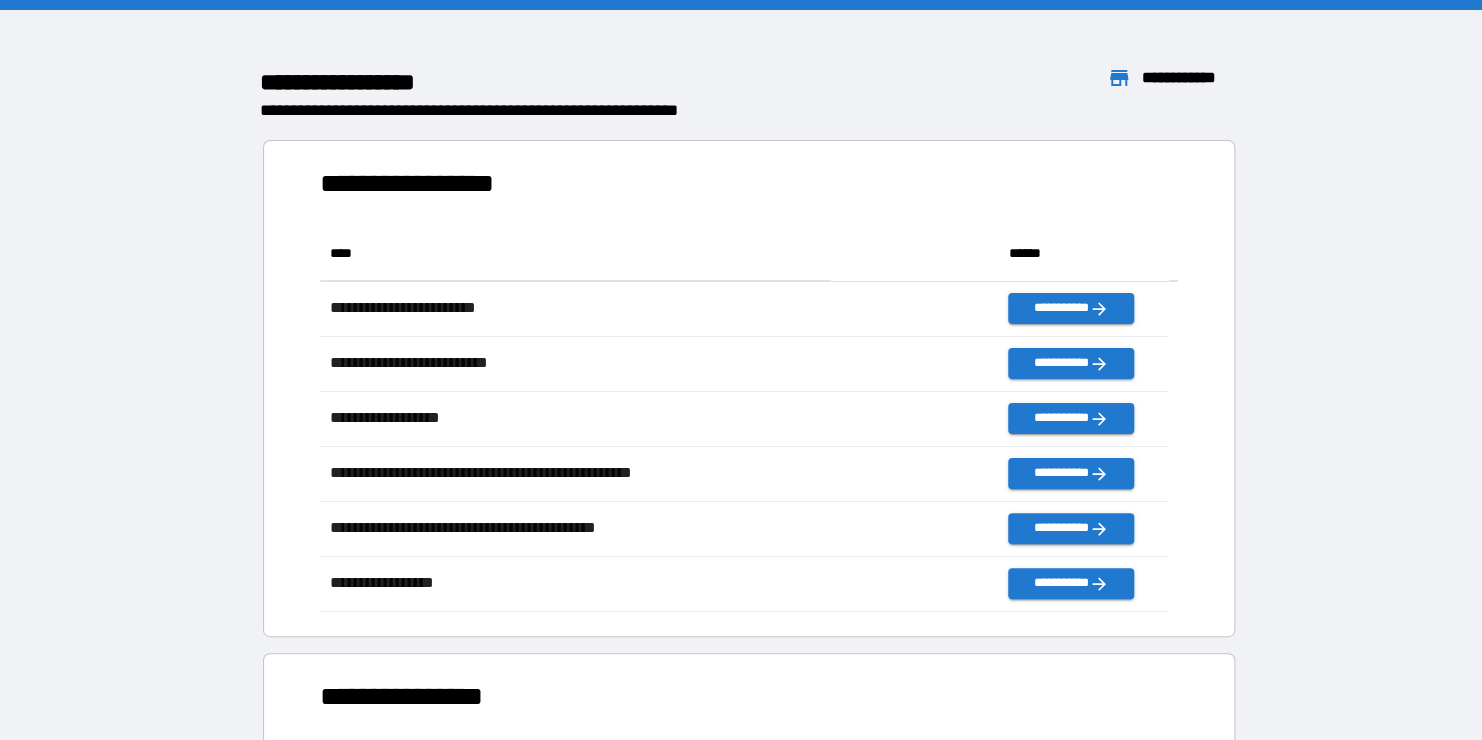 scroll, scrollTop: 16, scrollLeft: 16, axis: both 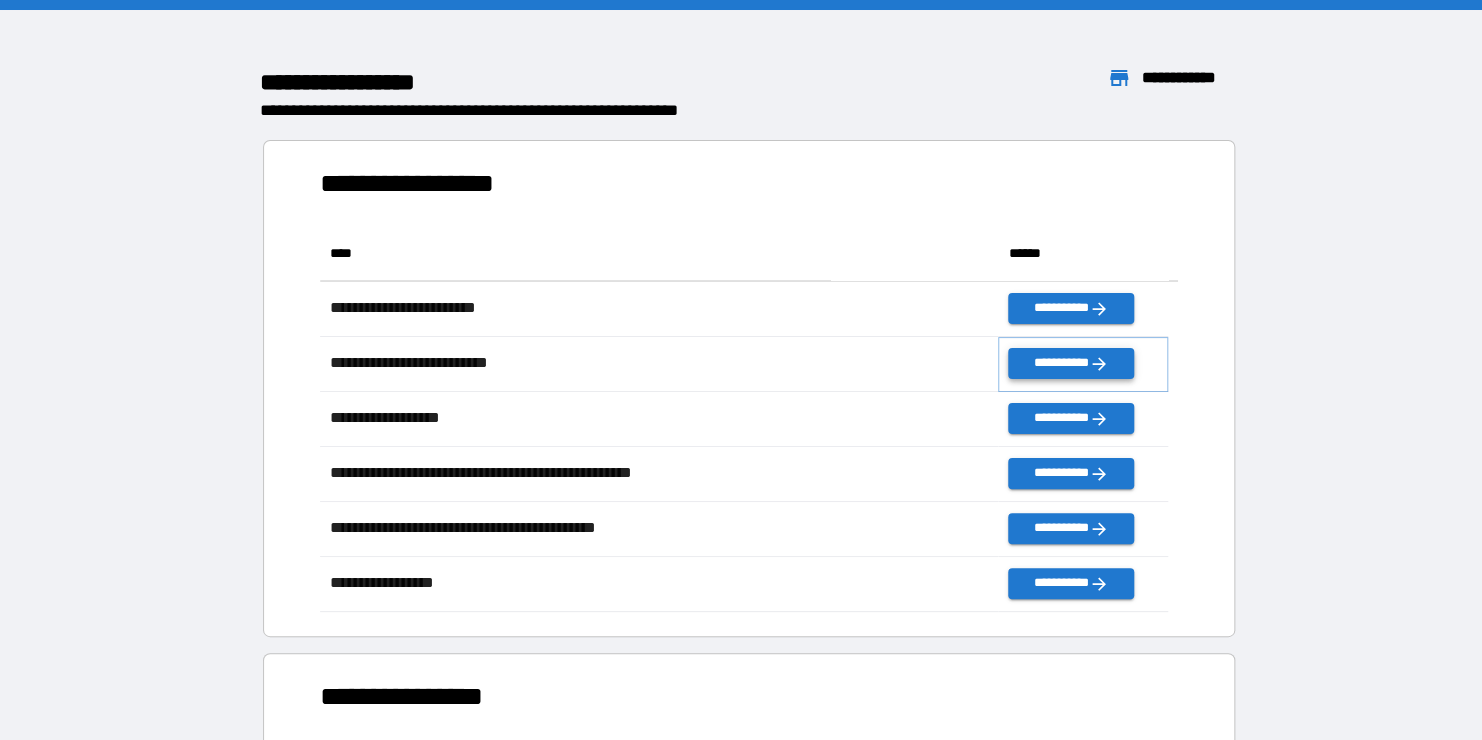 click on "**********" at bounding box center [1070, 363] 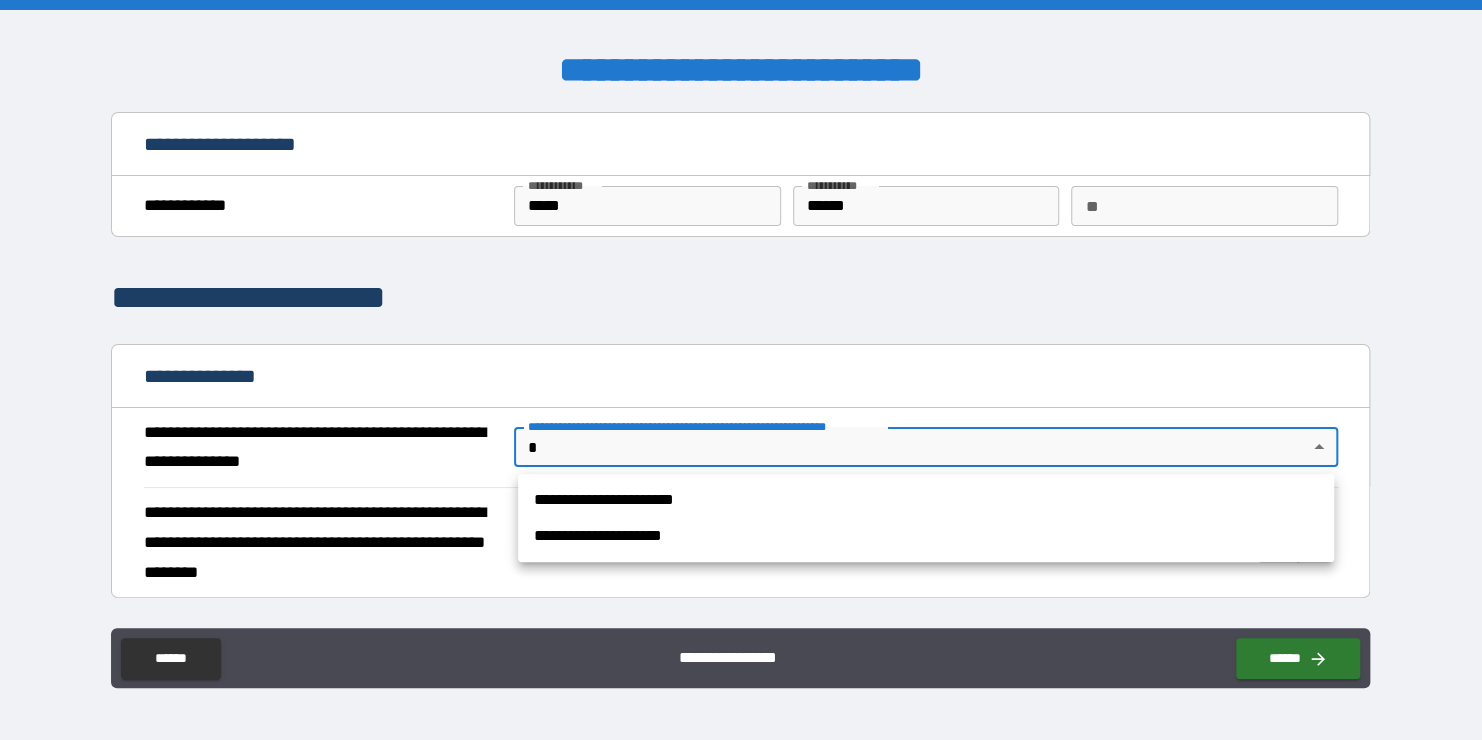click on "**********" at bounding box center [741, 370] 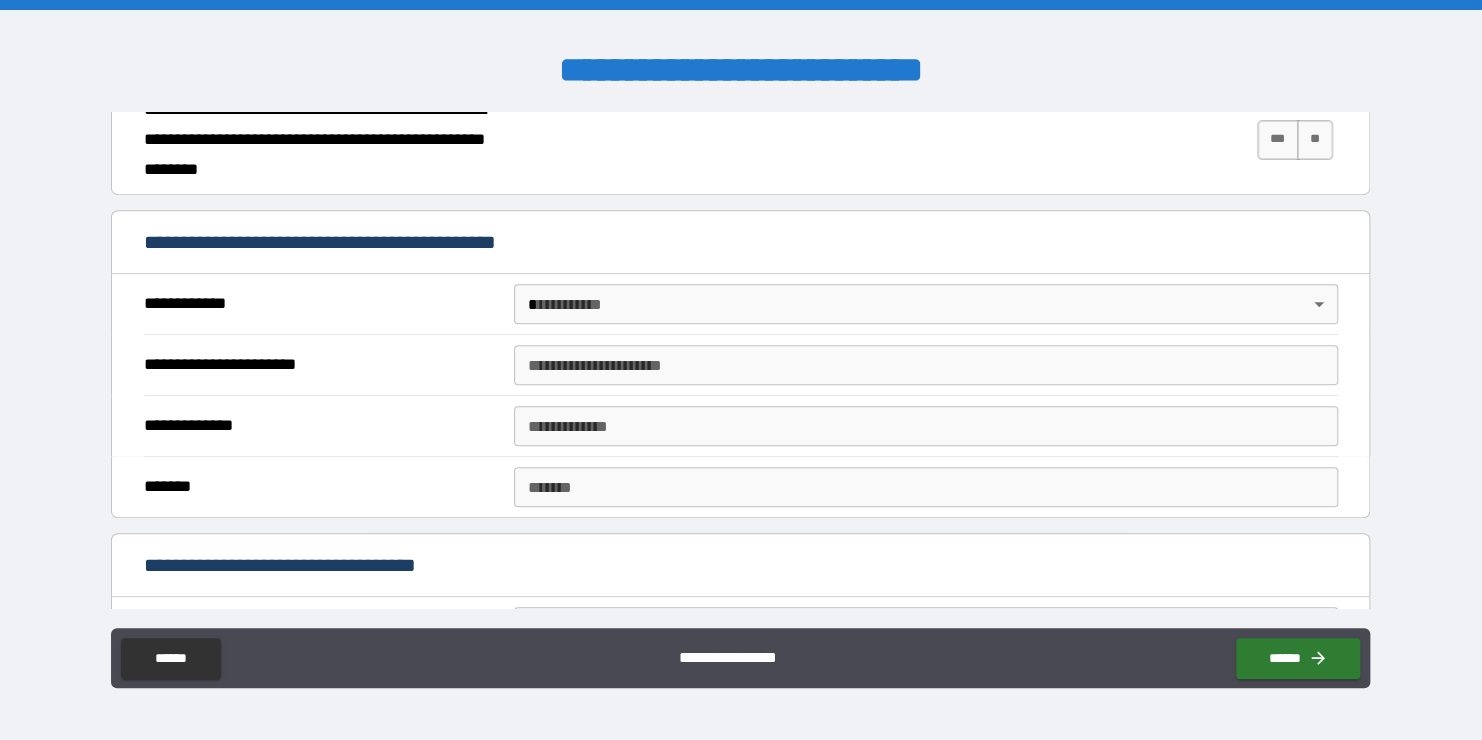 scroll, scrollTop: 454, scrollLeft: 0, axis: vertical 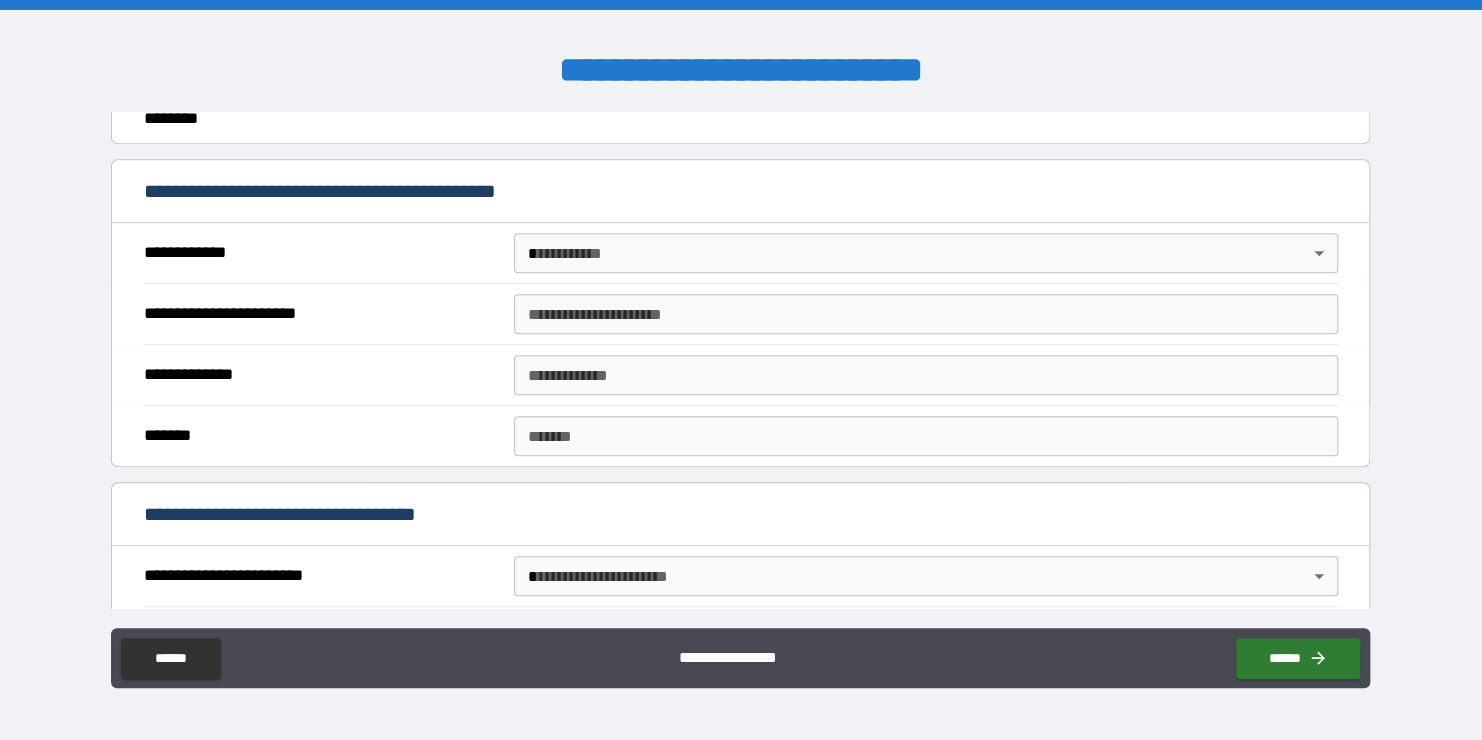 click on "**********" at bounding box center (741, 370) 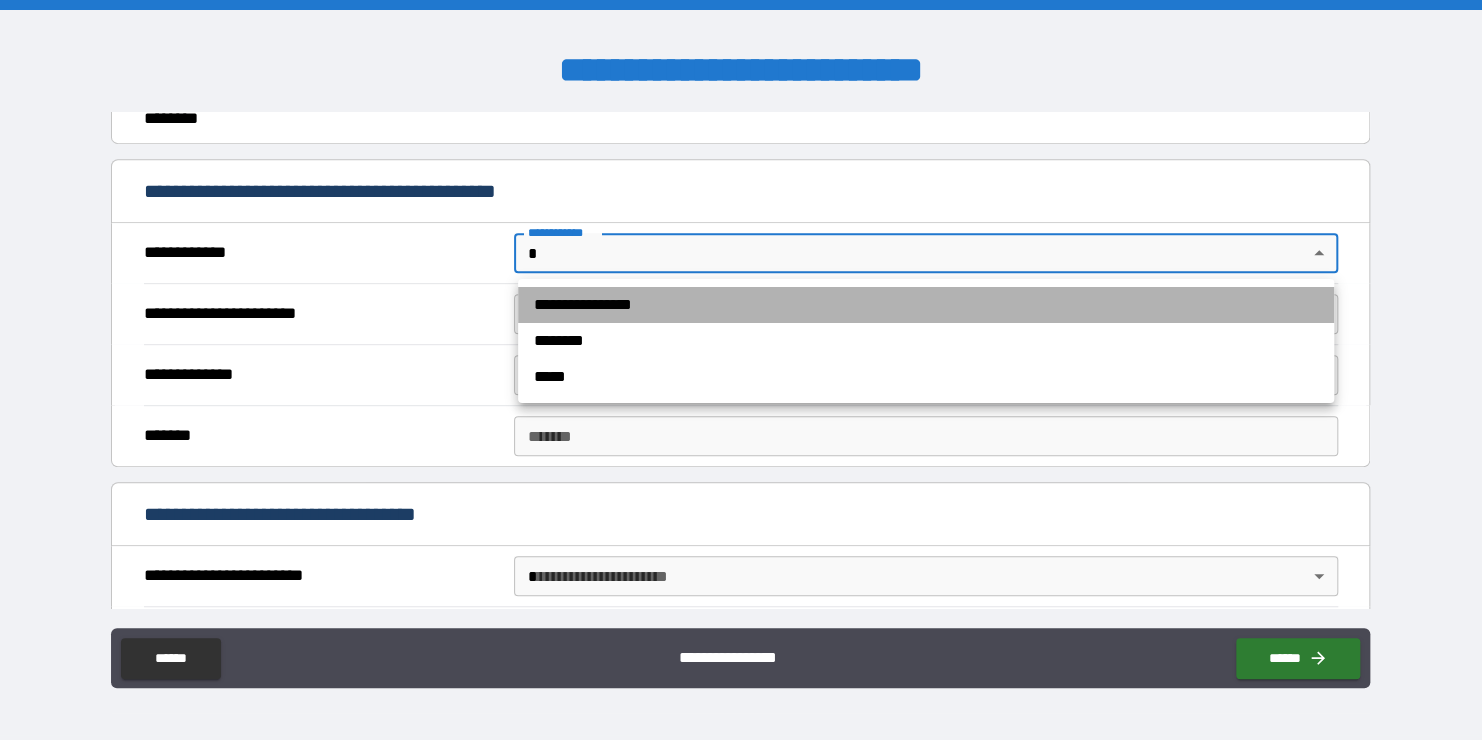 click on "**********" at bounding box center [926, 305] 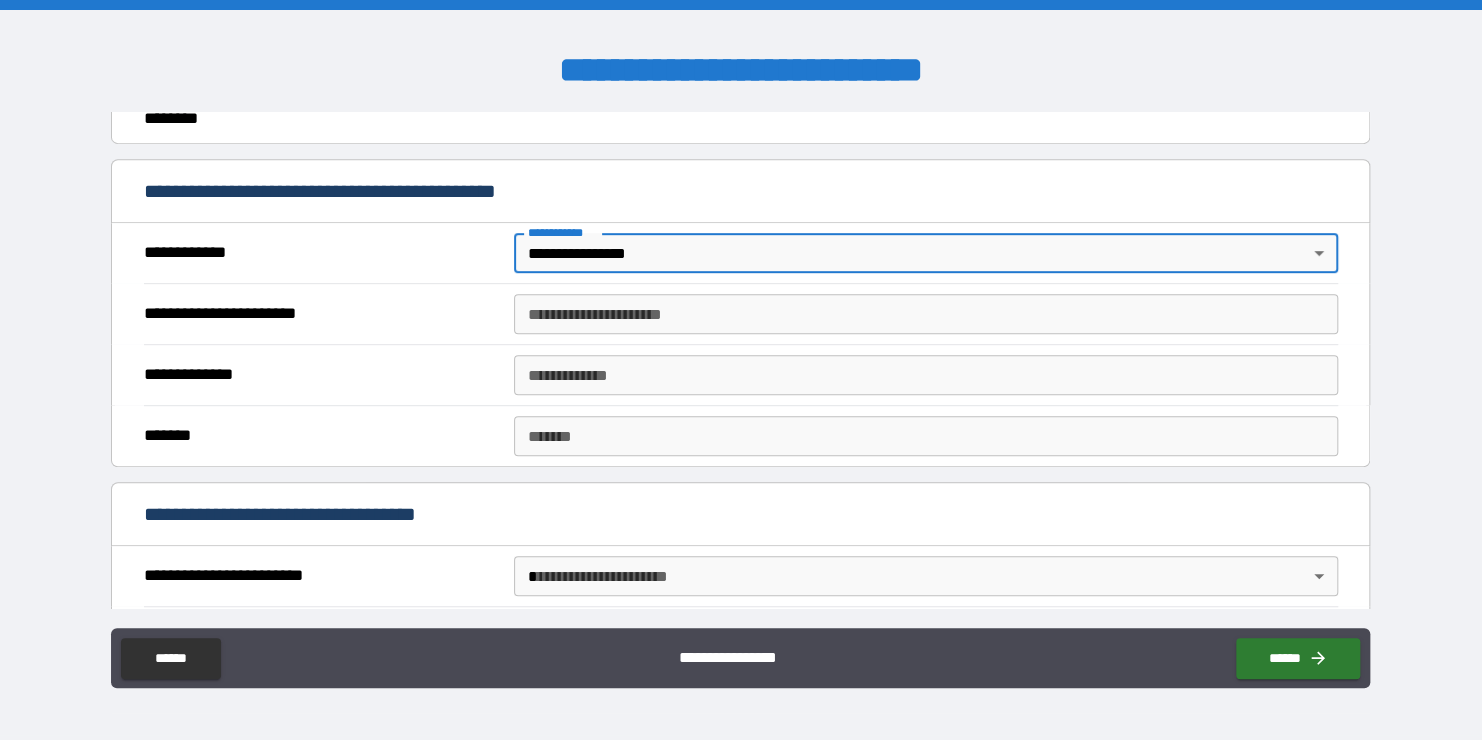 click on "**********" at bounding box center (926, 314) 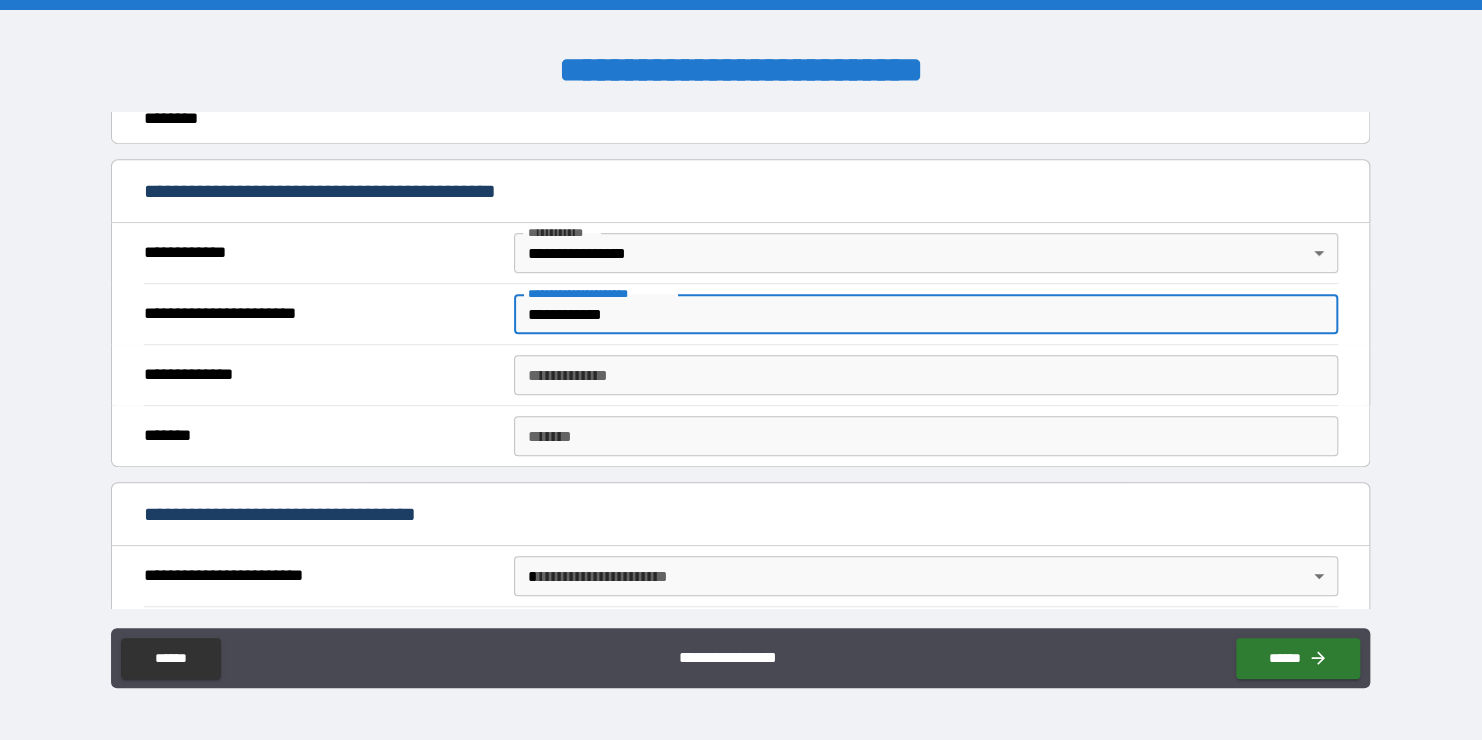 type on "**********" 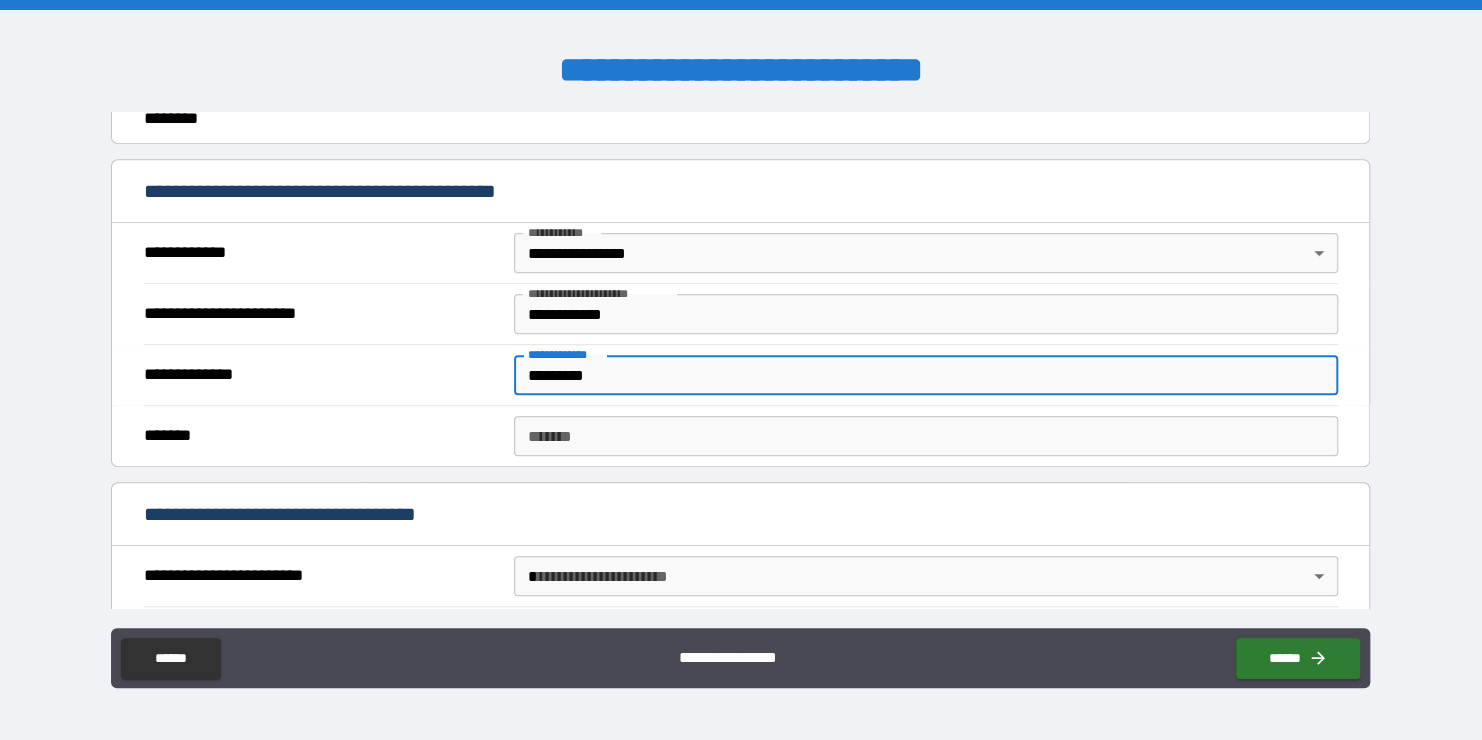type on "*********" 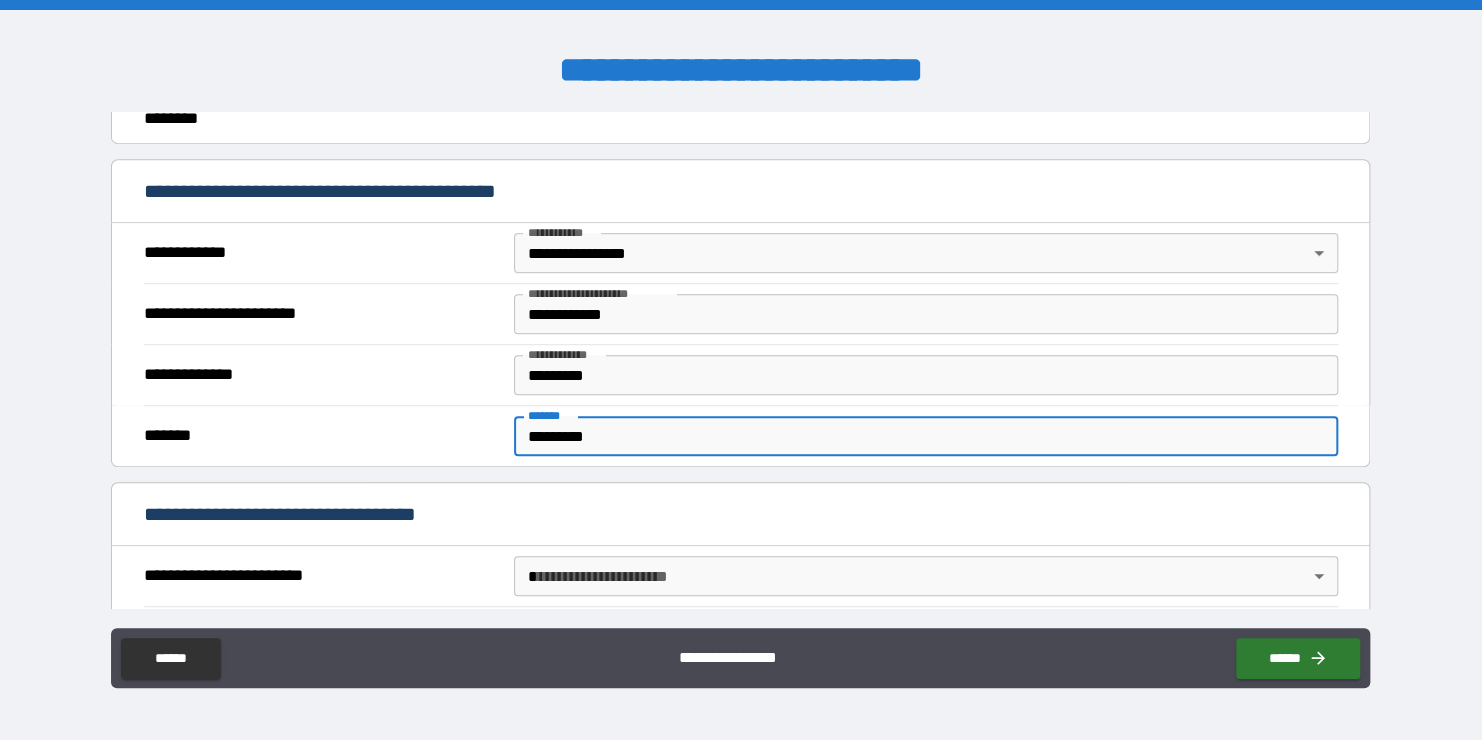 type on "*********" 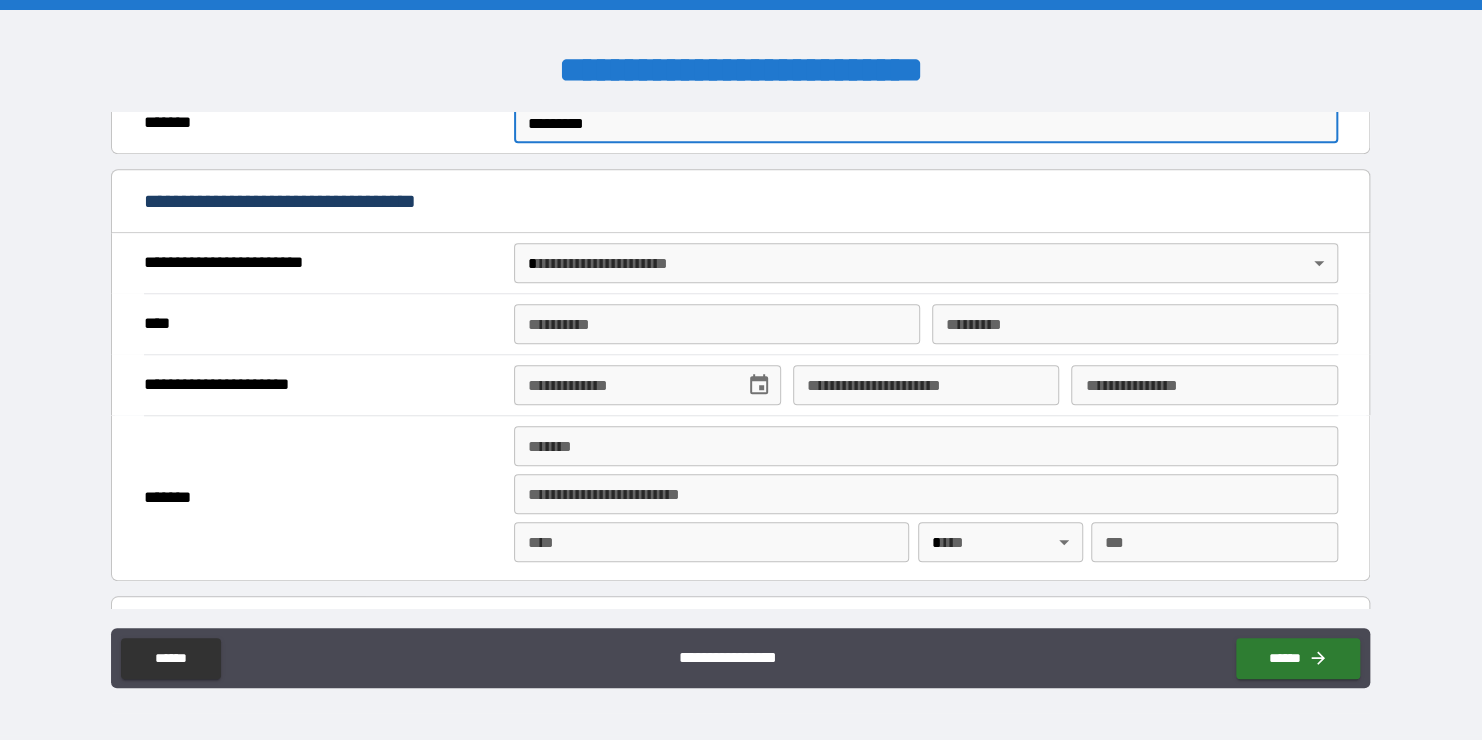 scroll, scrollTop: 782, scrollLeft: 0, axis: vertical 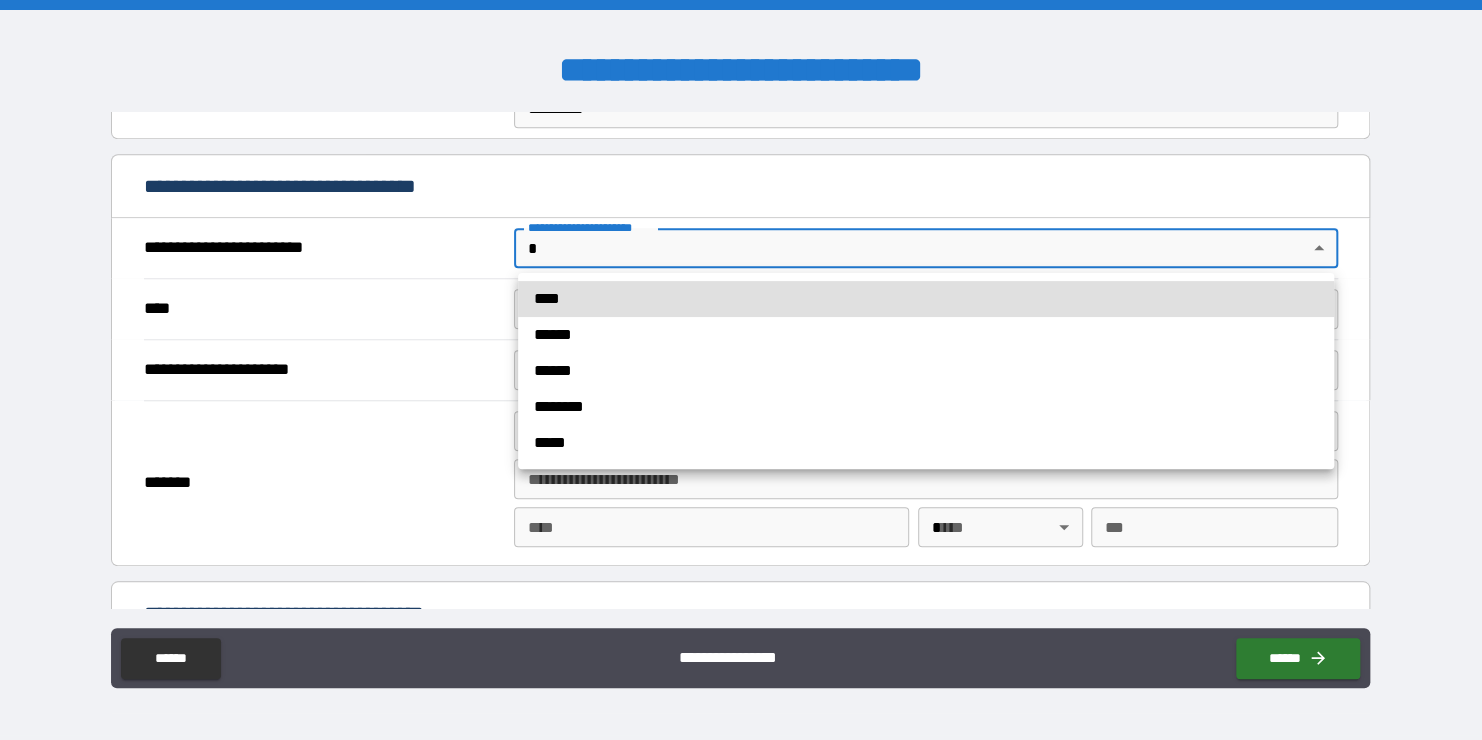 click on "**********" at bounding box center (741, 370) 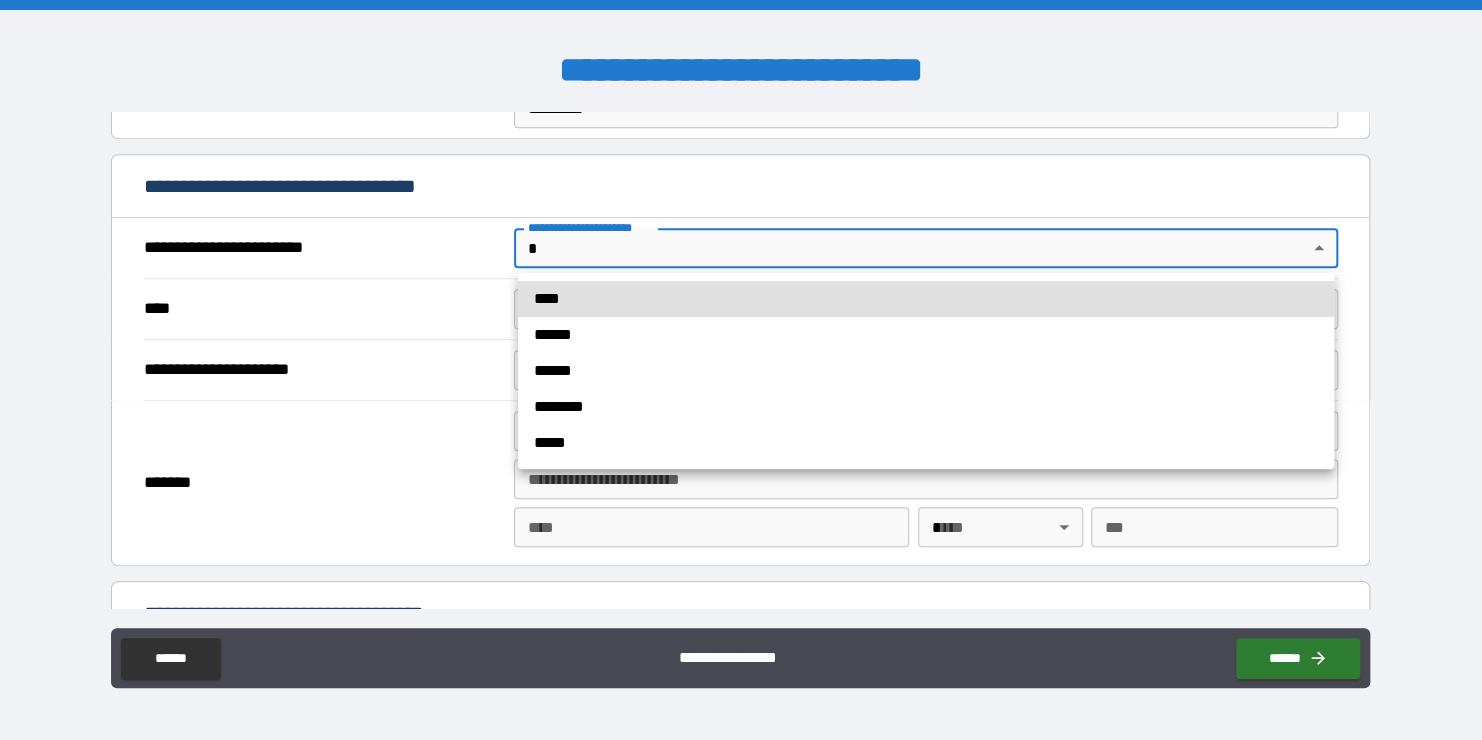 click on "******" at bounding box center [926, 371] 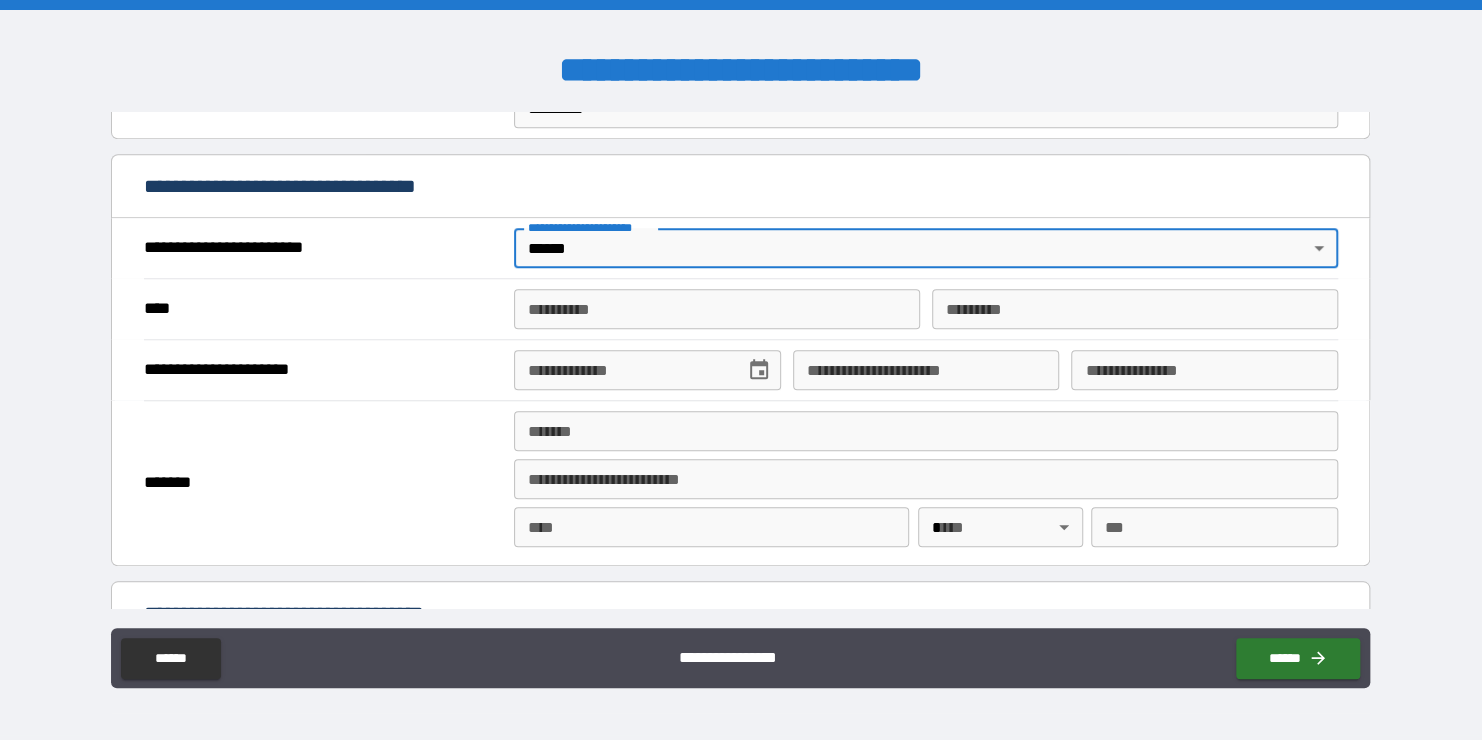 click on "**********" at bounding box center [717, 309] 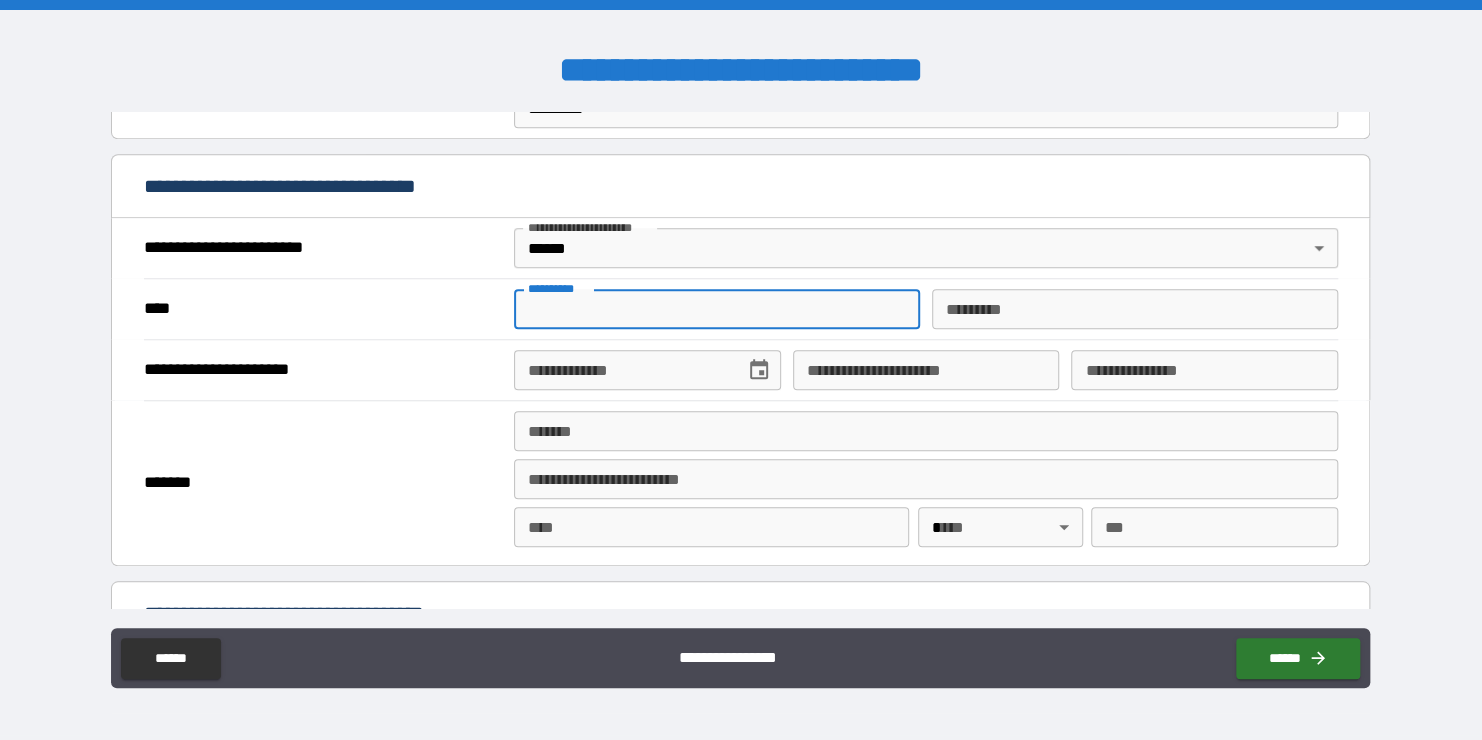 type on "*****" 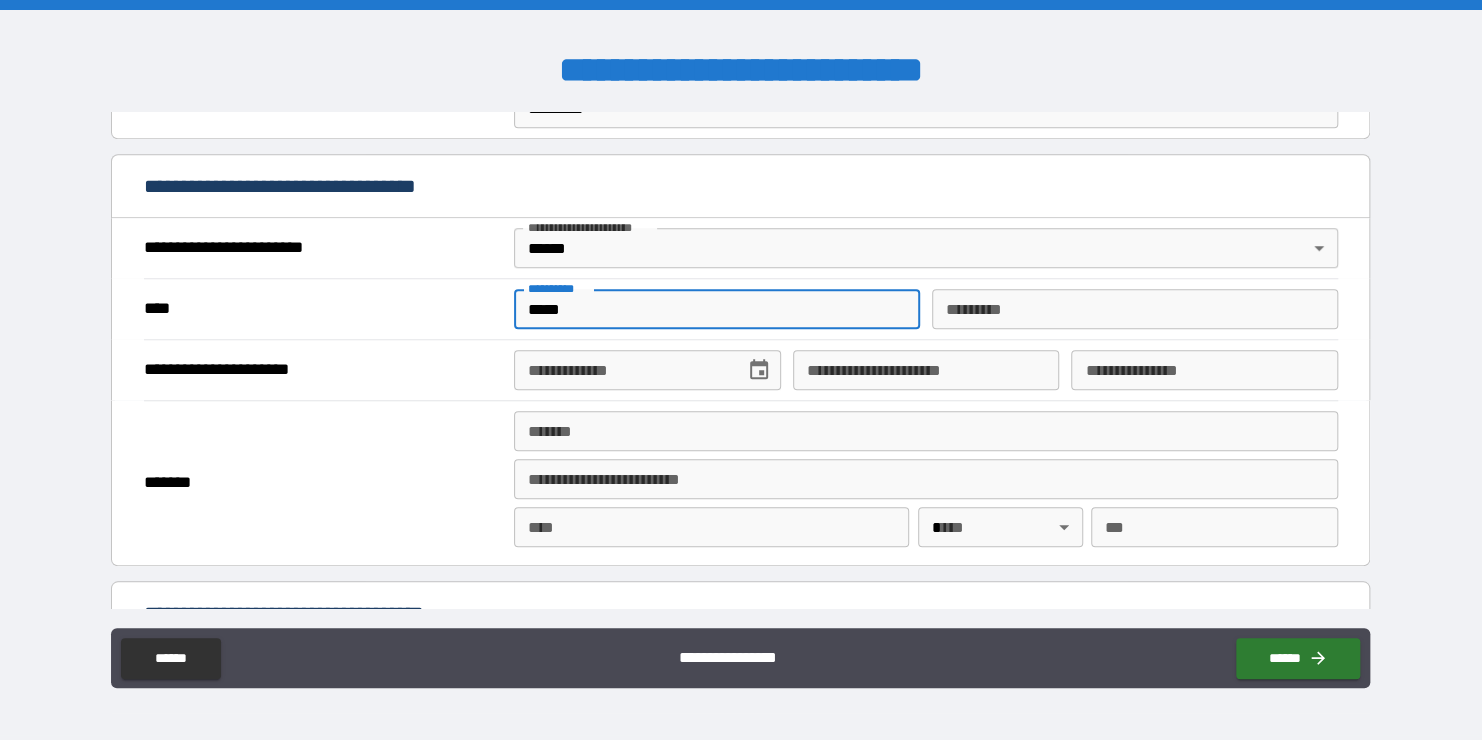 type on "******" 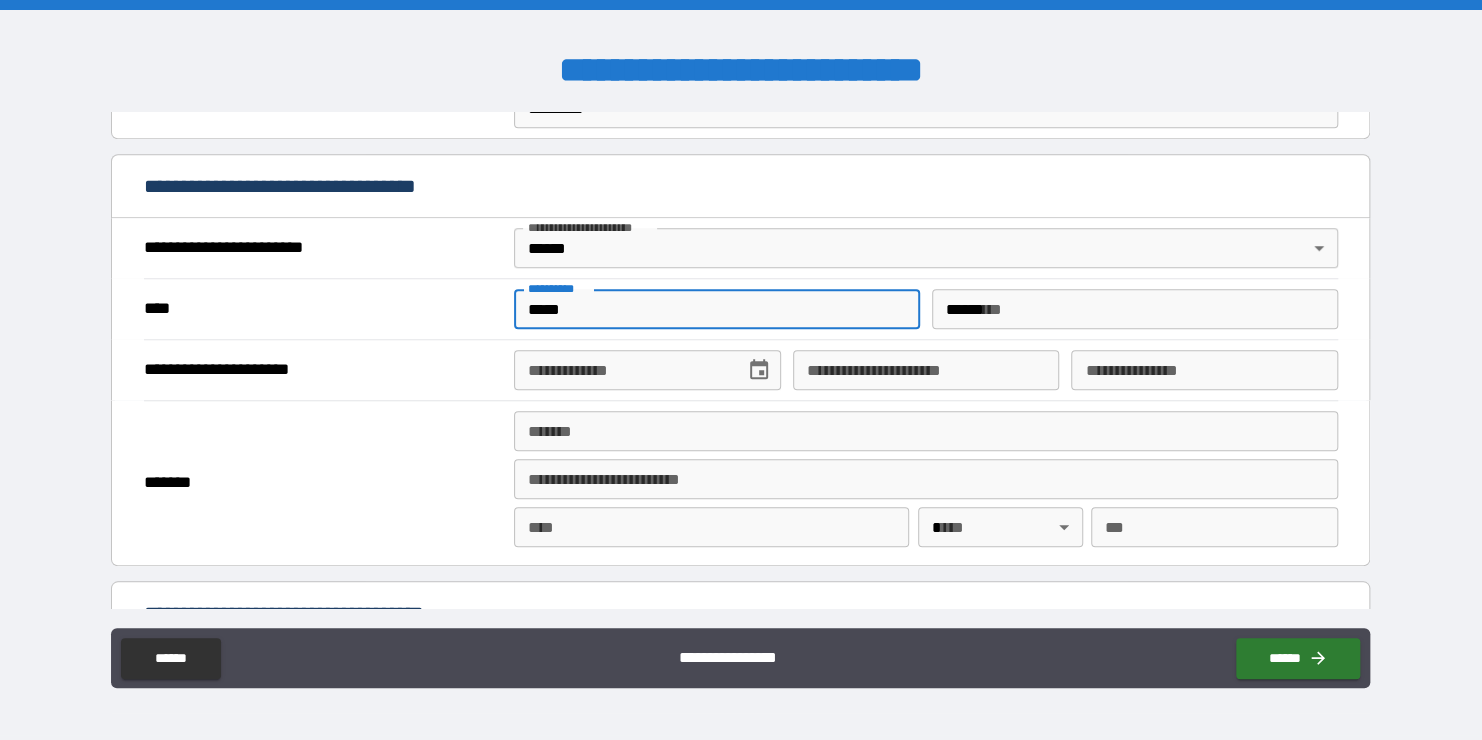 type on "**********" 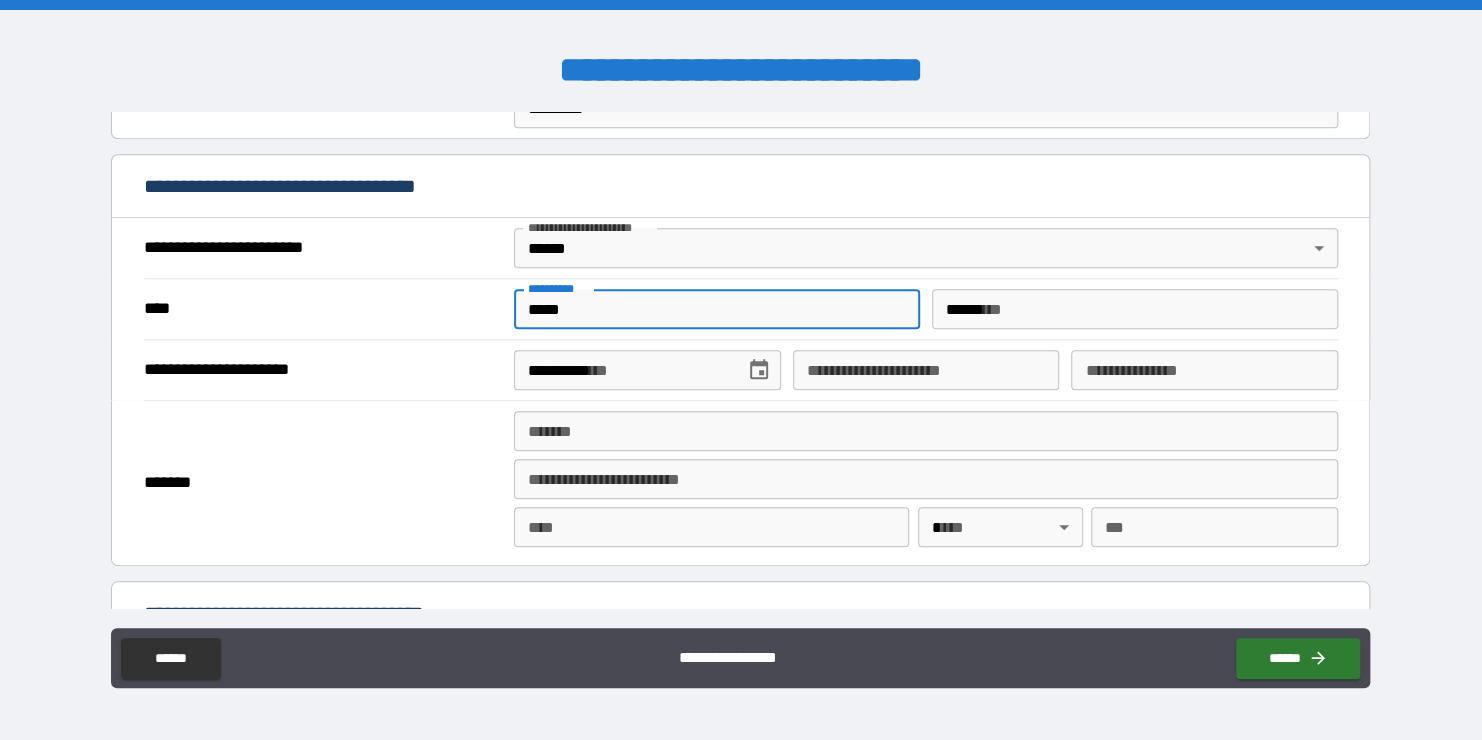 type on "**********" 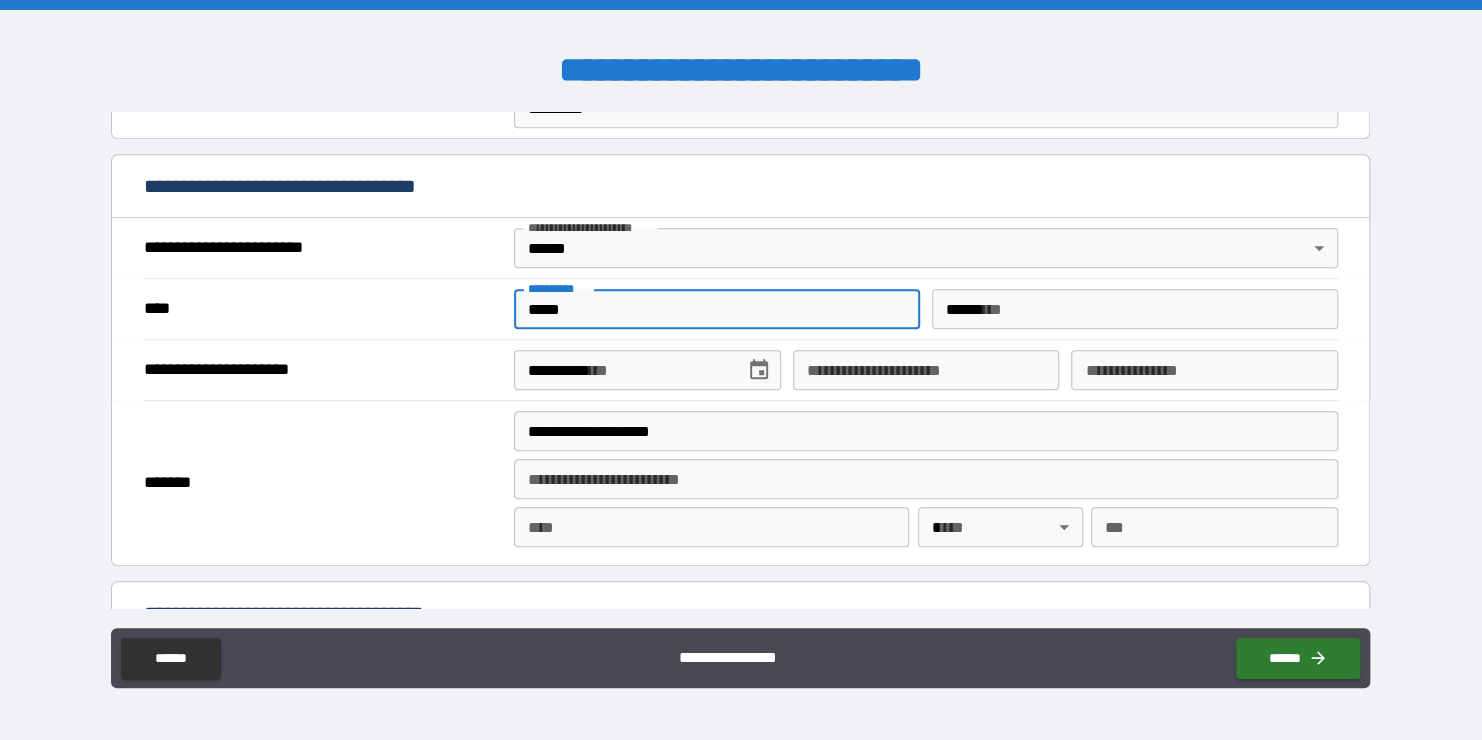 type on "**********" 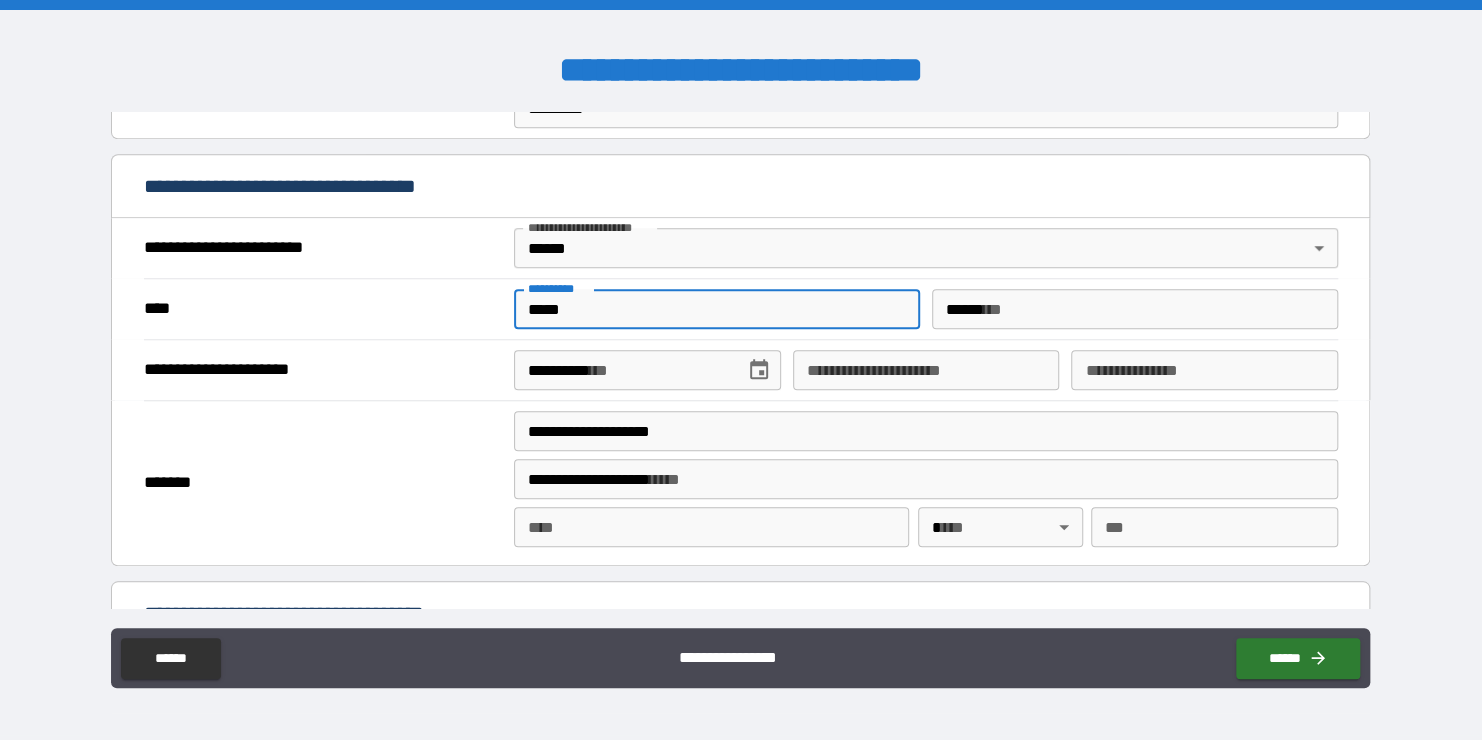 type on "**********" 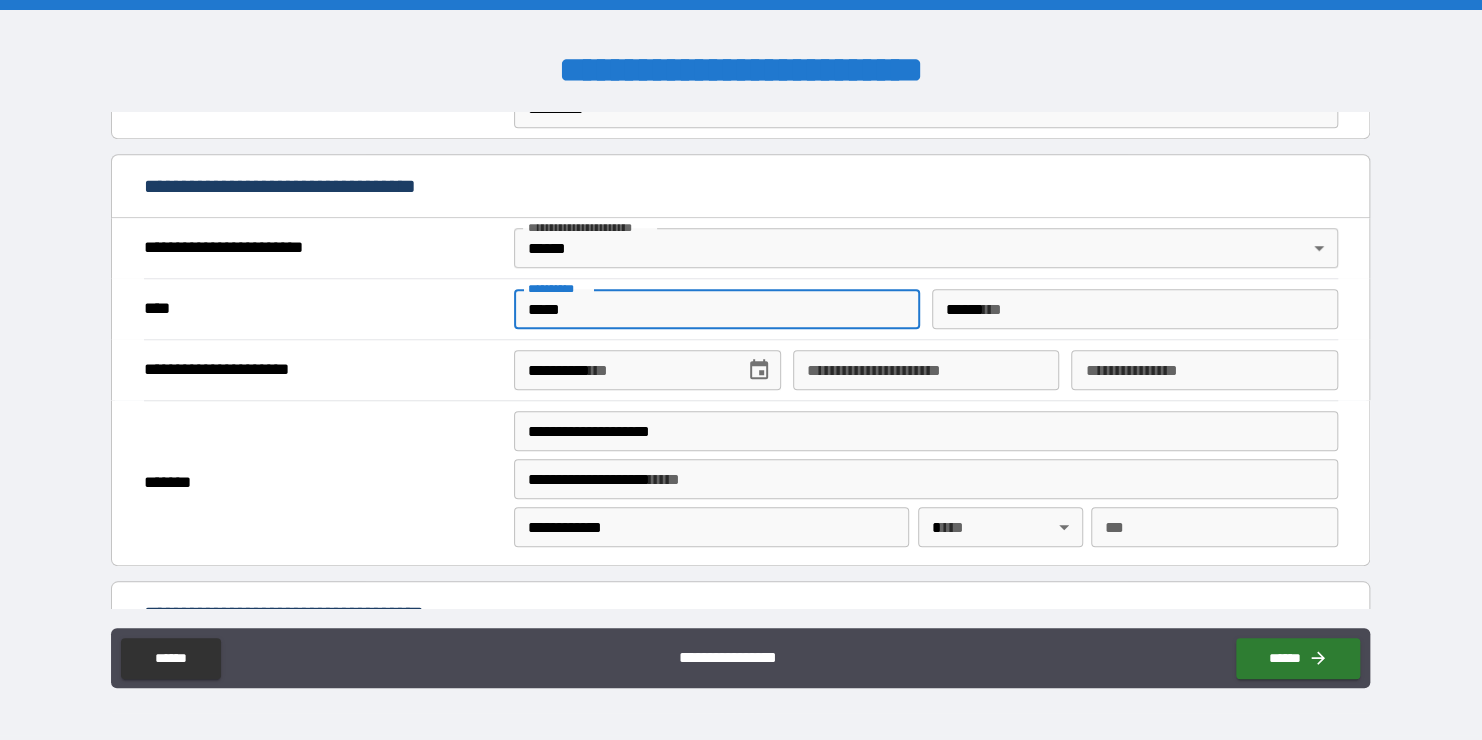 type 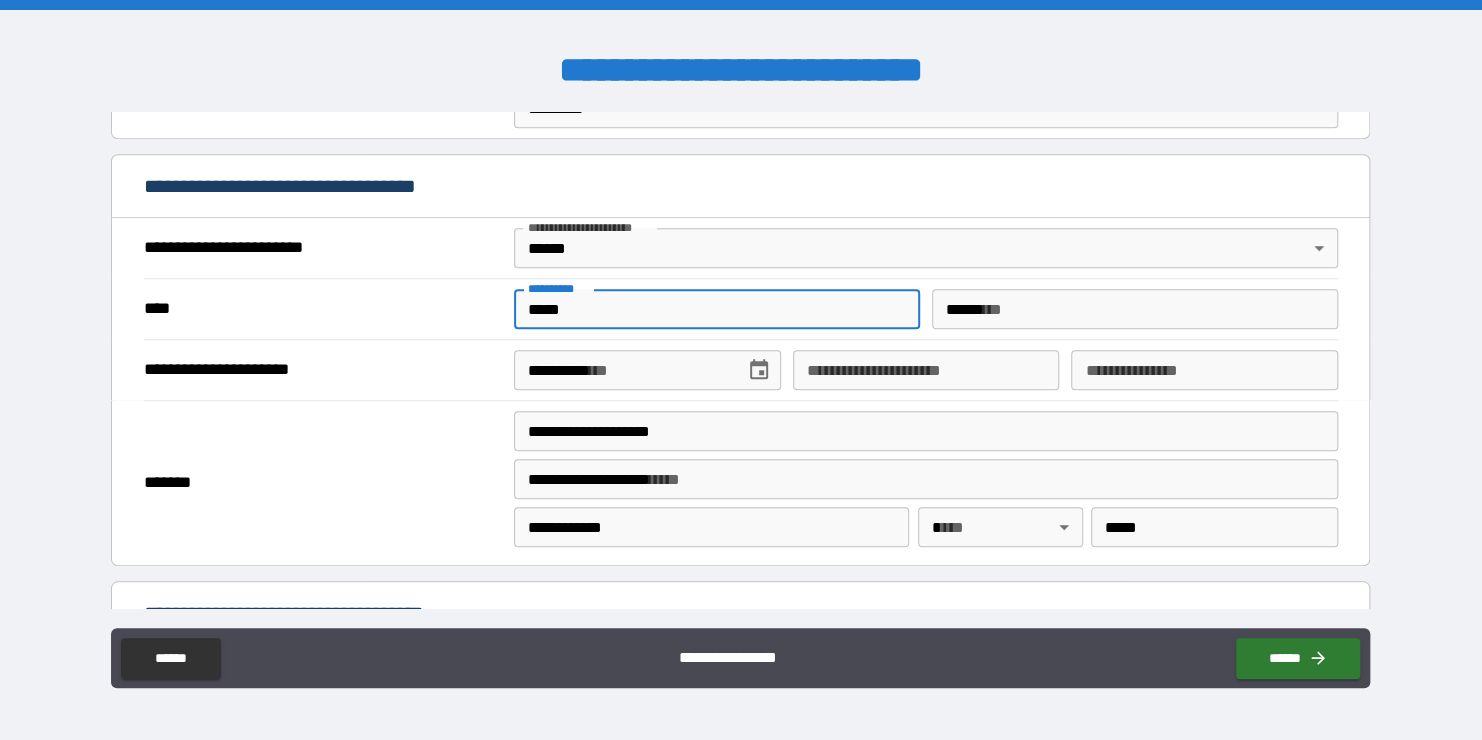 type on "**********" 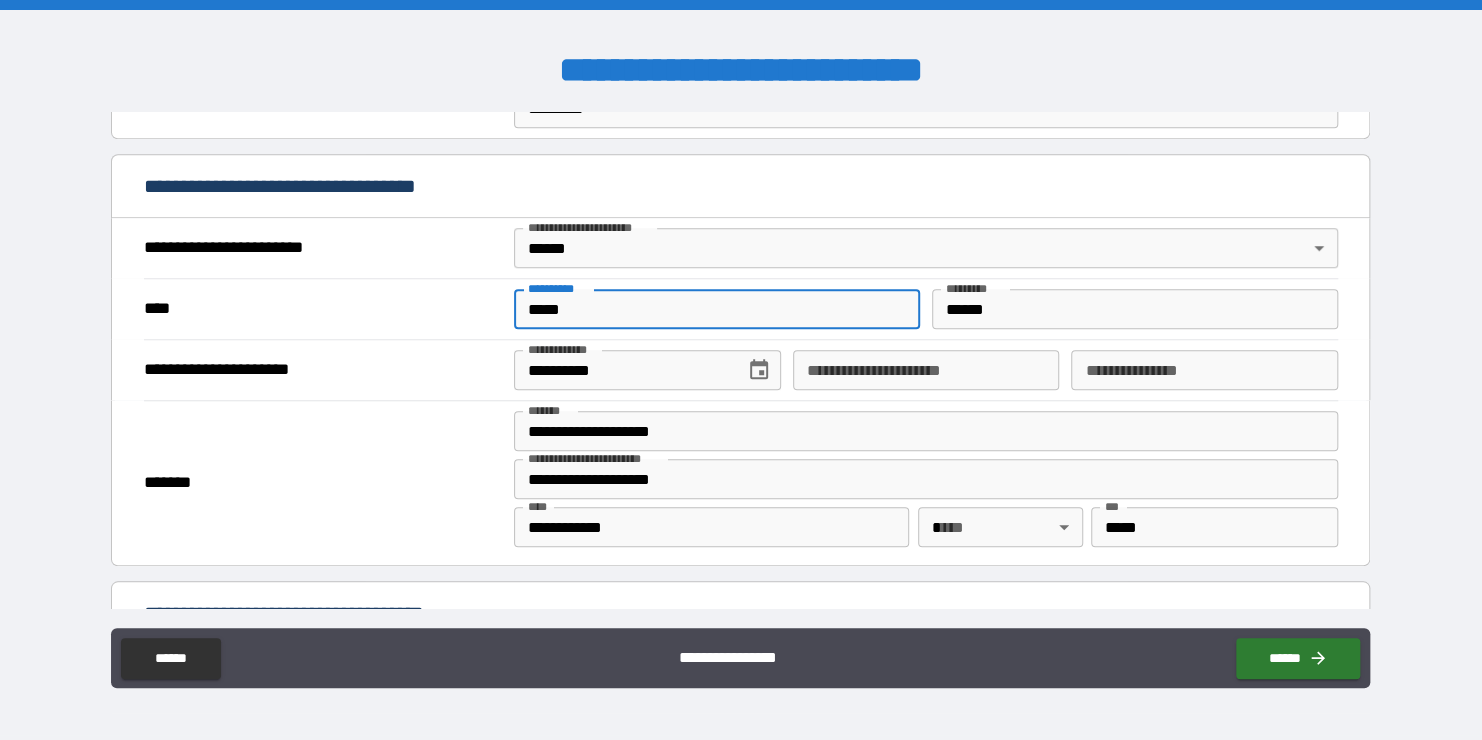 click on "**********" at bounding box center (926, 370) 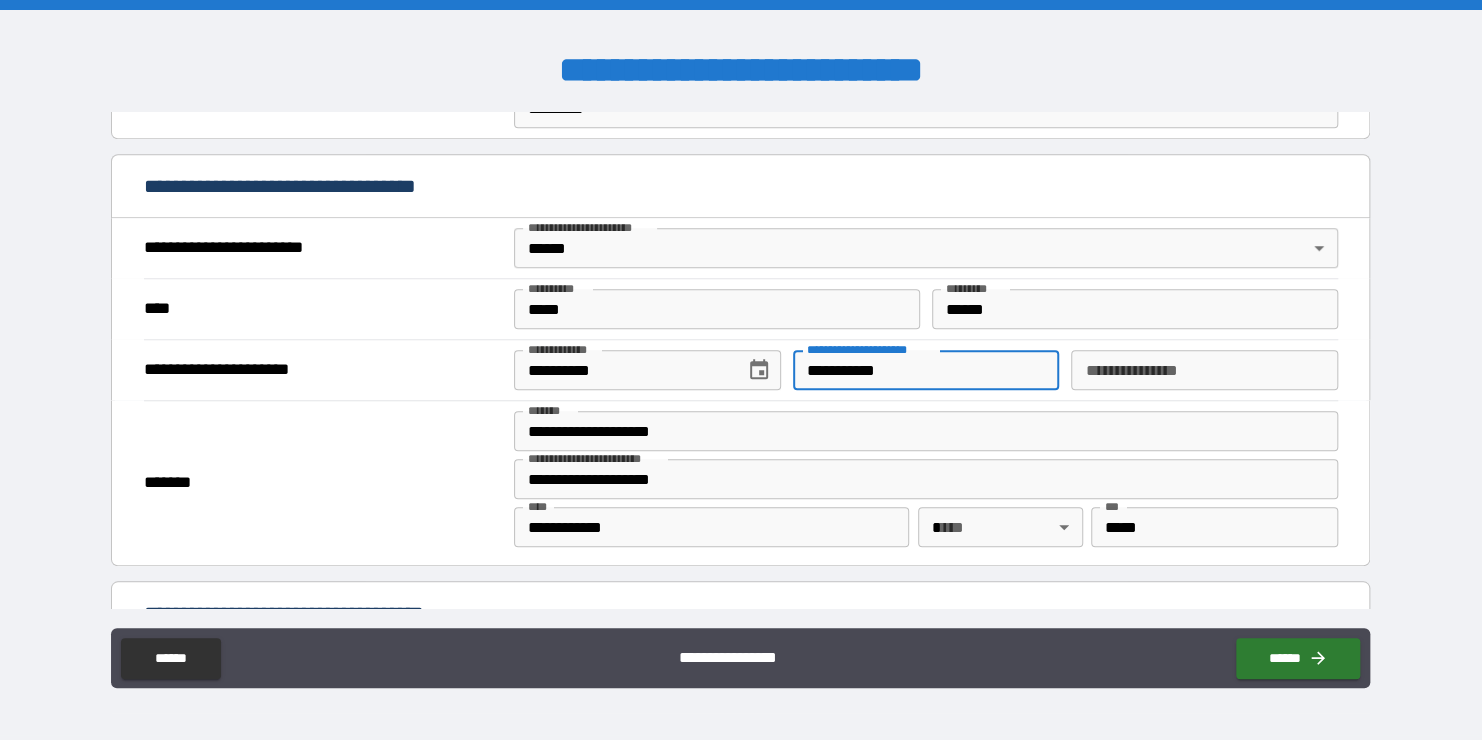type on "**********" 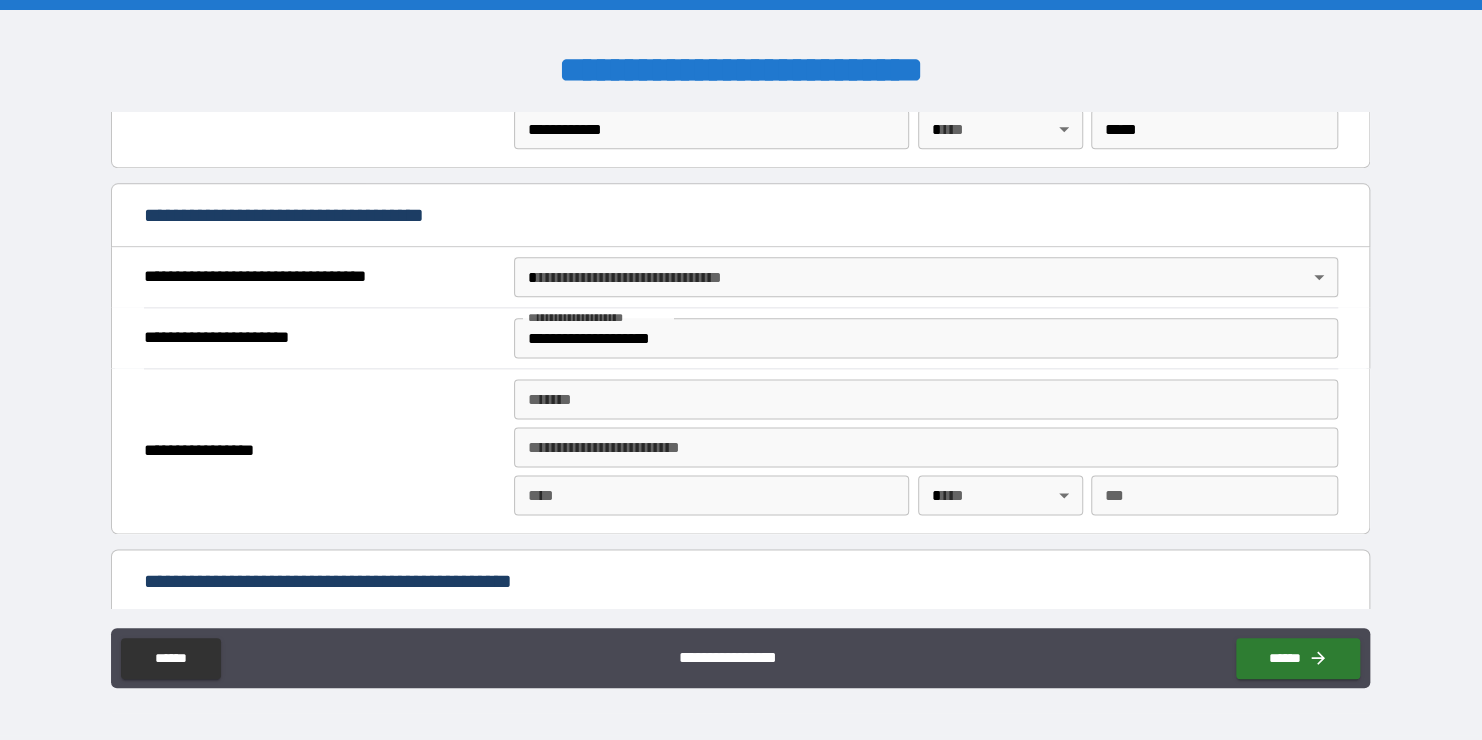 scroll, scrollTop: 1200, scrollLeft: 0, axis: vertical 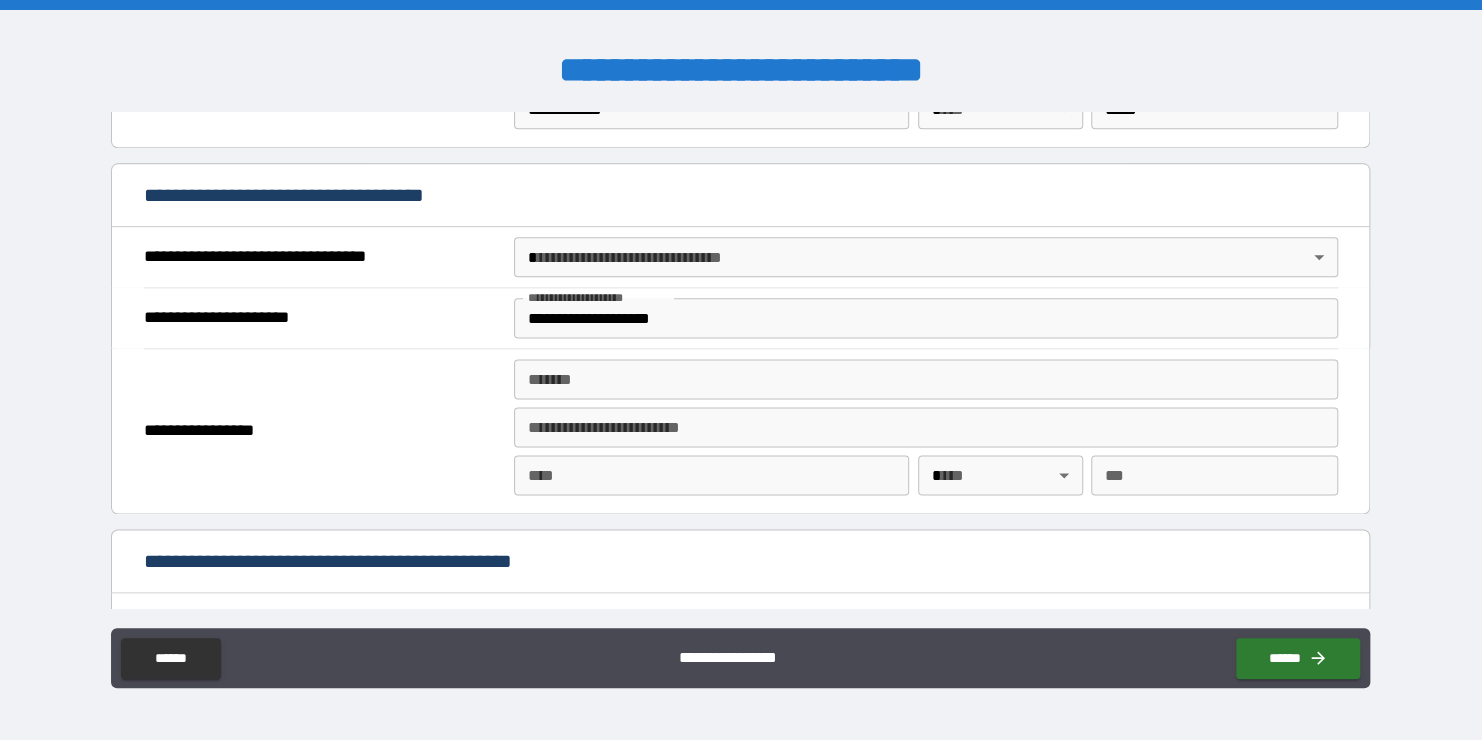 type on "**********" 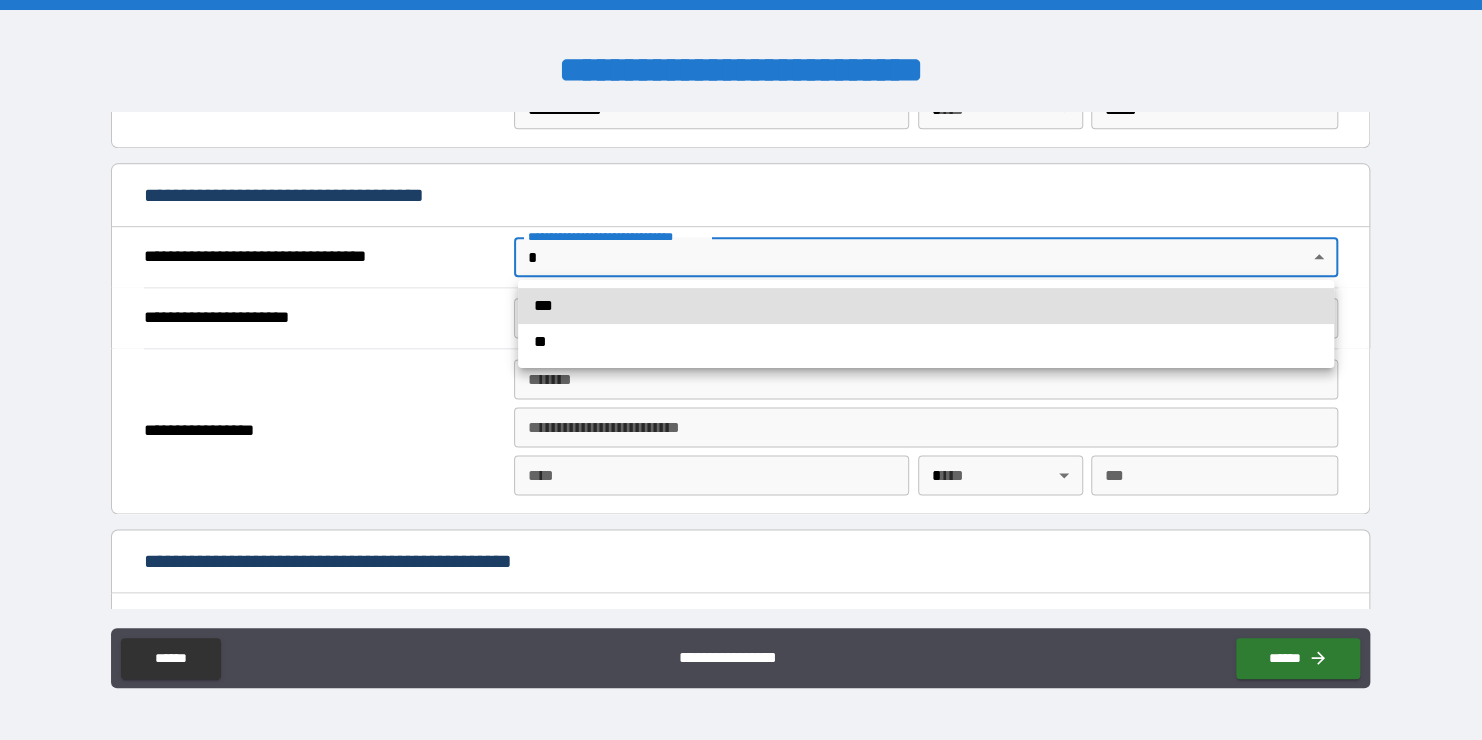 click on "**********" at bounding box center [741, 370] 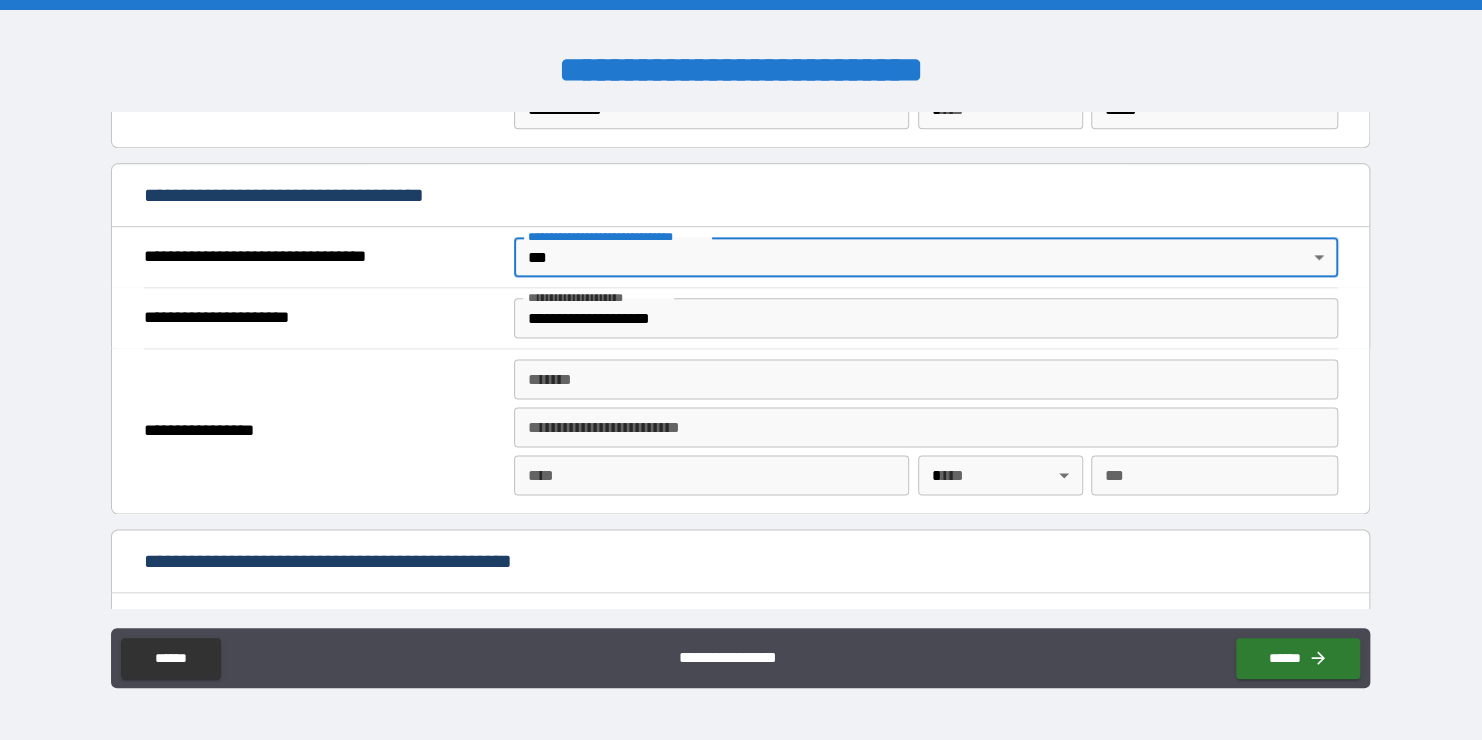 click on "*******" at bounding box center [926, 379] 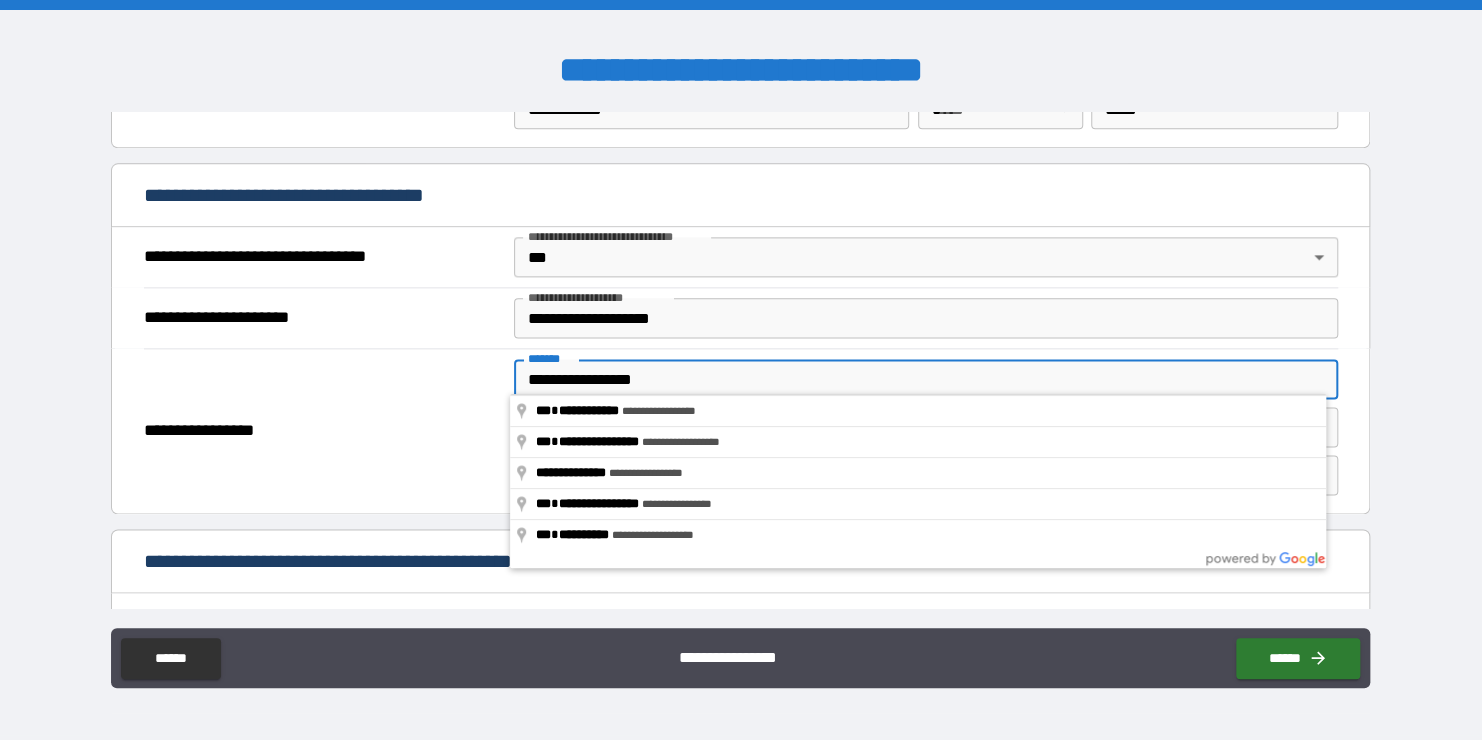 type on "**********" 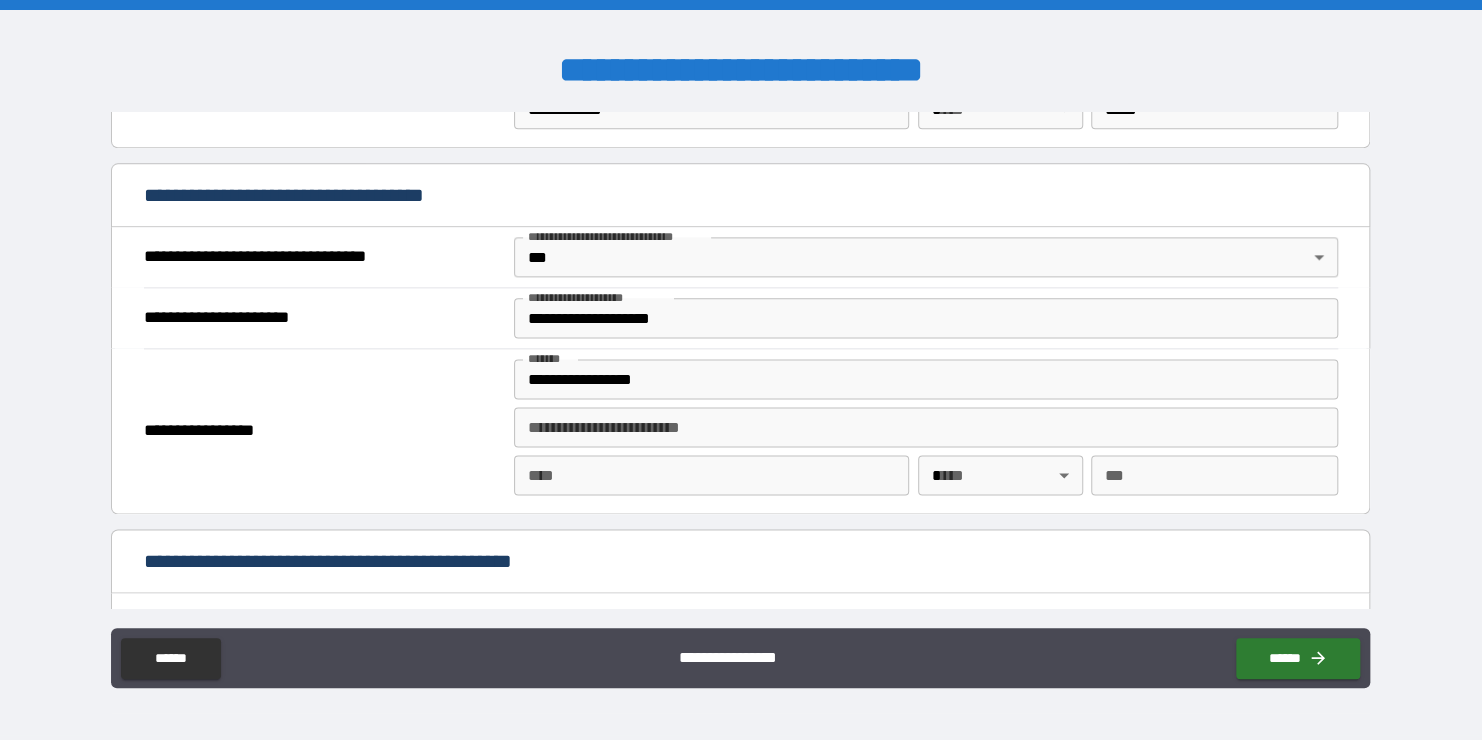 click on "****" at bounding box center (712, 475) 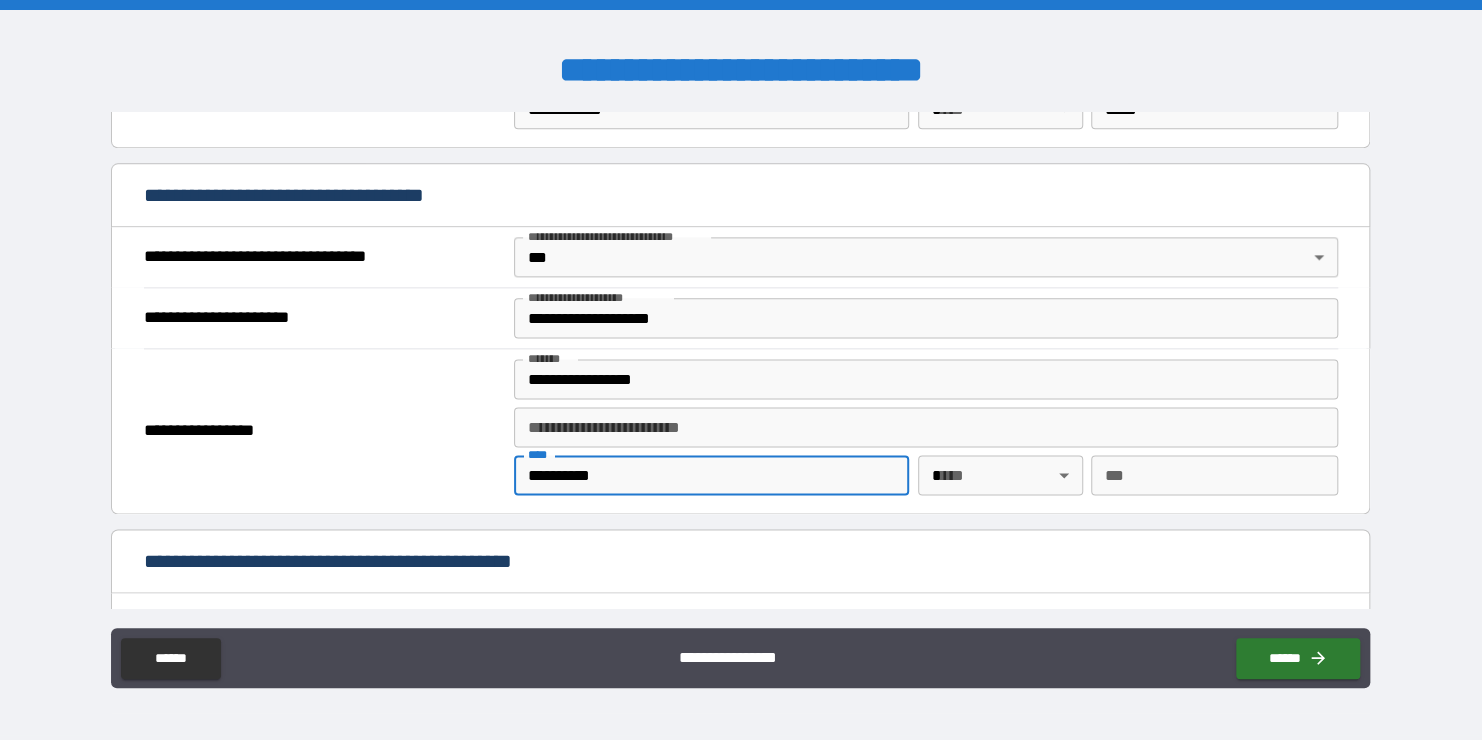 type on "*********" 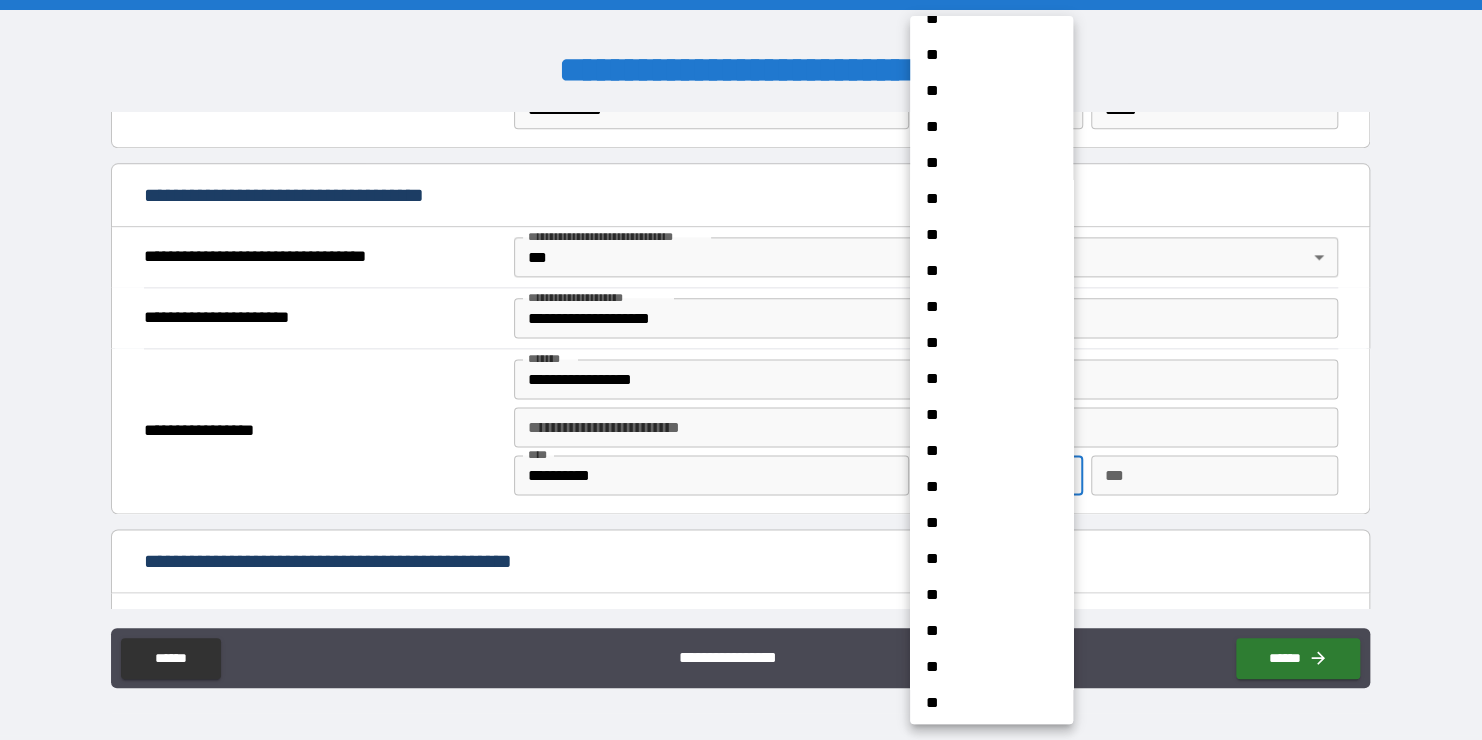 scroll, scrollTop: 360, scrollLeft: 0, axis: vertical 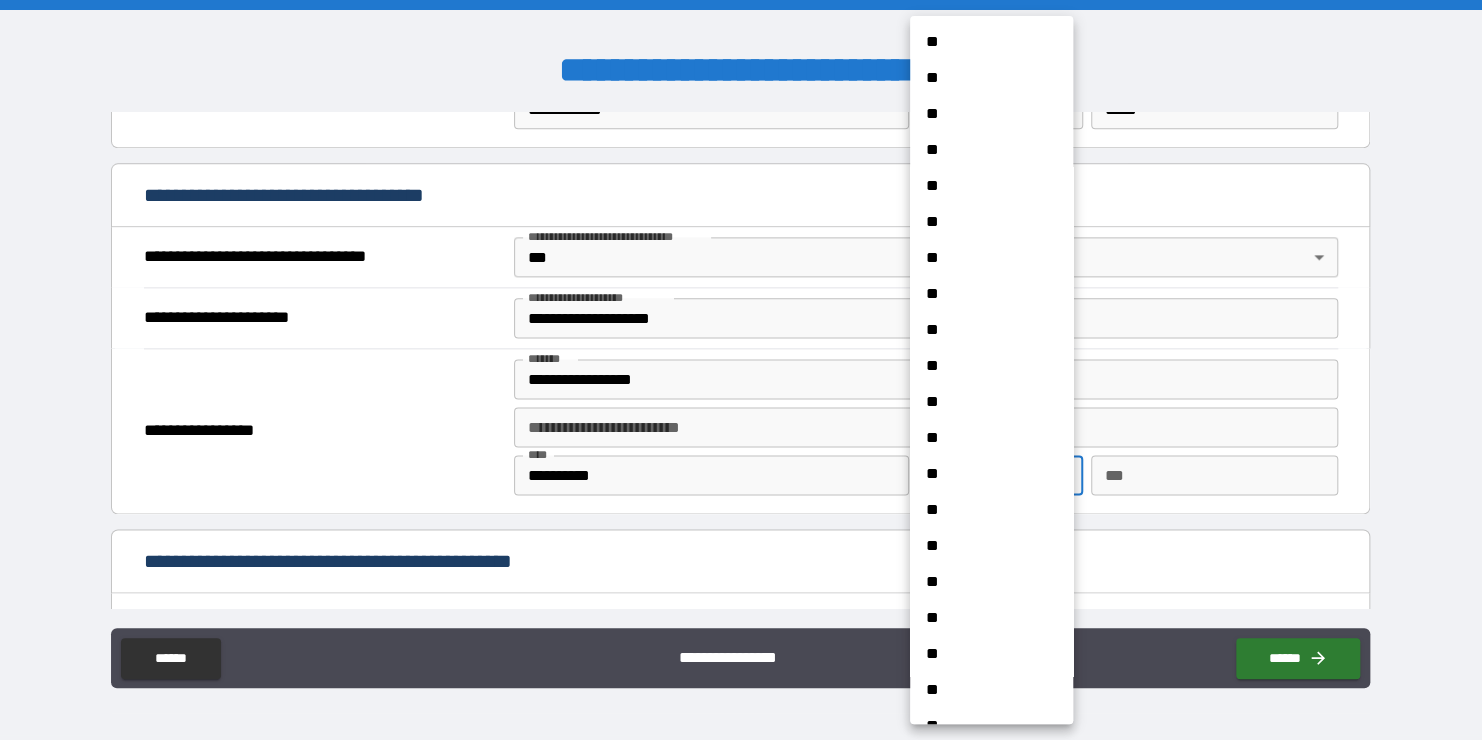 click on "**" at bounding box center [984, 582] 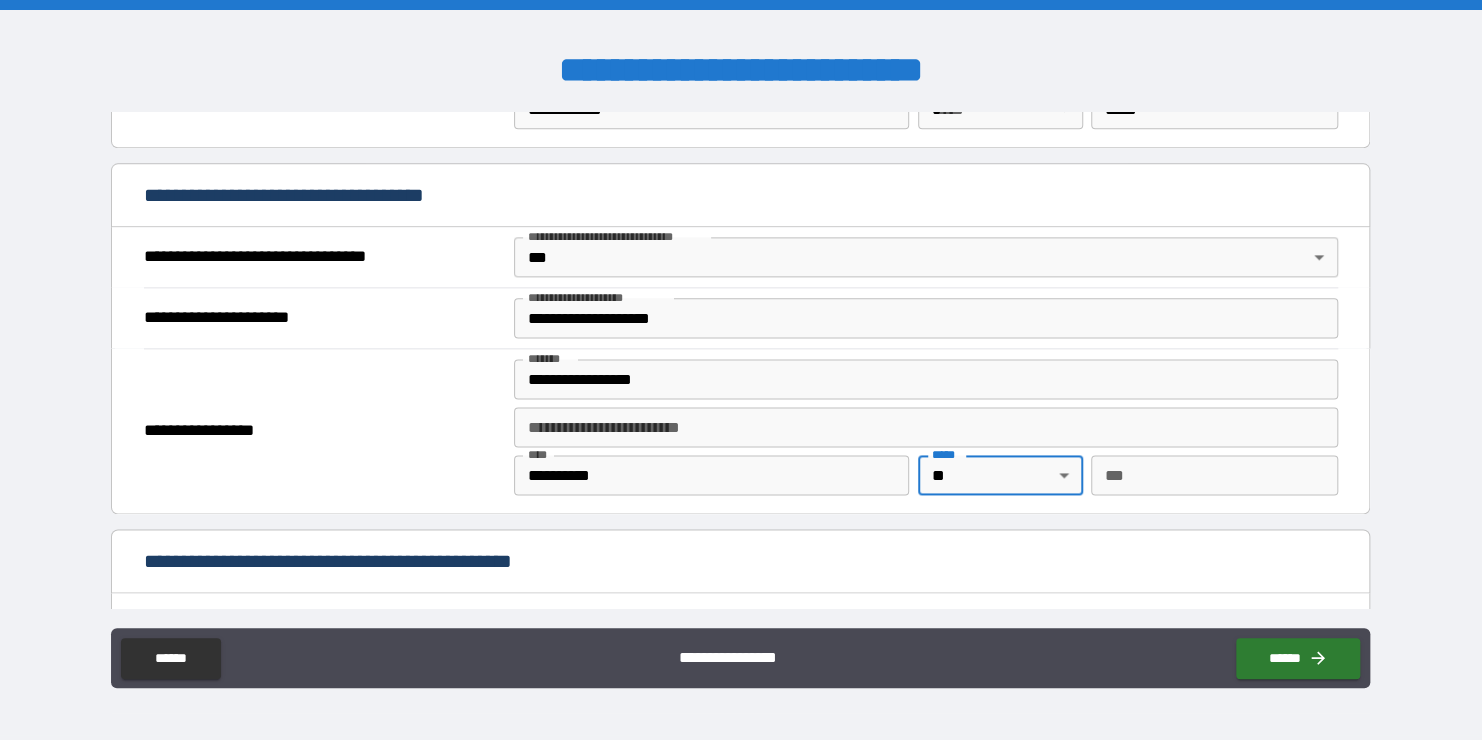 click on "***" at bounding box center [1214, 475] 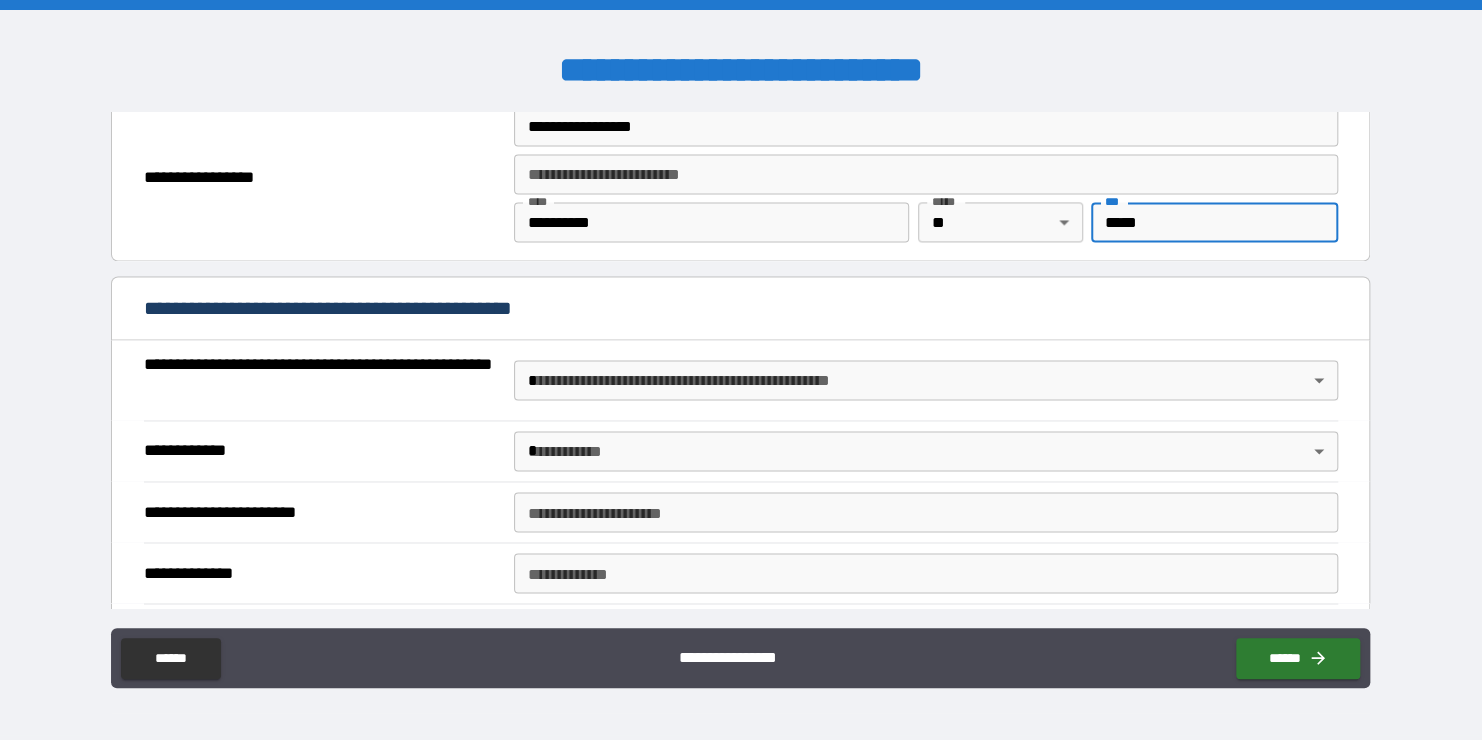 scroll, scrollTop: 1539, scrollLeft: 0, axis: vertical 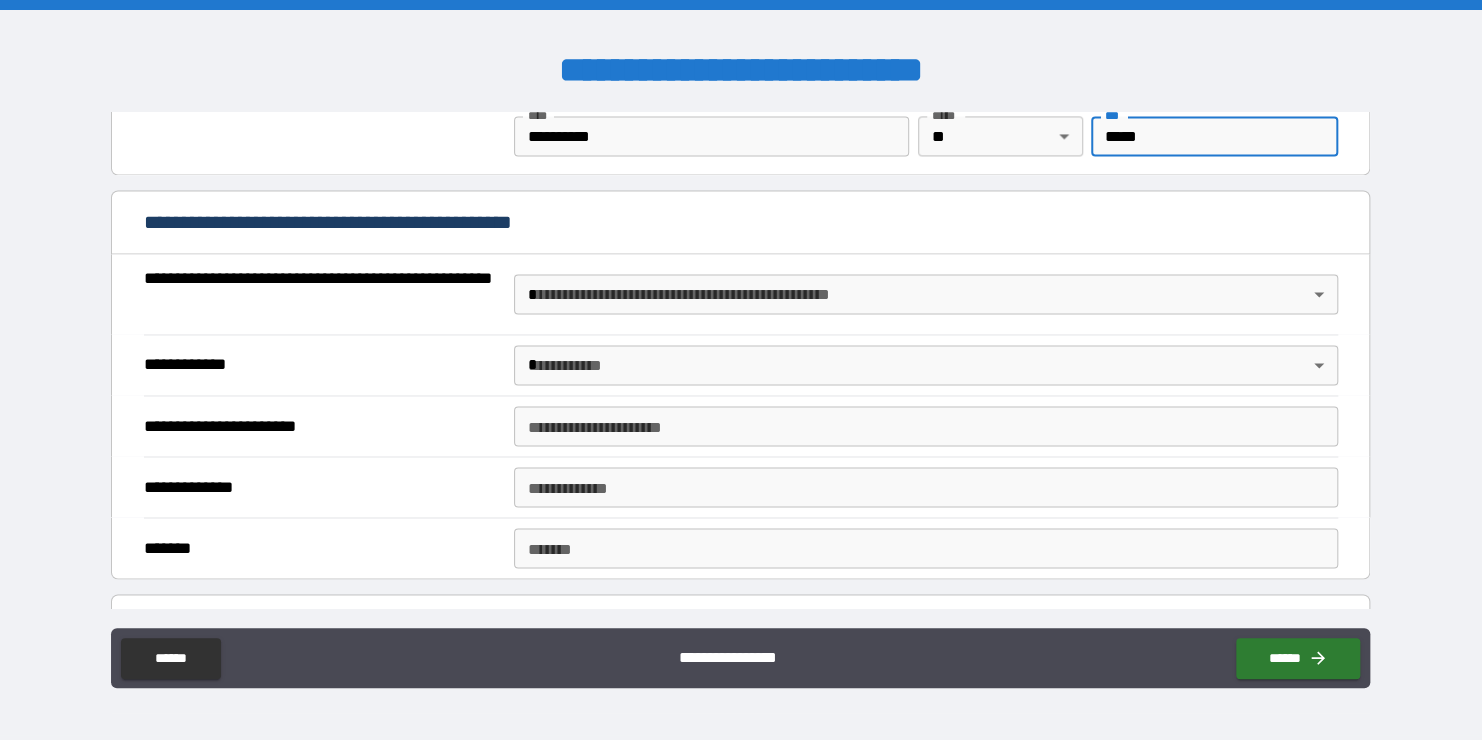 type on "*****" 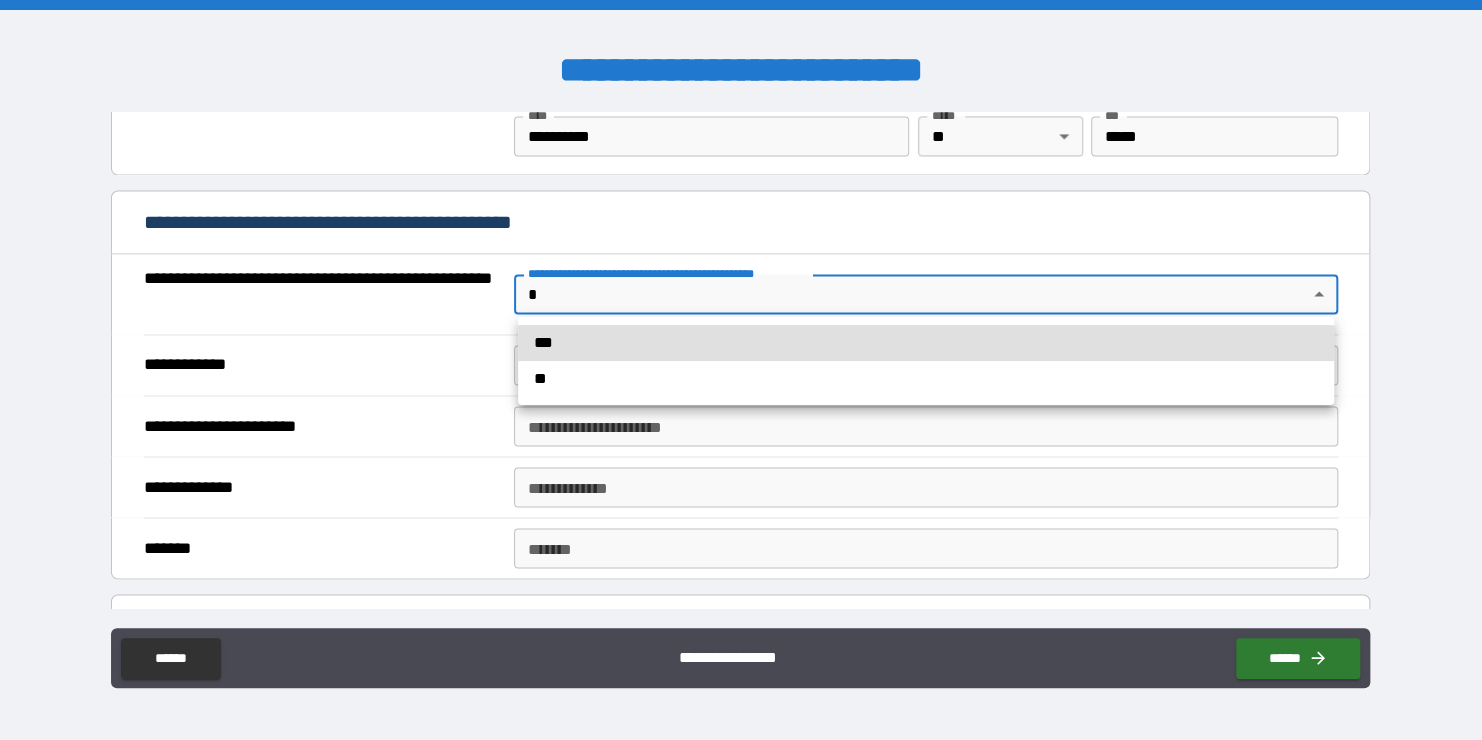 click on "**" at bounding box center [926, 379] 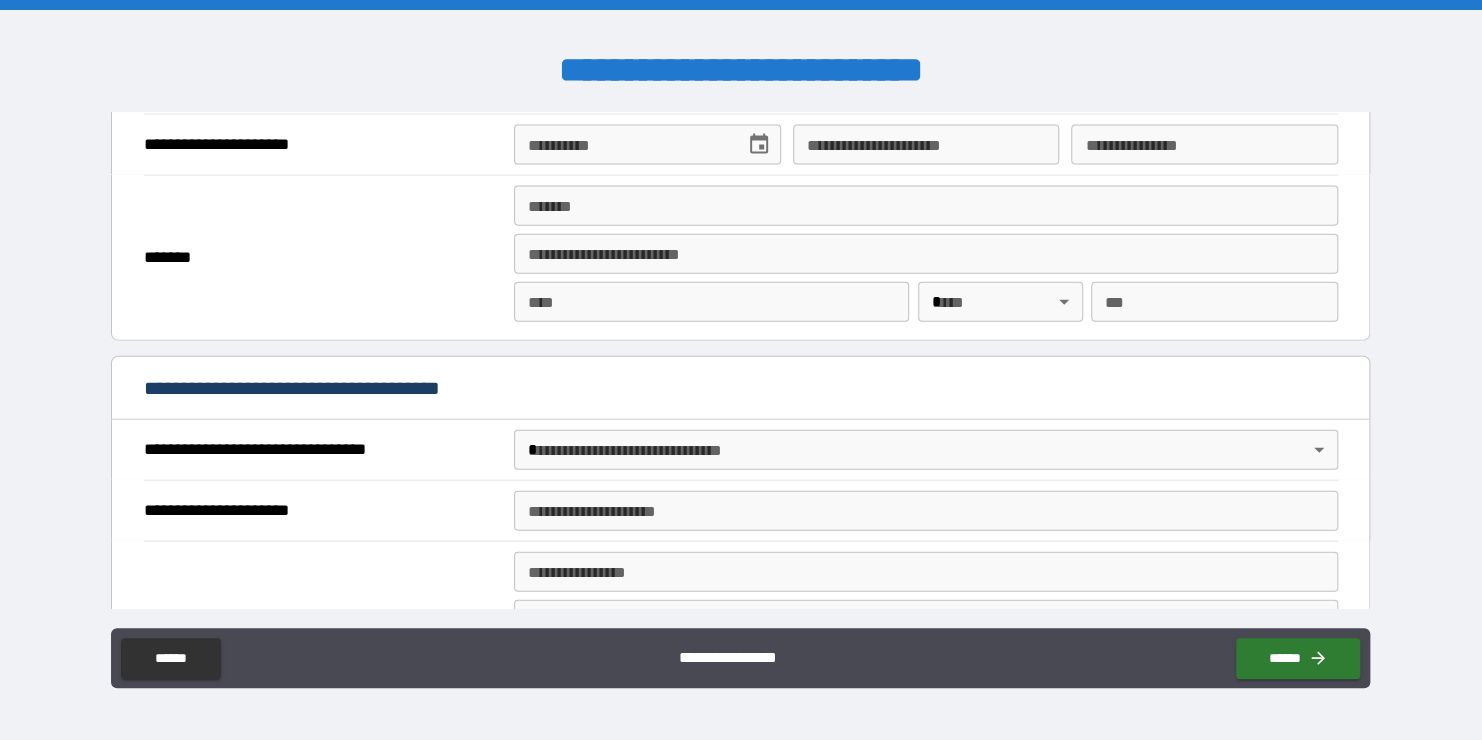 scroll, scrollTop: 2240, scrollLeft: 0, axis: vertical 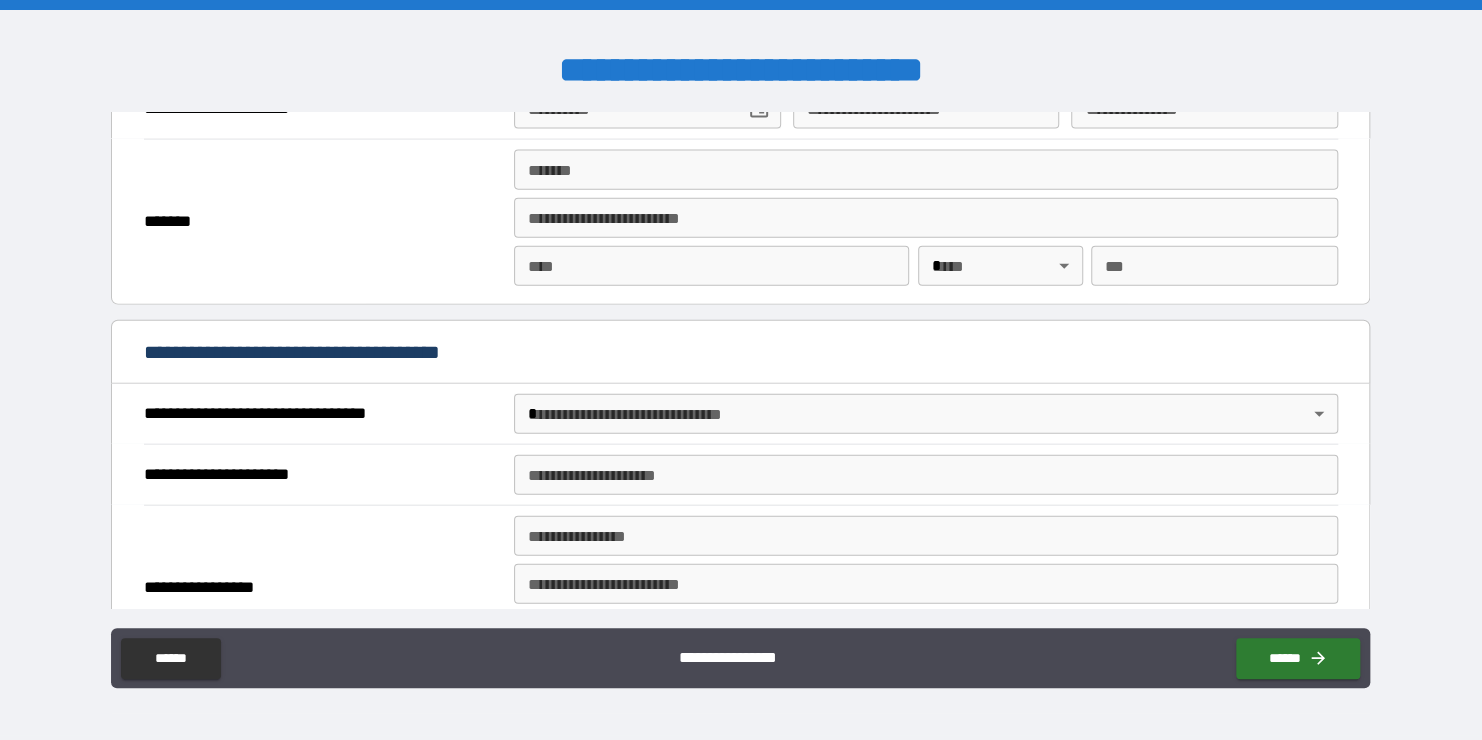 click on "**********" at bounding box center [740, 588] 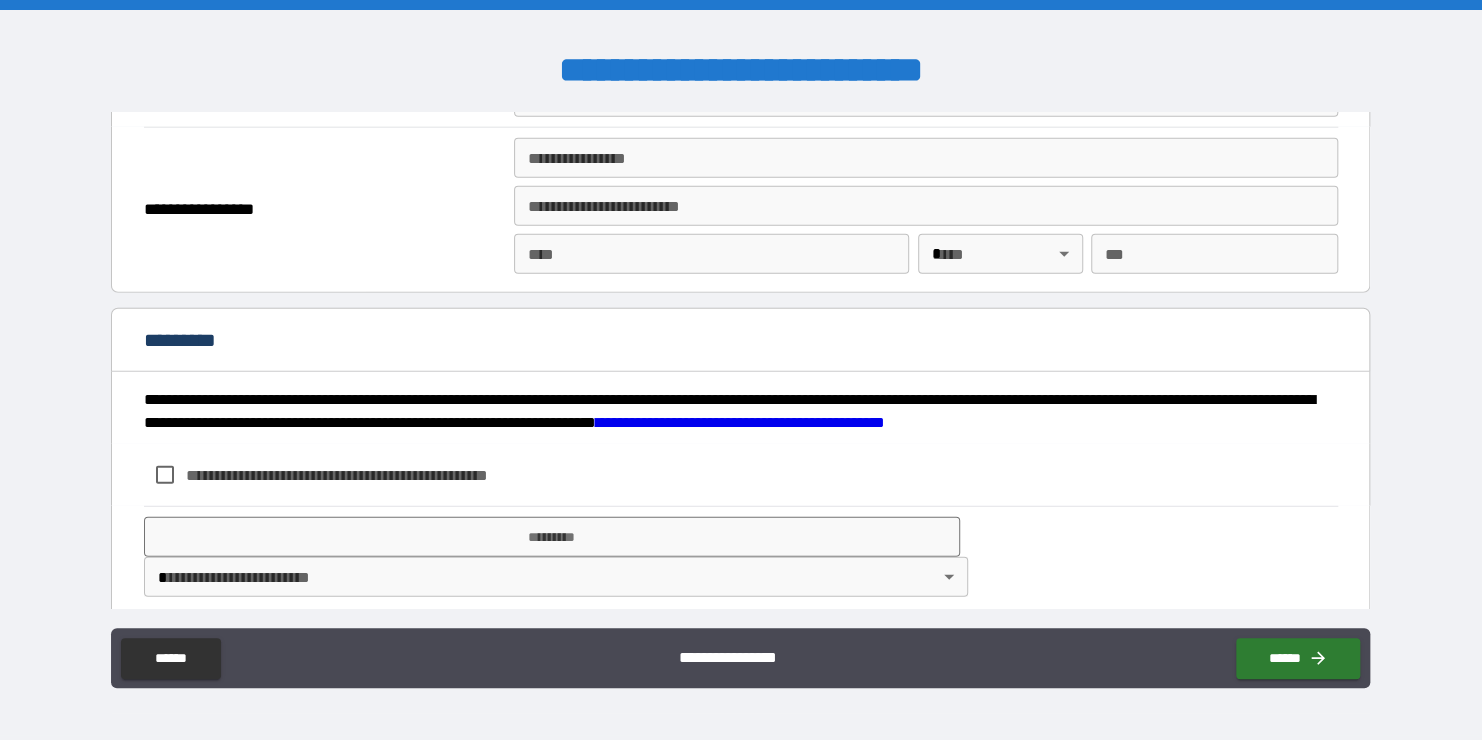 scroll, scrollTop: 2628, scrollLeft: 0, axis: vertical 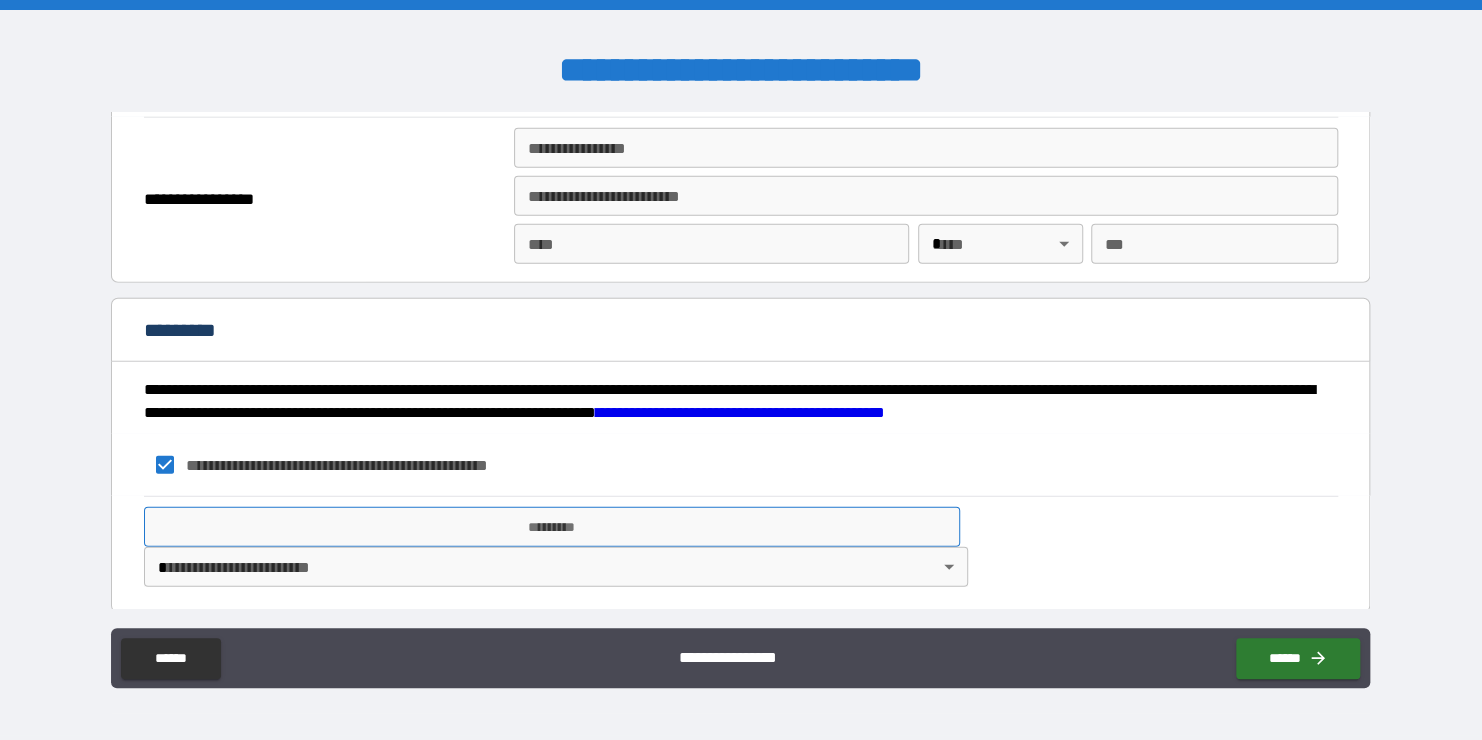 click on "*********" at bounding box center [552, 527] 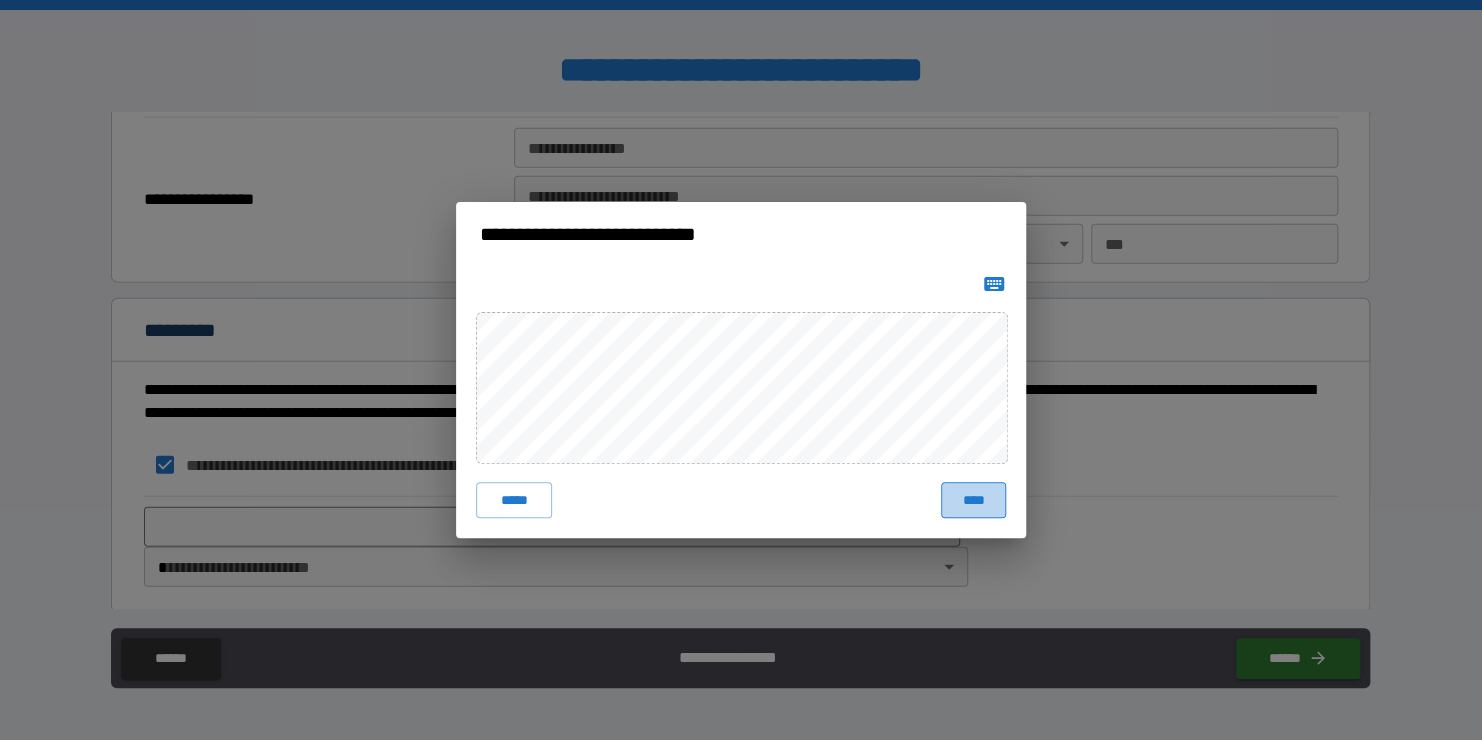 click on "****" at bounding box center [973, 500] 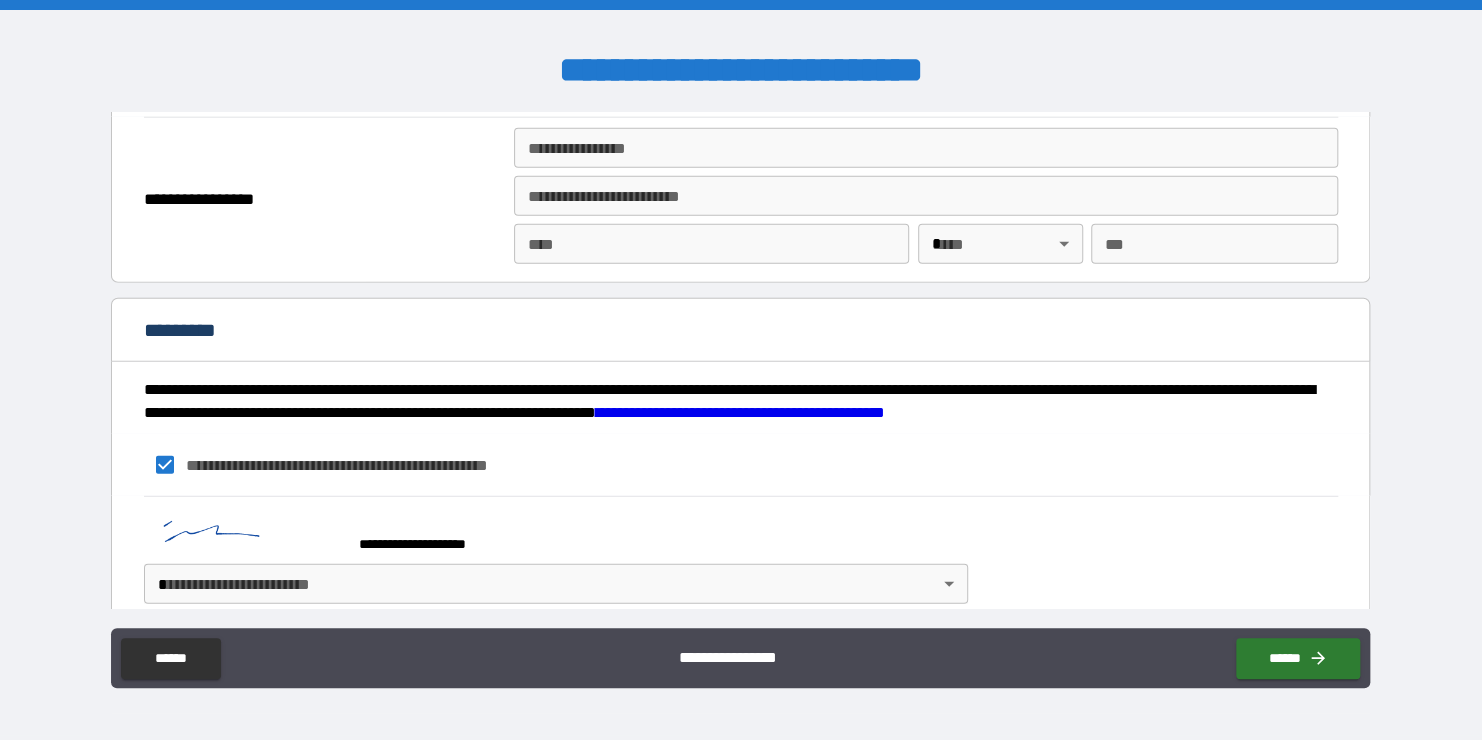 click on "**********" at bounding box center (741, 370) 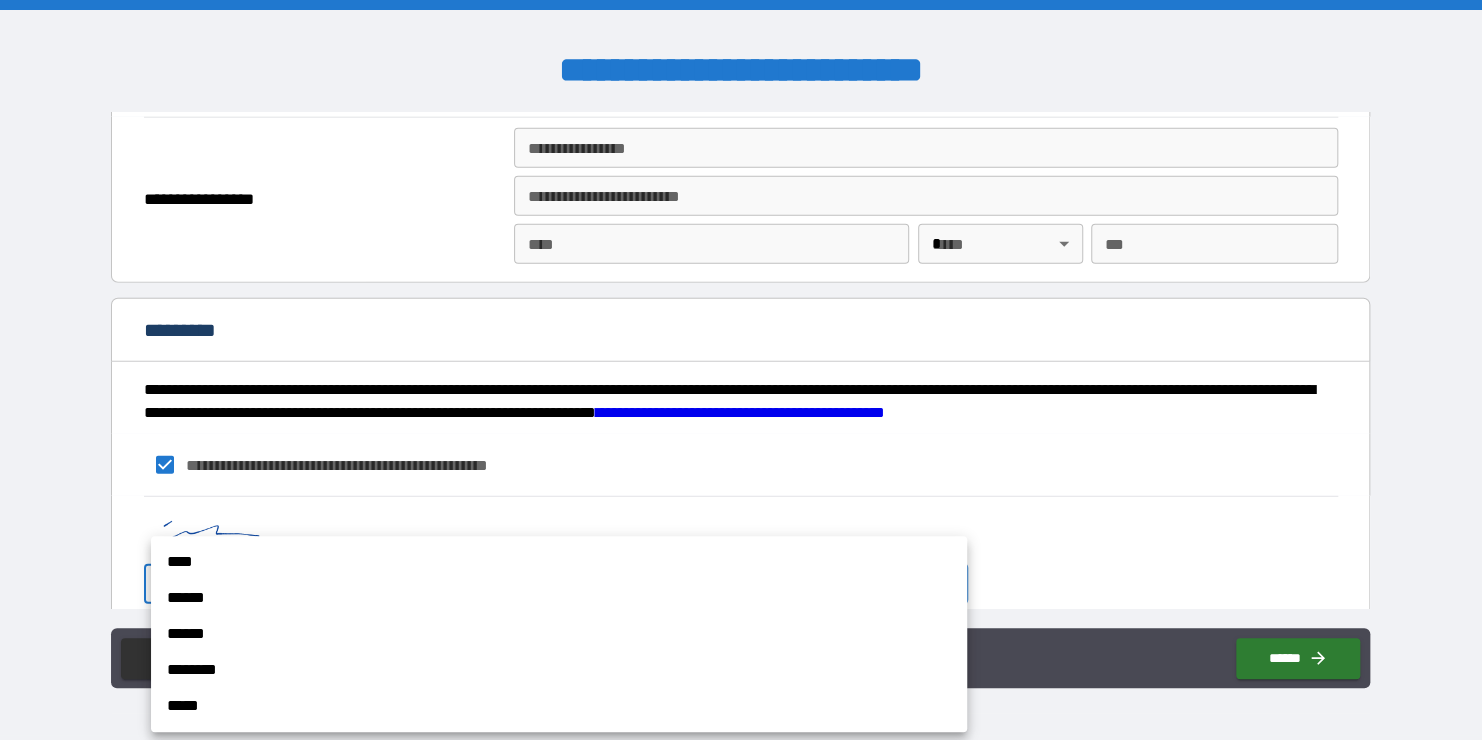 click on "******" at bounding box center [559, 634] 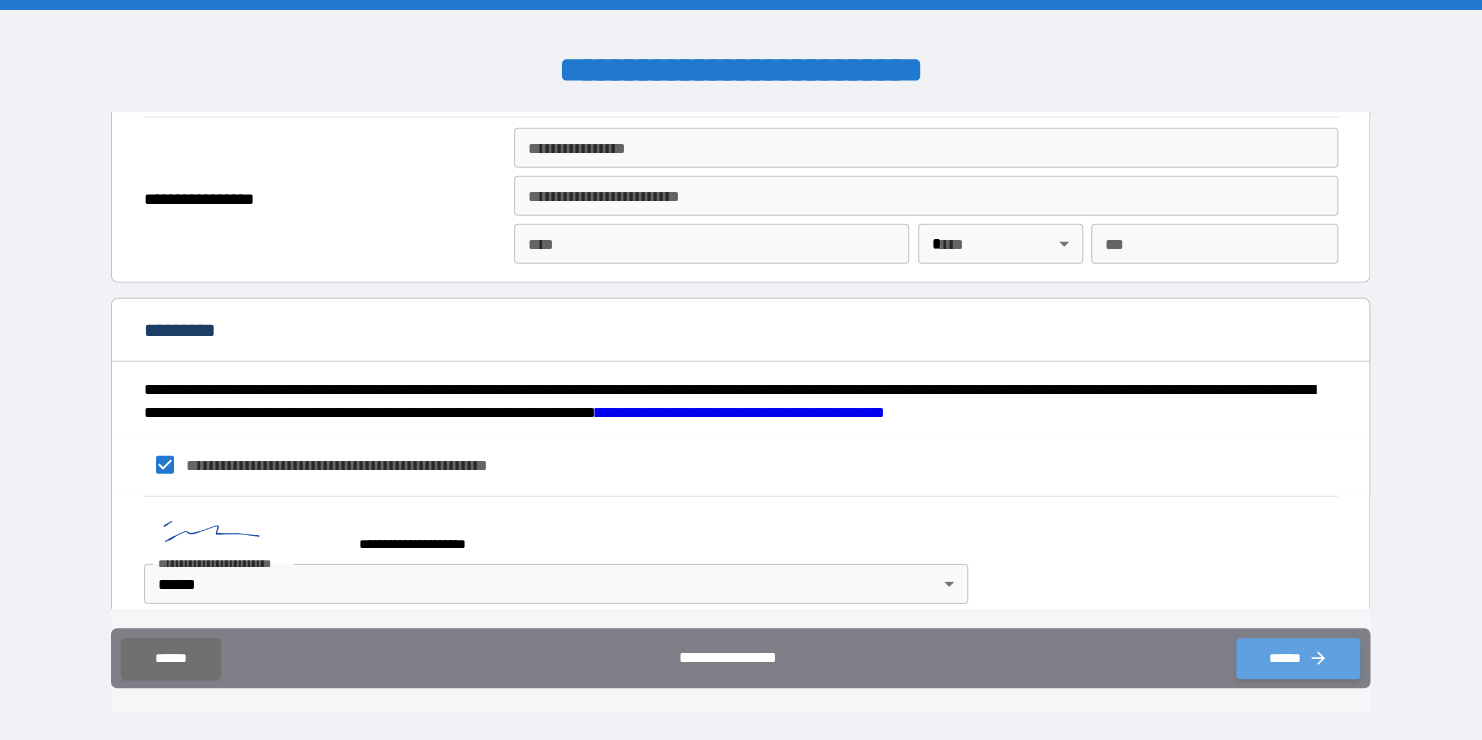 click on "******" at bounding box center [1298, 658] 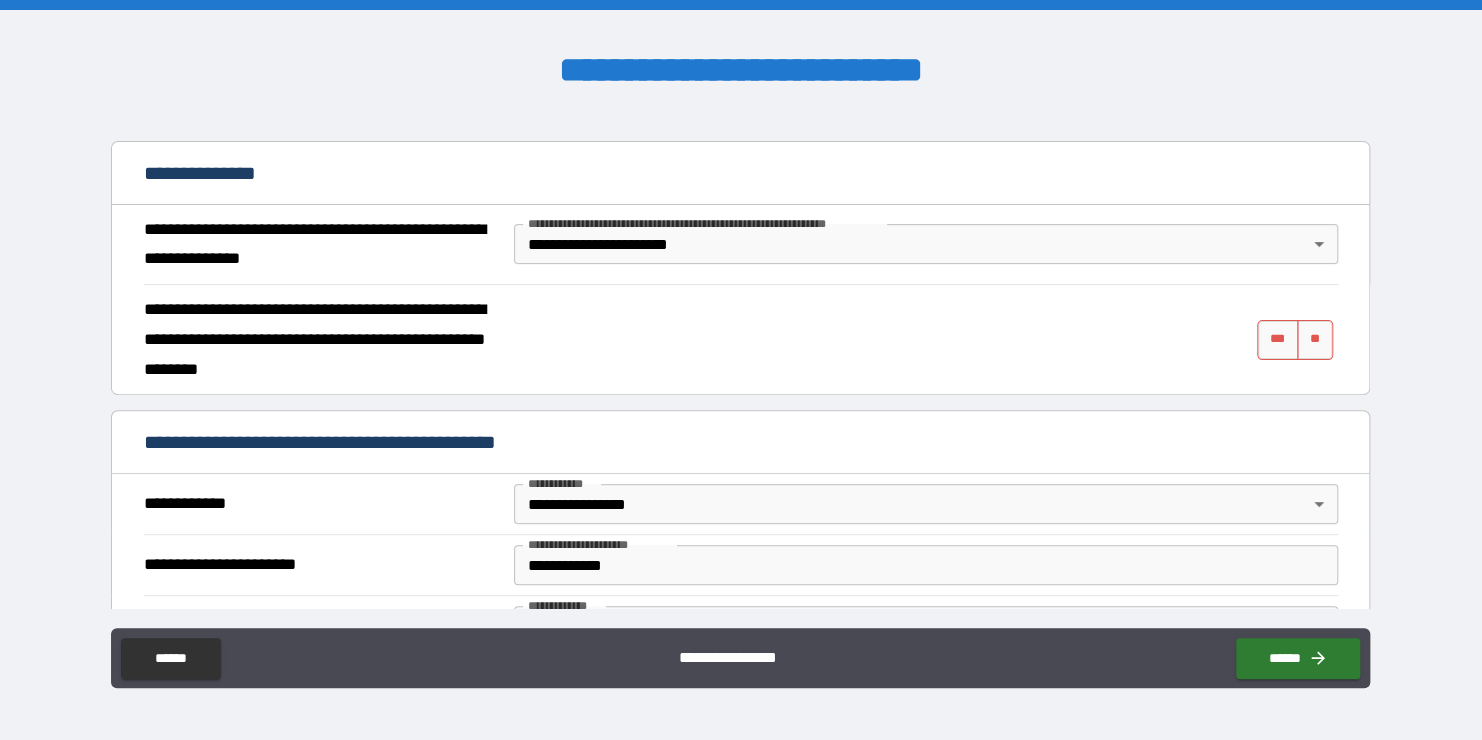 scroll, scrollTop: 187, scrollLeft: 0, axis: vertical 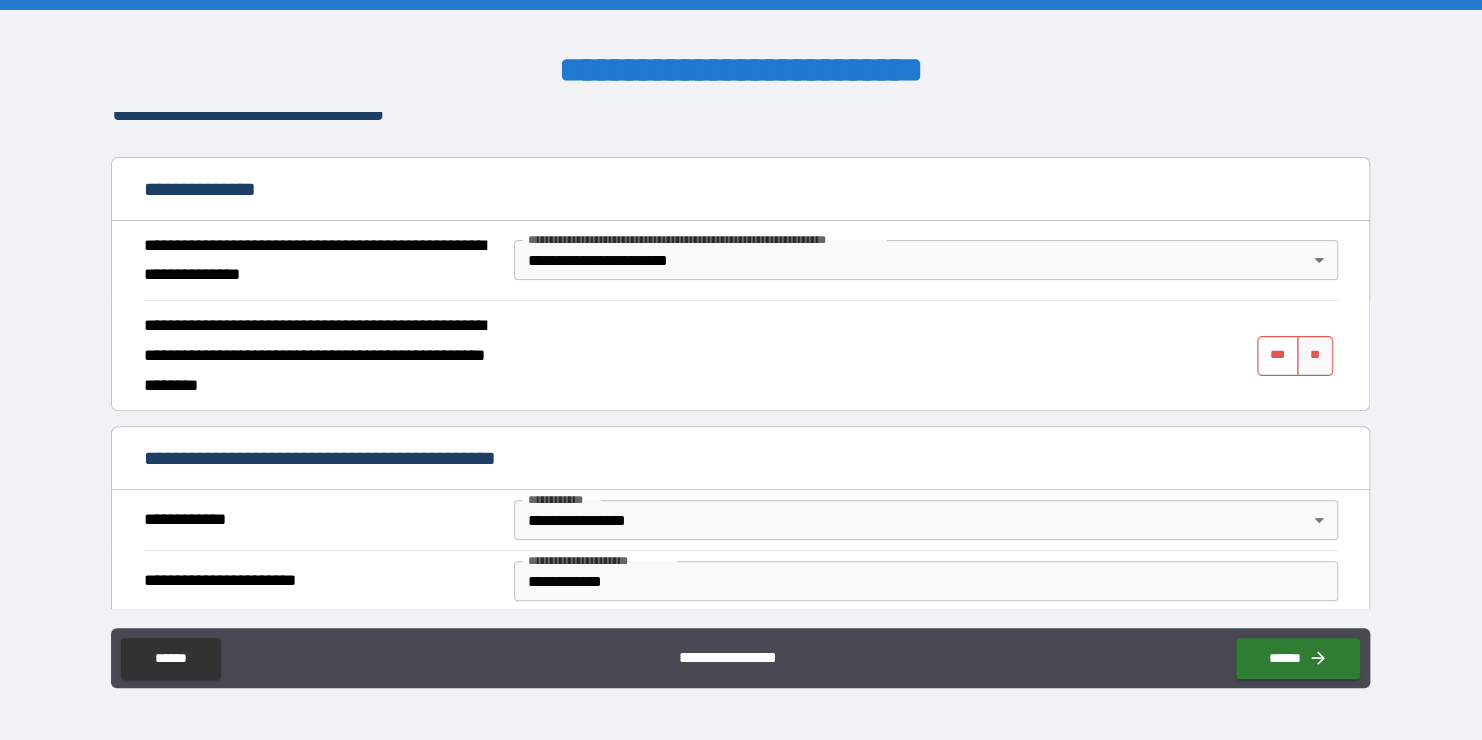 click on "***" at bounding box center [1278, 356] 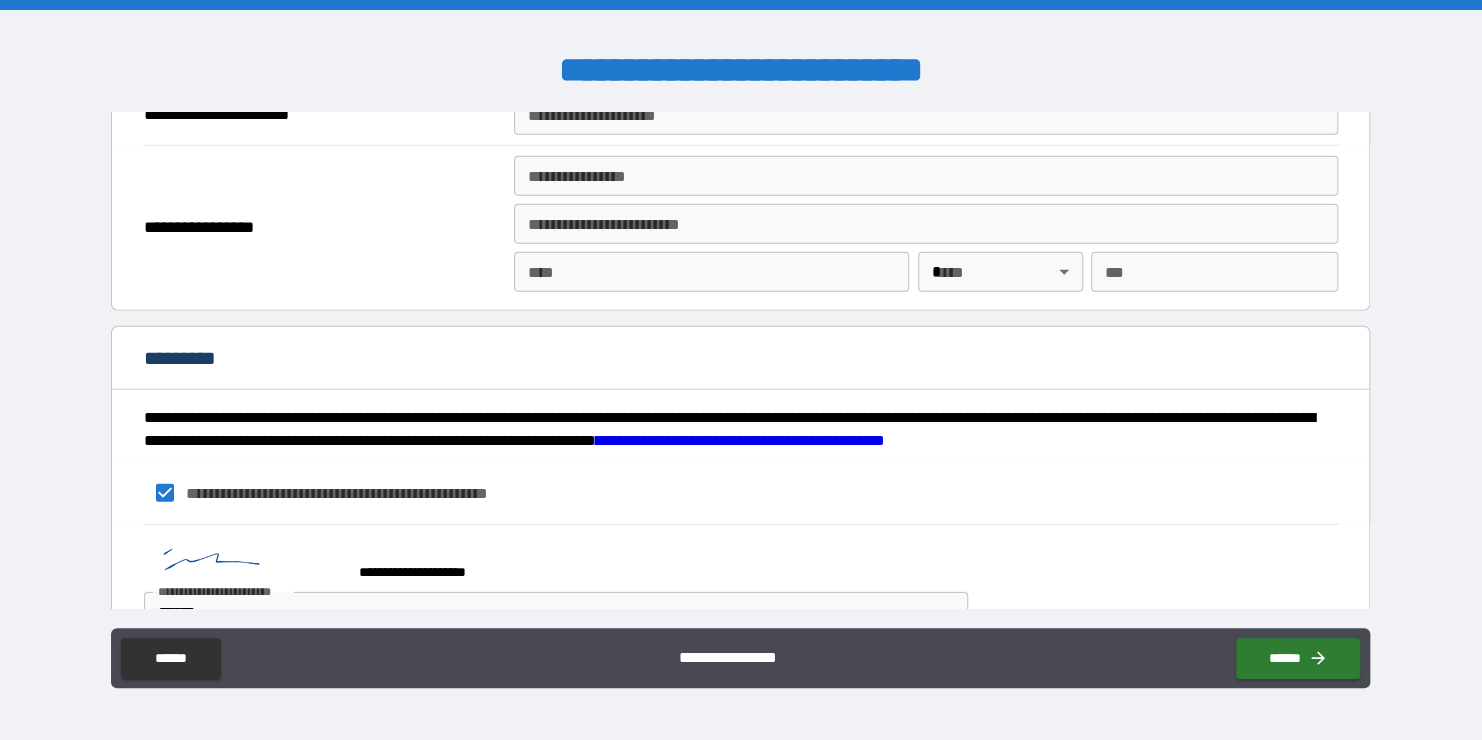 scroll, scrollTop: 2645, scrollLeft: 0, axis: vertical 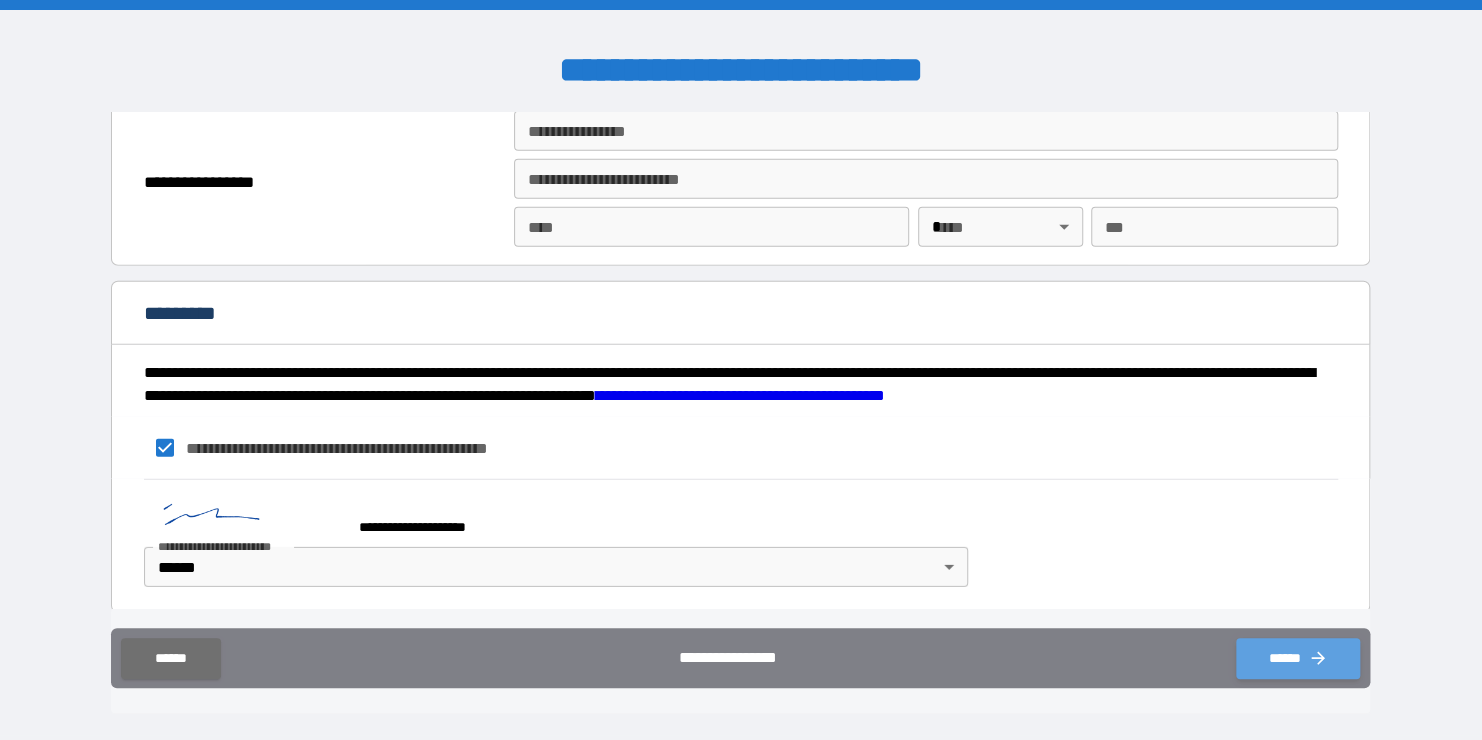 click on "******" at bounding box center [1298, 658] 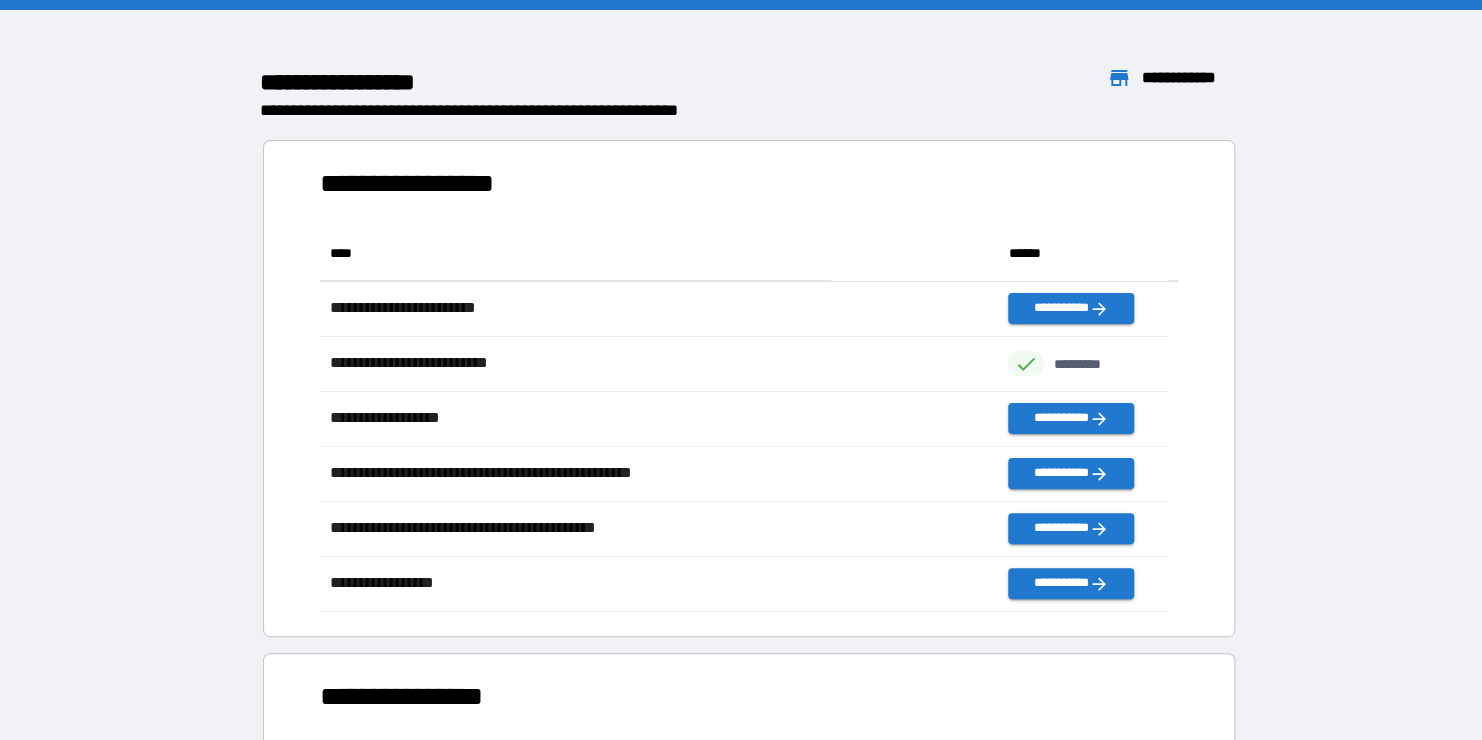 scroll, scrollTop: 16, scrollLeft: 16, axis: both 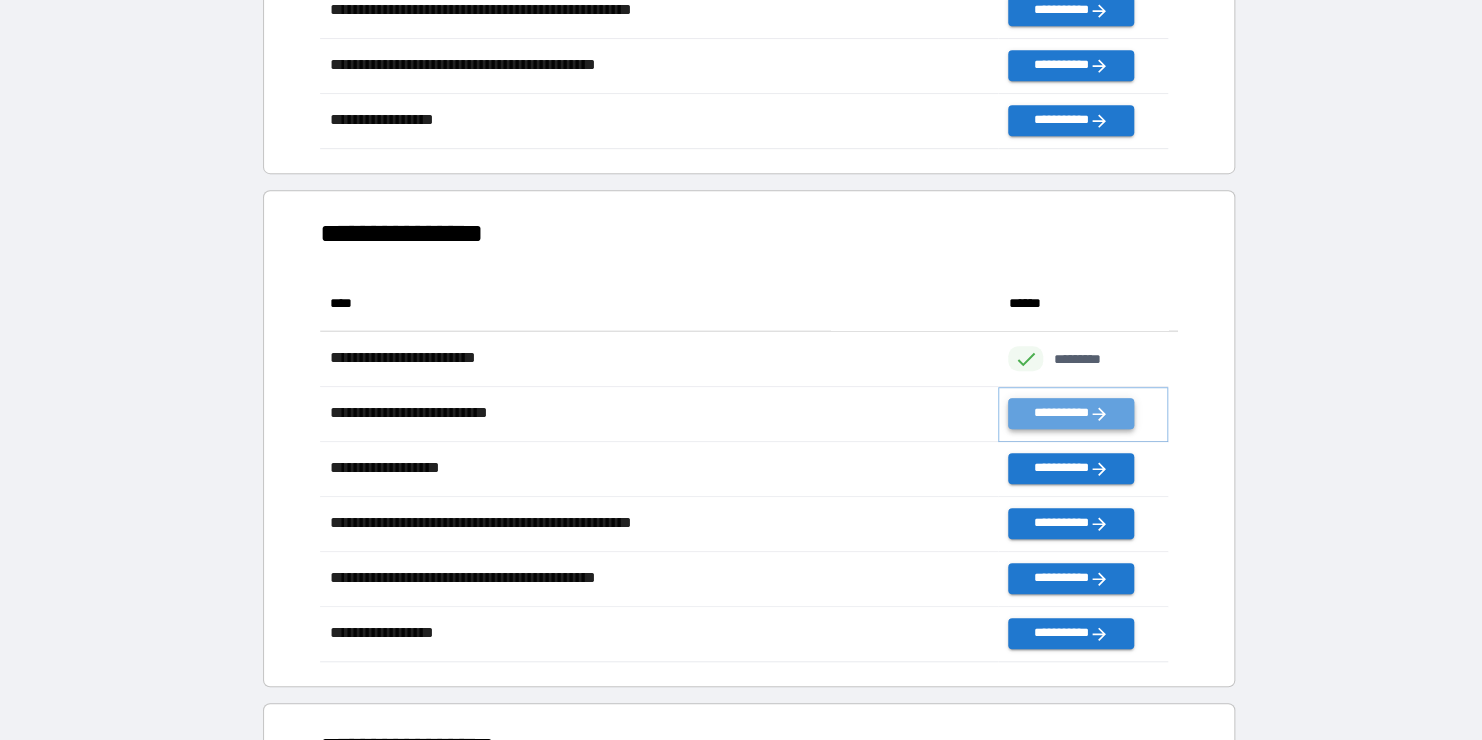 click on "**********" at bounding box center [1070, 413] 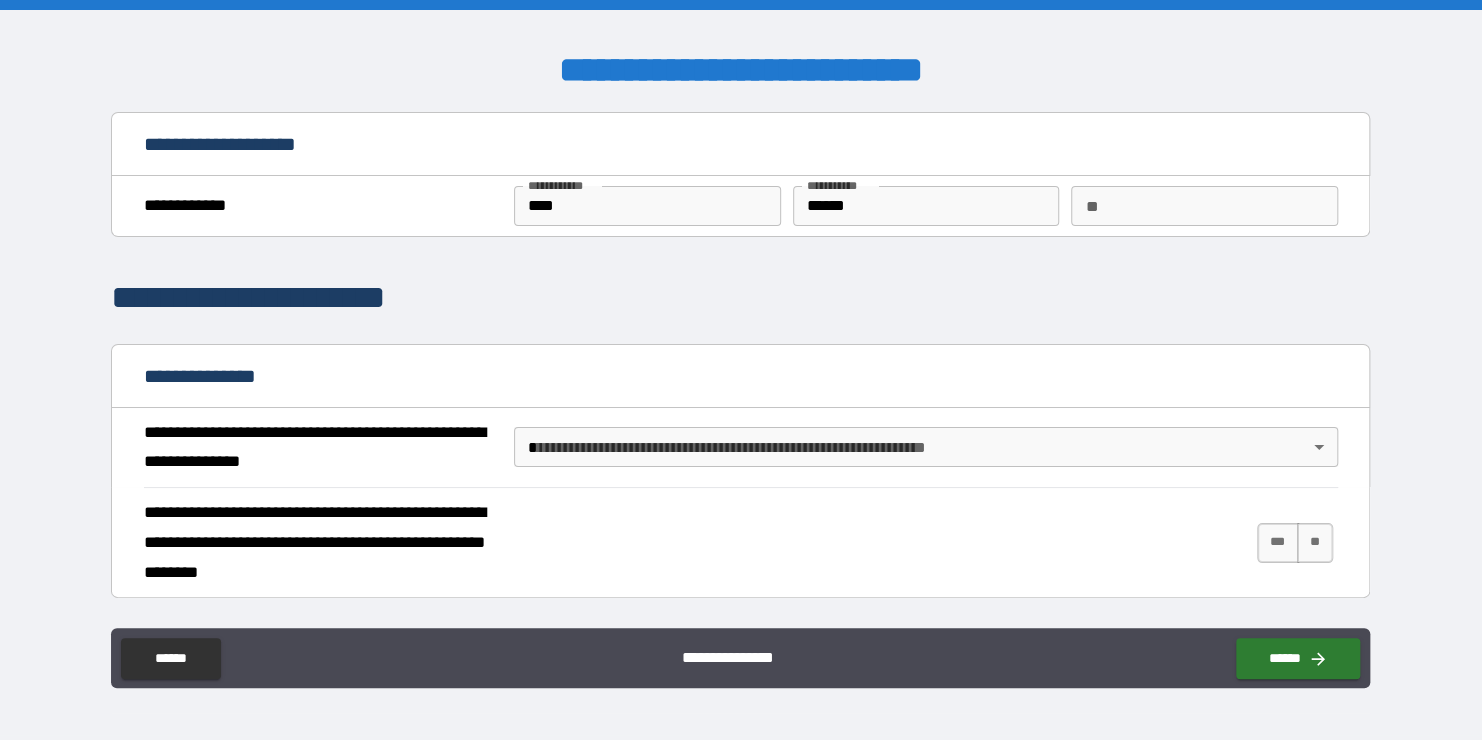 click on "**********" at bounding box center (741, 370) 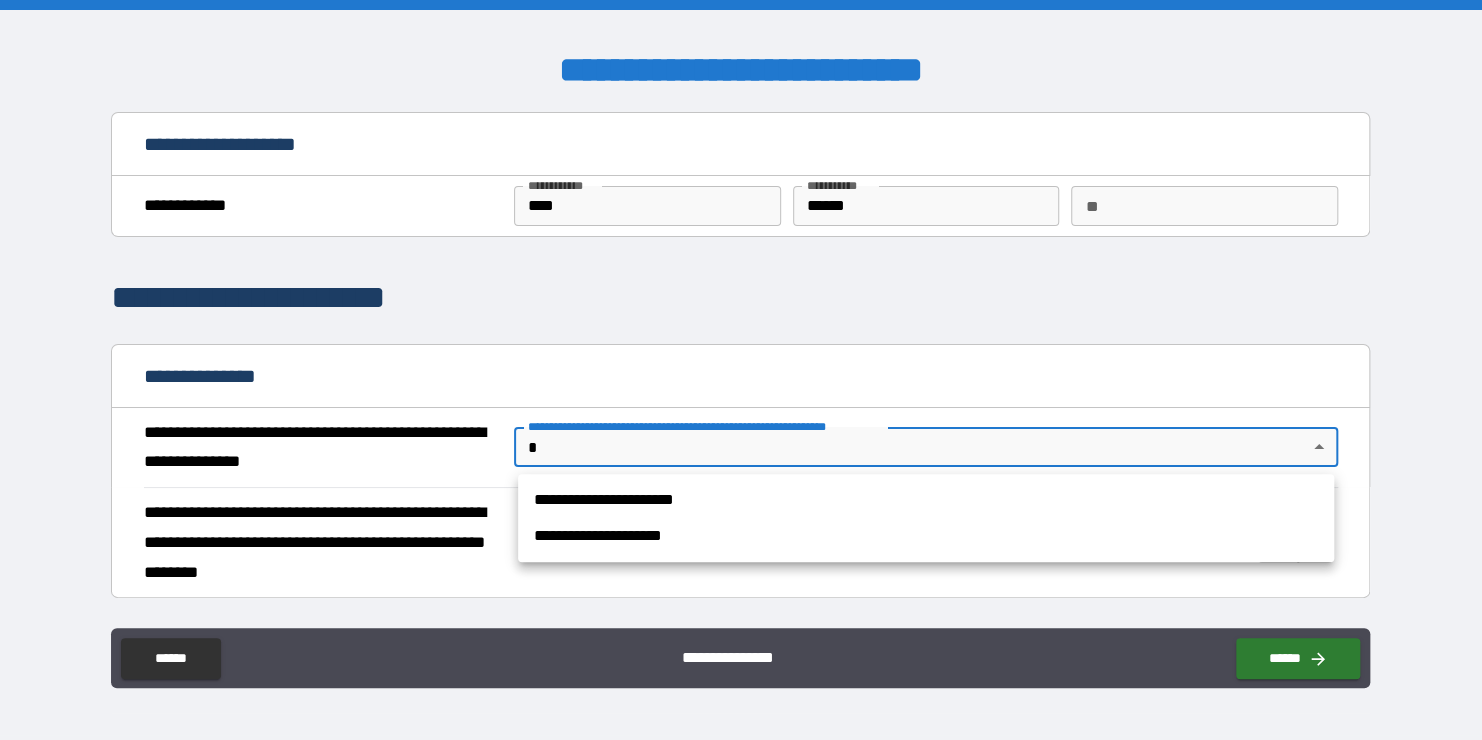 click on "**********" at bounding box center (926, 500) 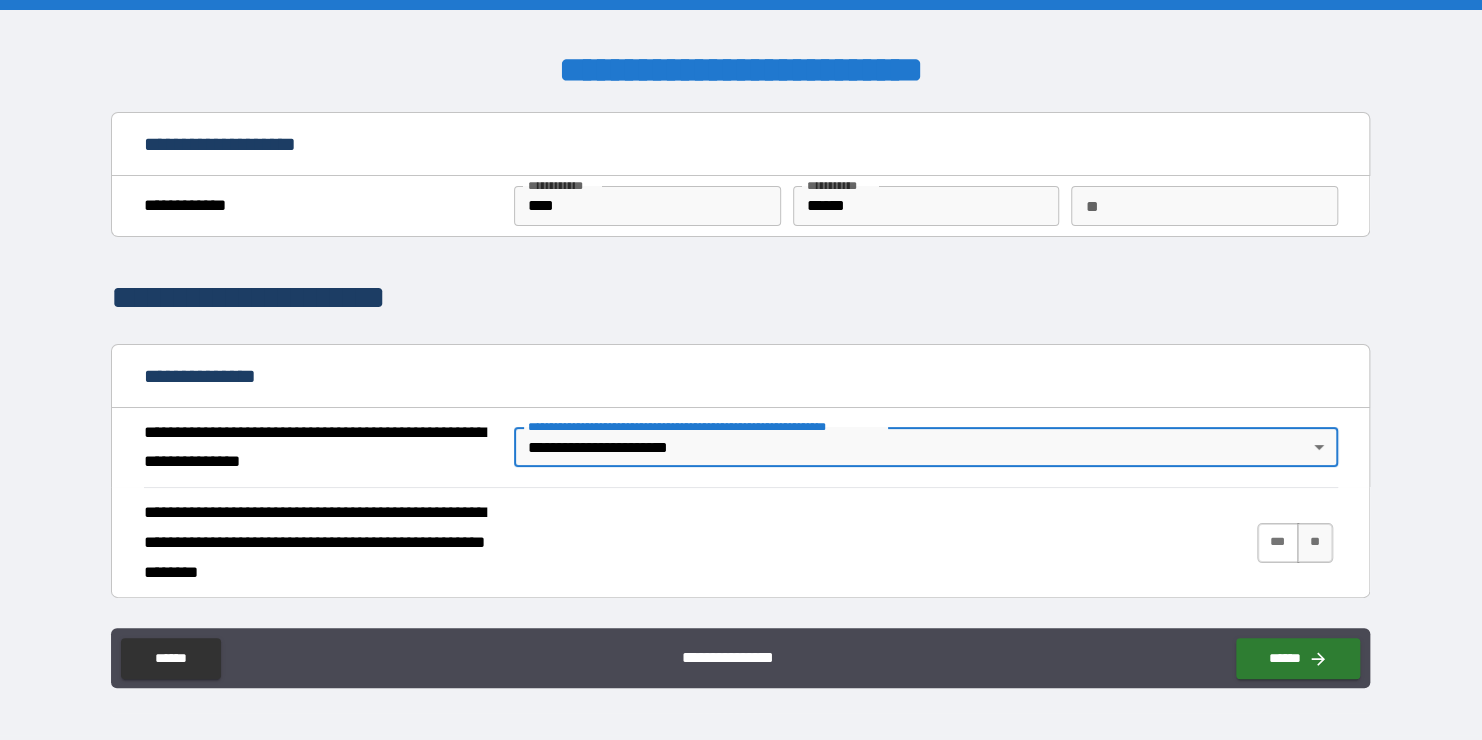 click on "***" at bounding box center (1278, 543) 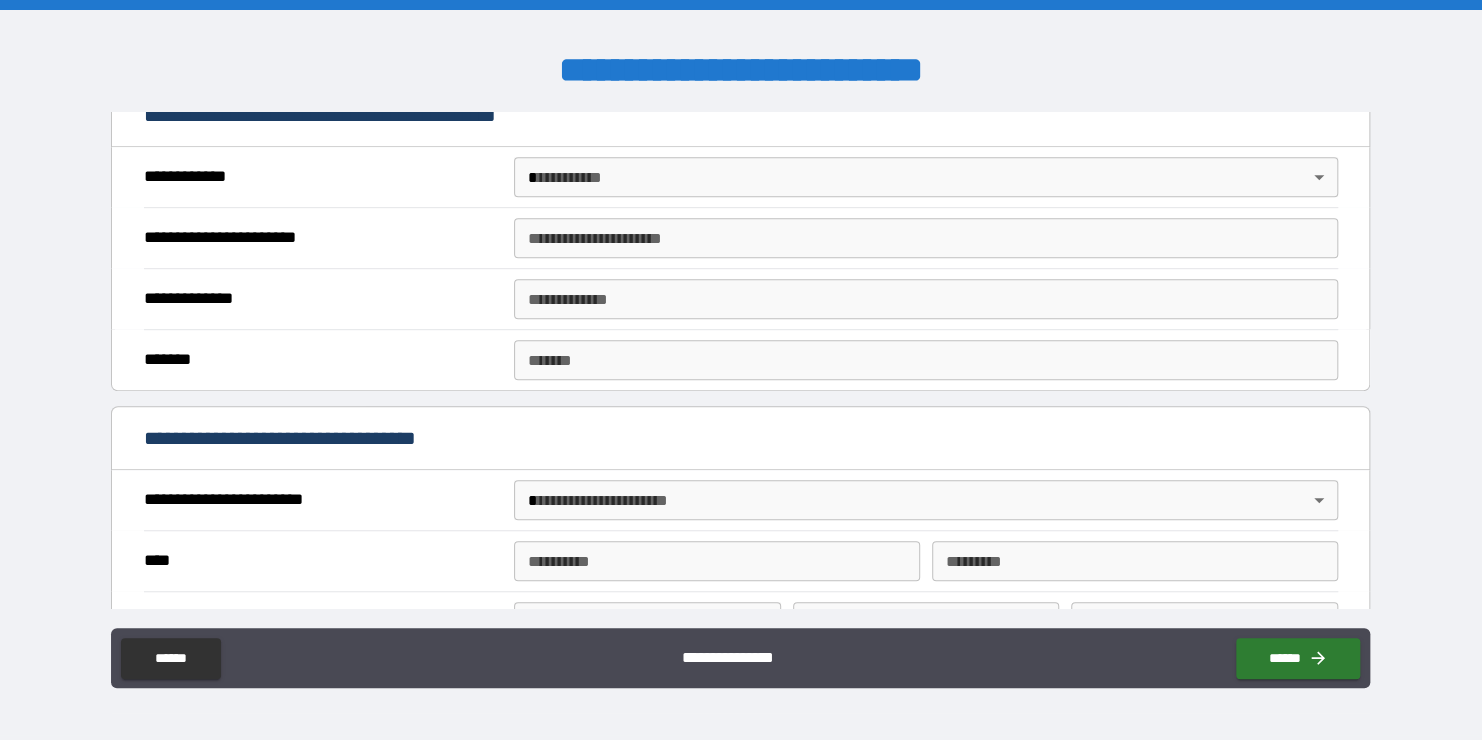 scroll, scrollTop: 535, scrollLeft: 0, axis: vertical 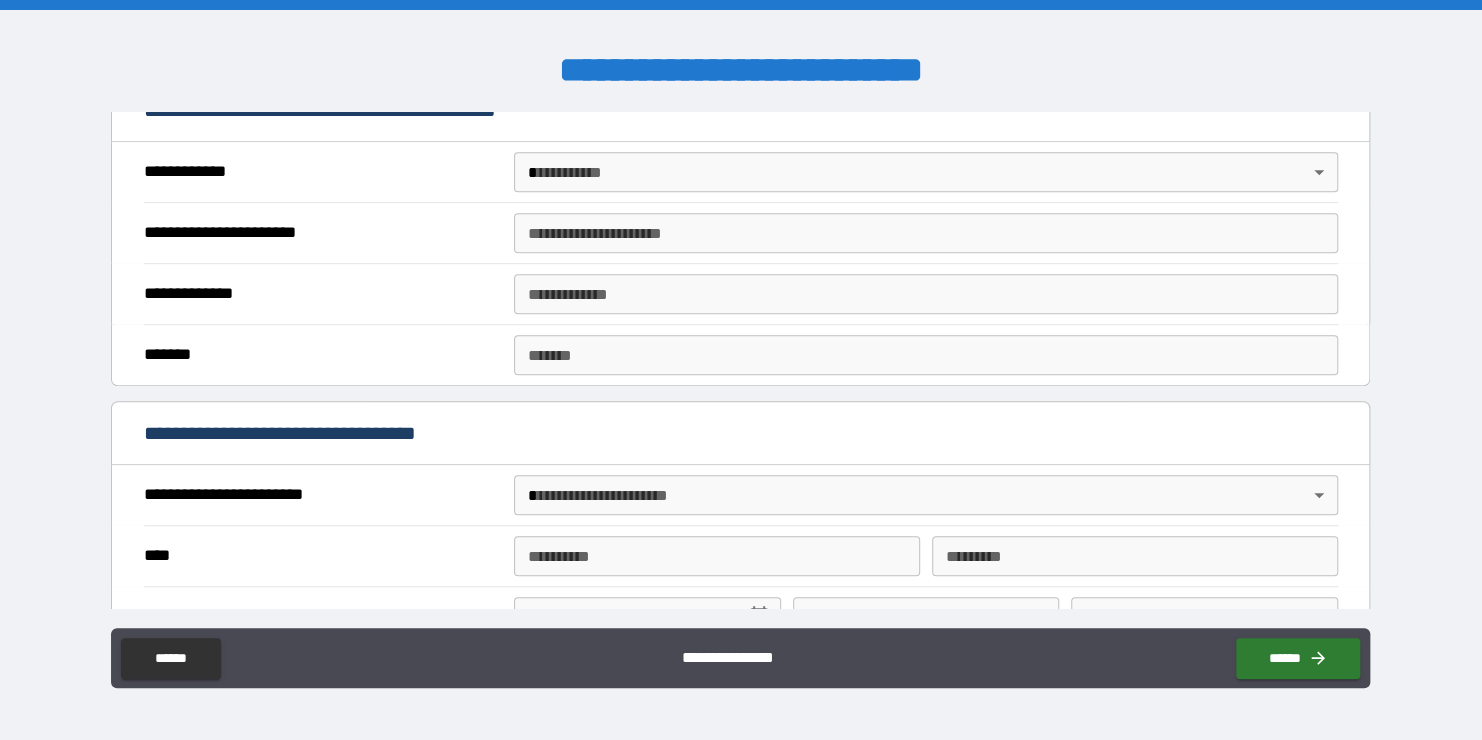click on "**********" at bounding box center [741, 370] 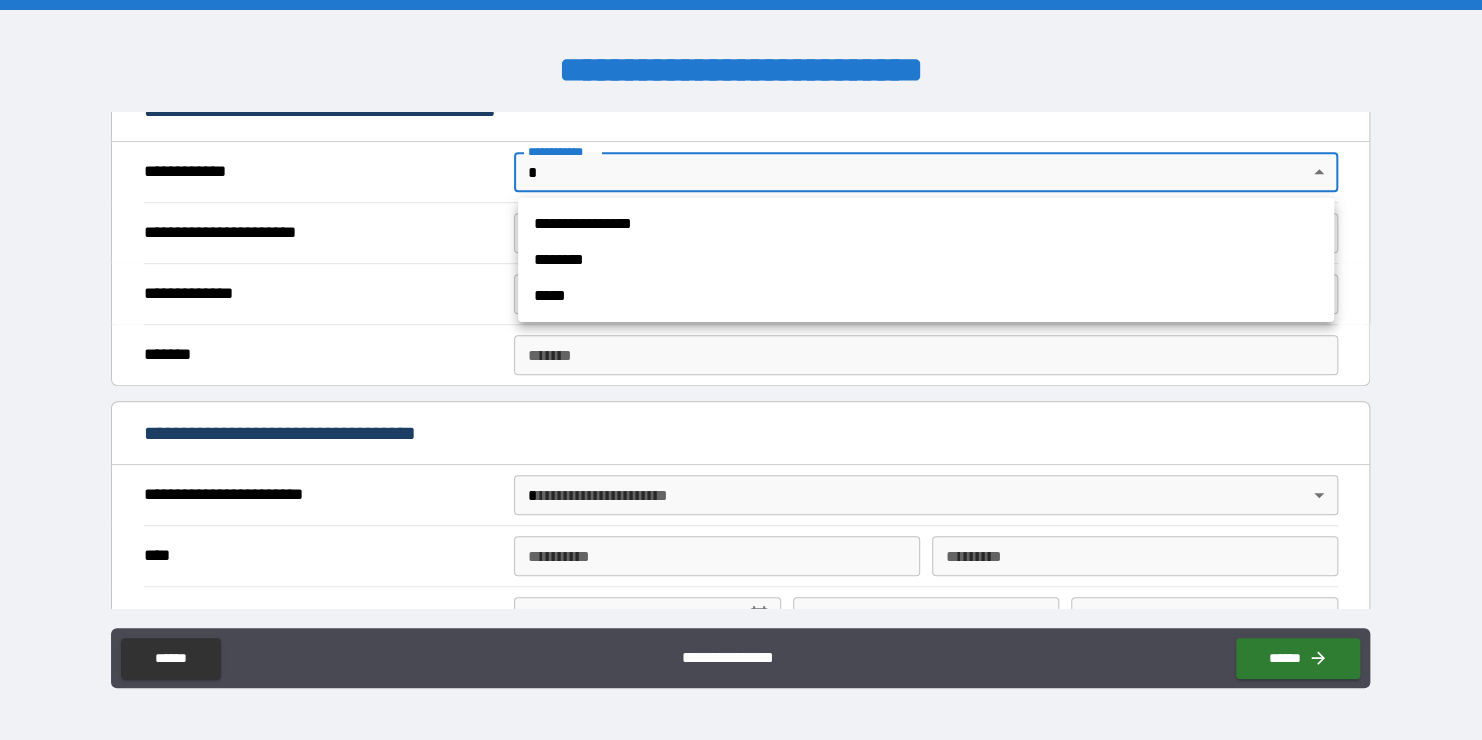 click on "**********" at bounding box center [926, 224] 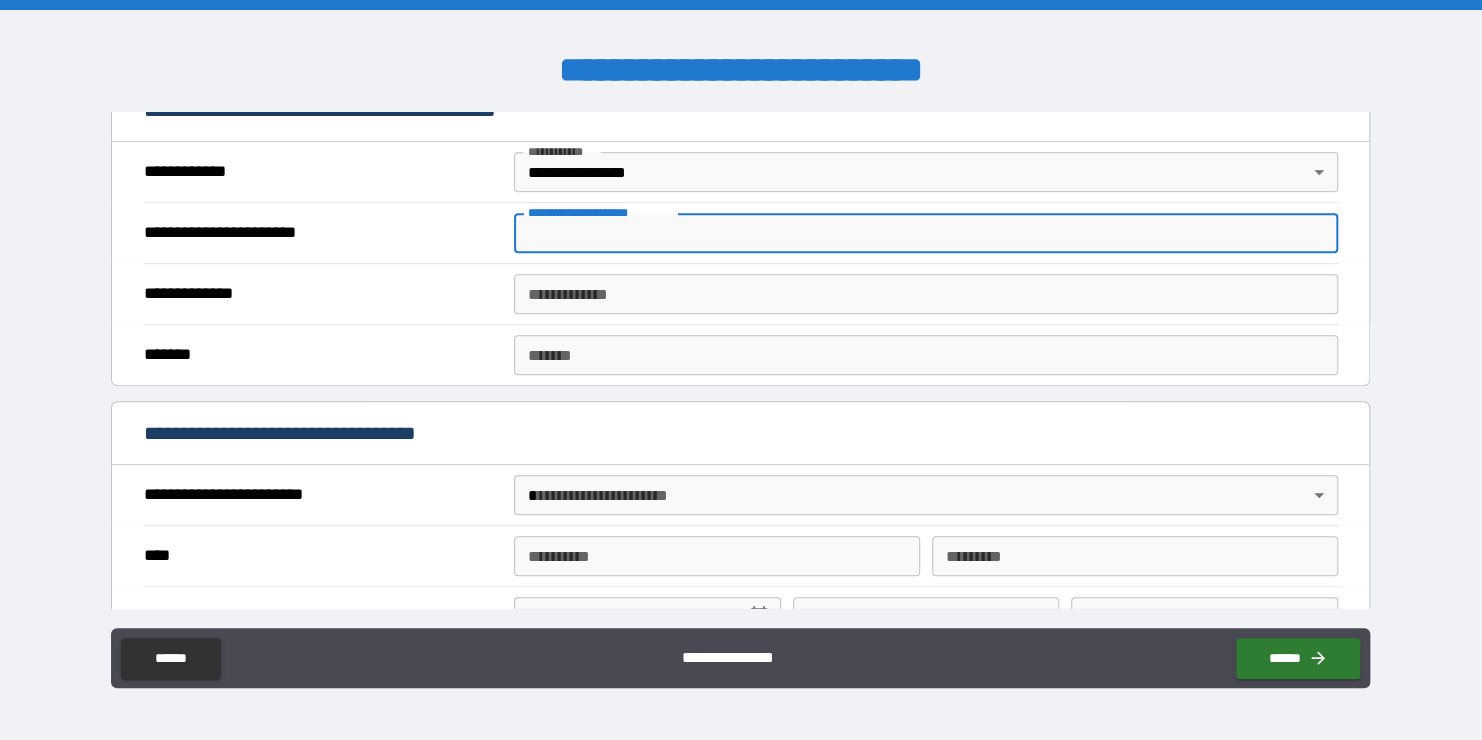 click on "**********" at bounding box center [926, 233] 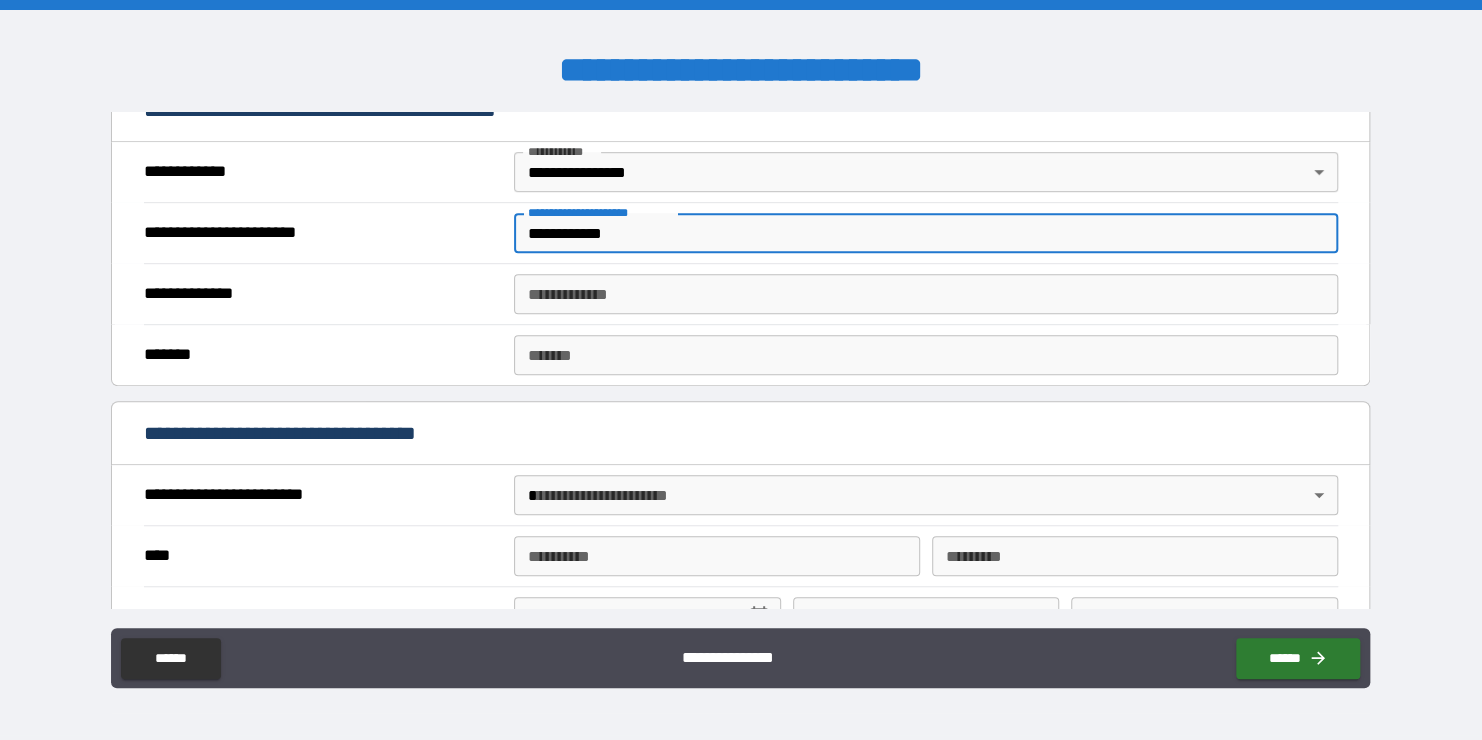 type on "*********" 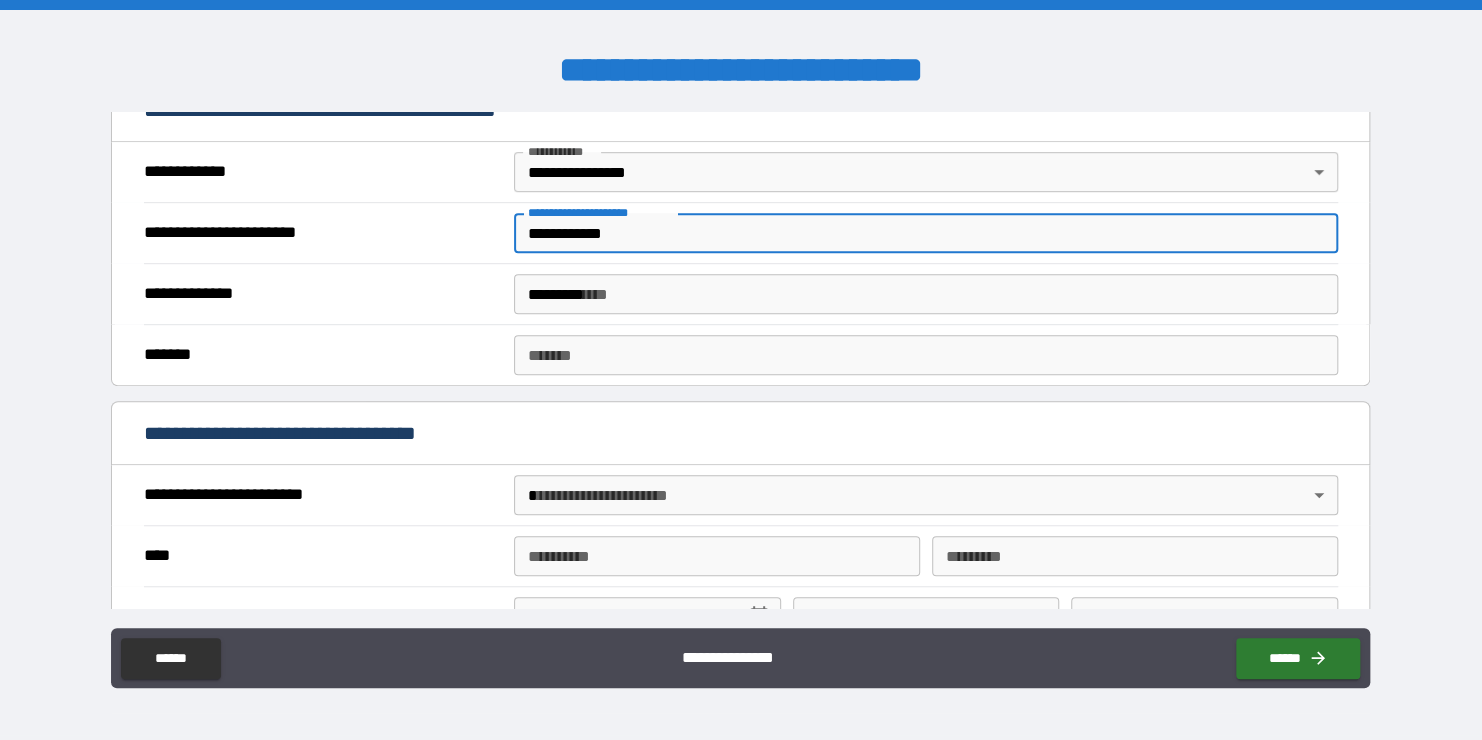 type on "*" 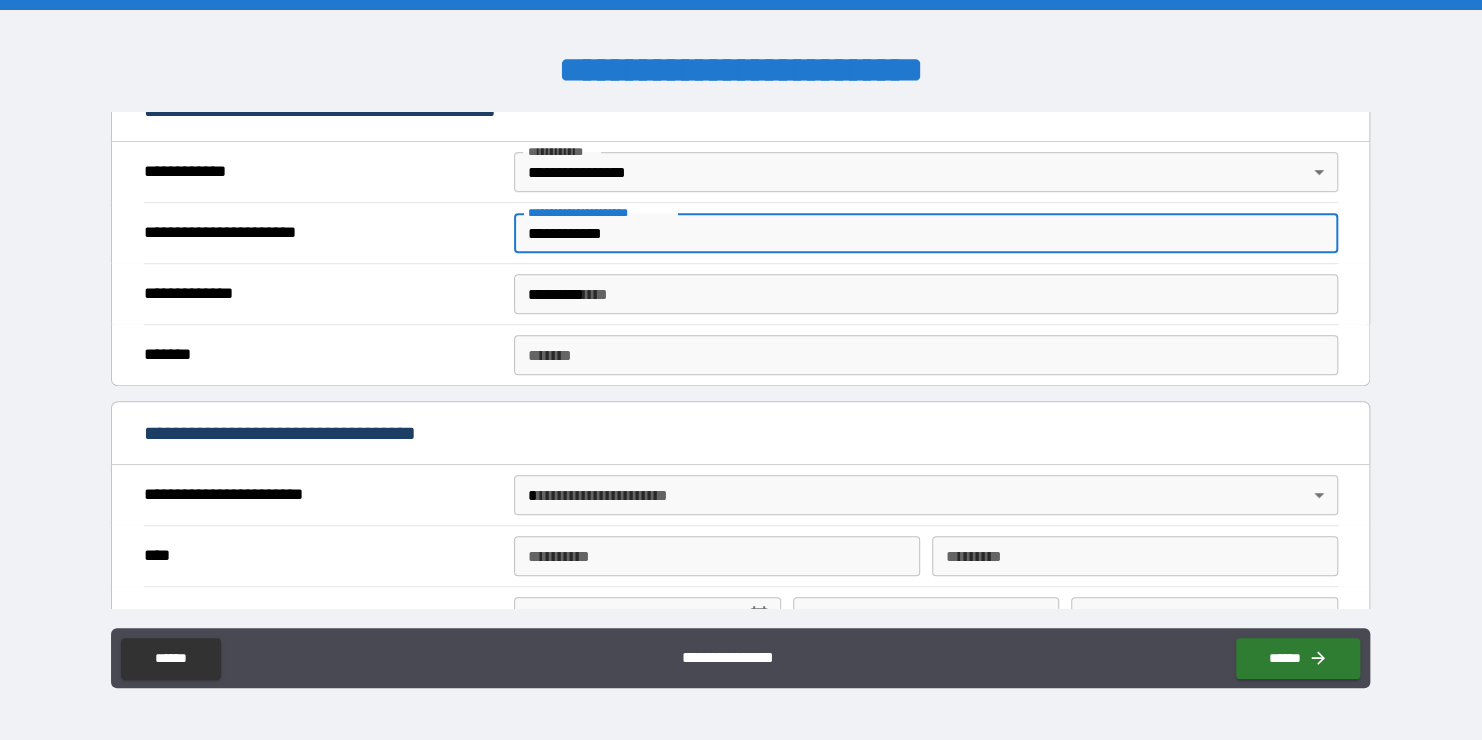 type on "*****" 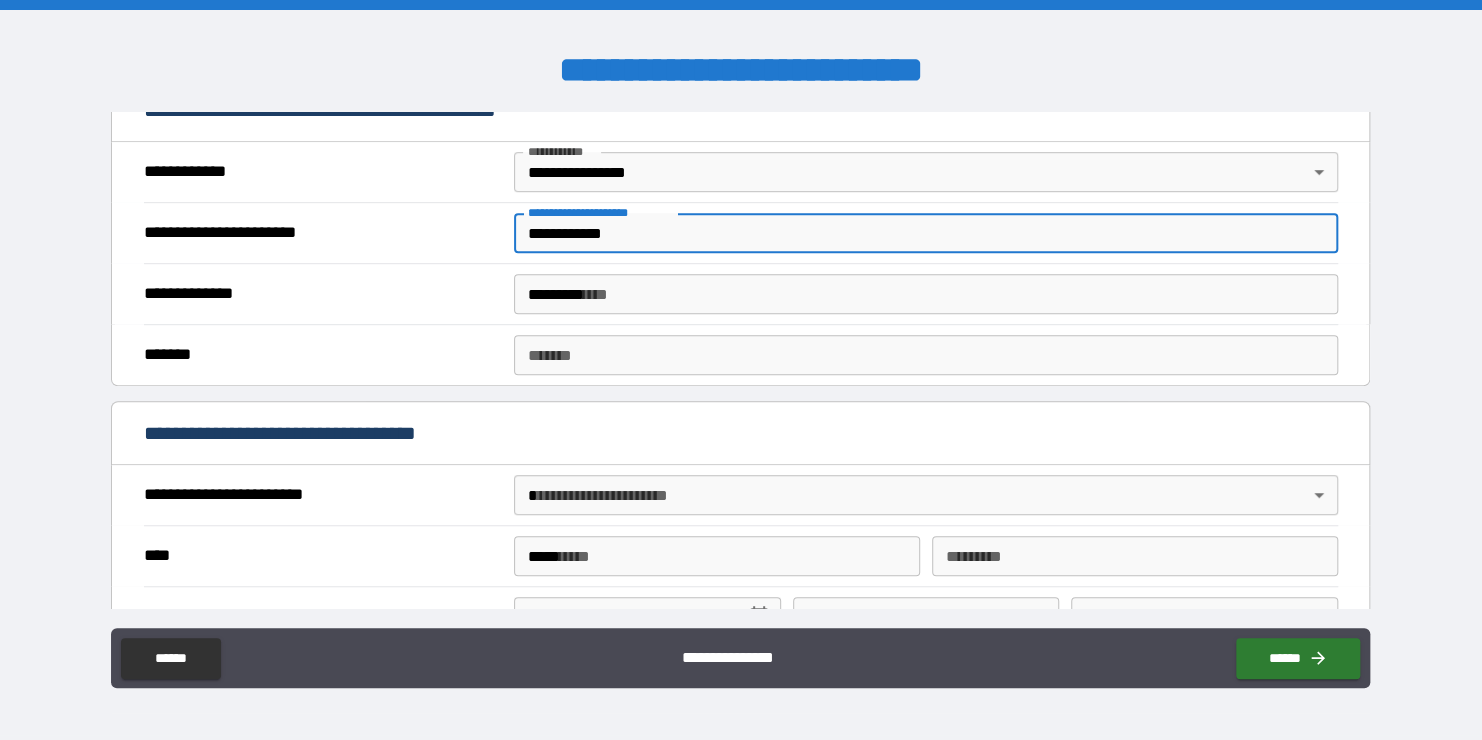 type on "******" 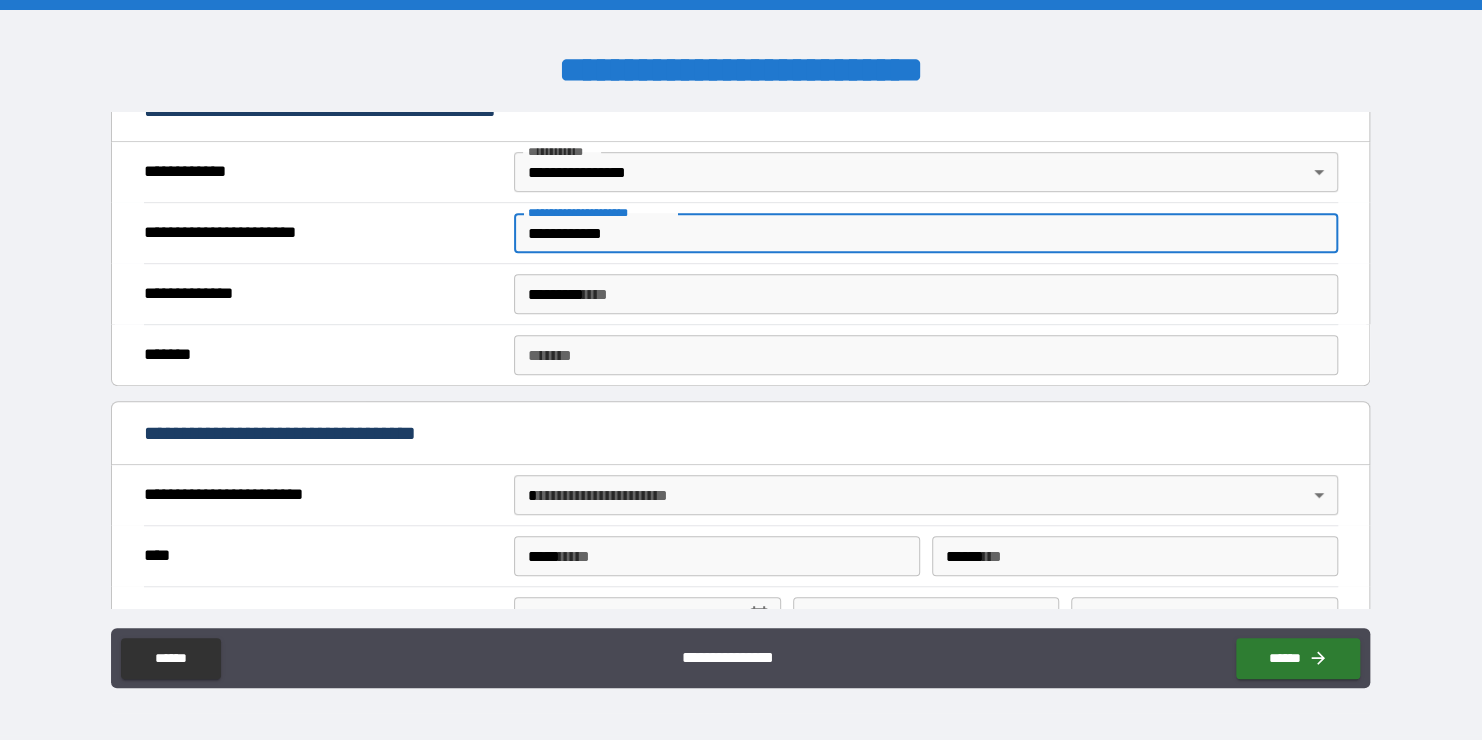 type on "**********" 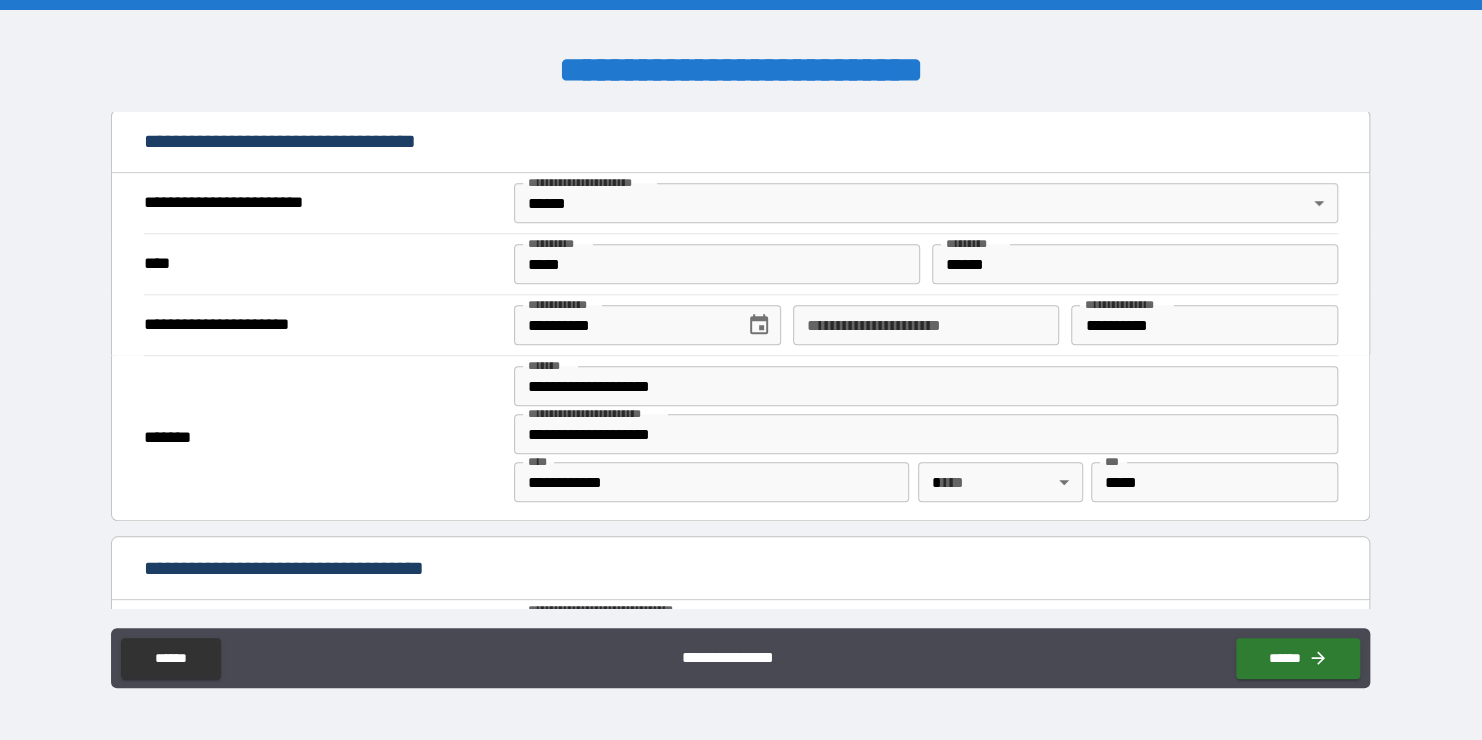 scroll, scrollTop: 857, scrollLeft: 0, axis: vertical 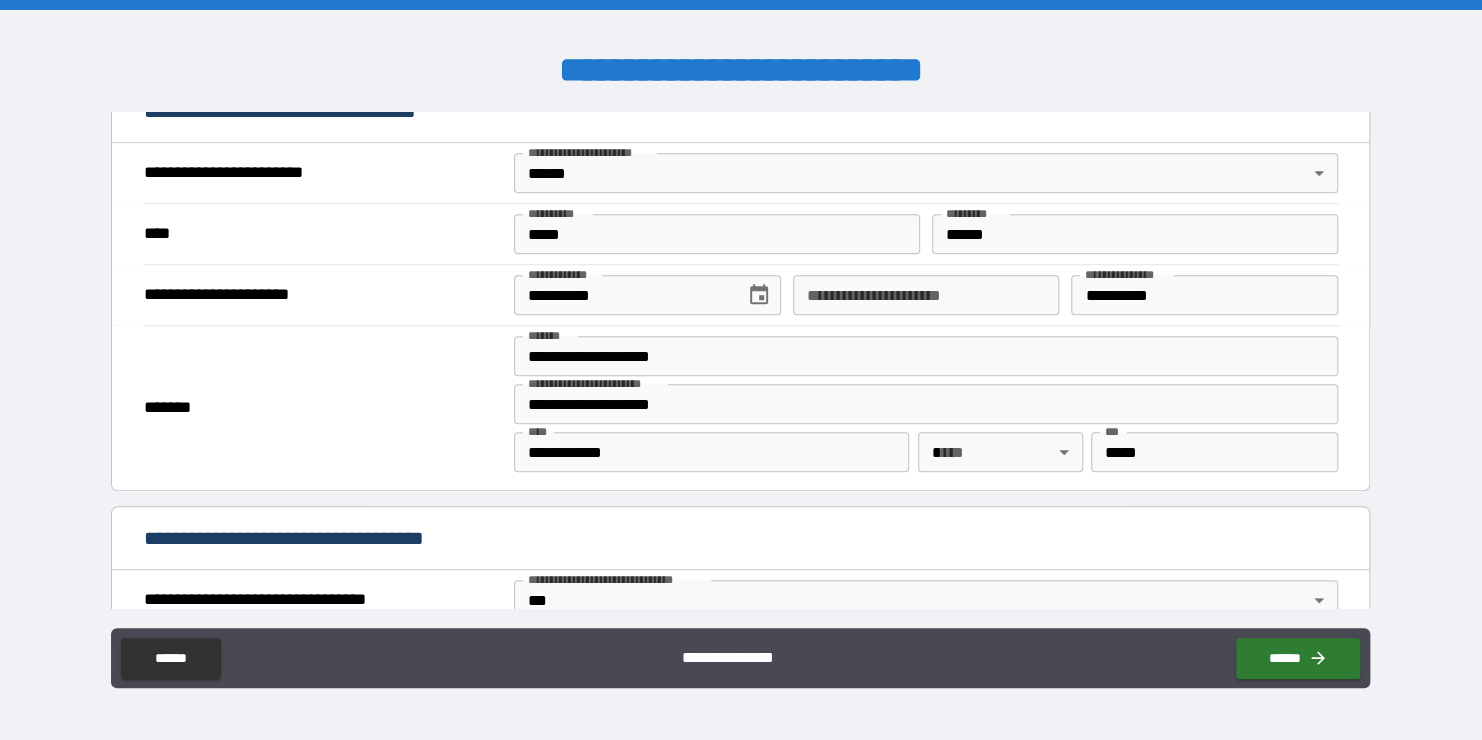 type on "*********" 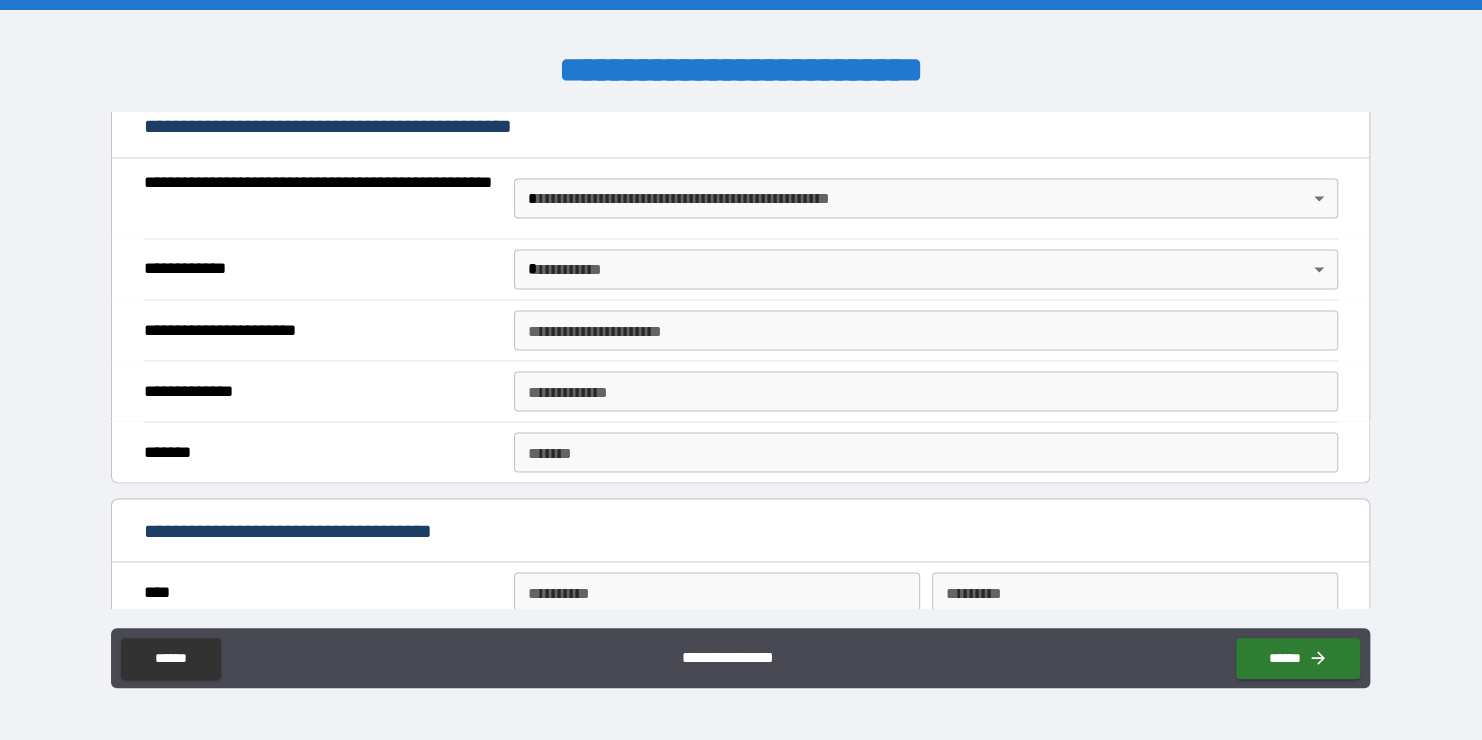 scroll, scrollTop: 1629, scrollLeft: 0, axis: vertical 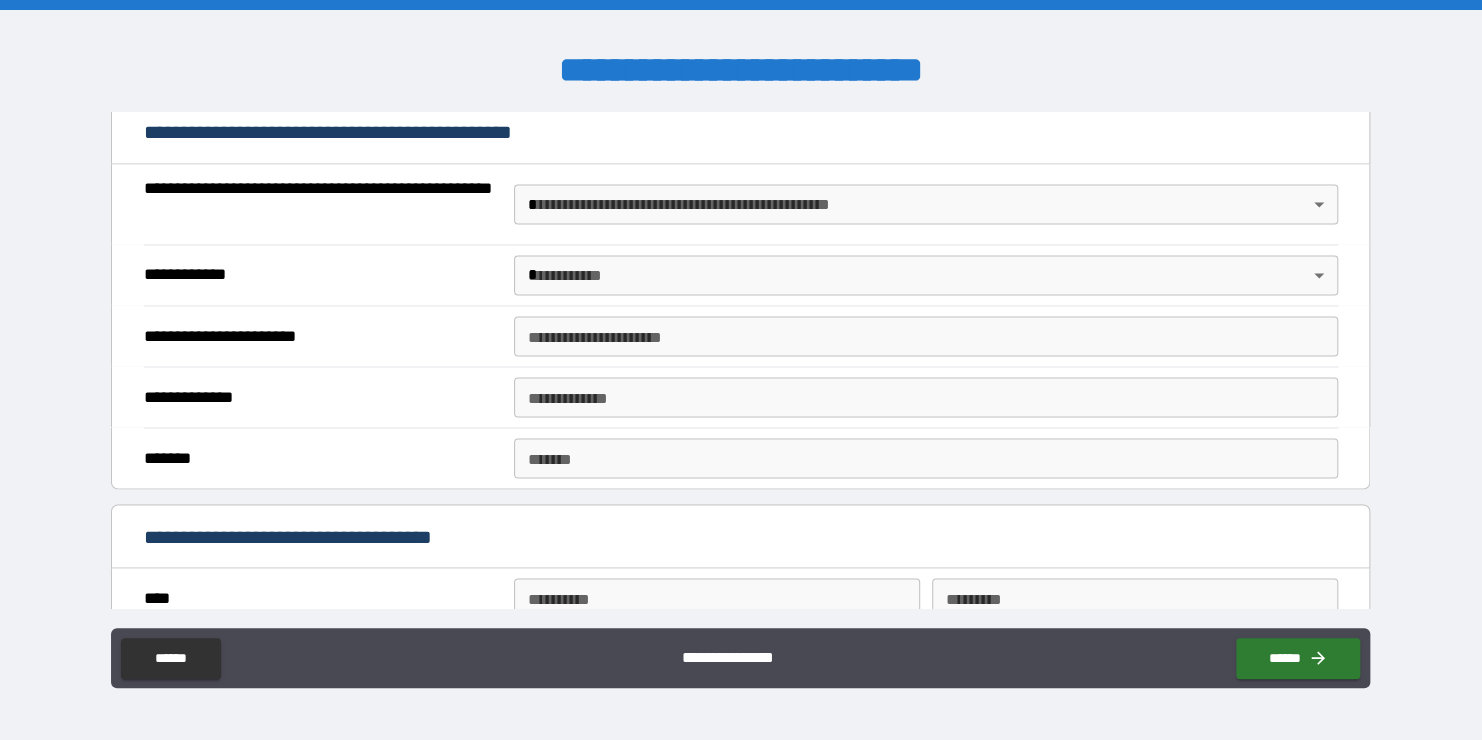type on "**********" 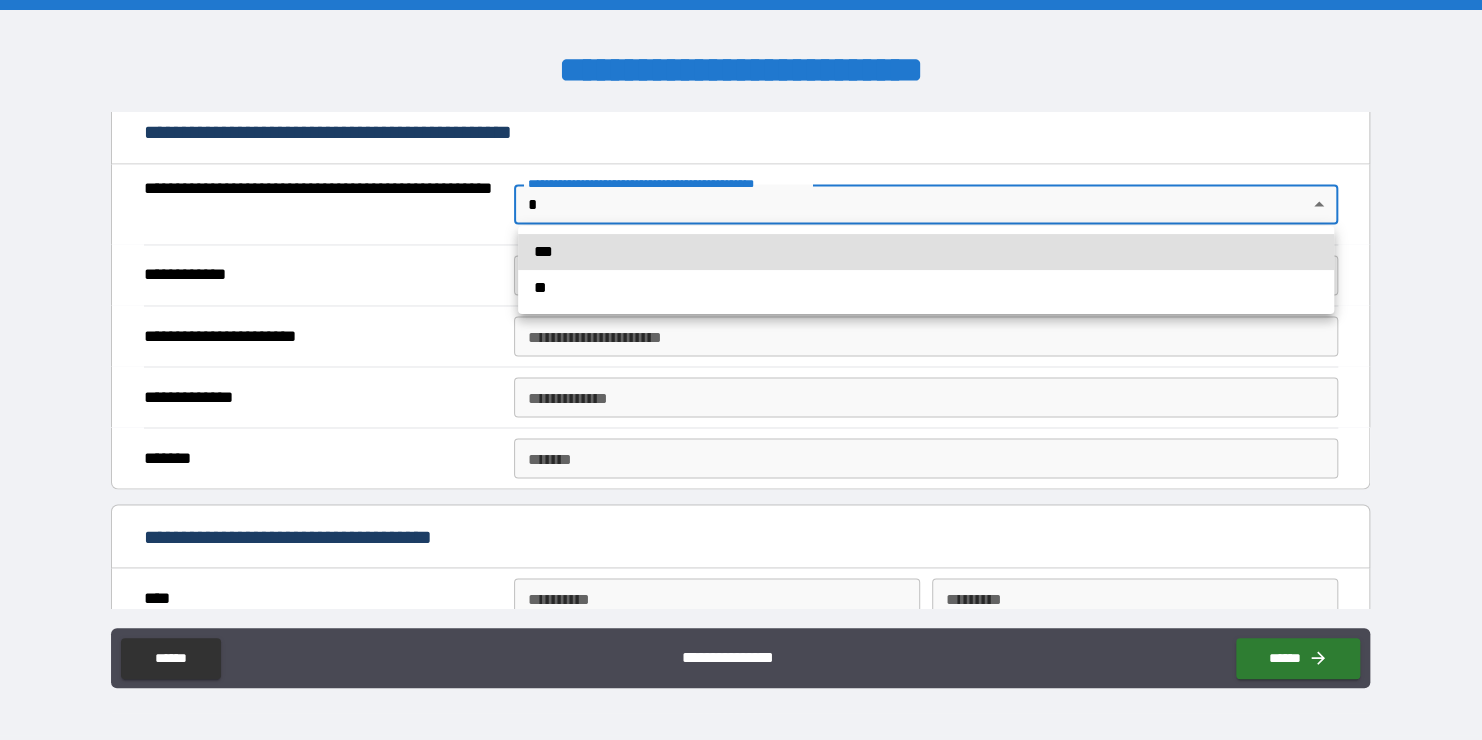 click on "**" at bounding box center [926, 288] 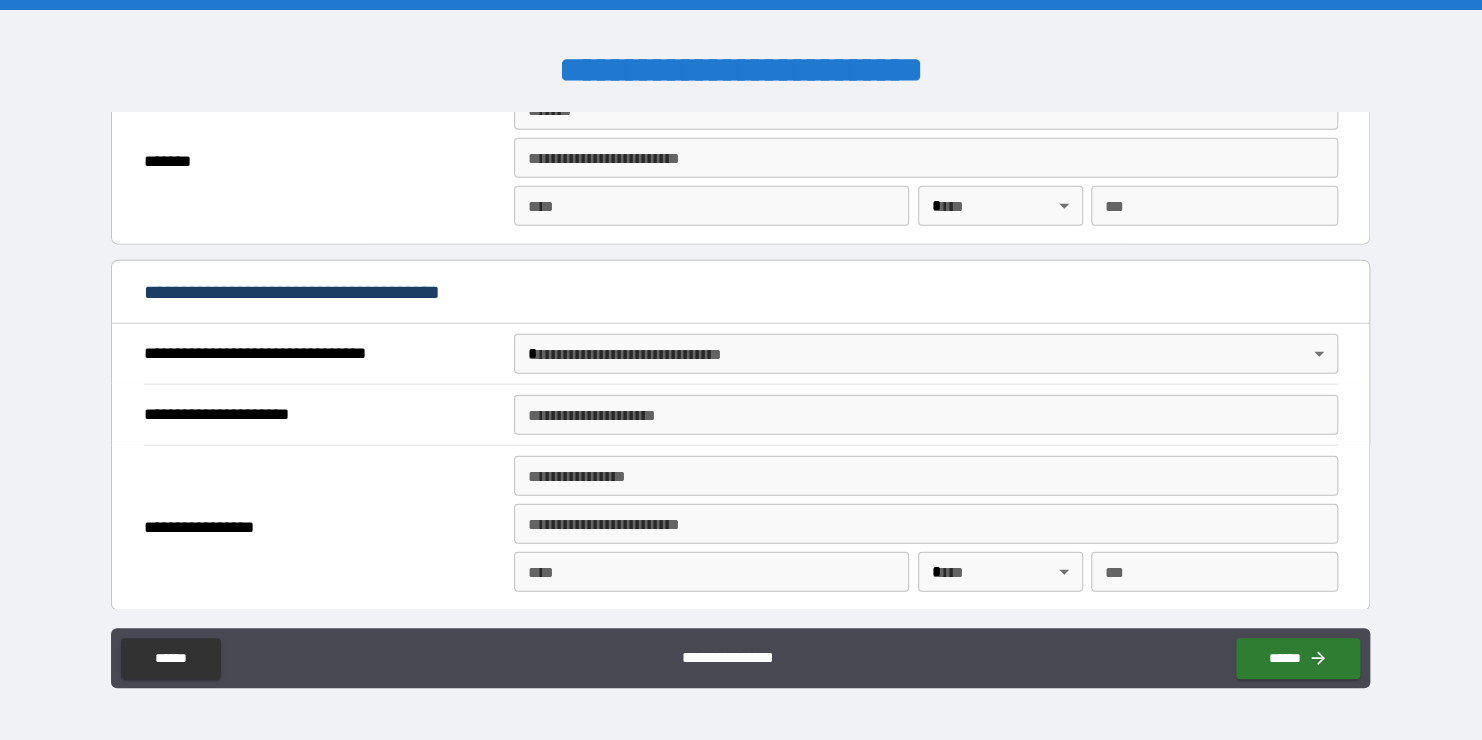 scroll, scrollTop: 2628, scrollLeft: 0, axis: vertical 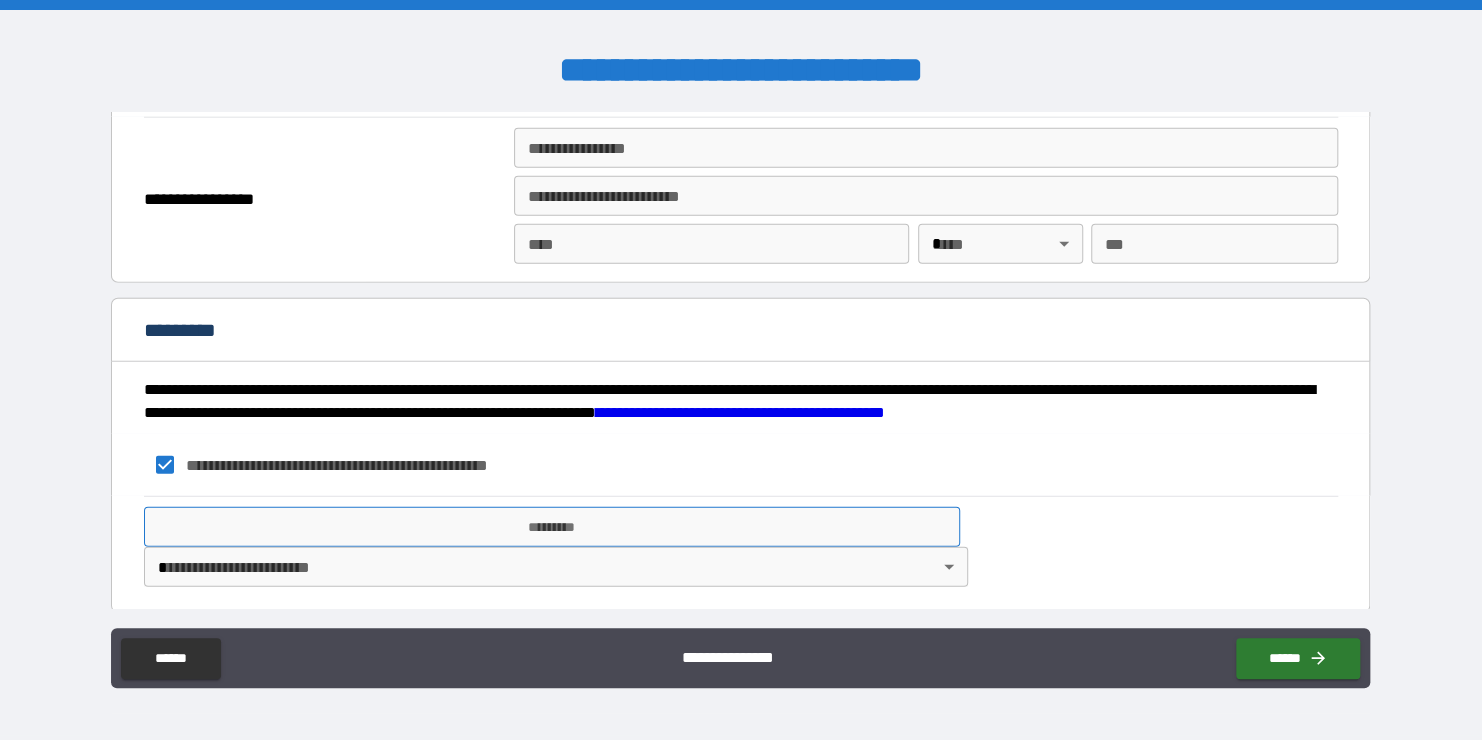 click on "*********" at bounding box center (552, 527) 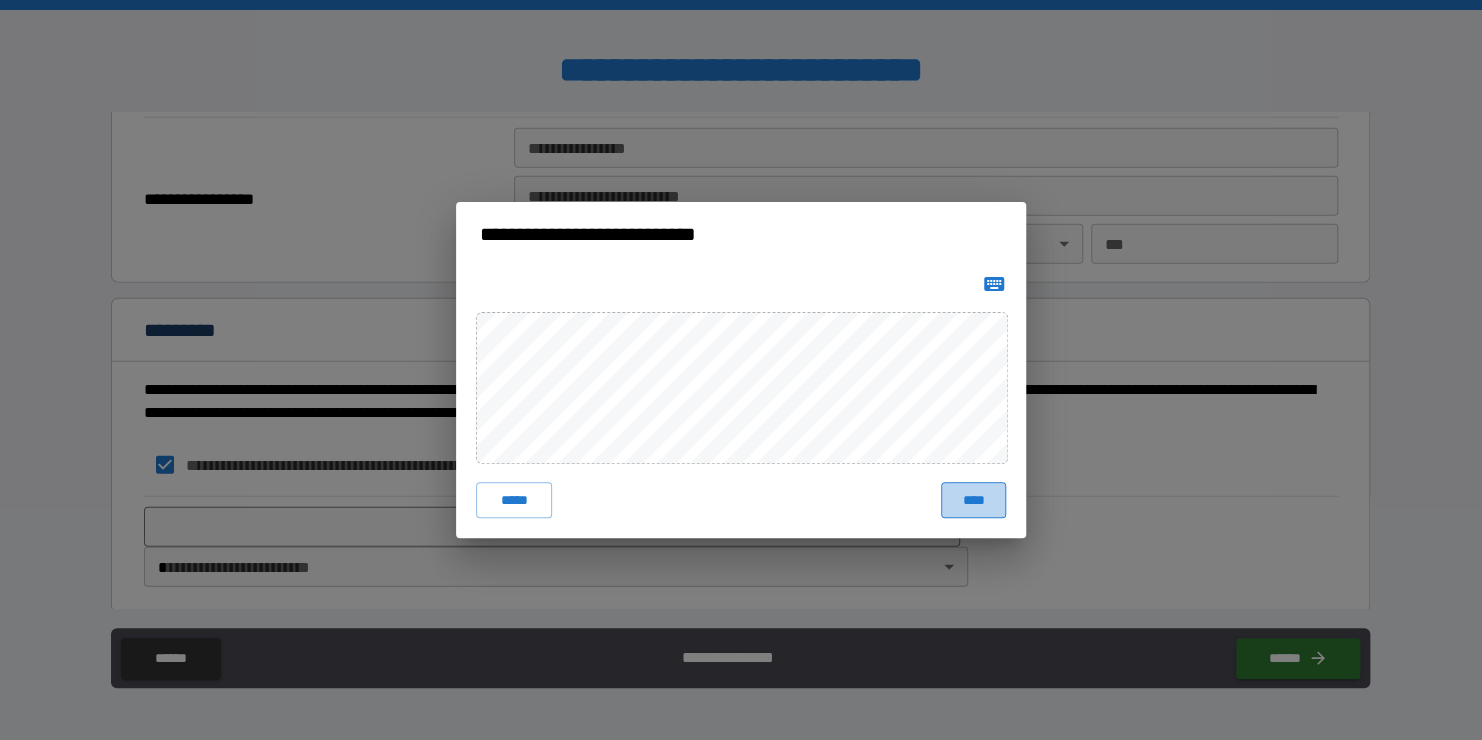click on "****" at bounding box center (973, 500) 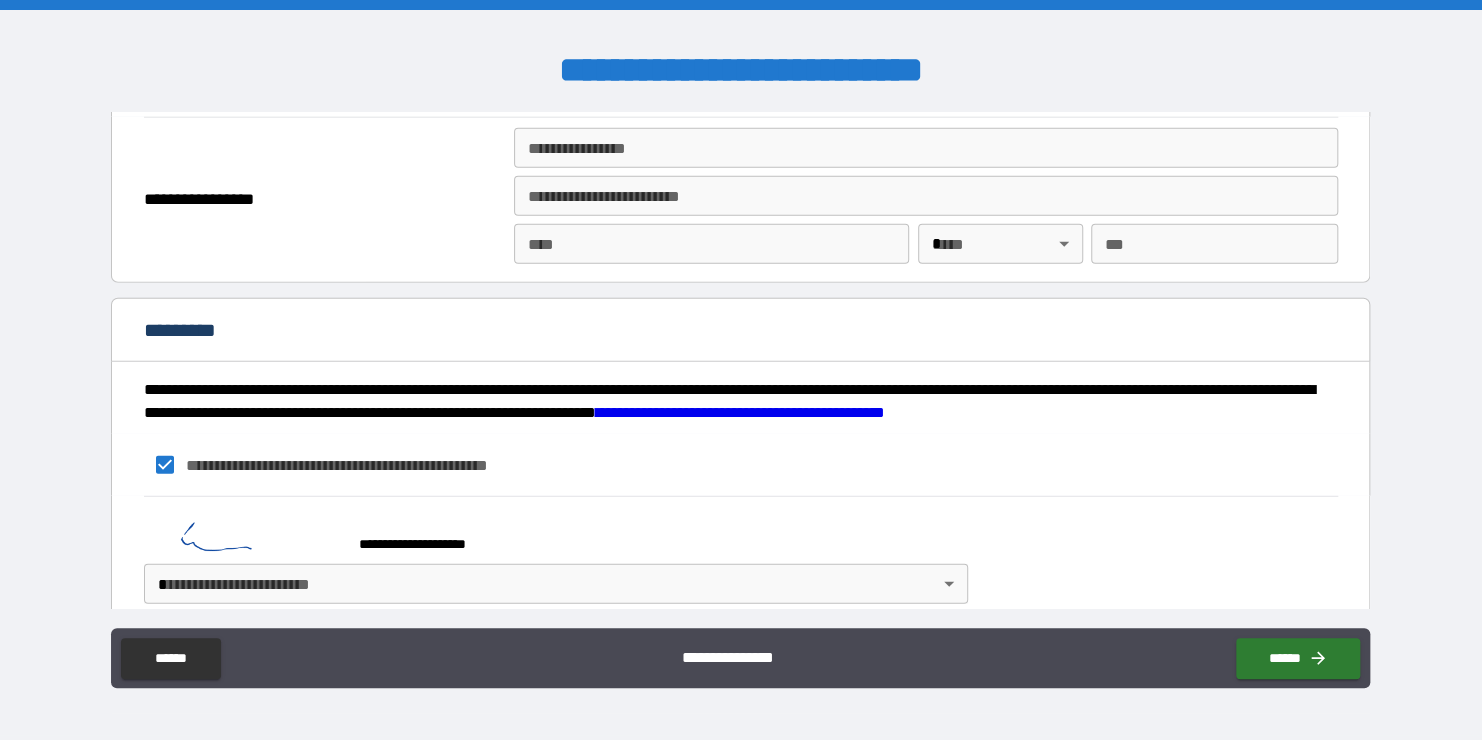 click on "**********" at bounding box center (741, 370) 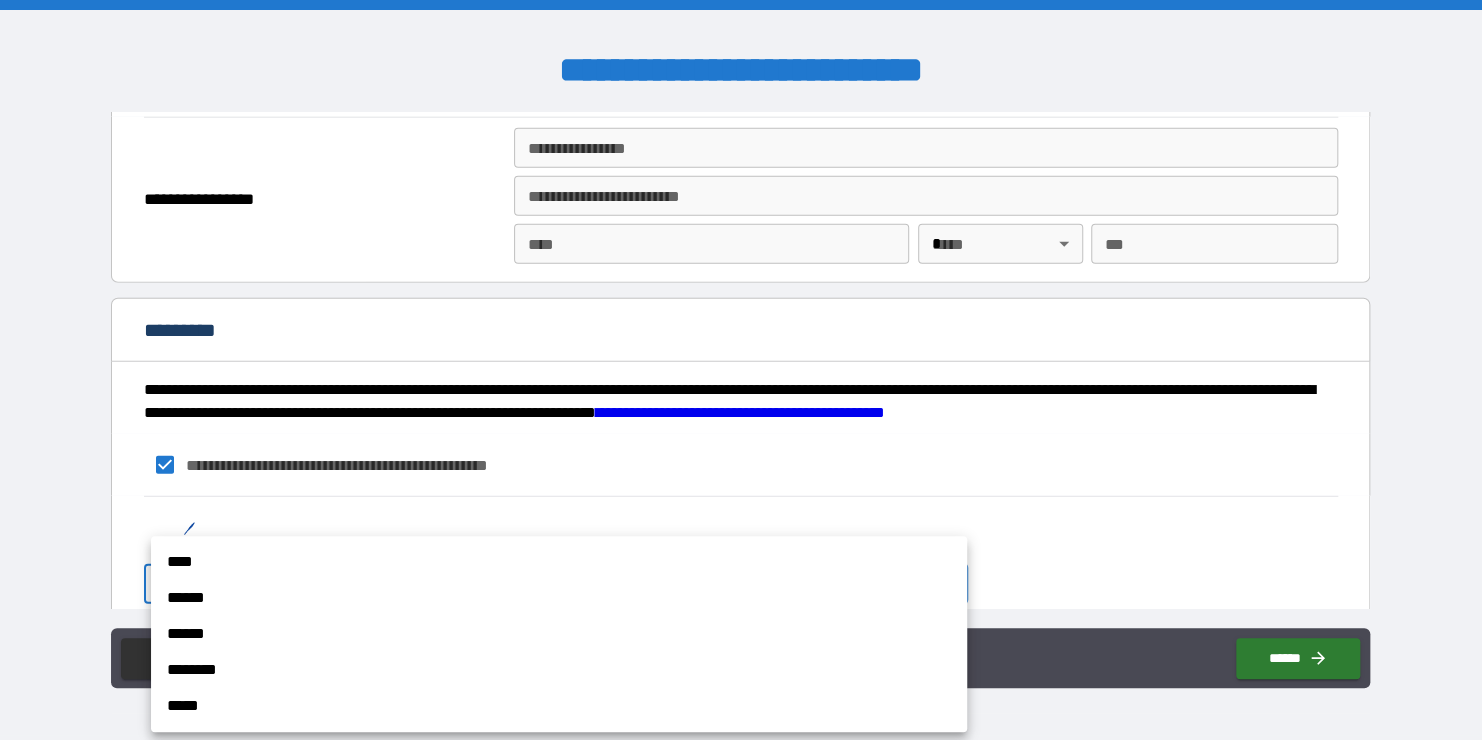 click on "******" at bounding box center [559, 634] 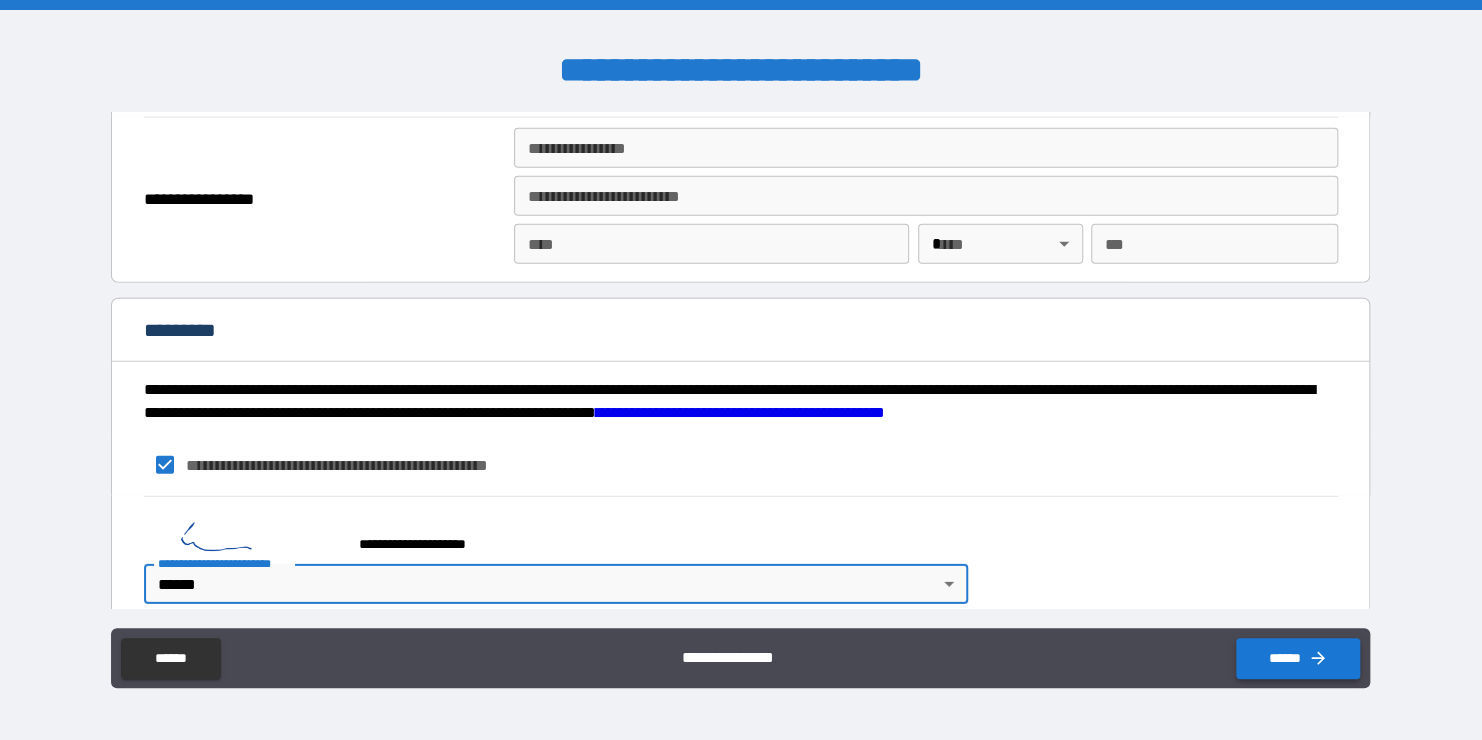 click on "******" at bounding box center [1298, 658] 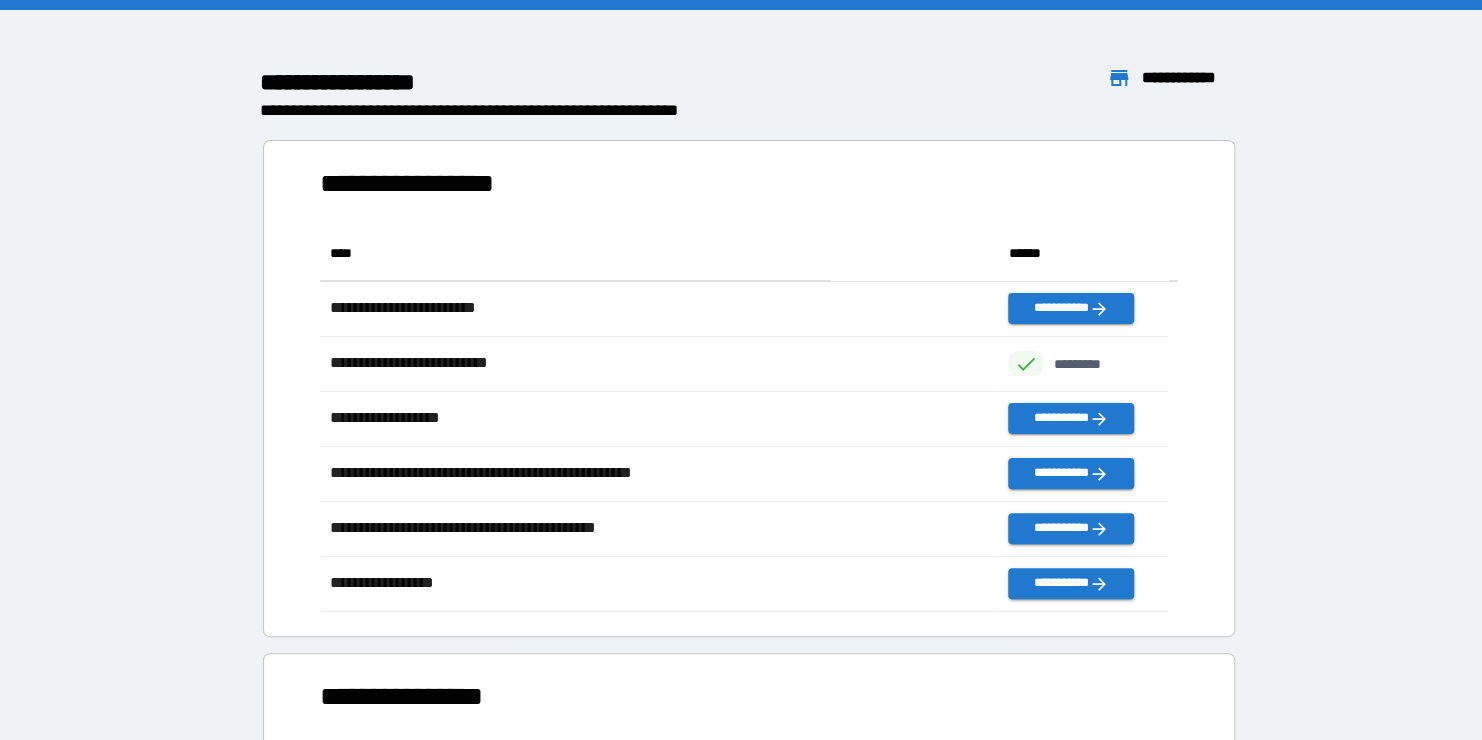 scroll, scrollTop: 16, scrollLeft: 16, axis: both 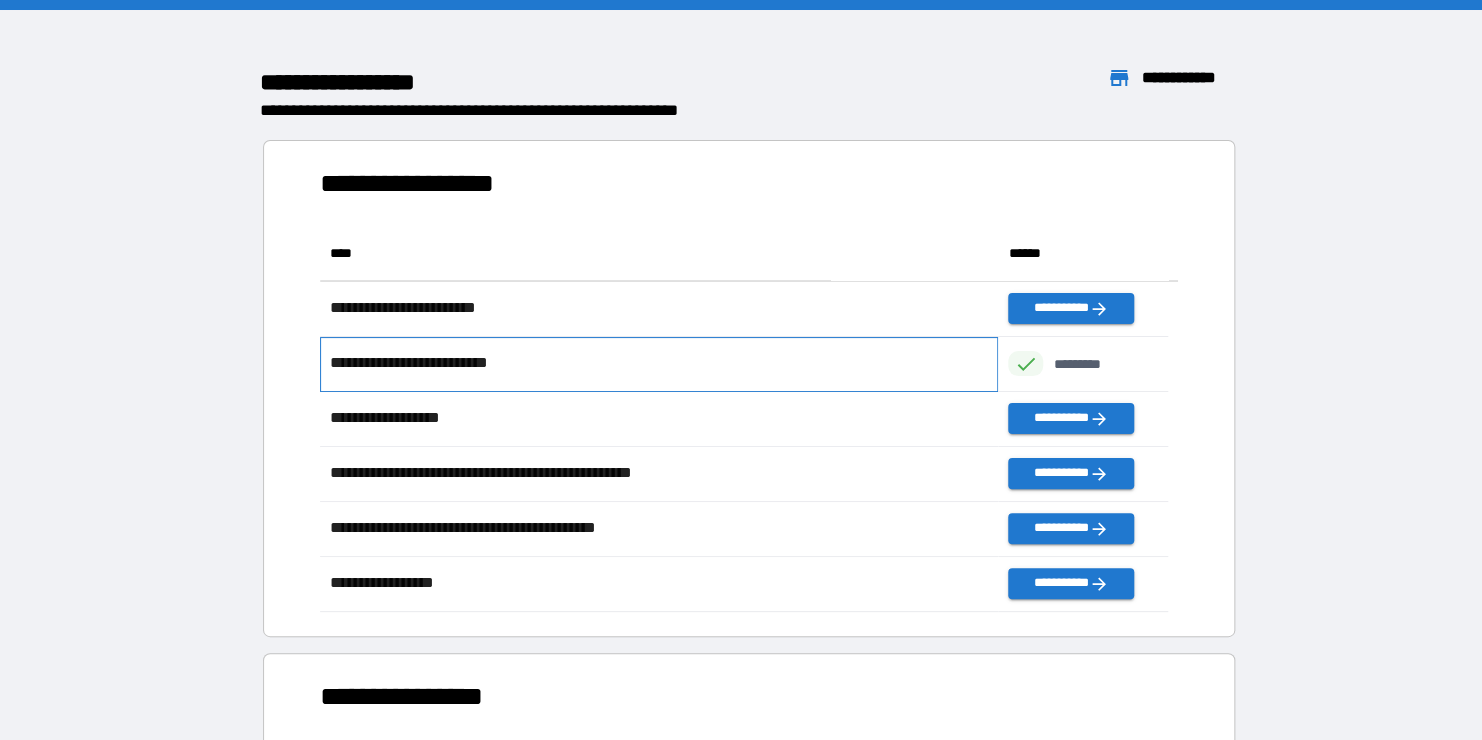 click on "**********" at bounding box center [428, 363] 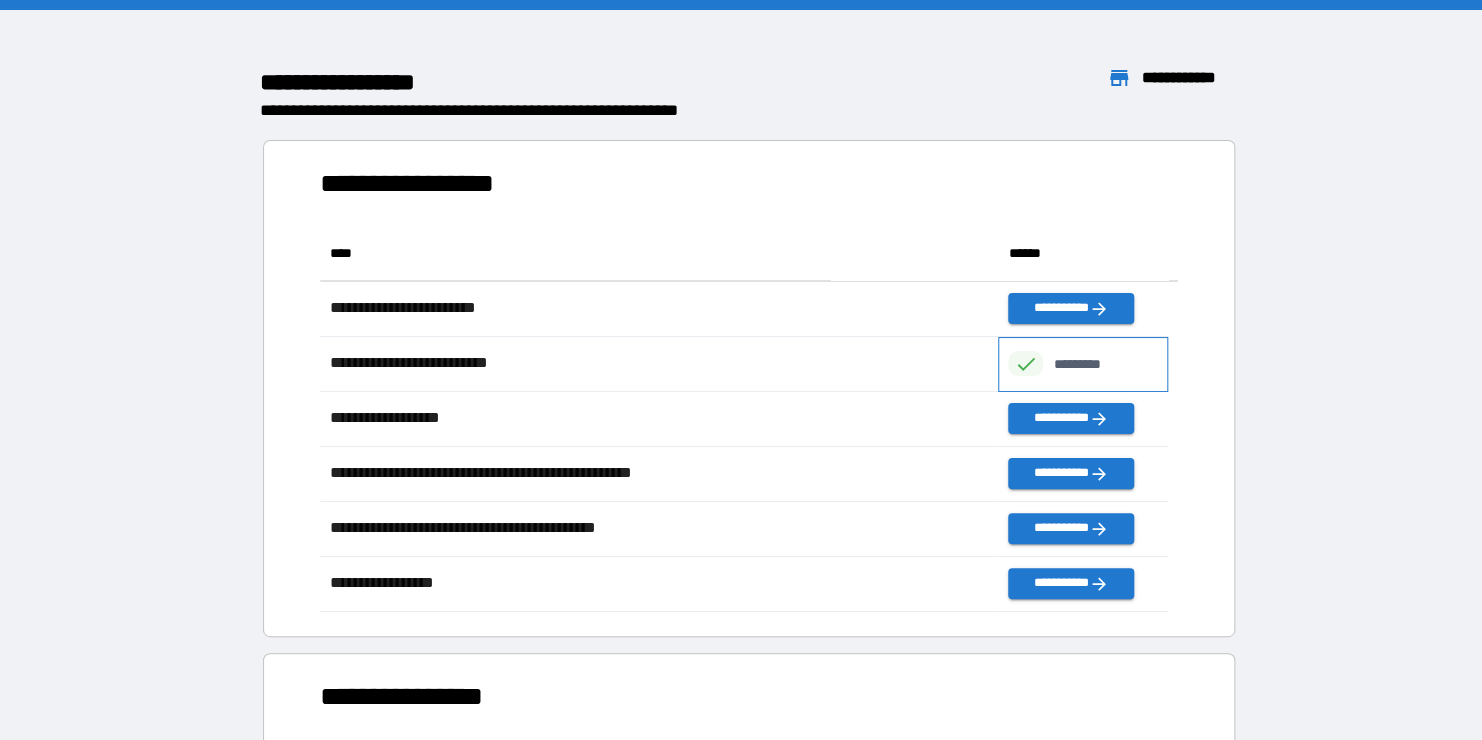 click on "*********" at bounding box center (1087, 364) 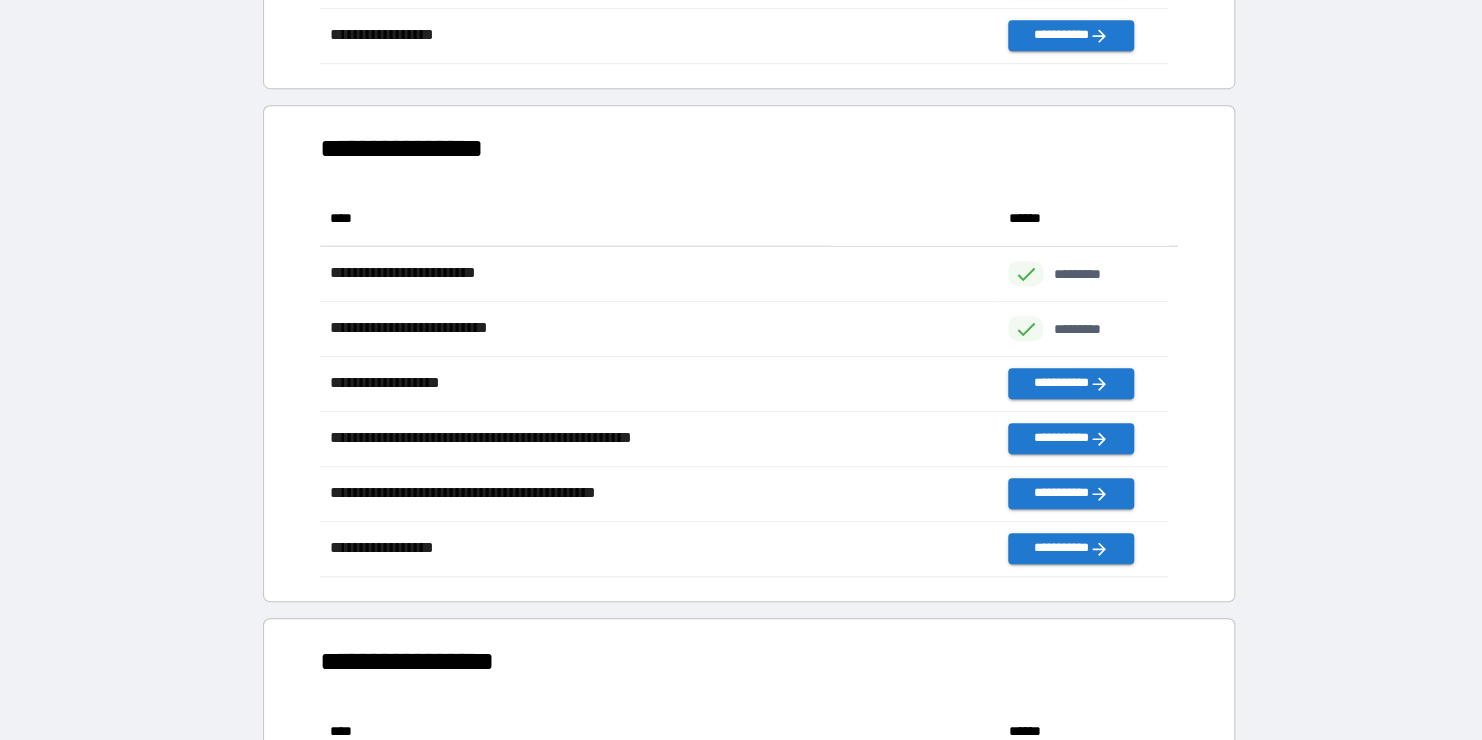 scroll, scrollTop: 551, scrollLeft: 0, axis: vertical 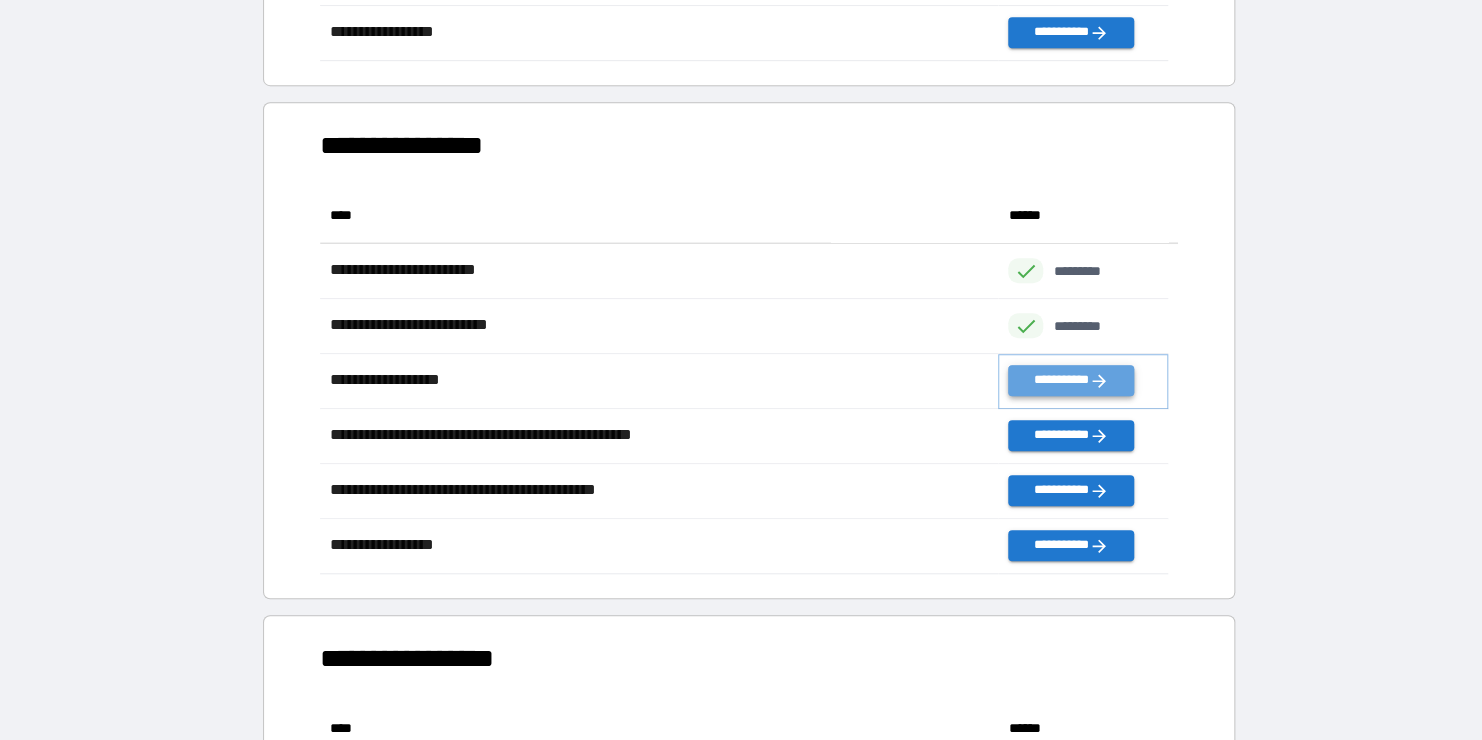 click on "**********" at bounding box center (1070, 380) 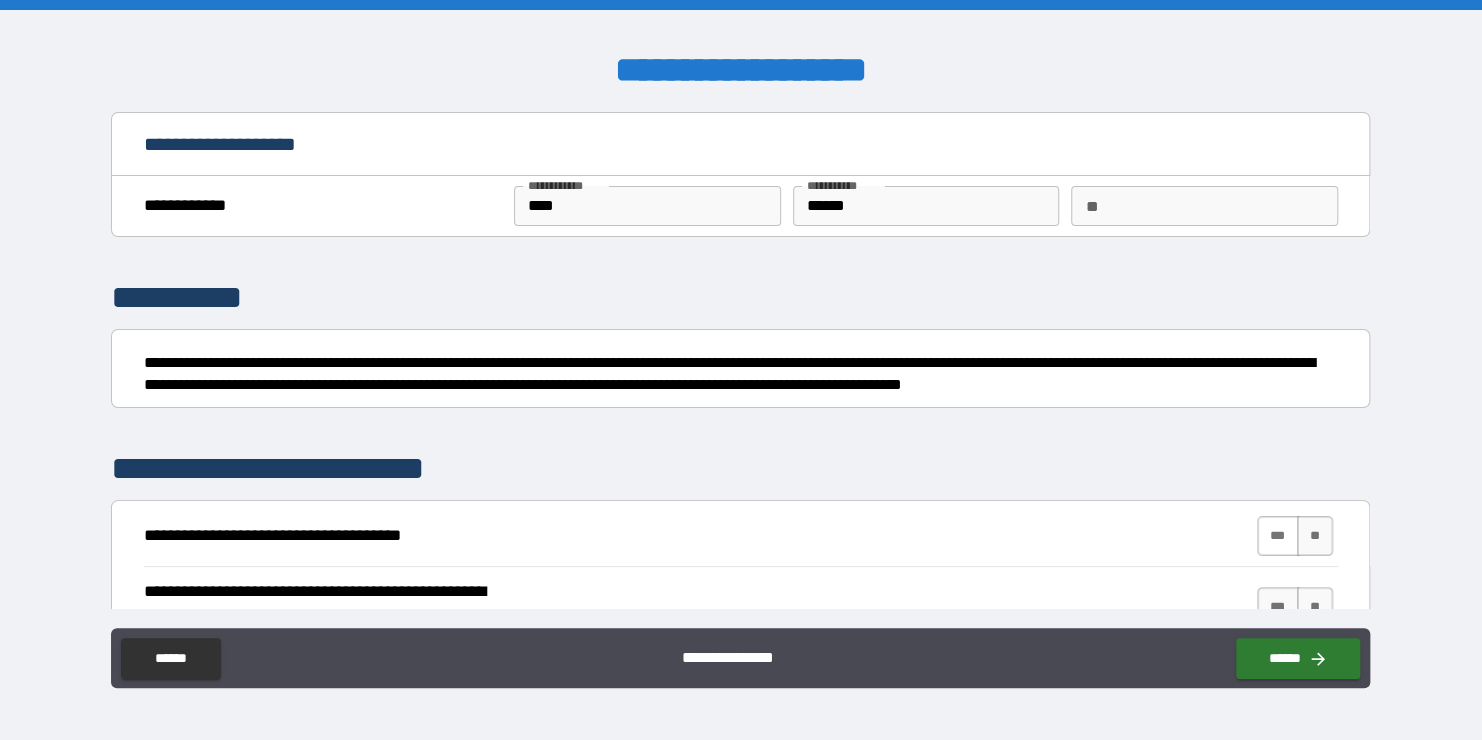click on "***" at bounding box center [1278, 536] 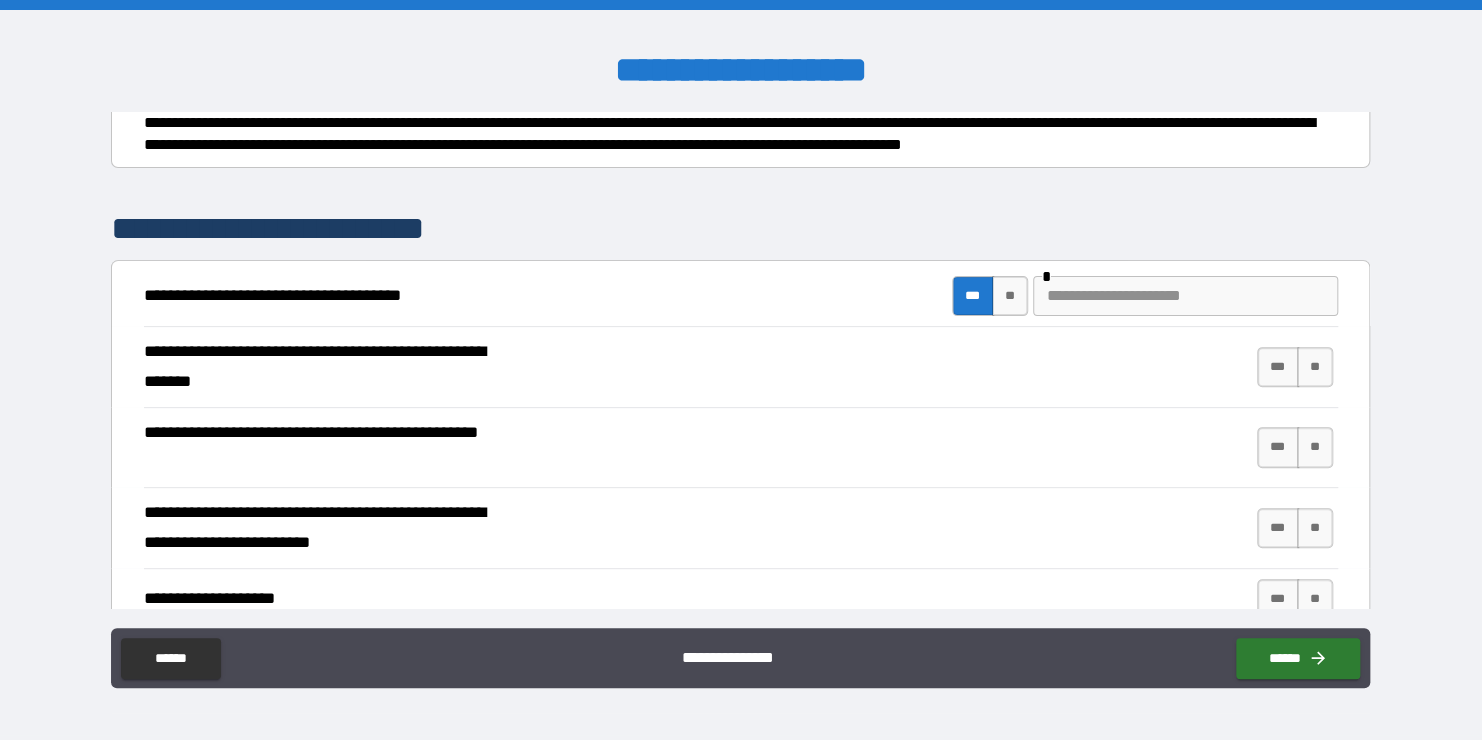 scroll, scrollTop: 246, scrollLeft: 0, axis: vertical 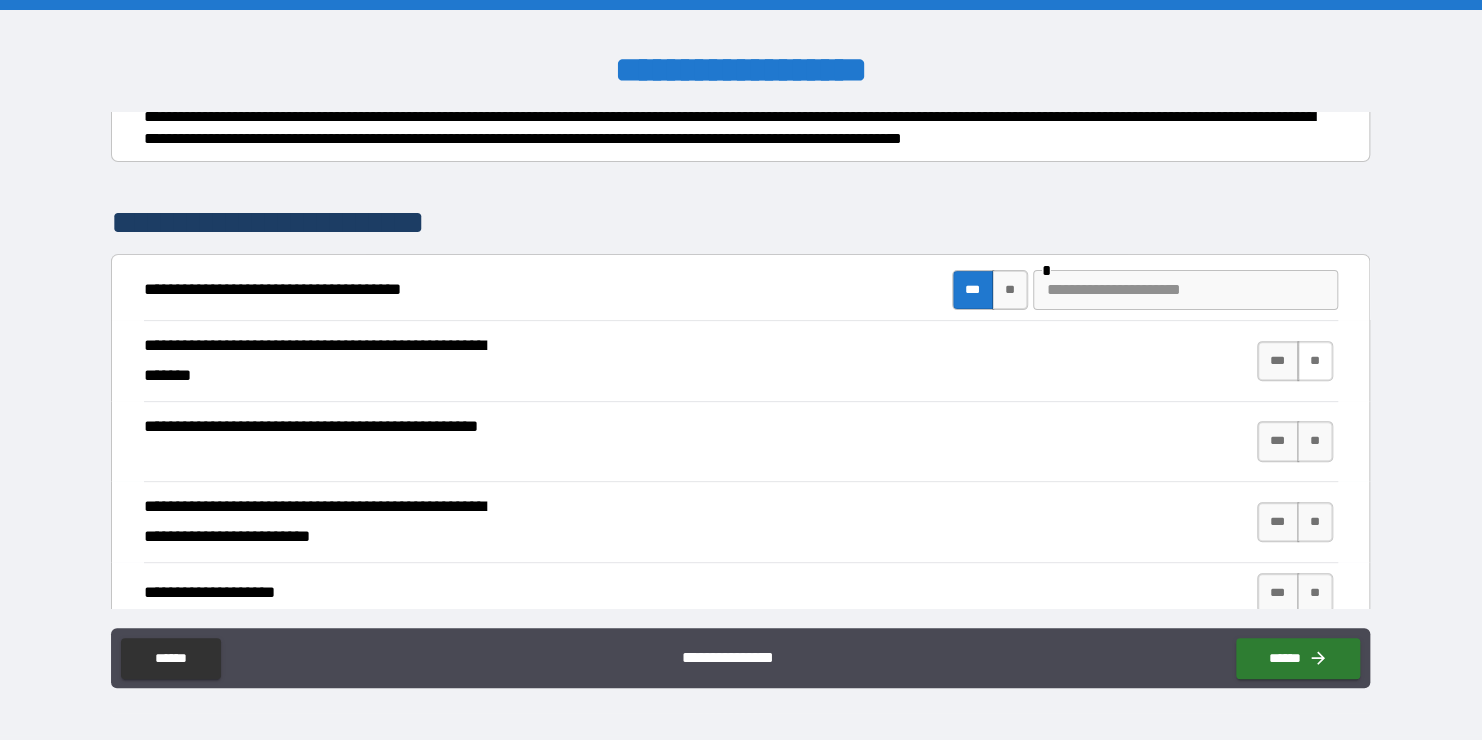 click on "**" at bounding box center [1315, 361] 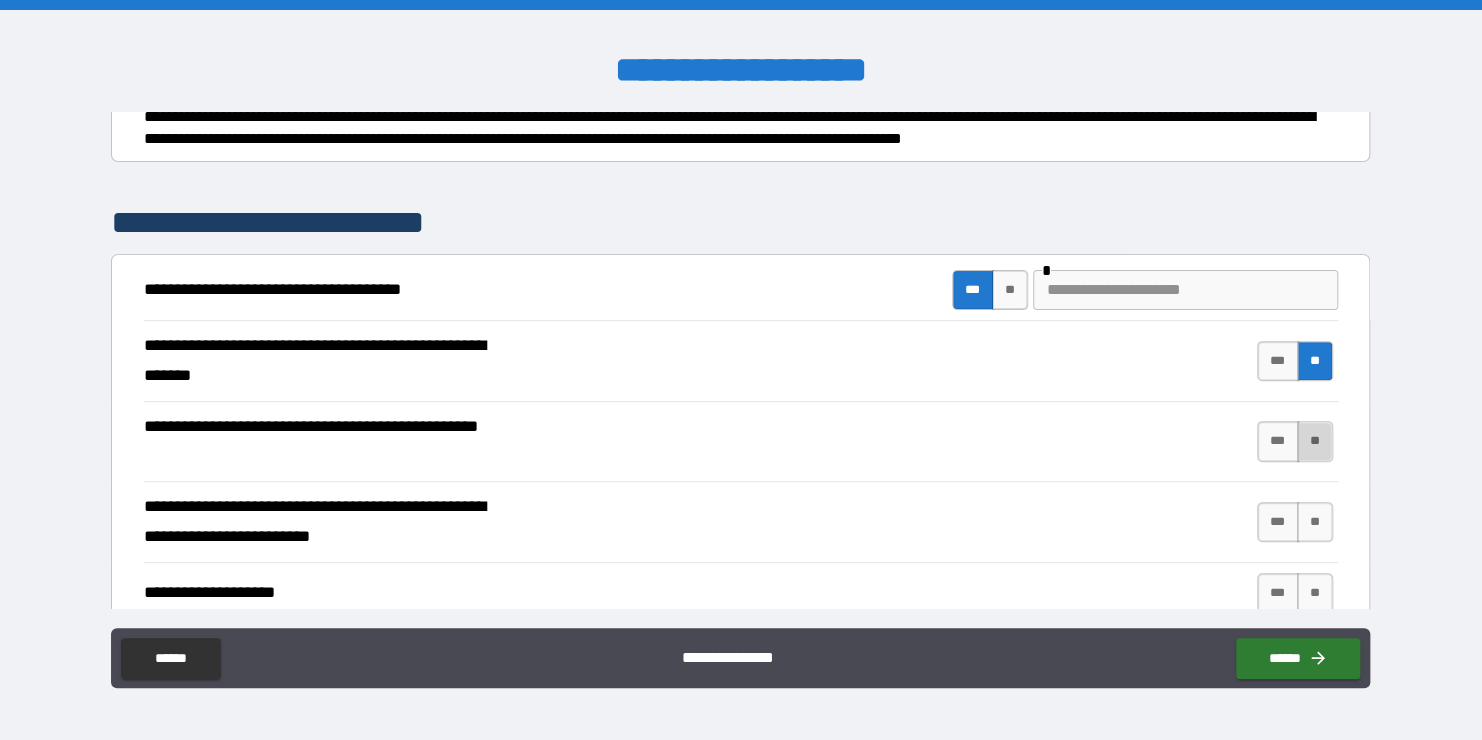 click on "**" at bounding box center (1315, 441) 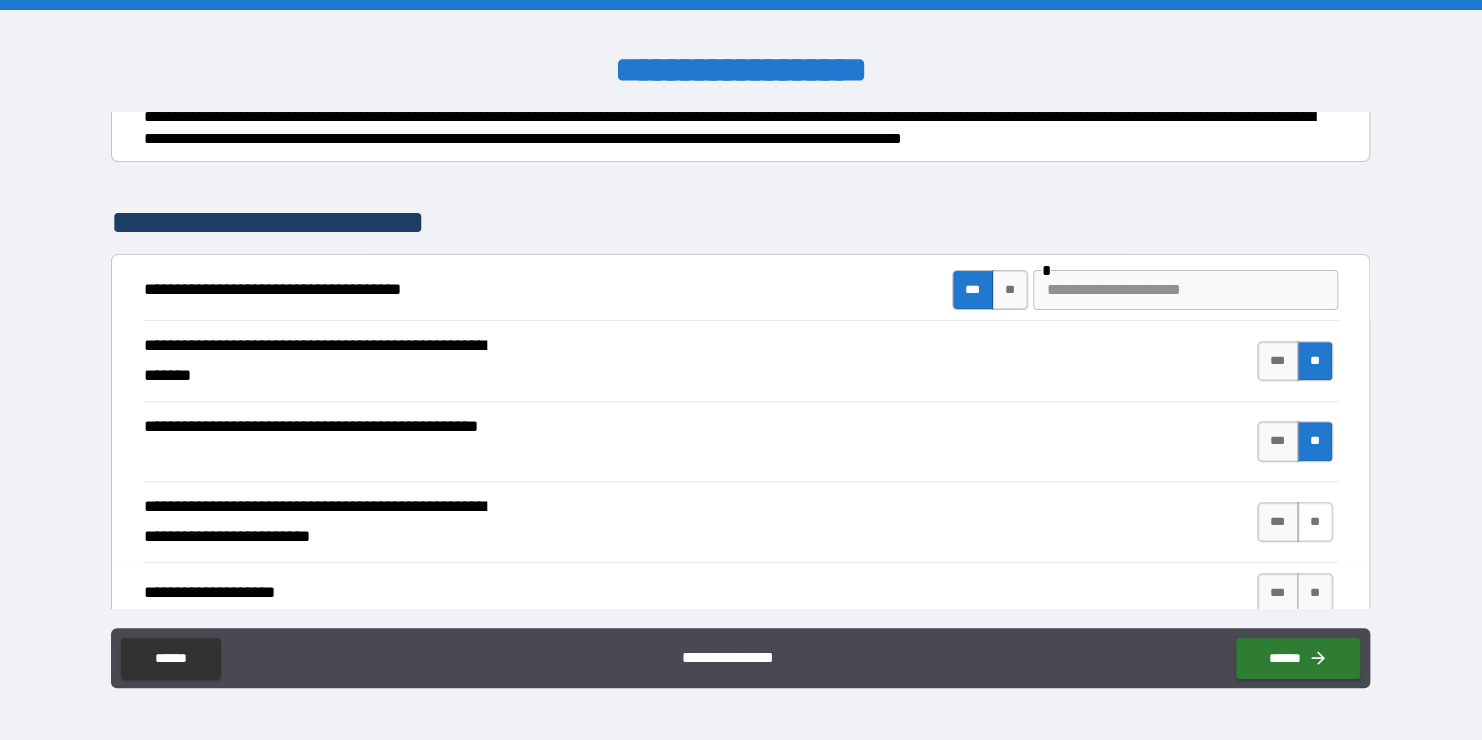 click on "**" at bounding box center (1315, 522) 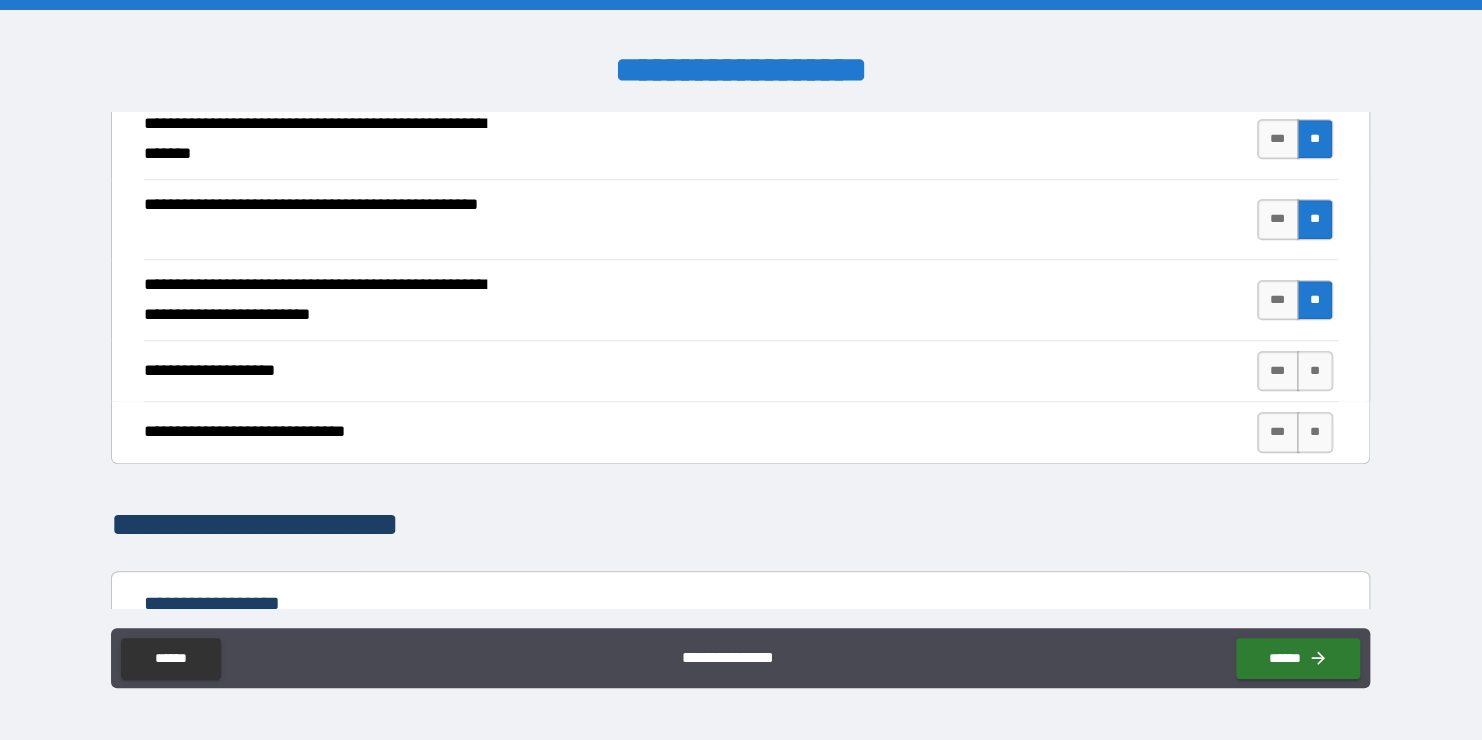 scroll, scrollTop: 480, scrollLeft: 0, axis: vertical 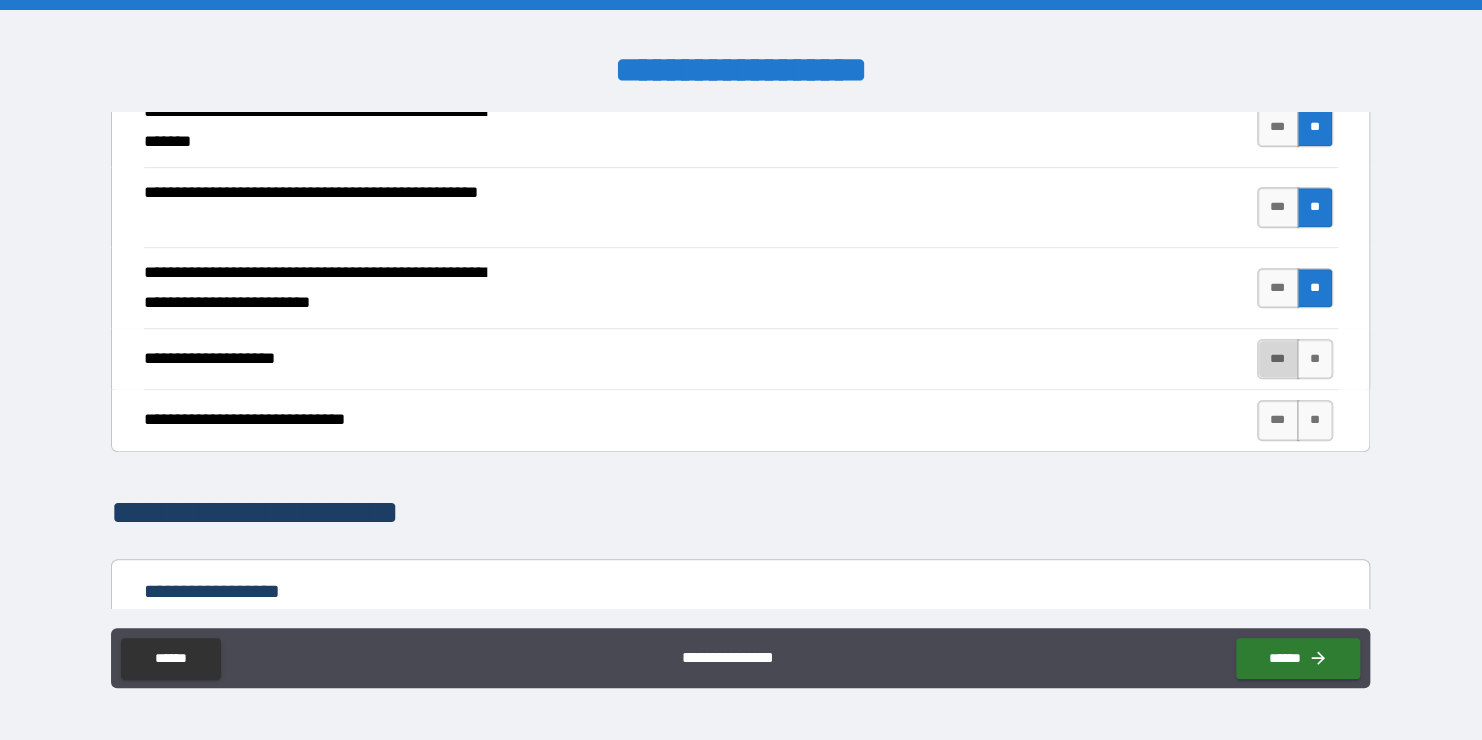click on "***" at bounding box center (1278, 359) 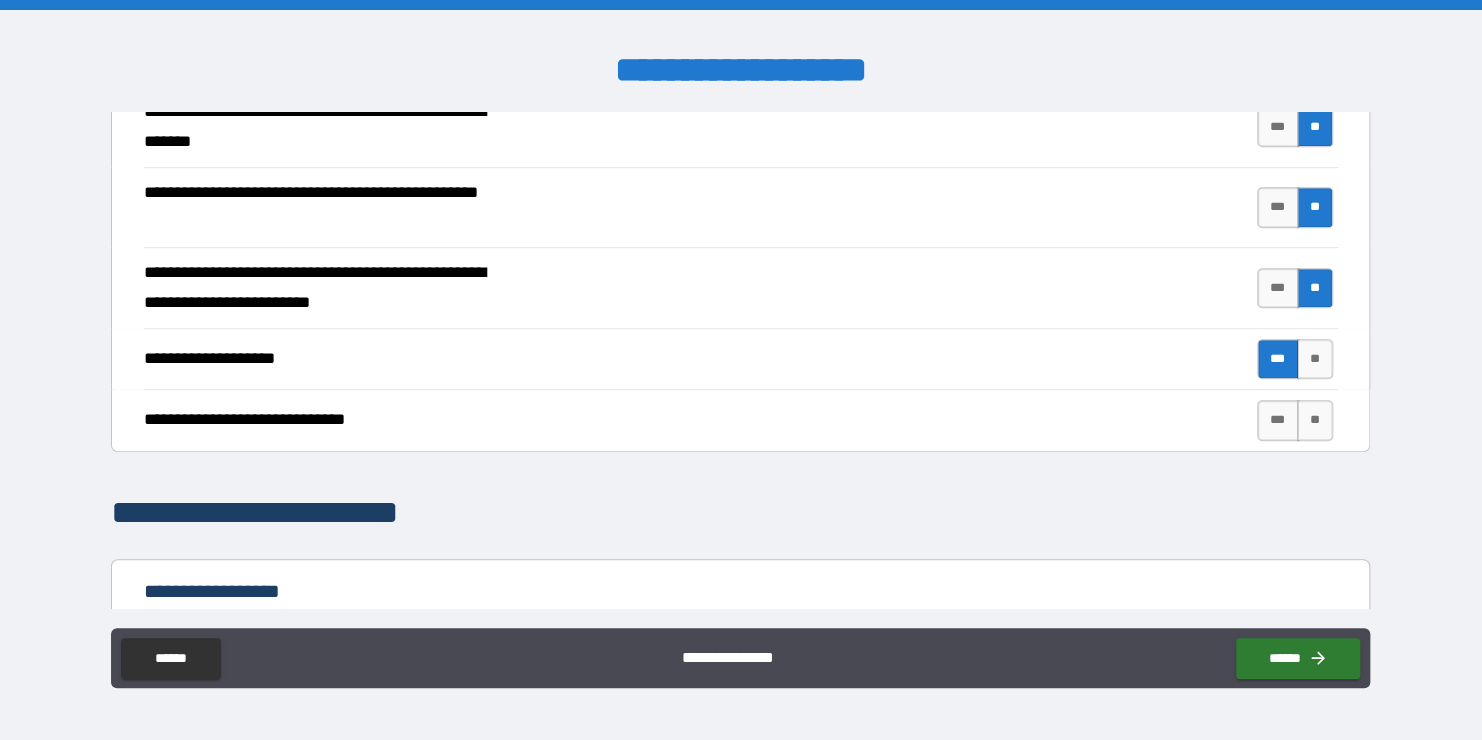 click on "***" at bounding box center (1278, 359) 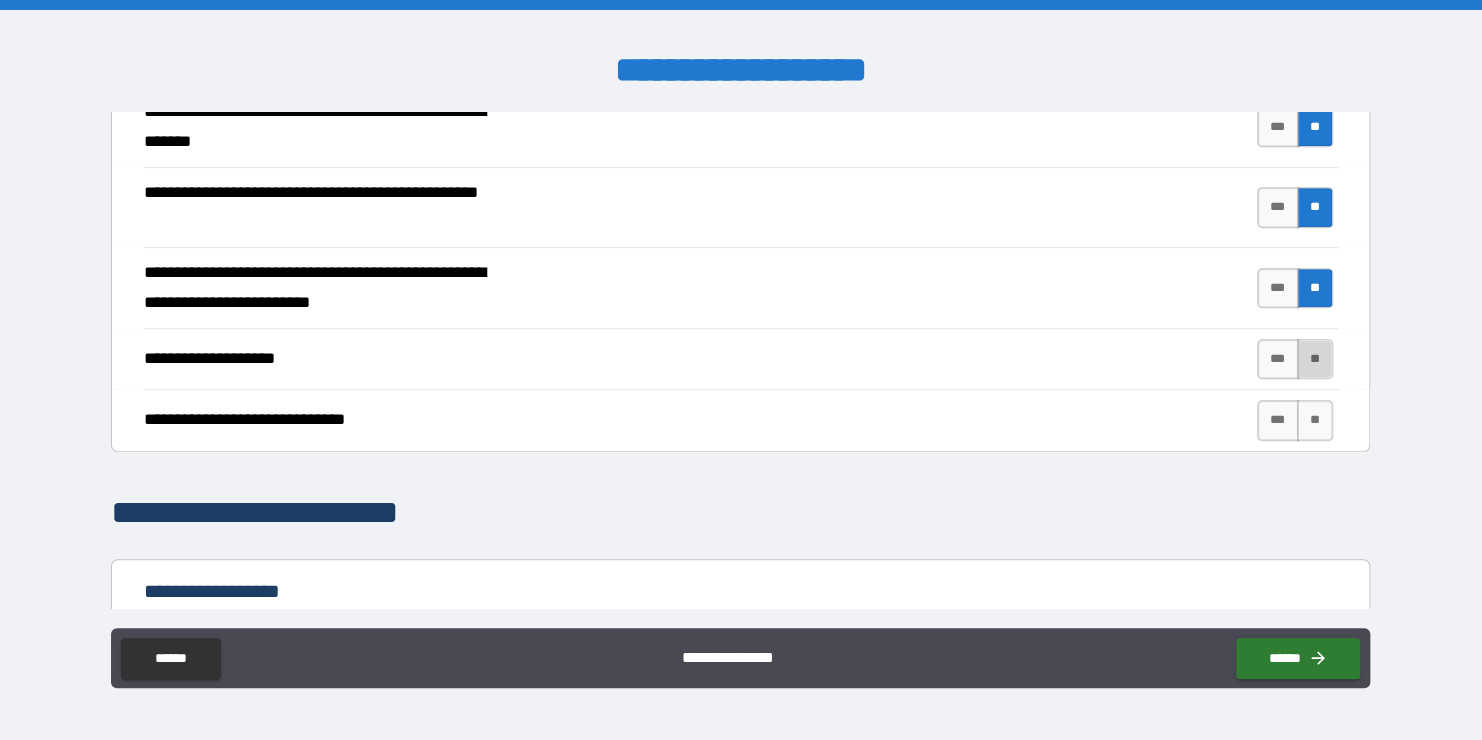 click on "**" at bounding box center (1315, 359) 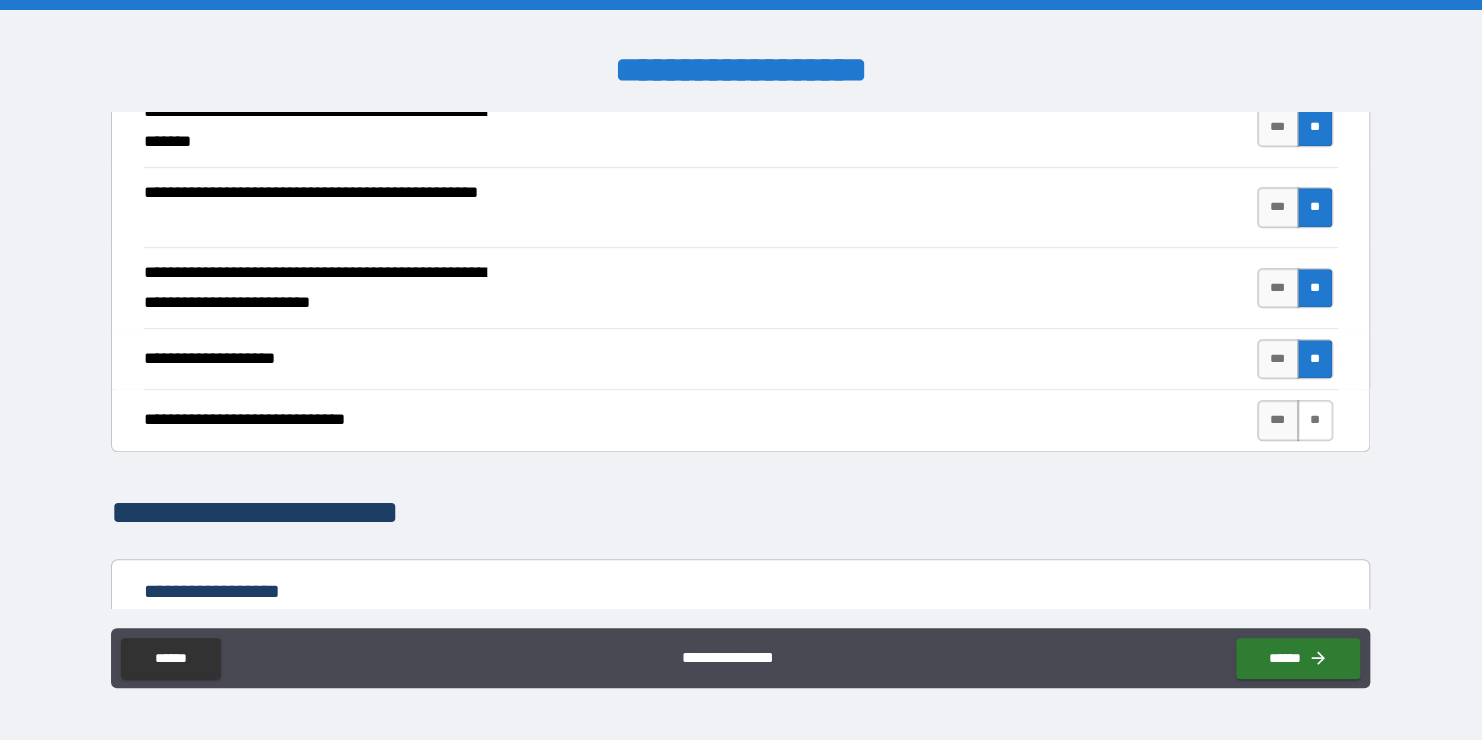 click on "**" at bounding box center [1315, 420] 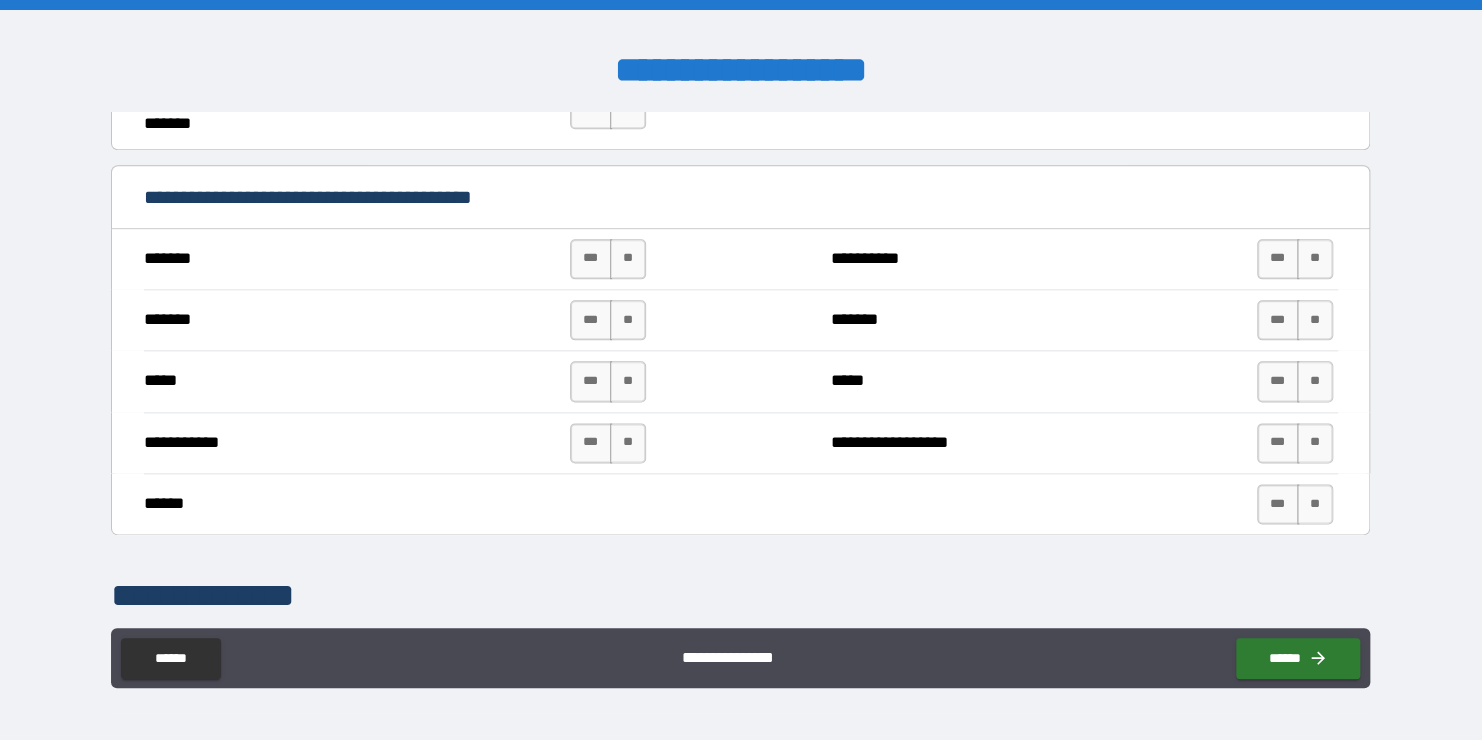 scroll, scrollTop: 1120, scrollLeft: 0, axis: vertical 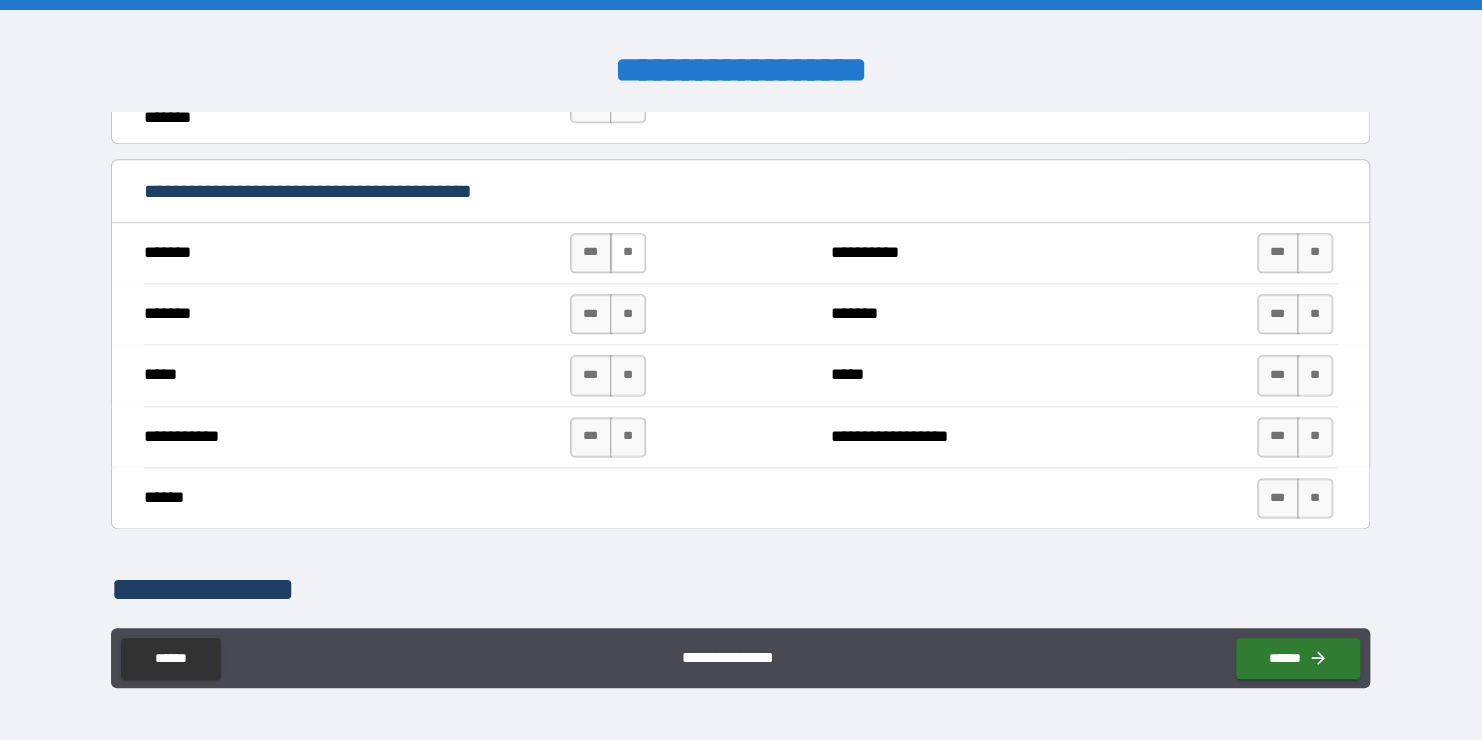 click on "**" at bounding box center [628, 253] 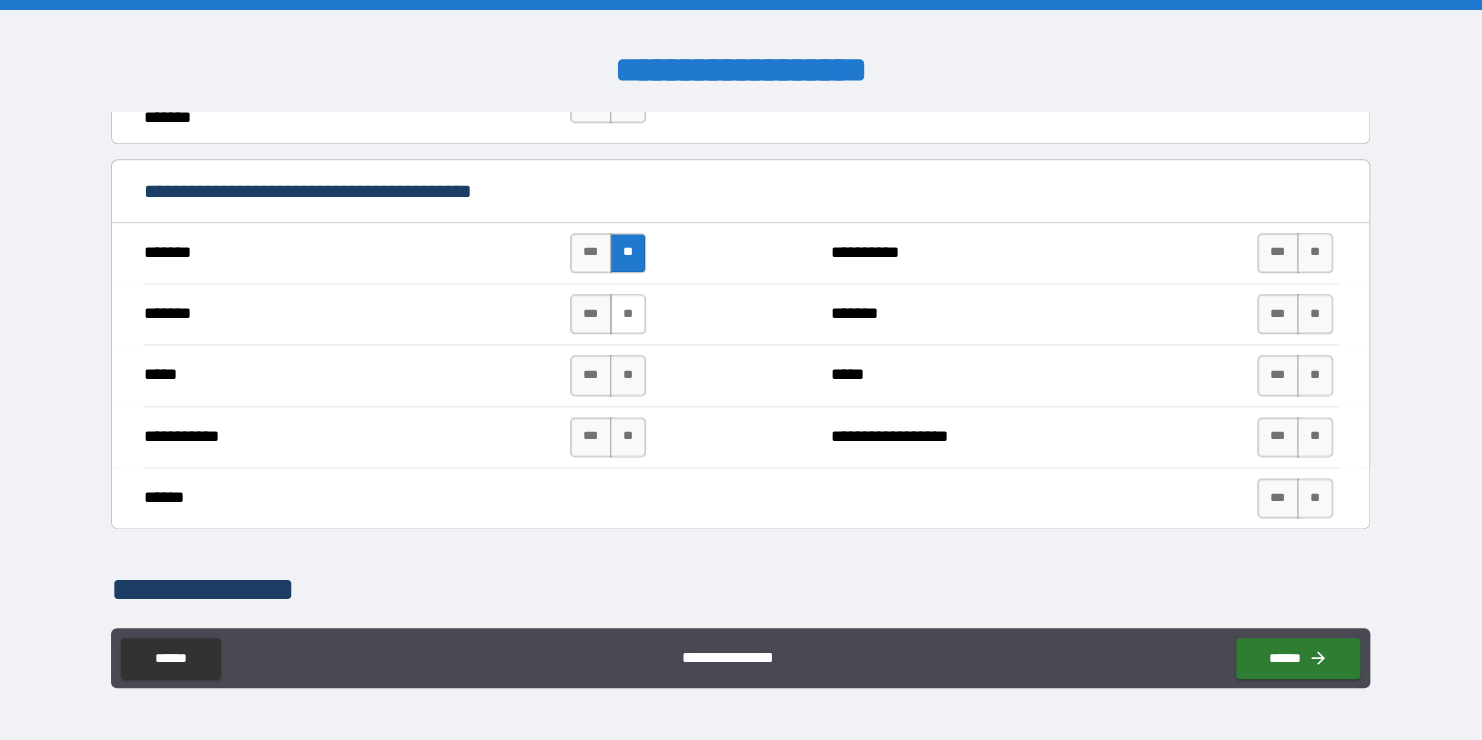 click on "**" at bounding box center (628, 314) 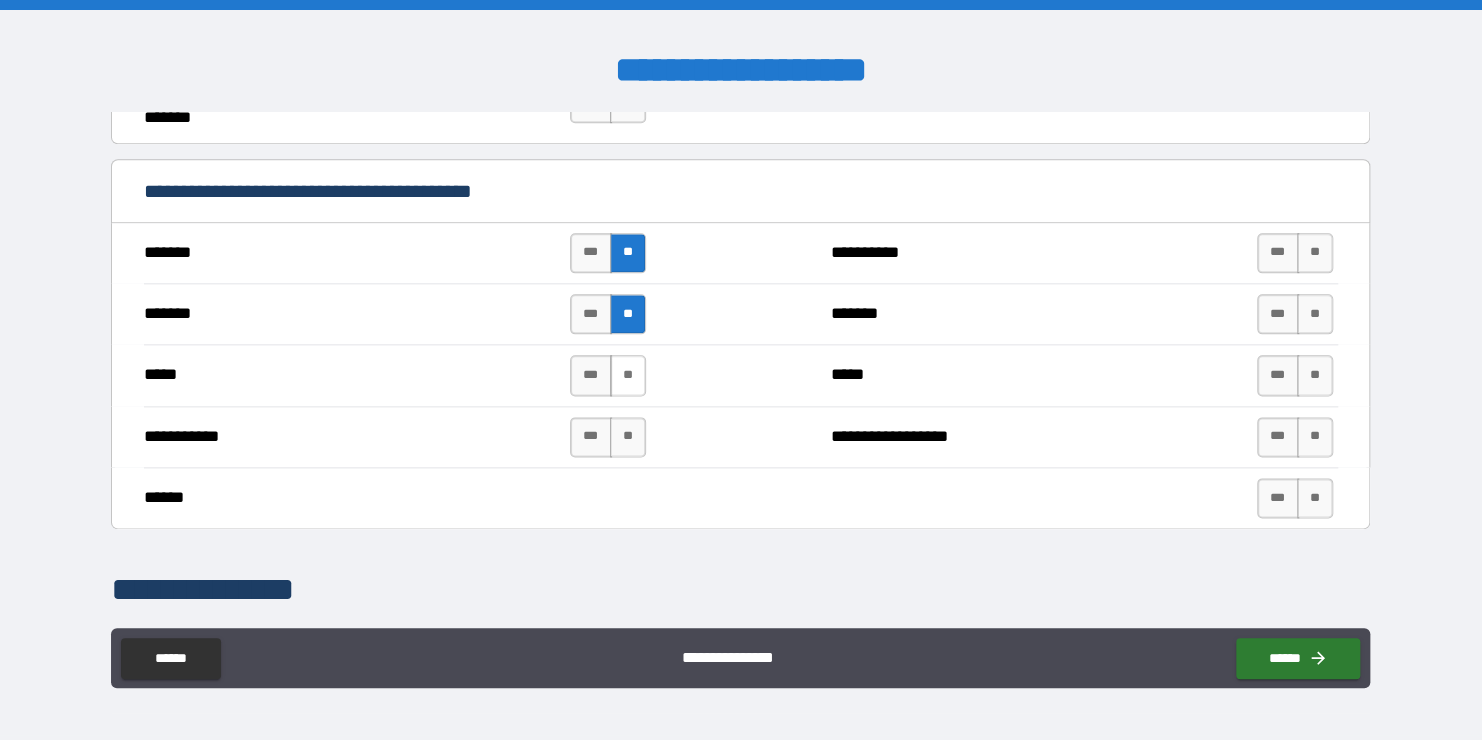 click on "**" at bounding box center (628, 375) 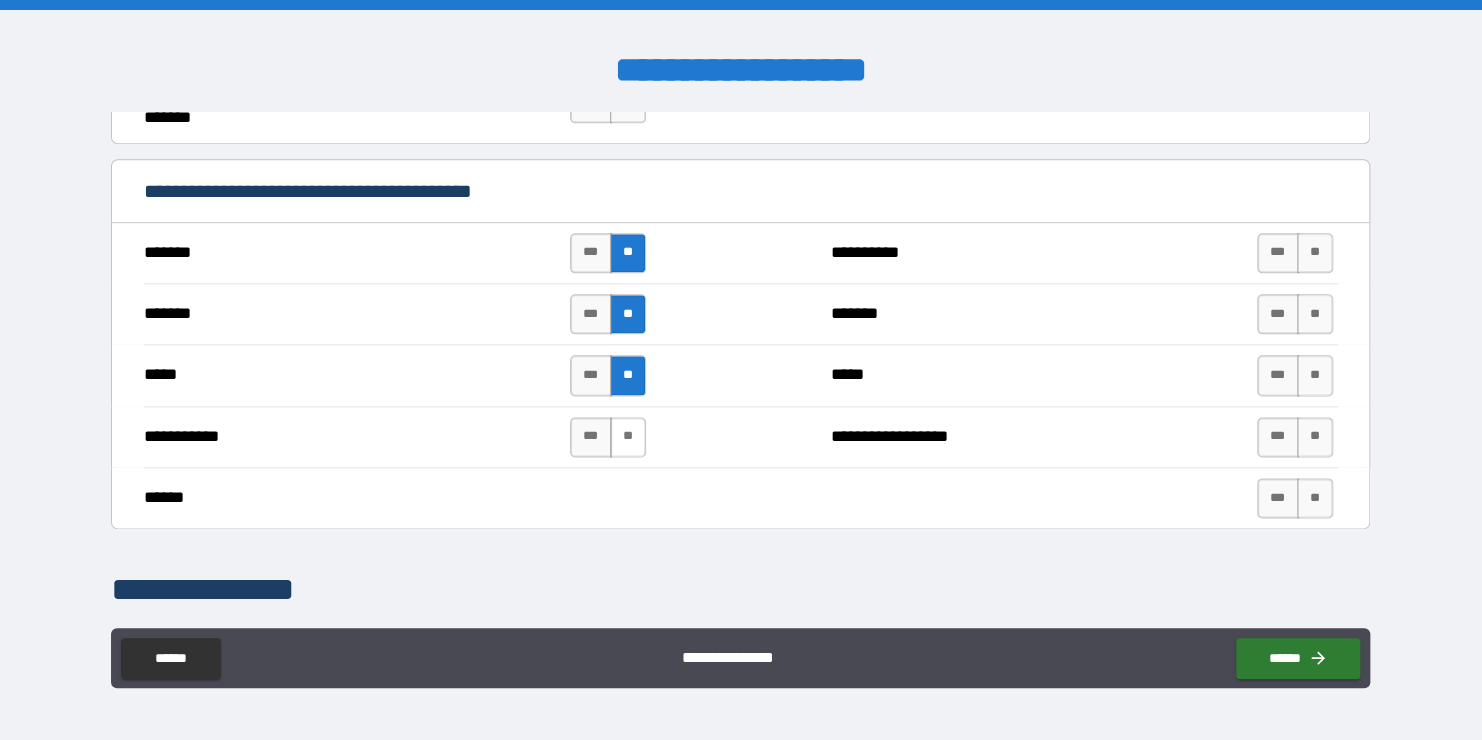 click on "**" at bounding box center [628, 437] 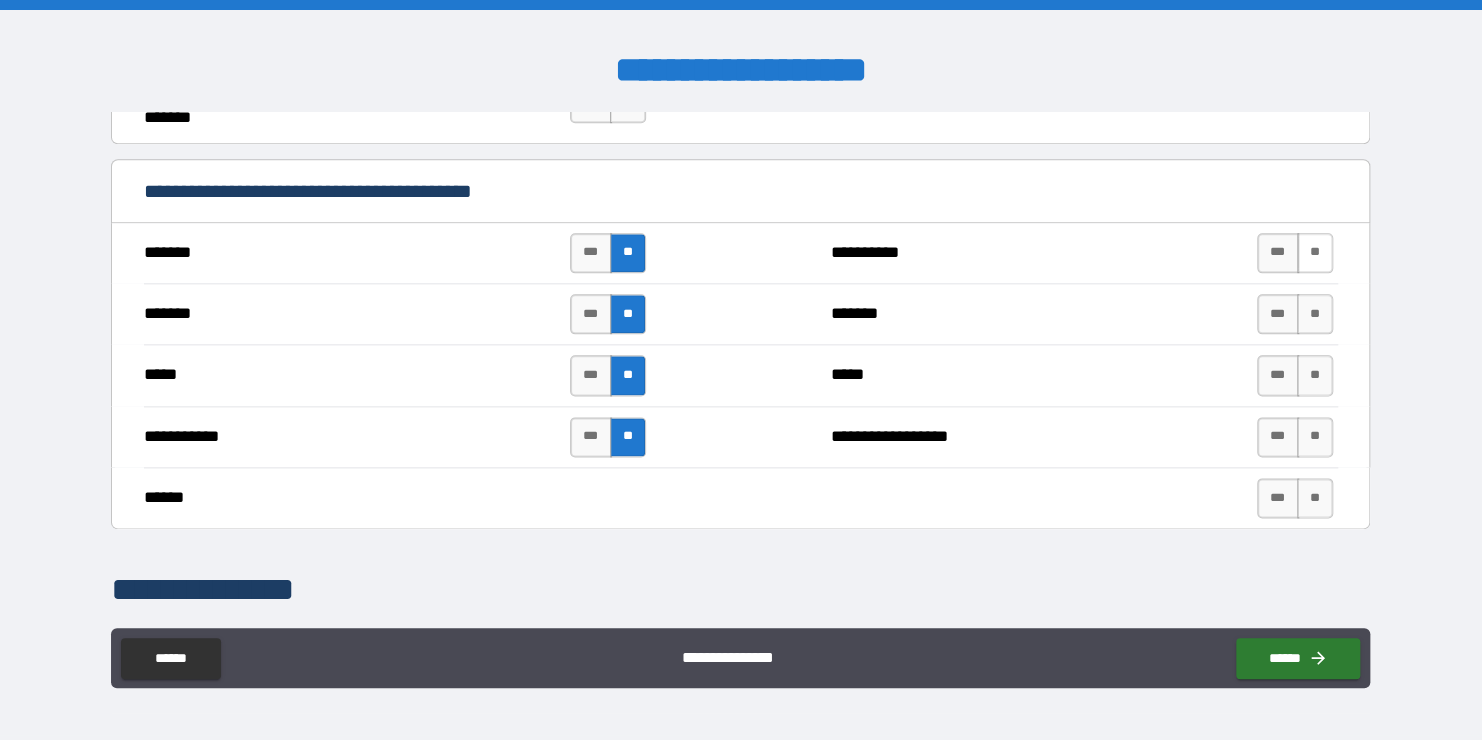 click on "**" at bounding box center [1315, 253] 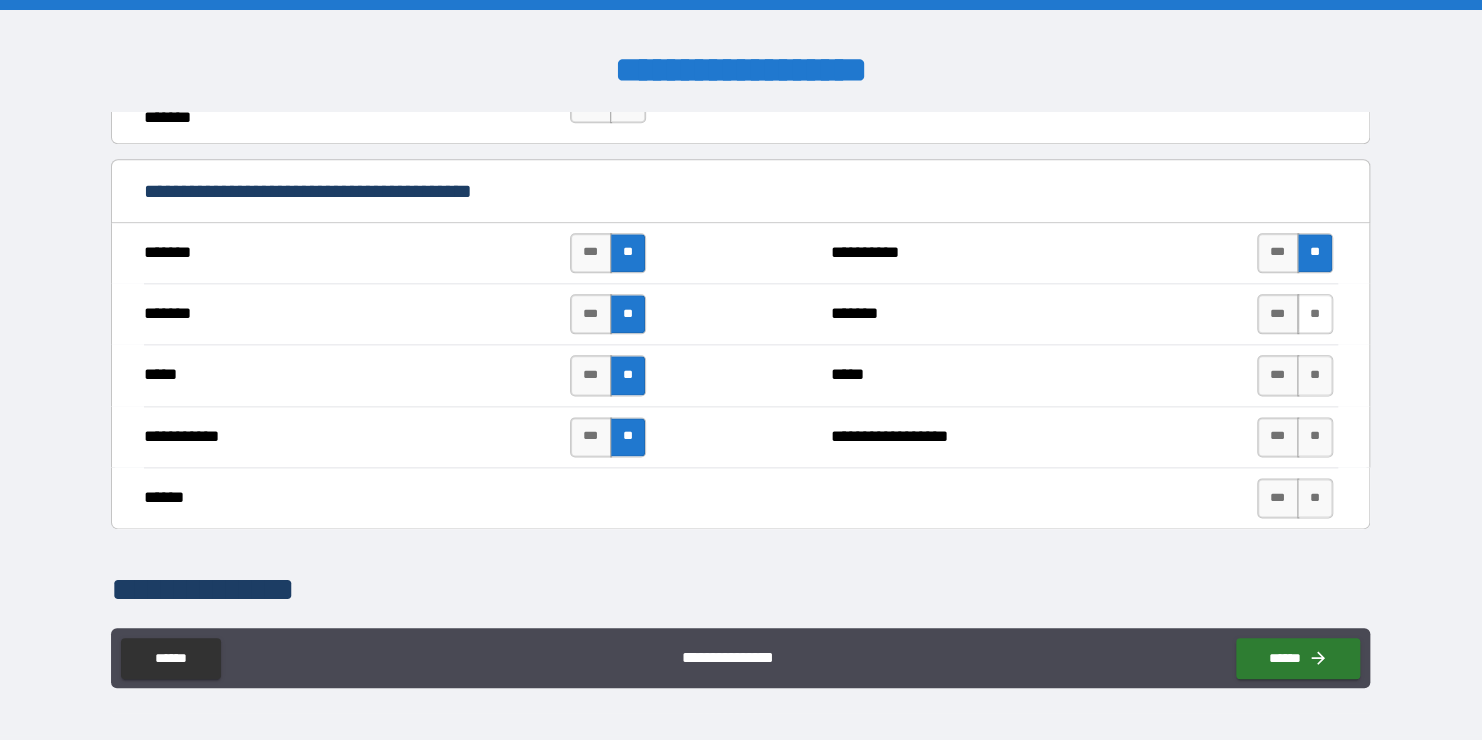 click on "**" at bounding box center (1315, 314) 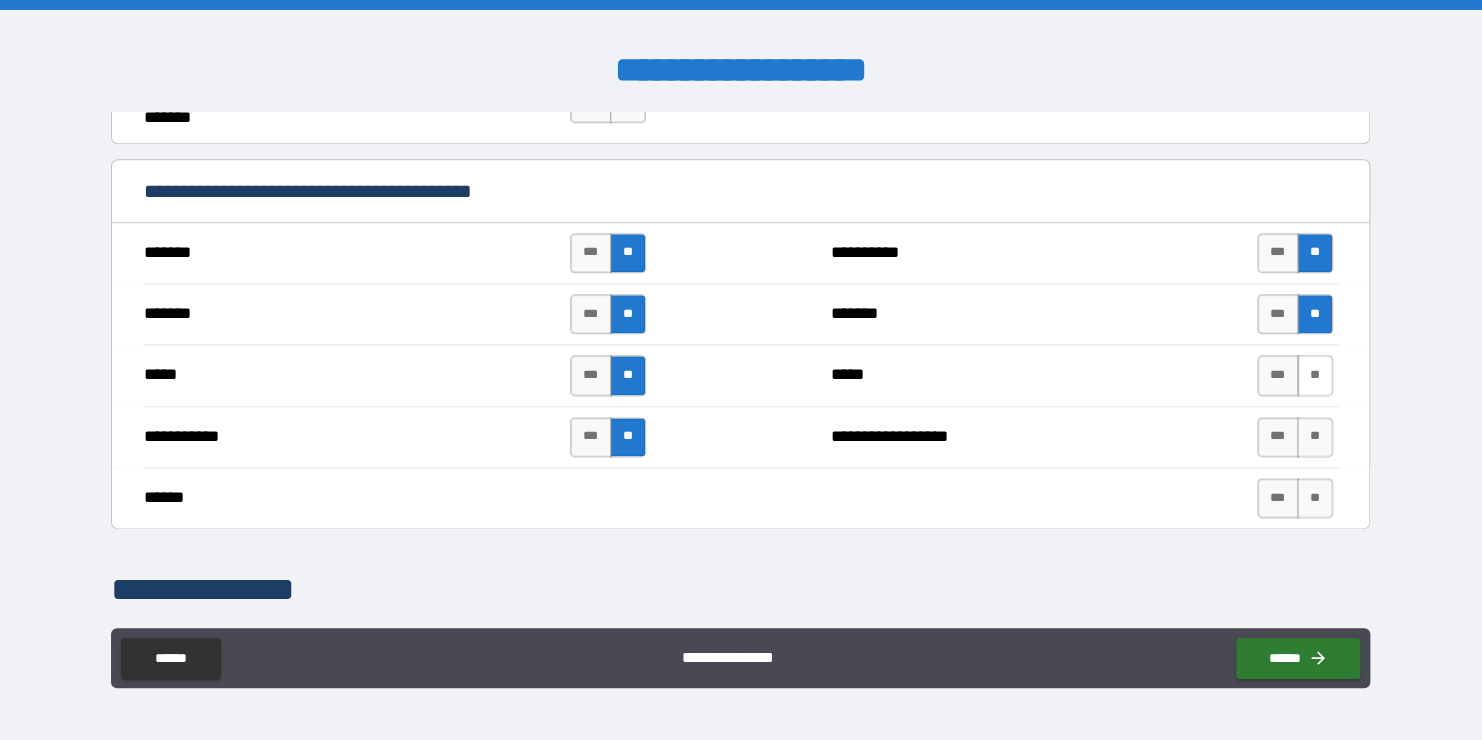 click on "**" at bounding box center (1315, 375) 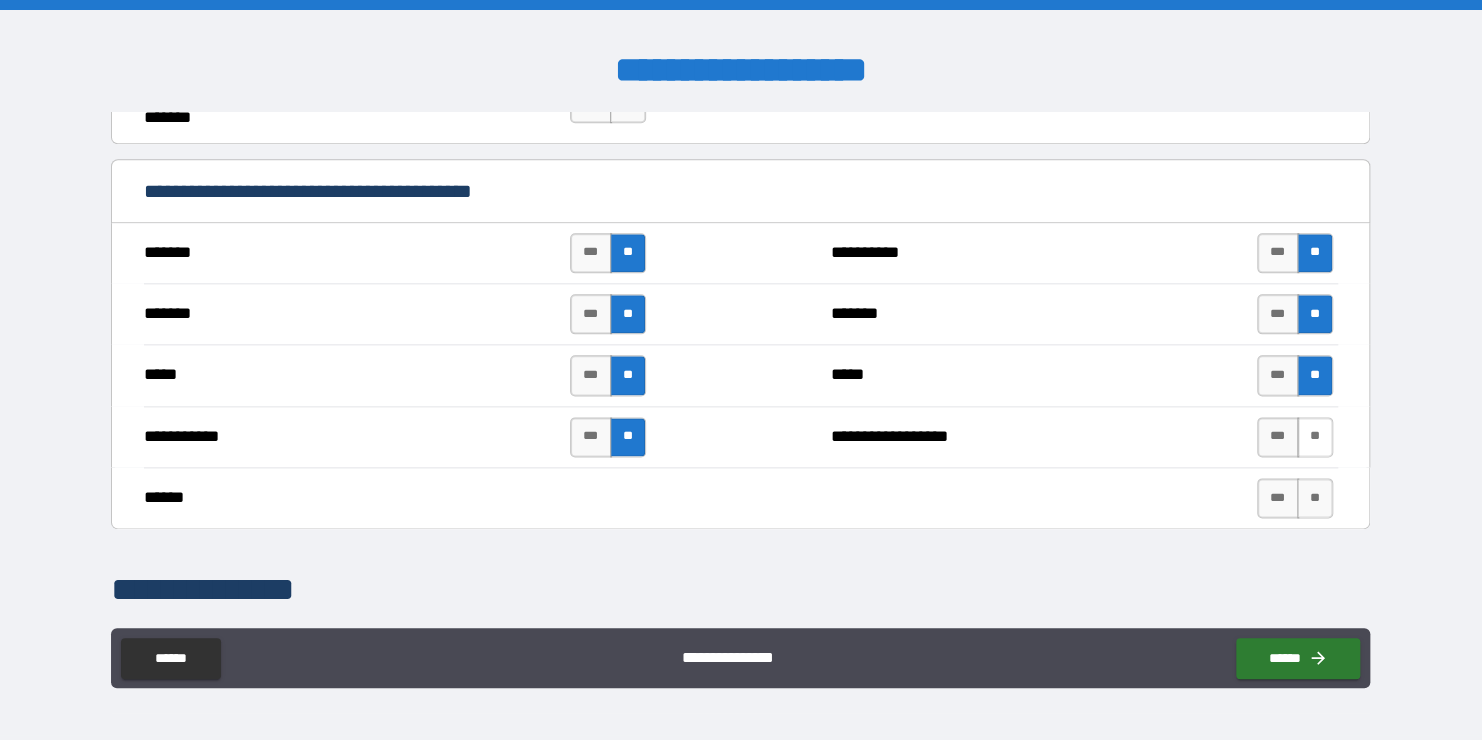 click on "**" at bounding box center (1315, 437) 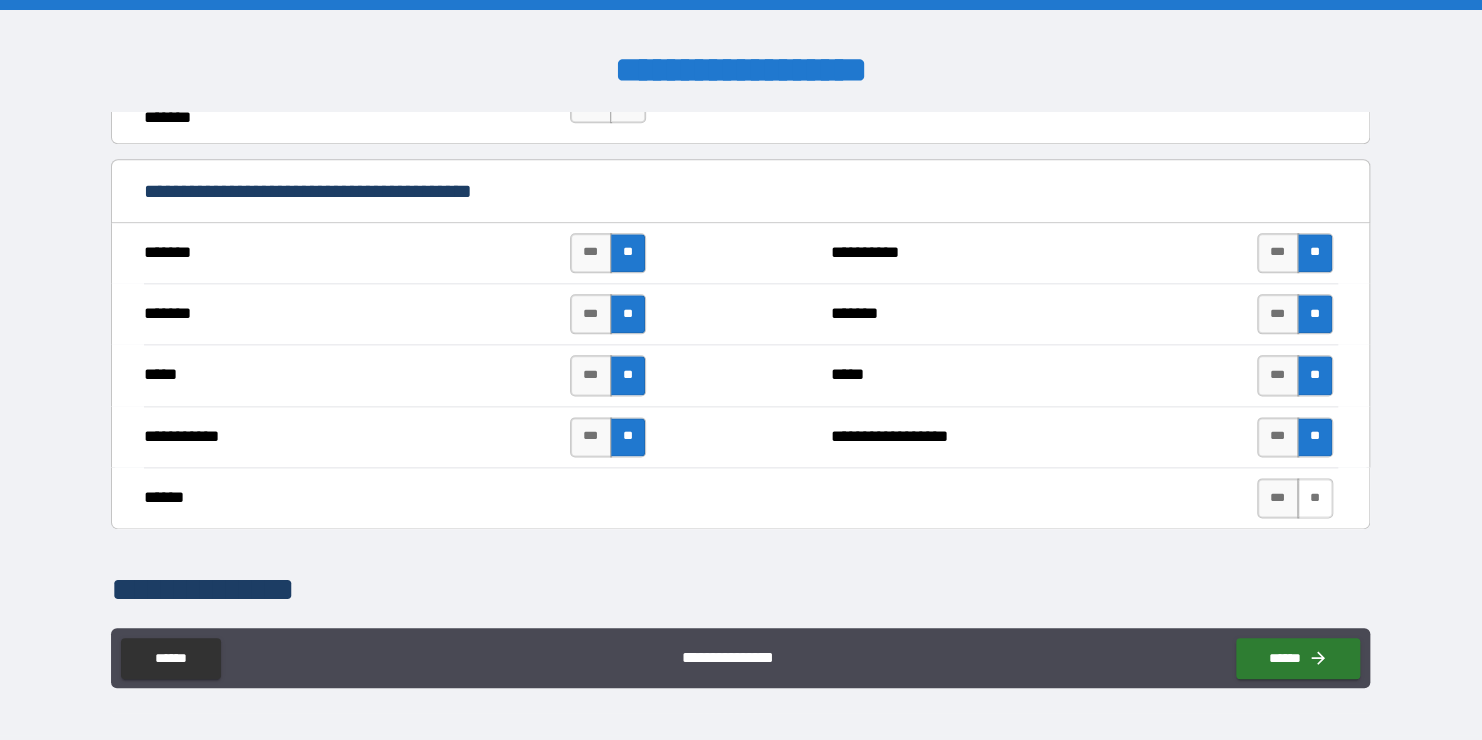 click on "**" at bounding box center [1315, 498] 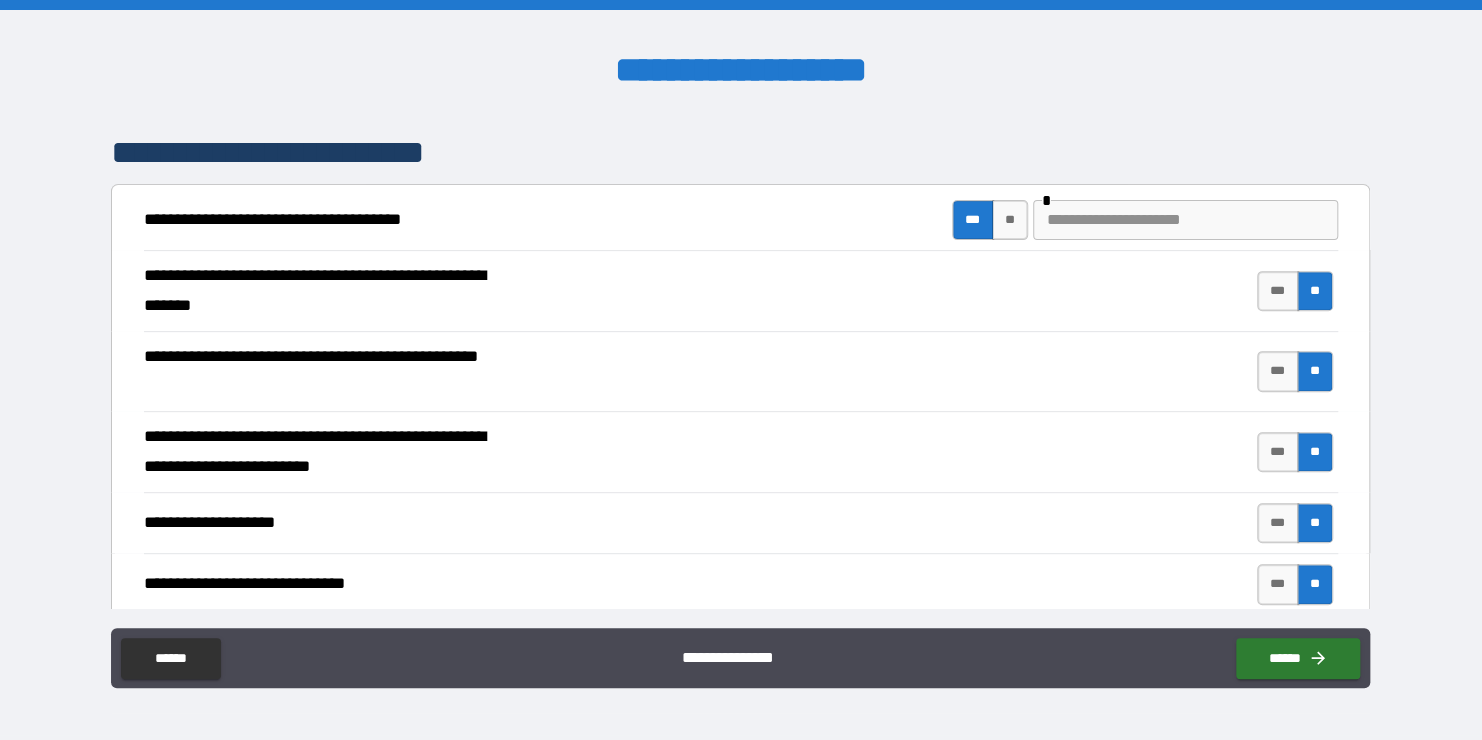 scroll, scrollTop: 316, scrollLeft: 0, axis: vertical 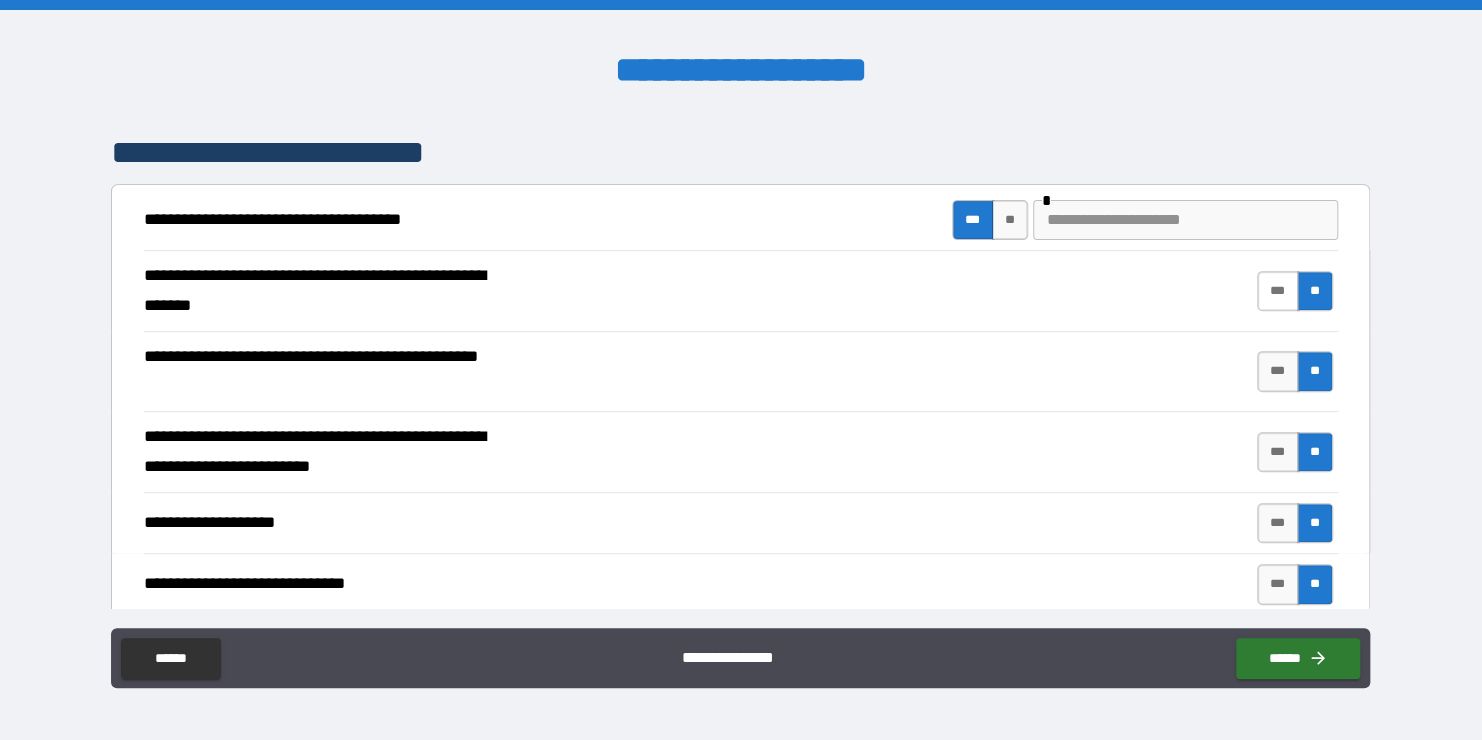 click on "***" at bounding box center [1278, 291] 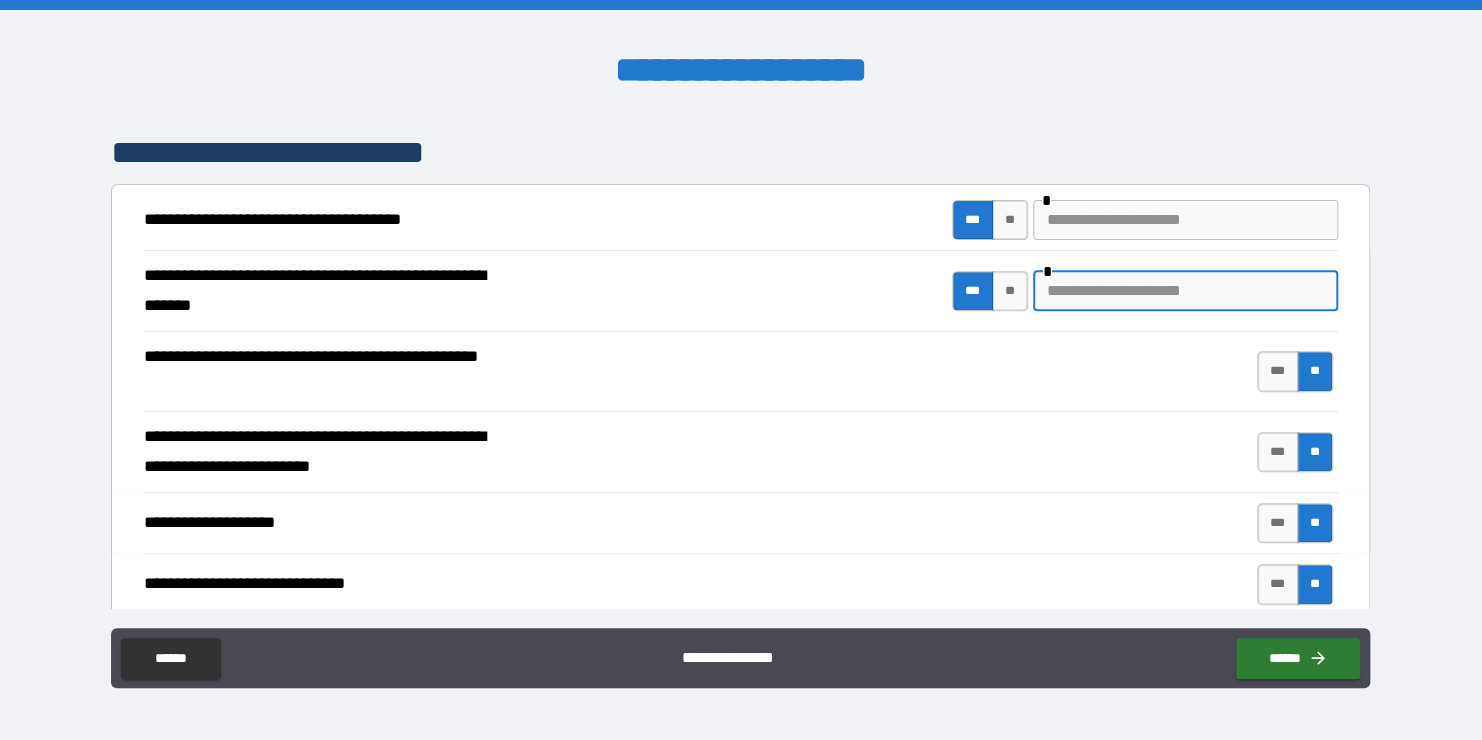 click at bounding box center [1185, 291] 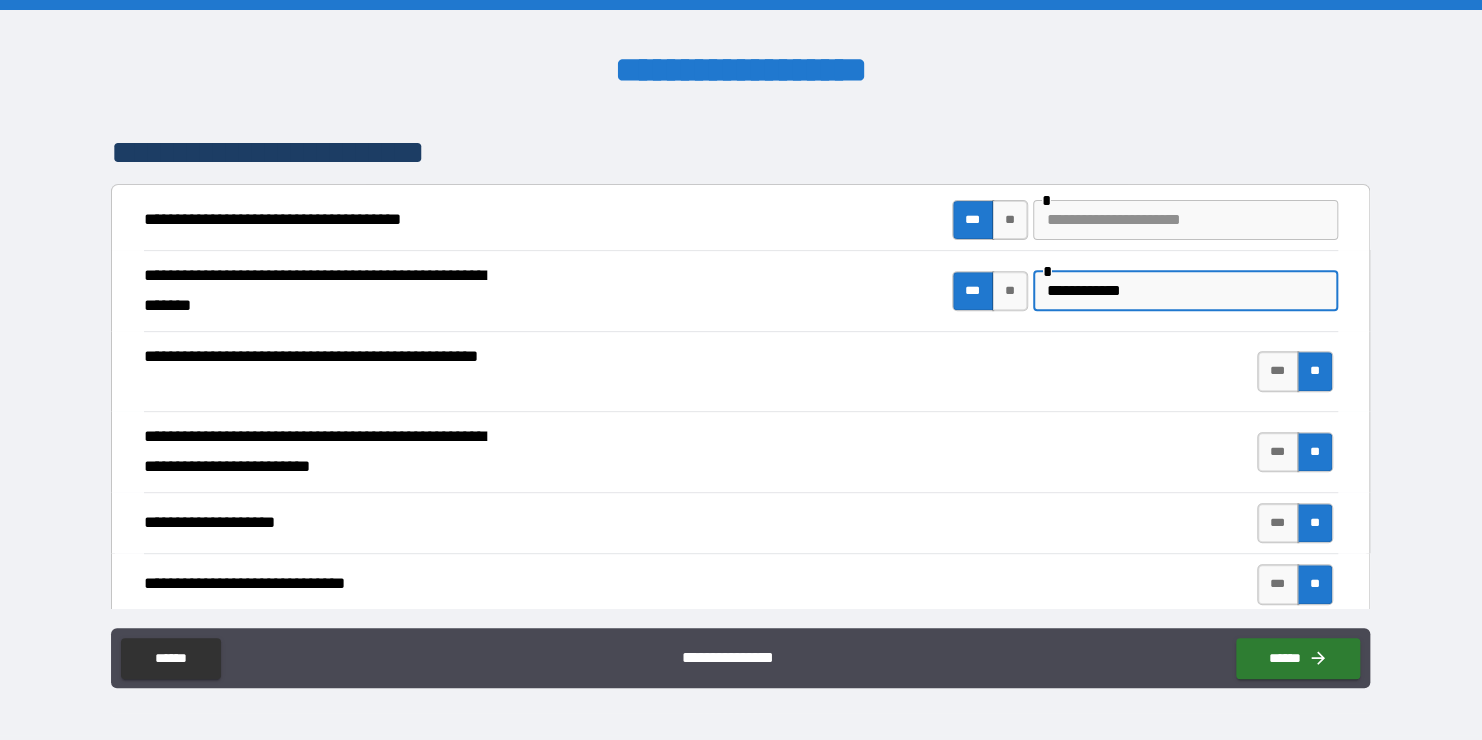 type on "**********" 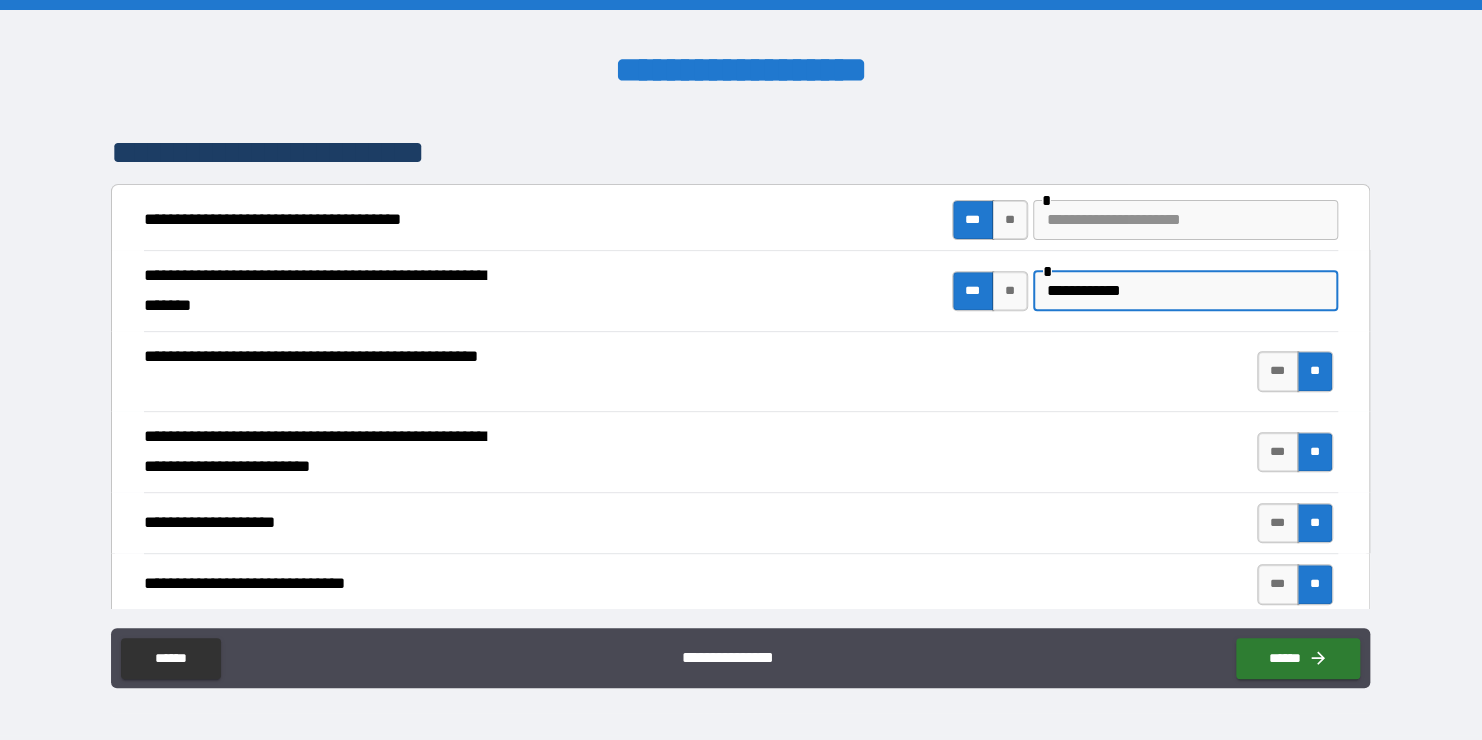 click at bounding box center (1185, 220) 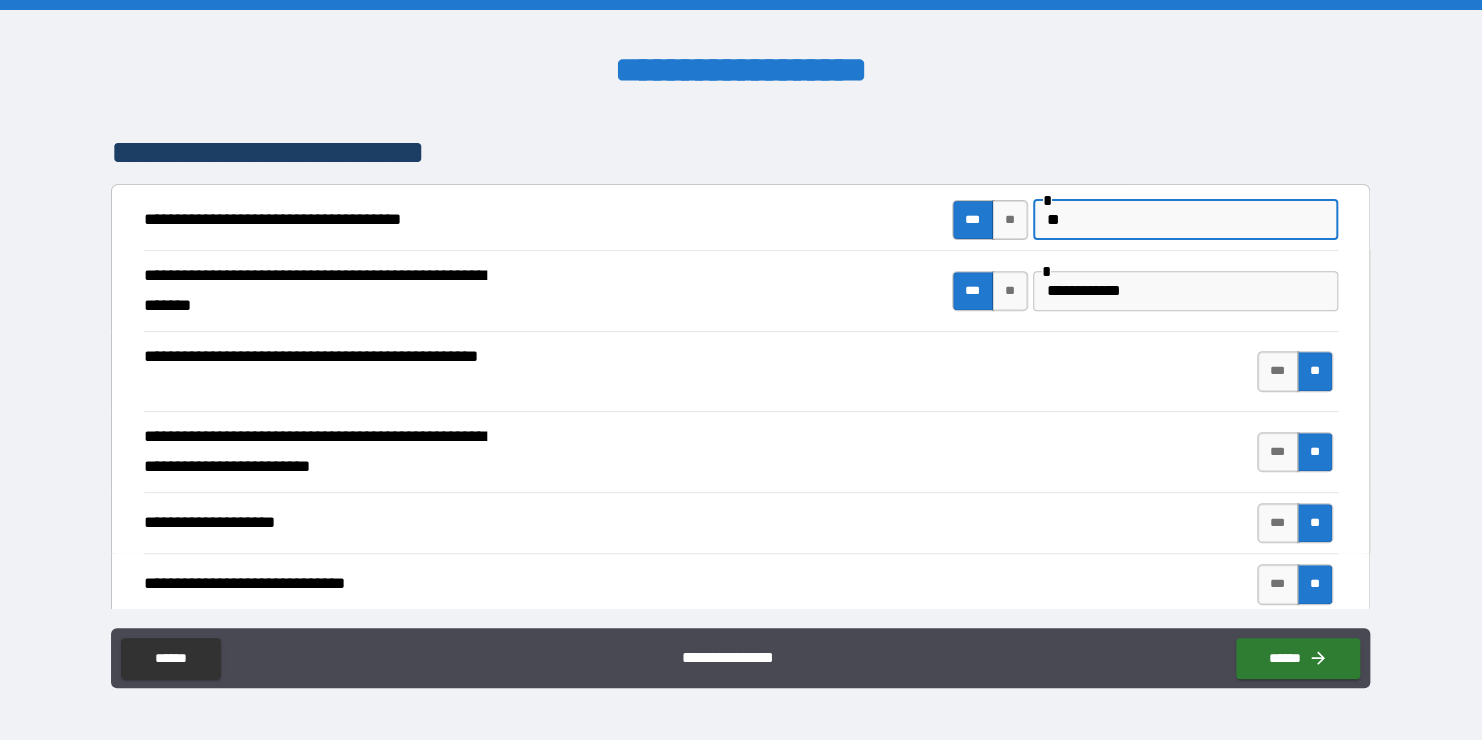 type on "*" 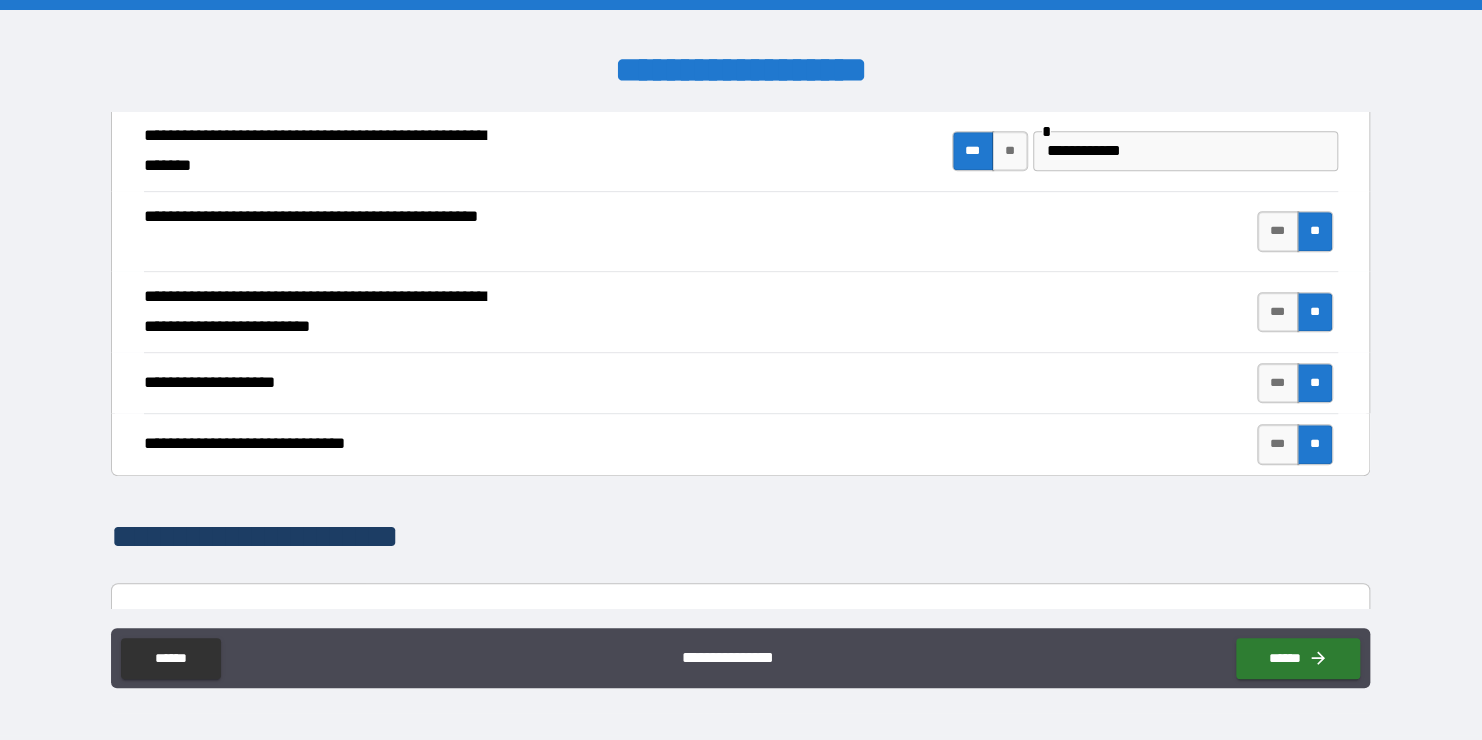 scroll, scrollTop: 500, scrollLeft: 0, axis: vertical 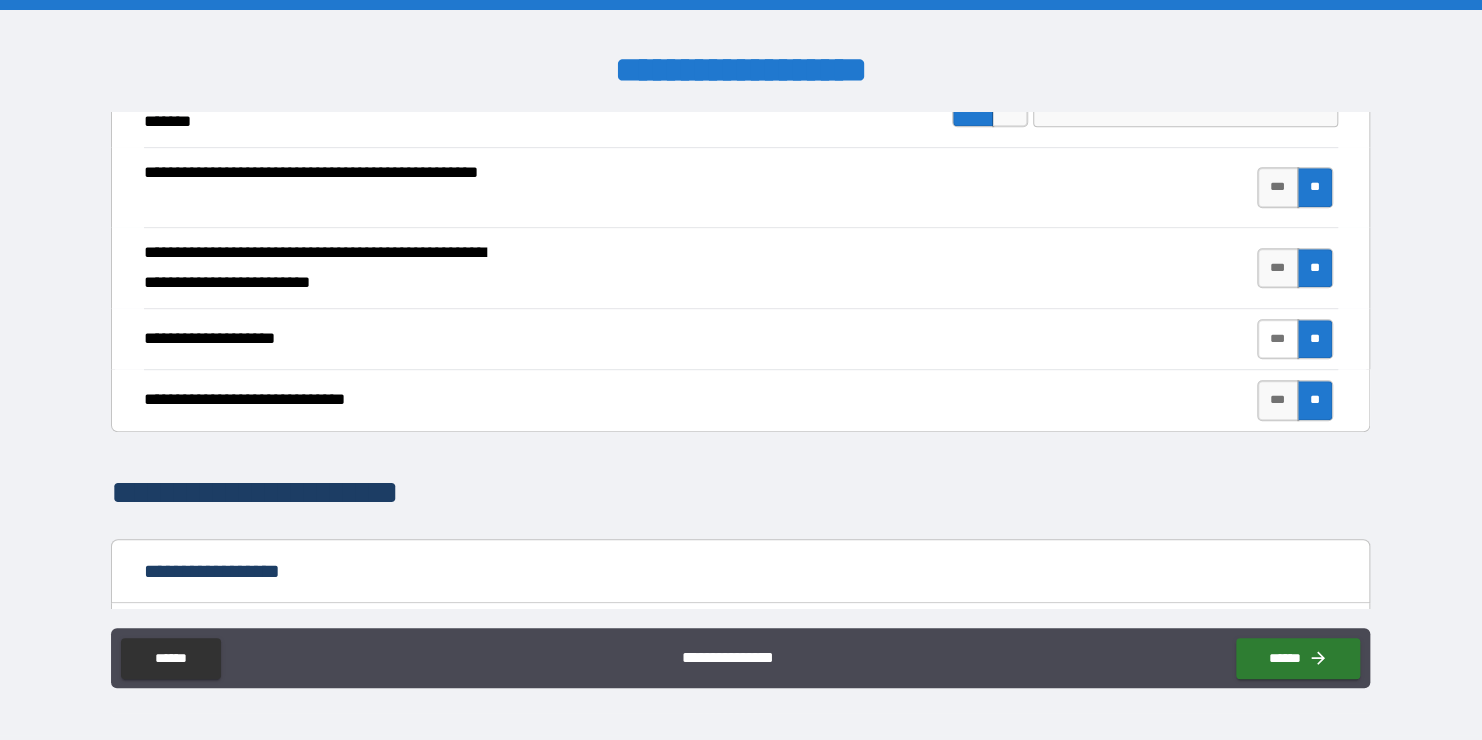type on "**********" 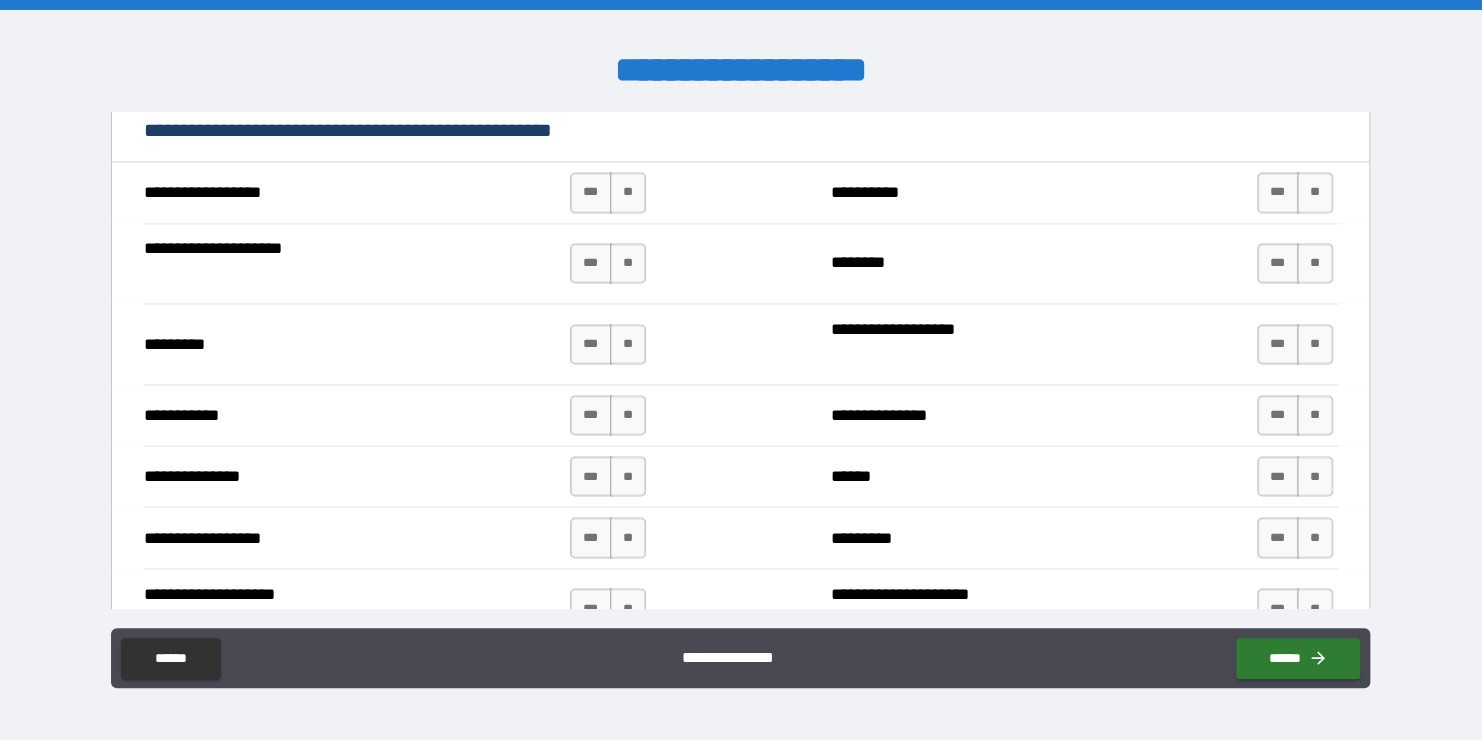 scroll, scrollTop: 1677, scrollLeft: 0, axis: vertical 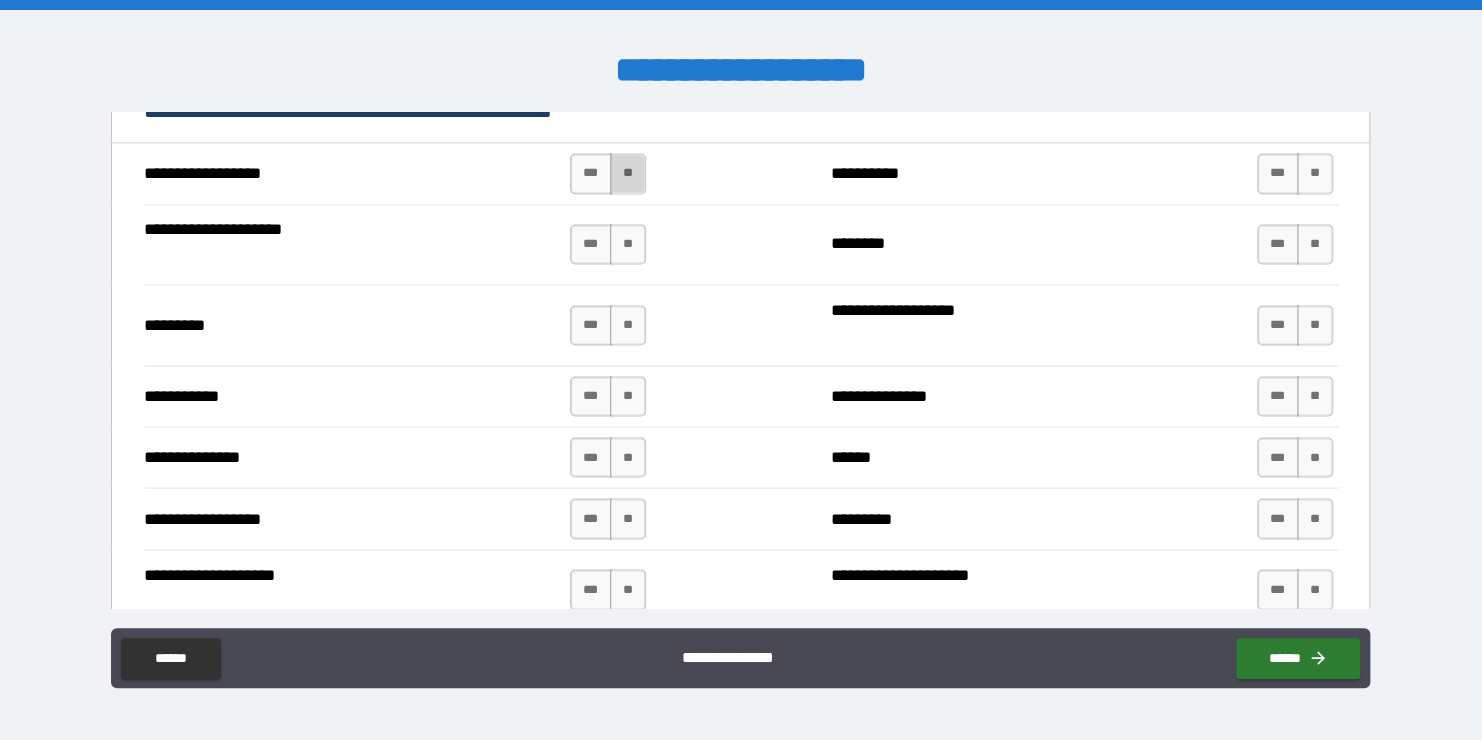click on "**" at bounding box center (628, 173) 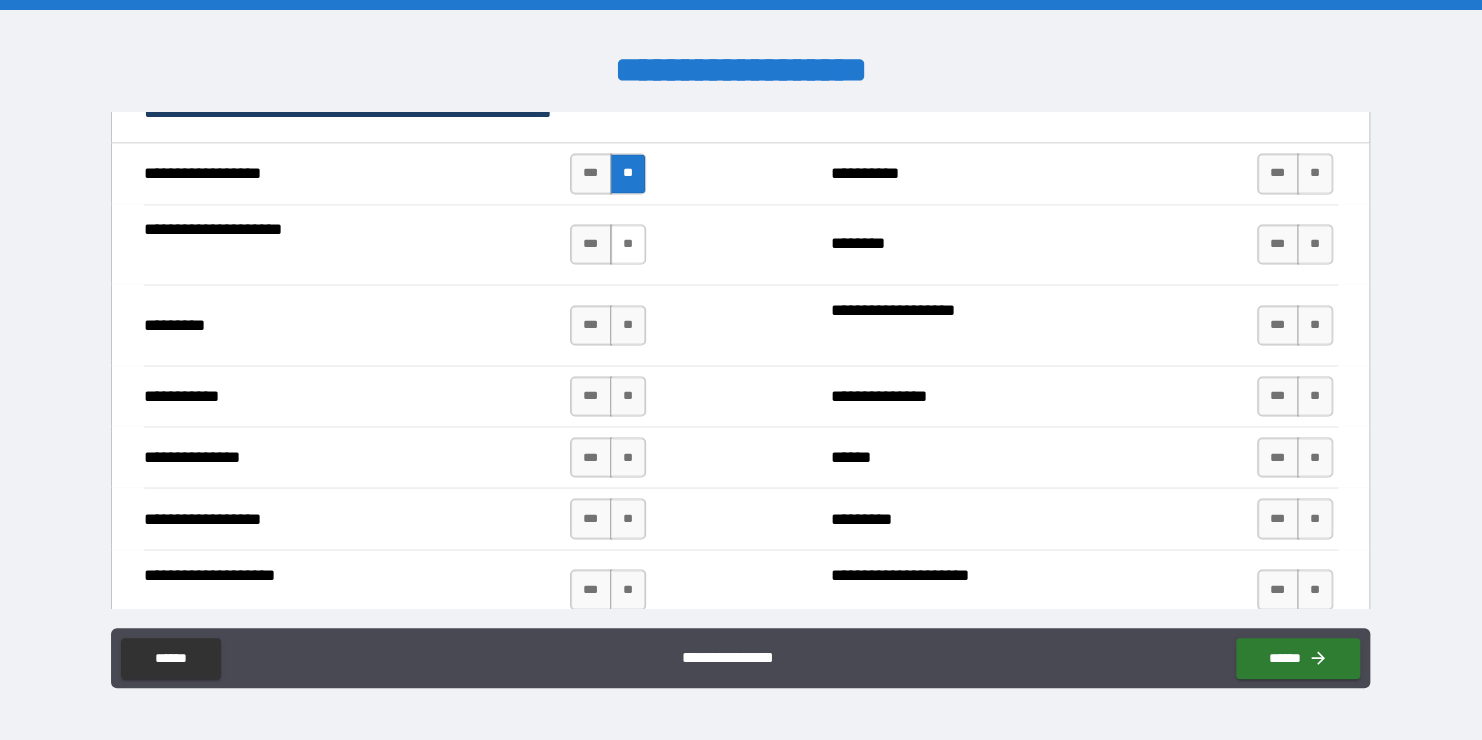 click on "**" at bounding box center (628, 244) 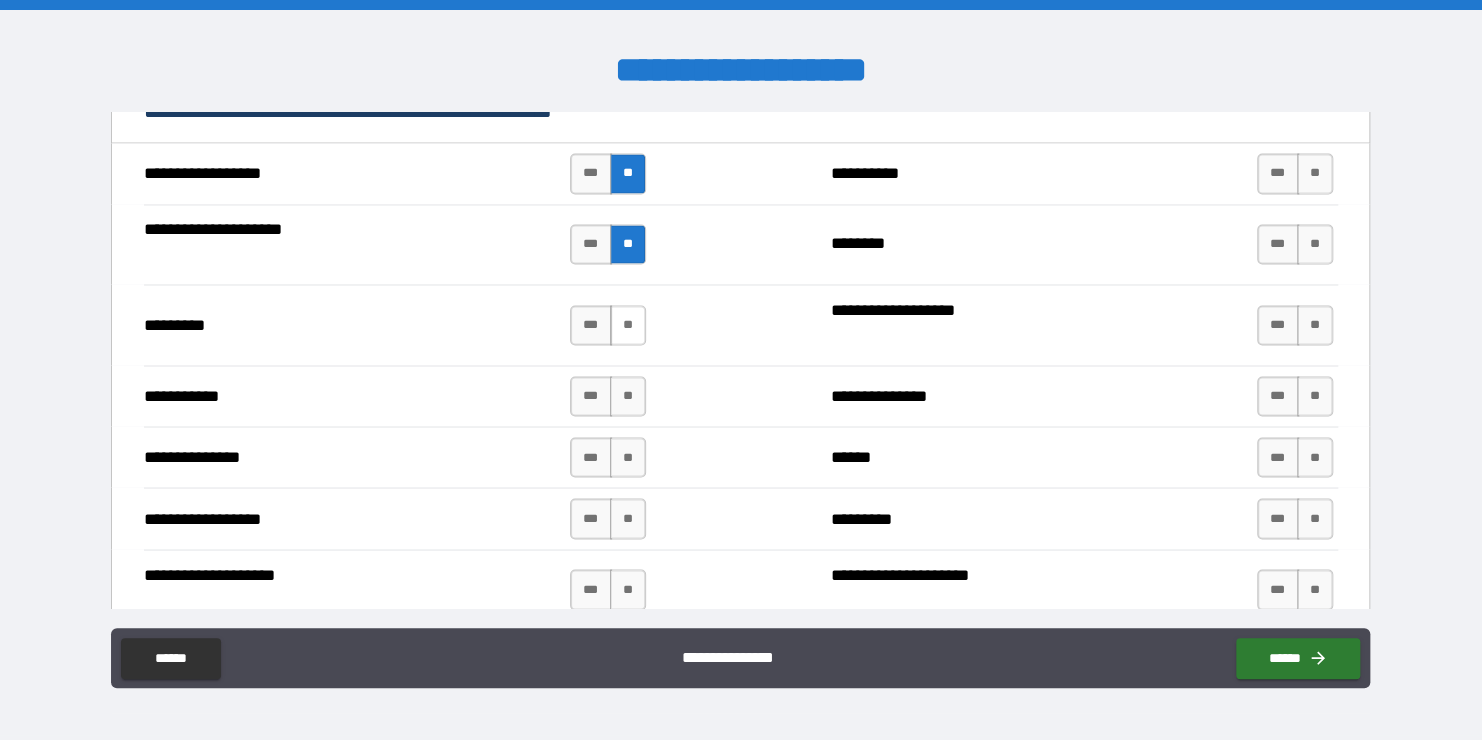 click on "**" at bounding box center [628, 325] 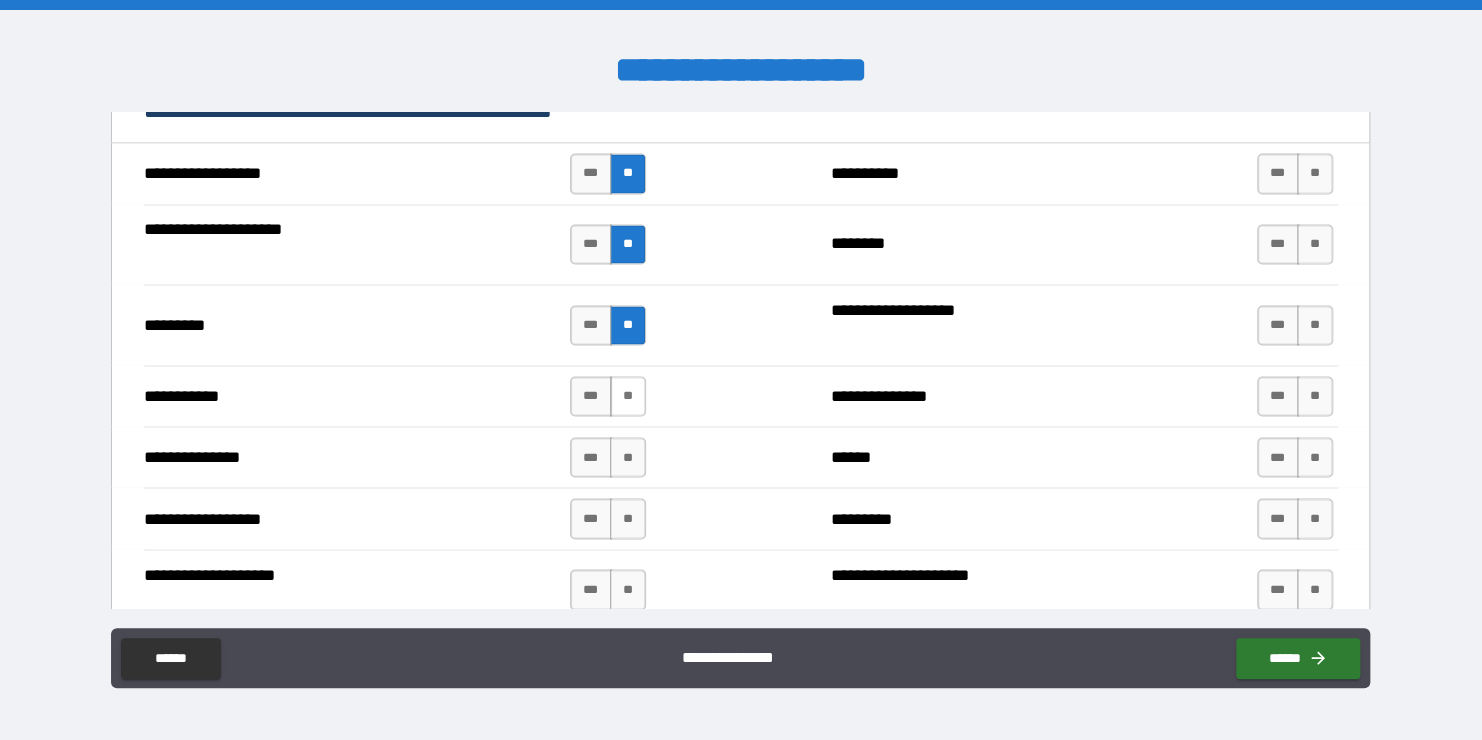 click on "**" at bounding box center [628, 396] 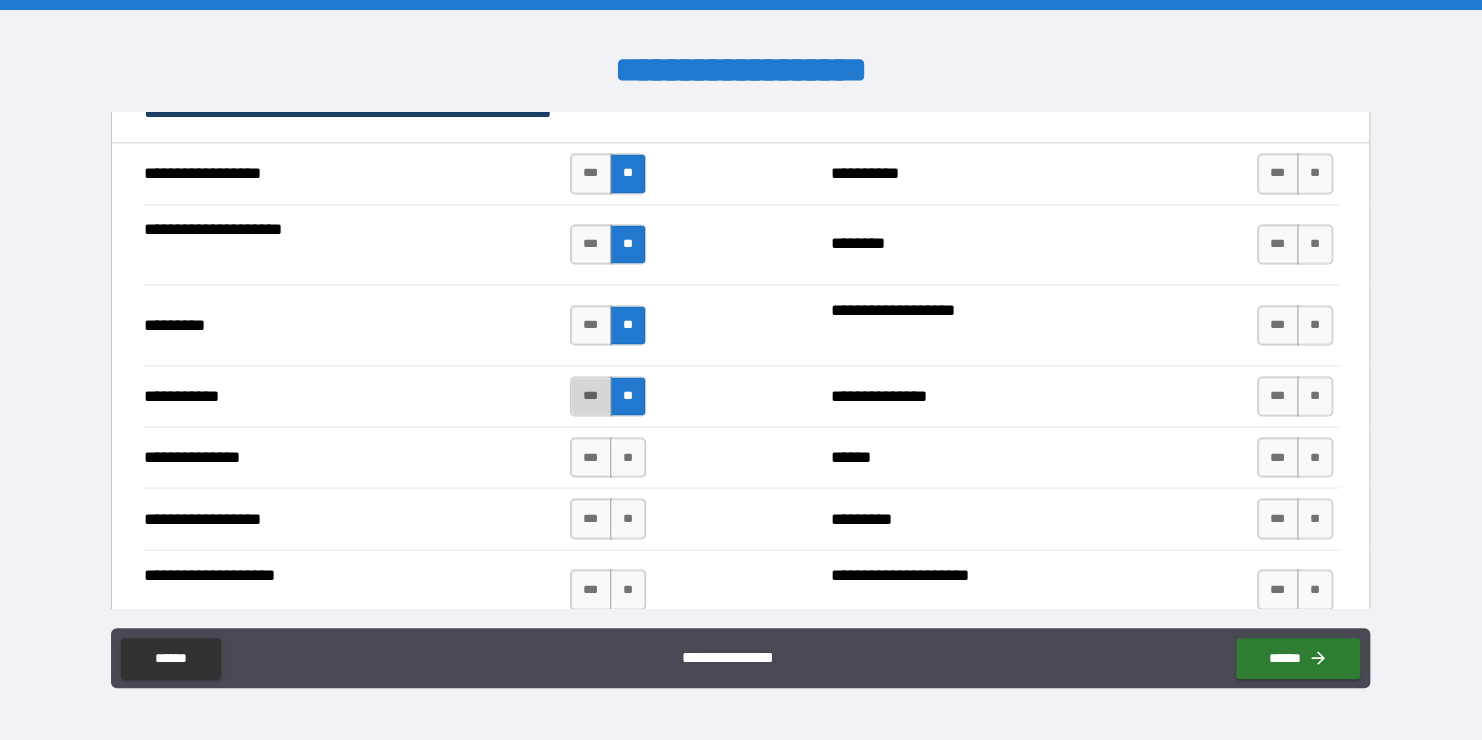 click on "***" at bounding box center [591, 396] 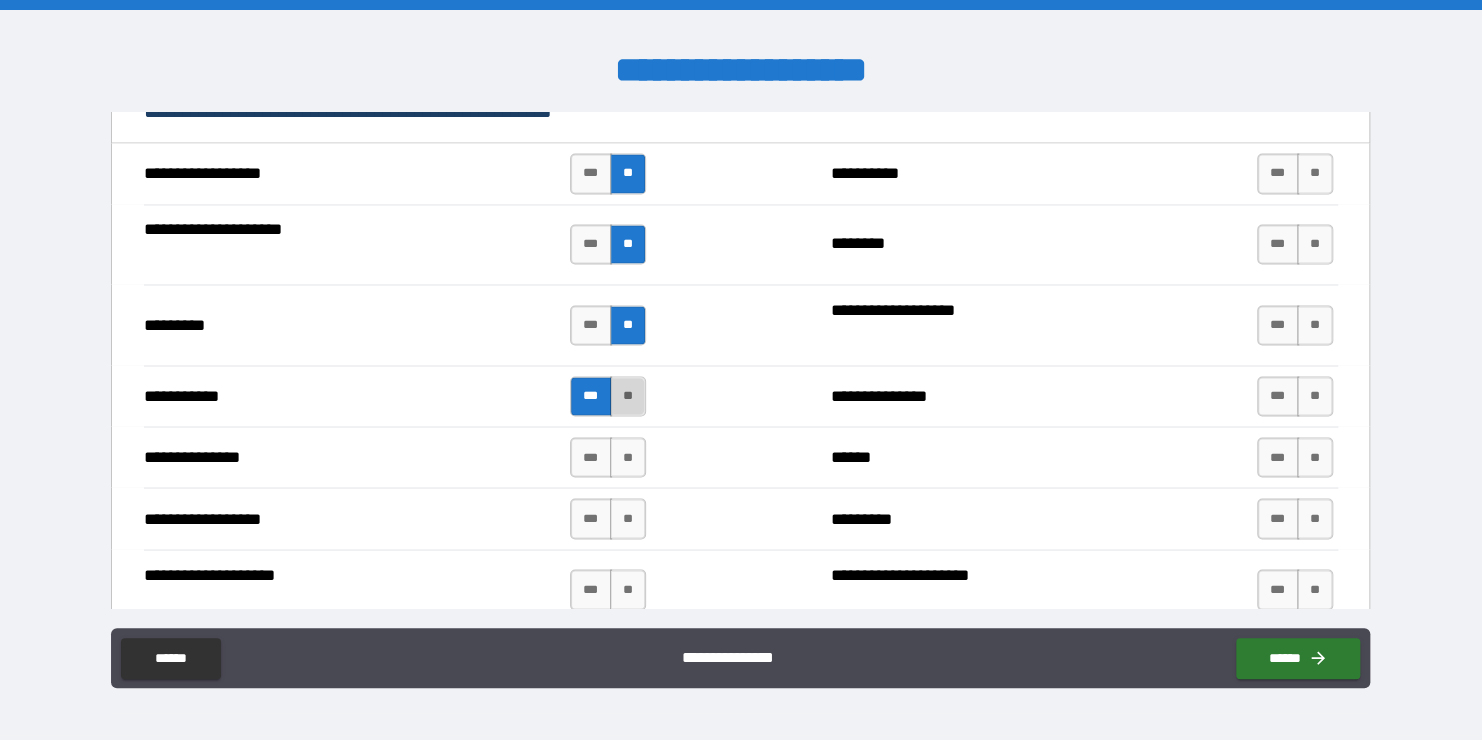 click on "**" at bounding box center [628, 396] 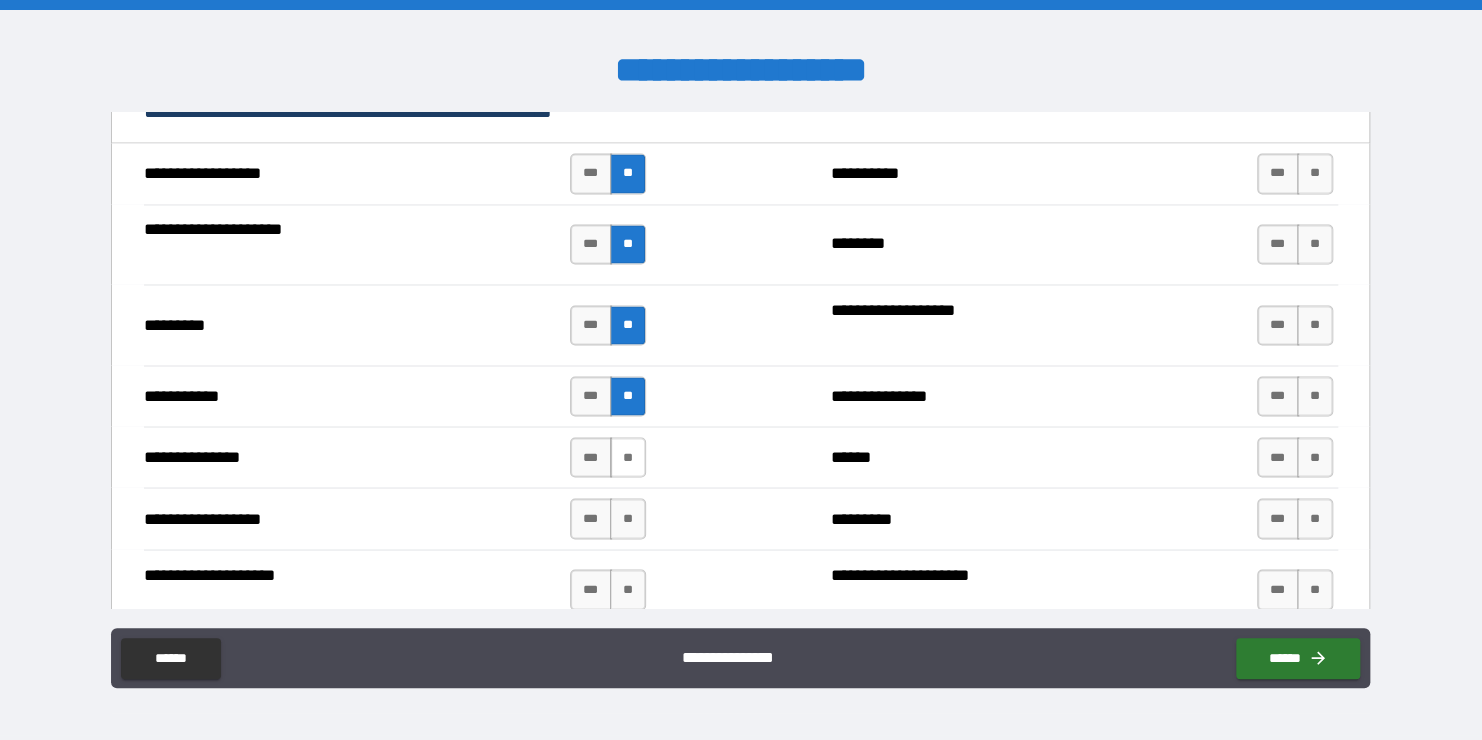 click on "**" at bounding box center (628, 457) 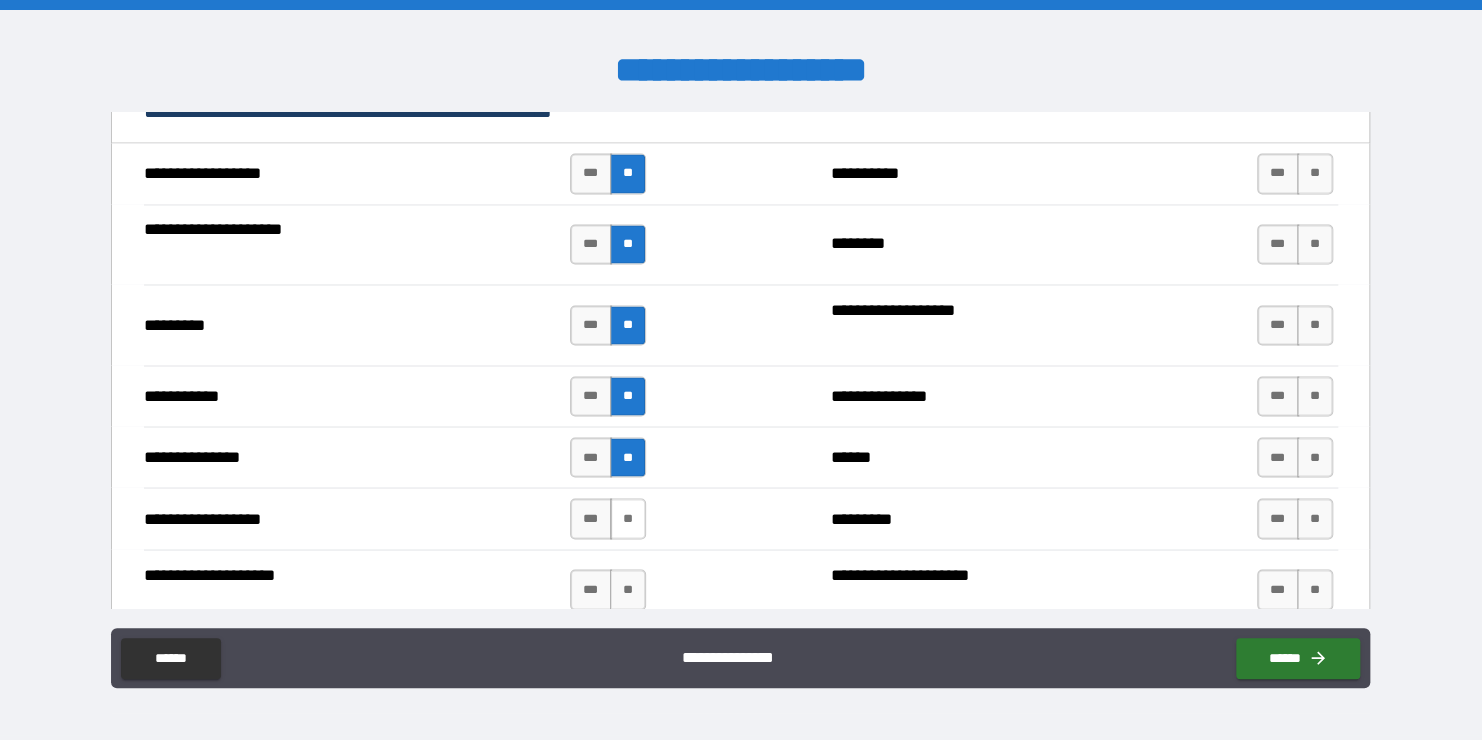 click on "**" at bounding box center [628, 518] 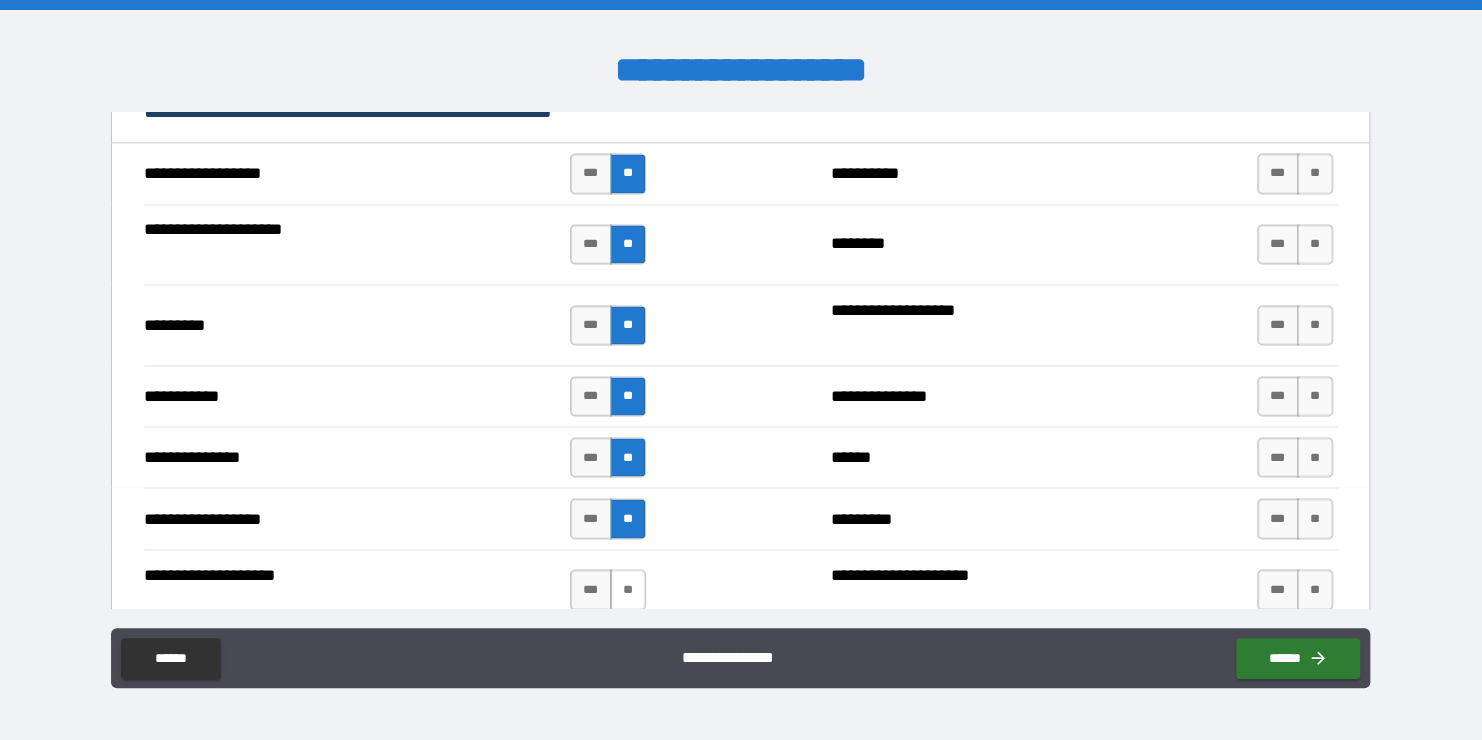 click on "**" at bounding box center [628, 589] 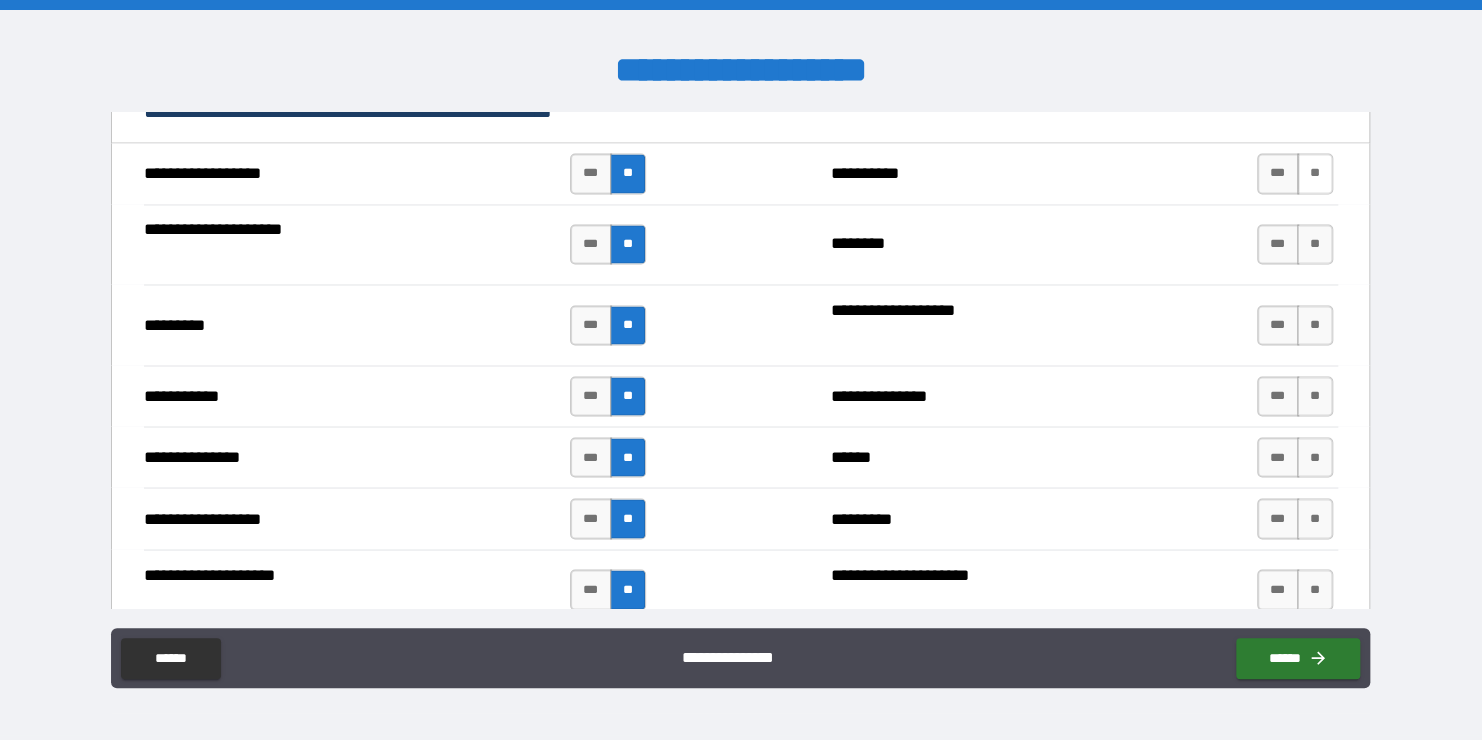 click on "**" at bounding box center (1315, 173) 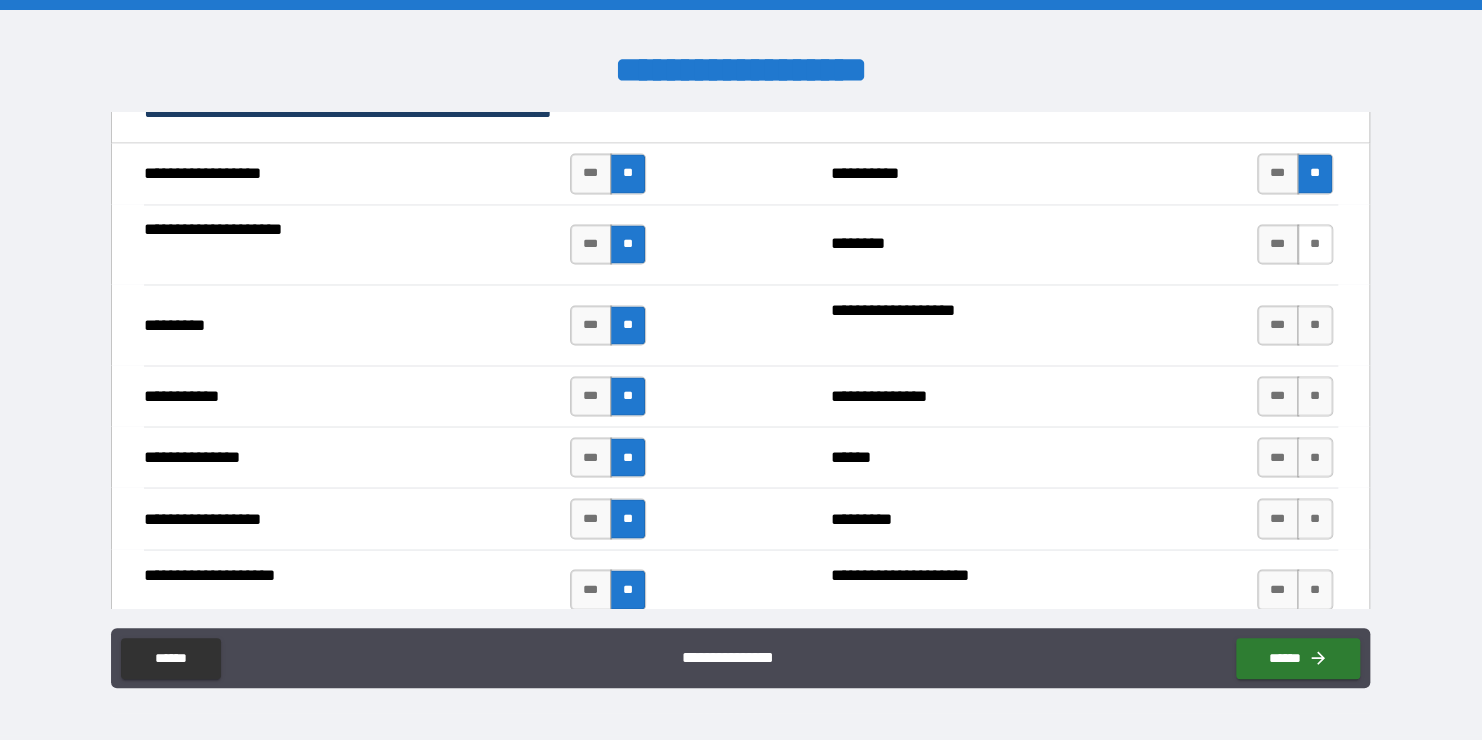 click on "**" at bounding box center (1315, 244) 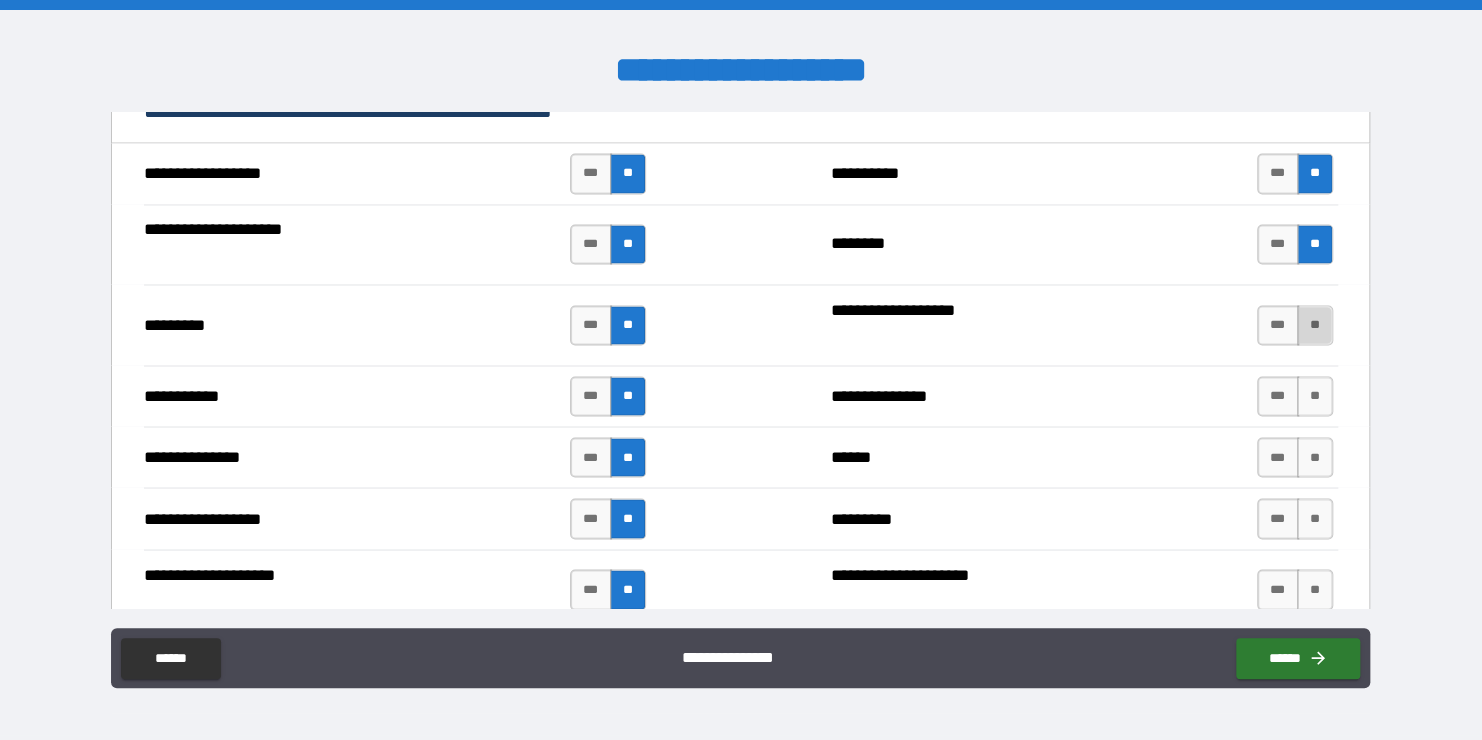 click on "**" at bounding box center [1315, 325] 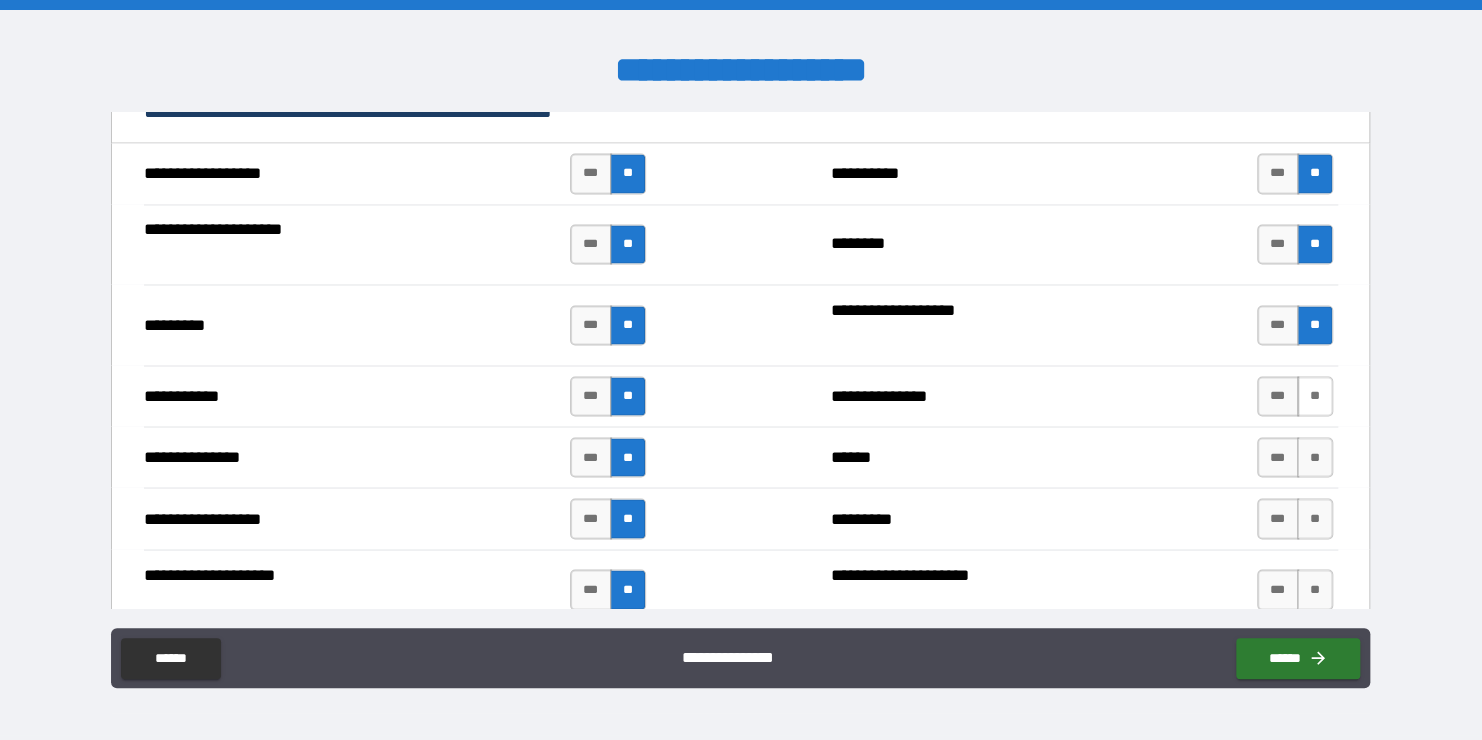 click on "**" at bounding box center (1315, 396) 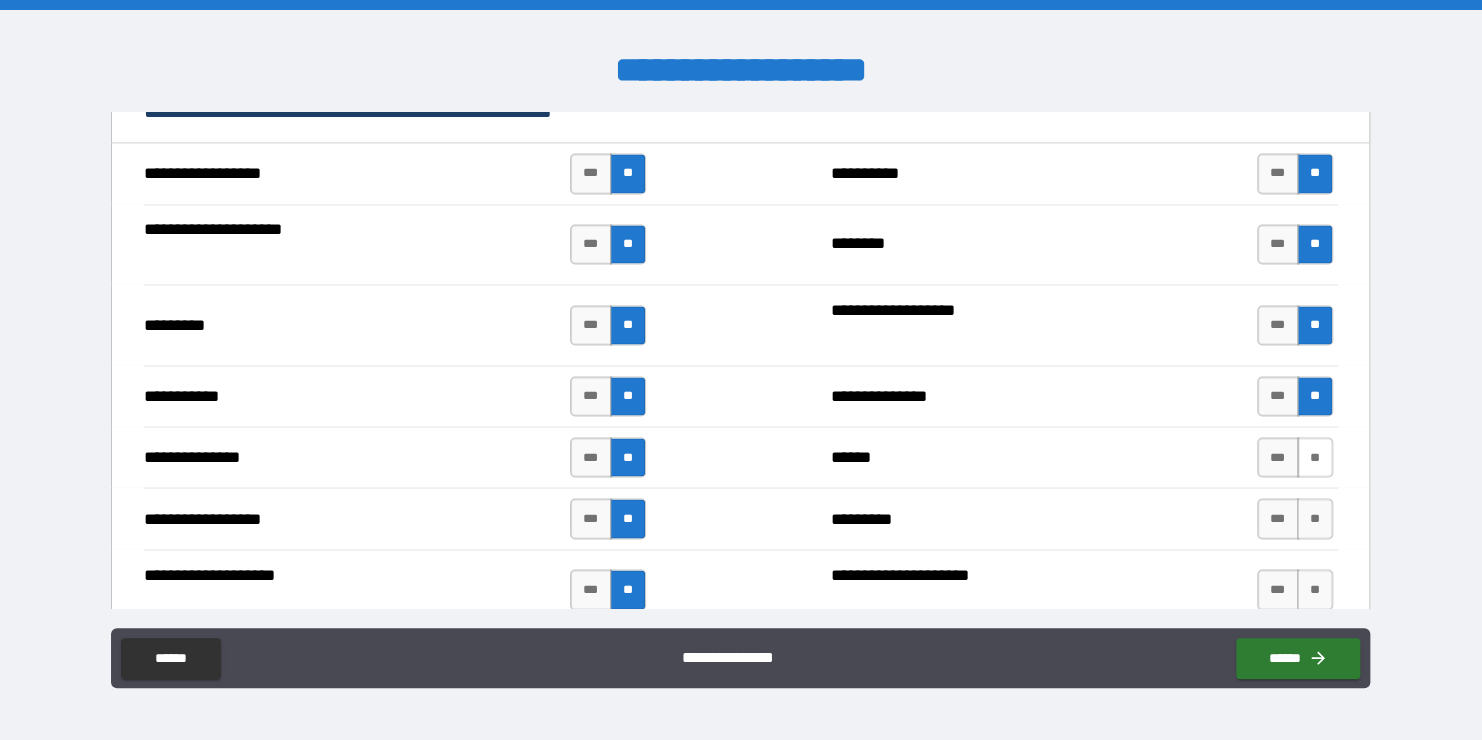 click on "**" at bounding box center [1315, 457] 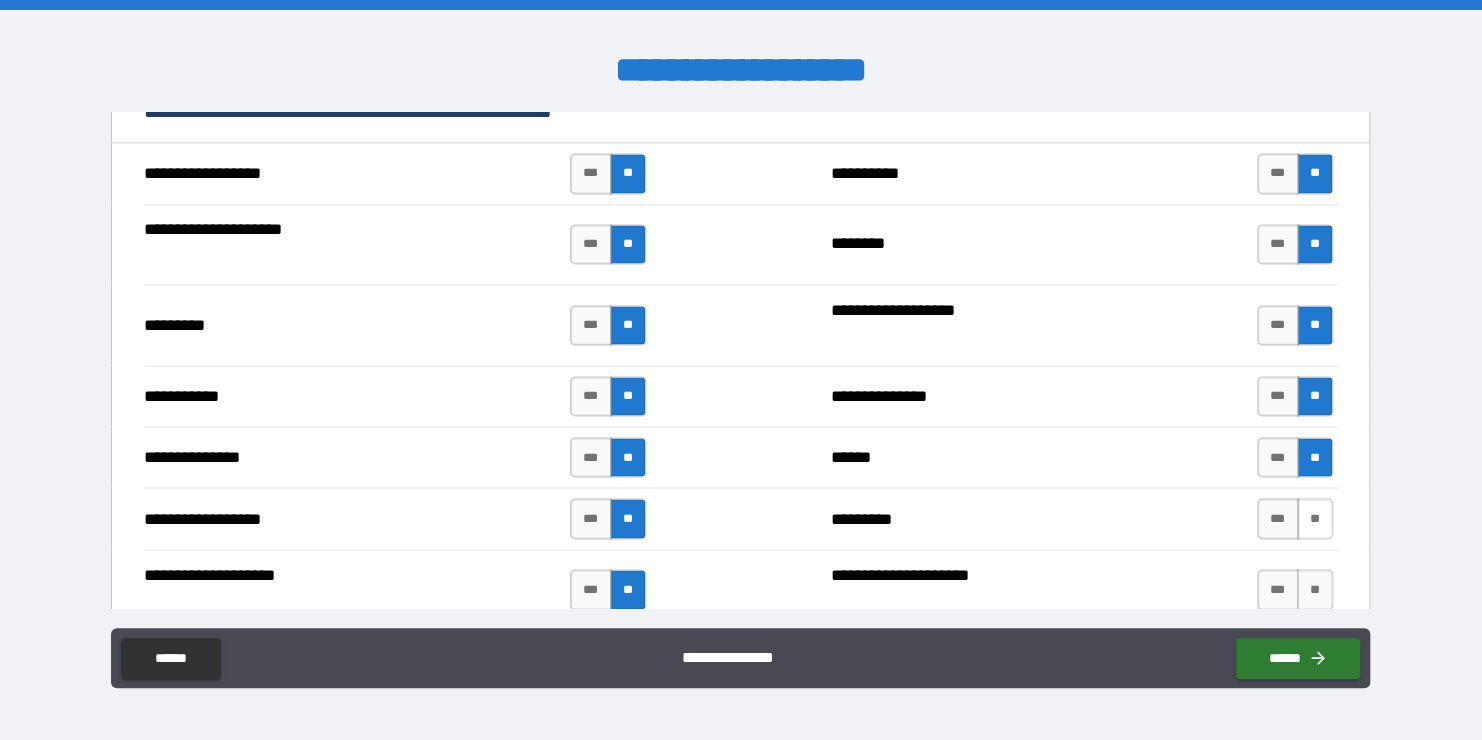 click on "**" at bounding box center [1315, 518] 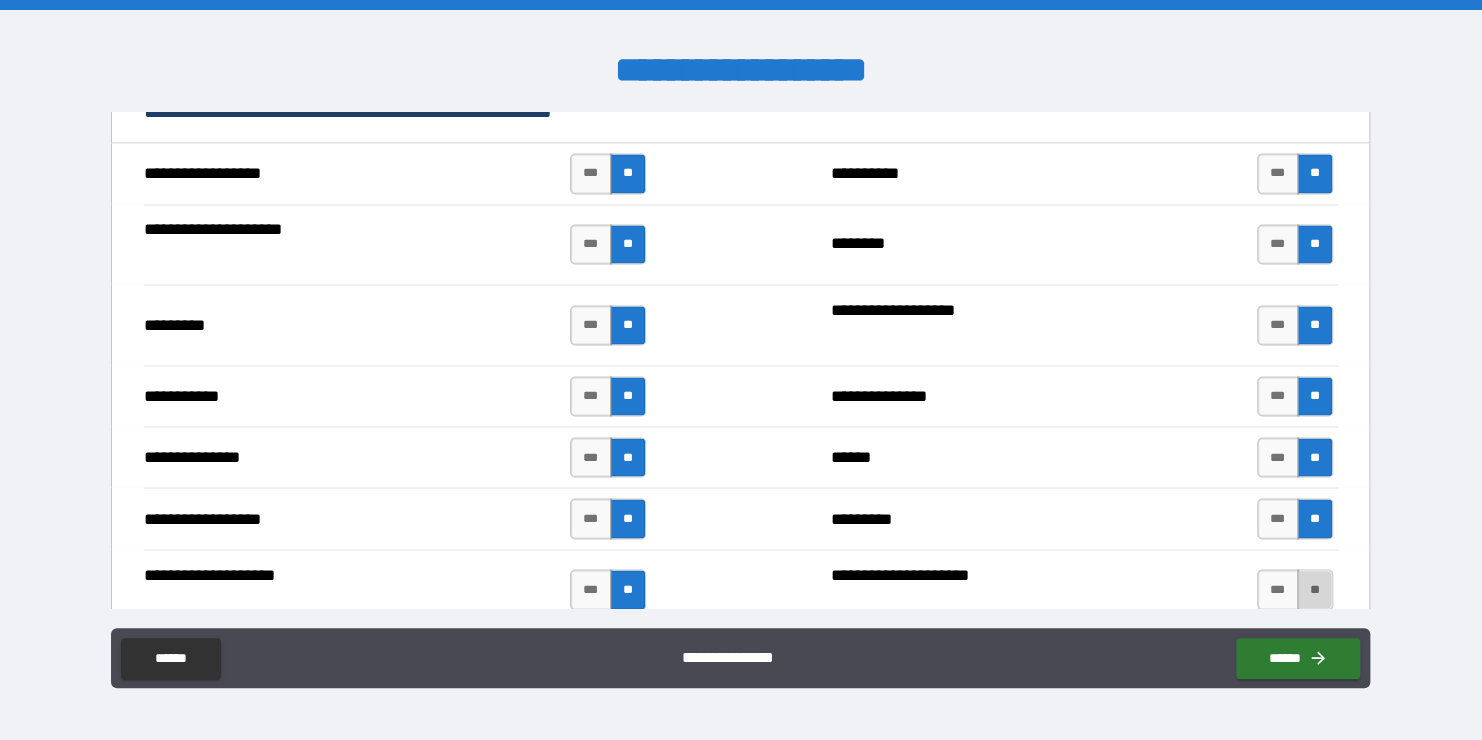 click on "**" at bounding box center [1315, 589] 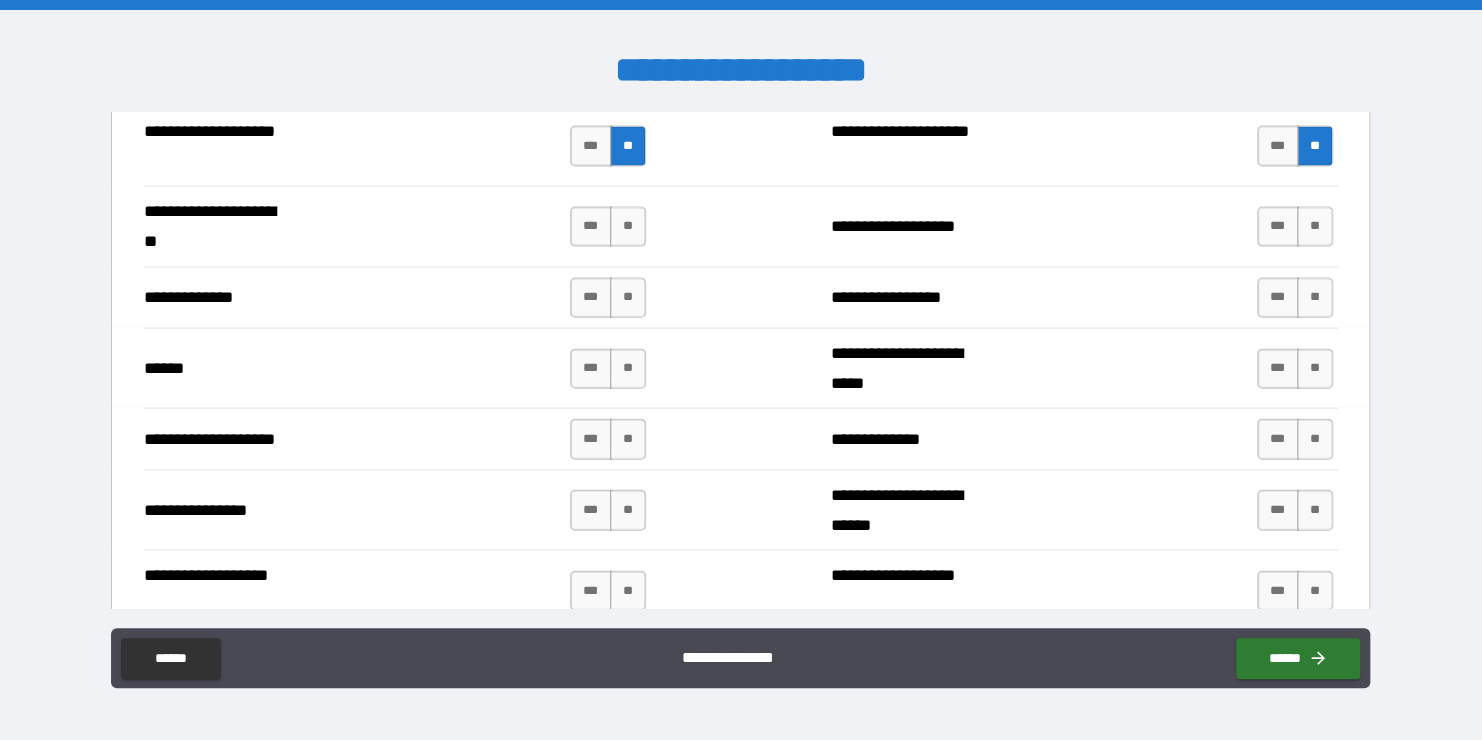 scroll, scrollTop: 2133, scrollLeft: 0, axis: vertical 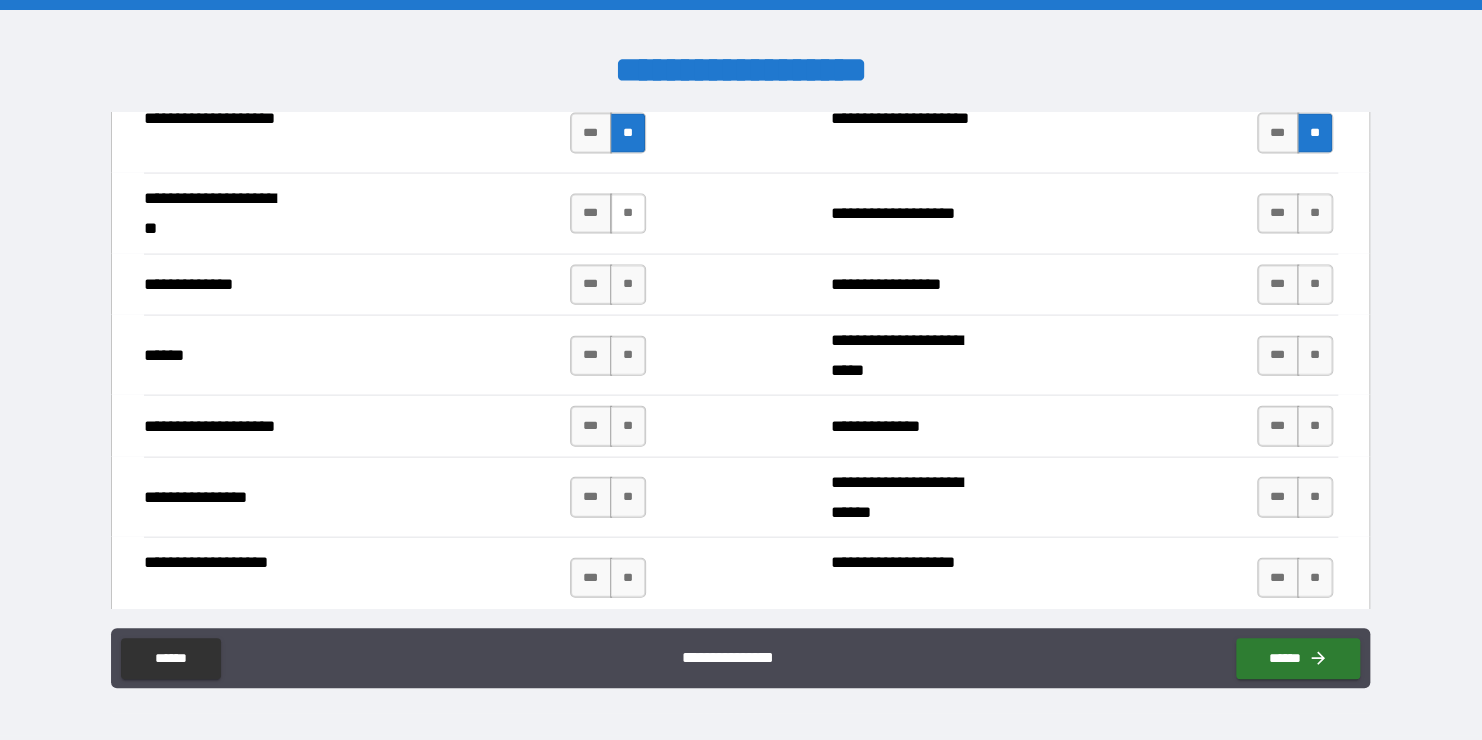 click on "**" at bounding box center [628, 214] 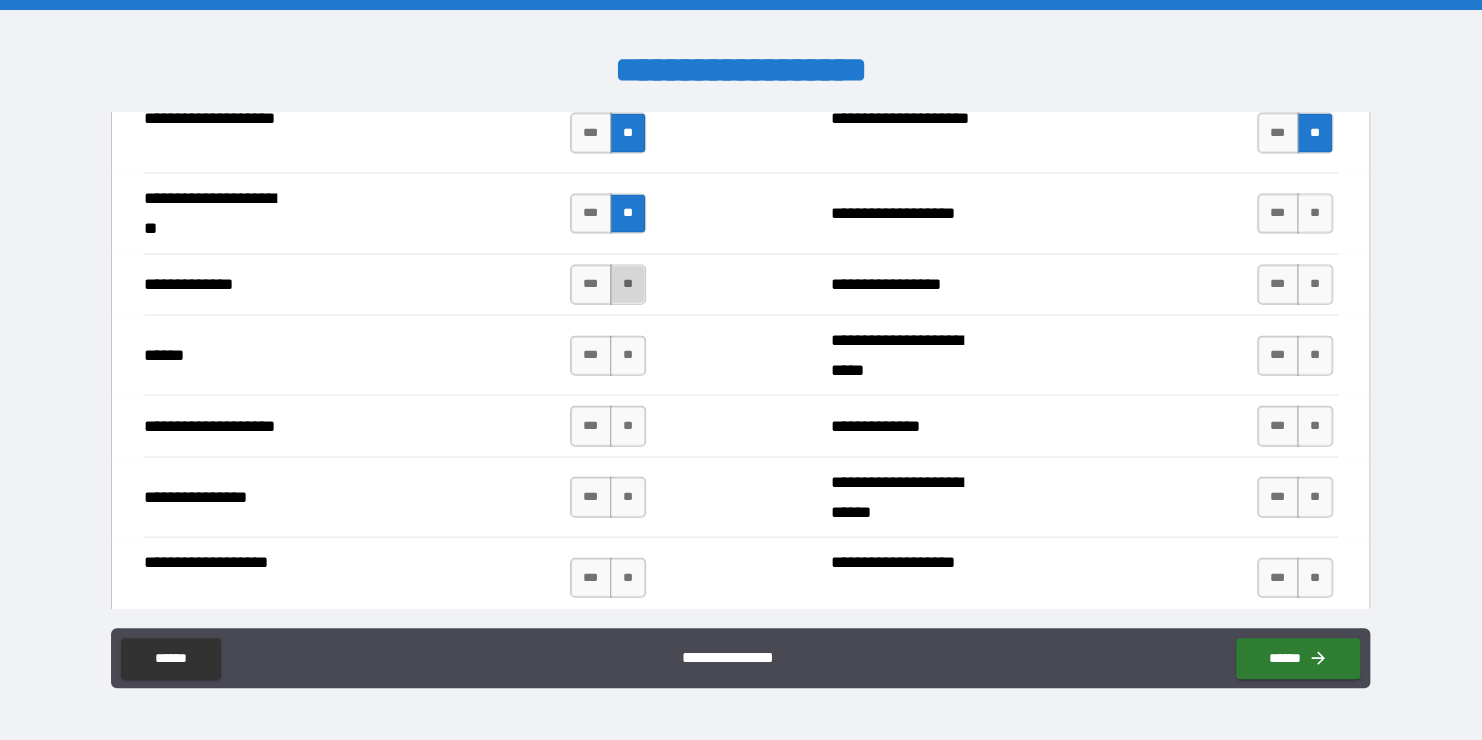 click on "**" at bounding box center (628, 285) 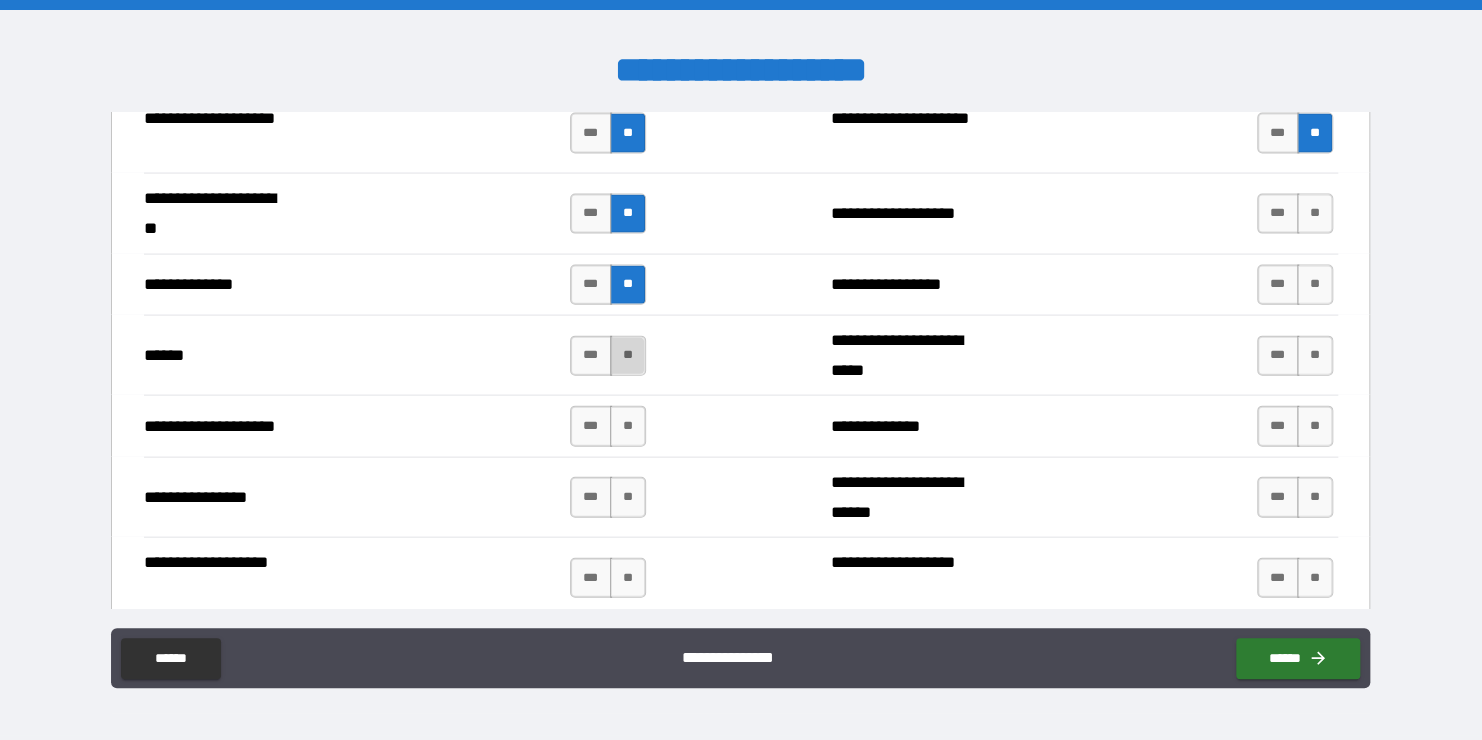 click on "**" at bounding box center [628, 356] 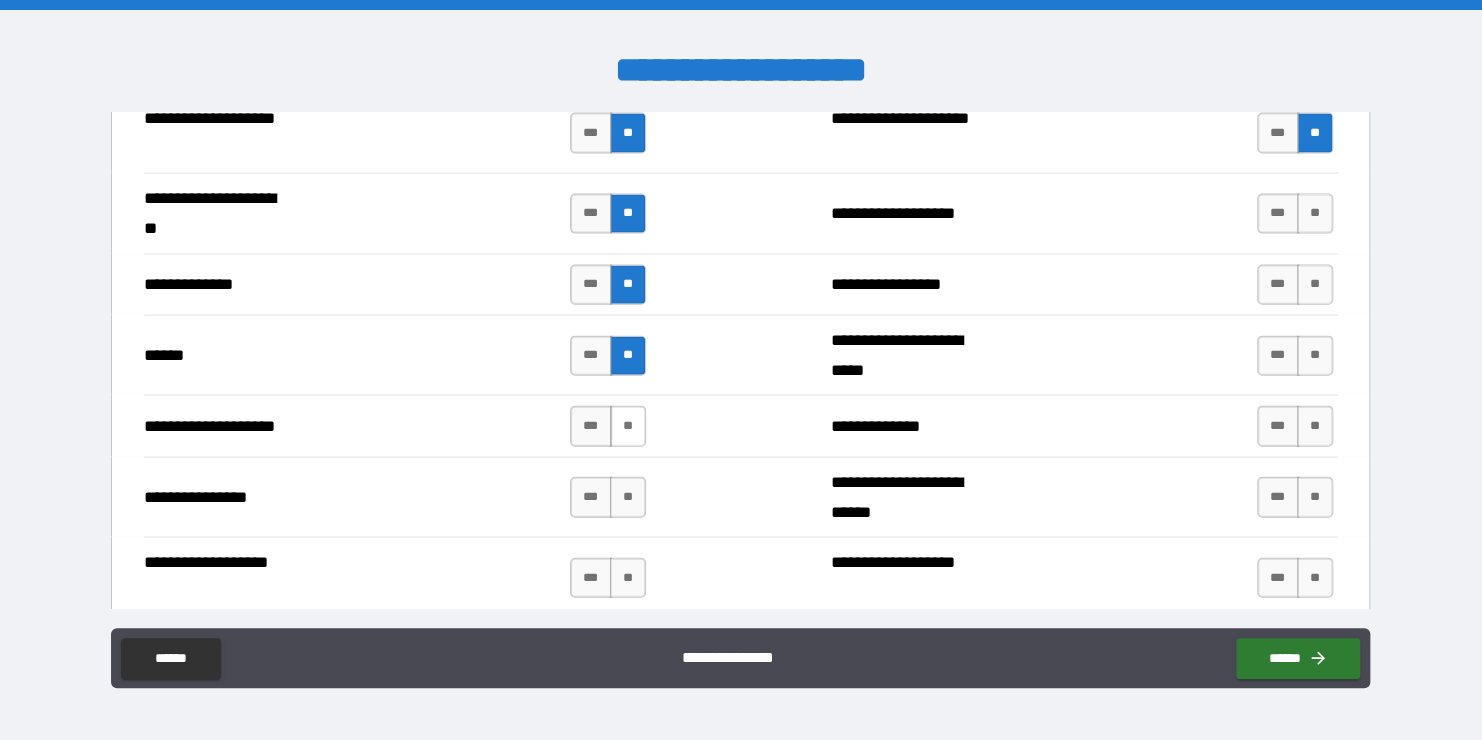 click on "**" at bounding box center (628, 426) 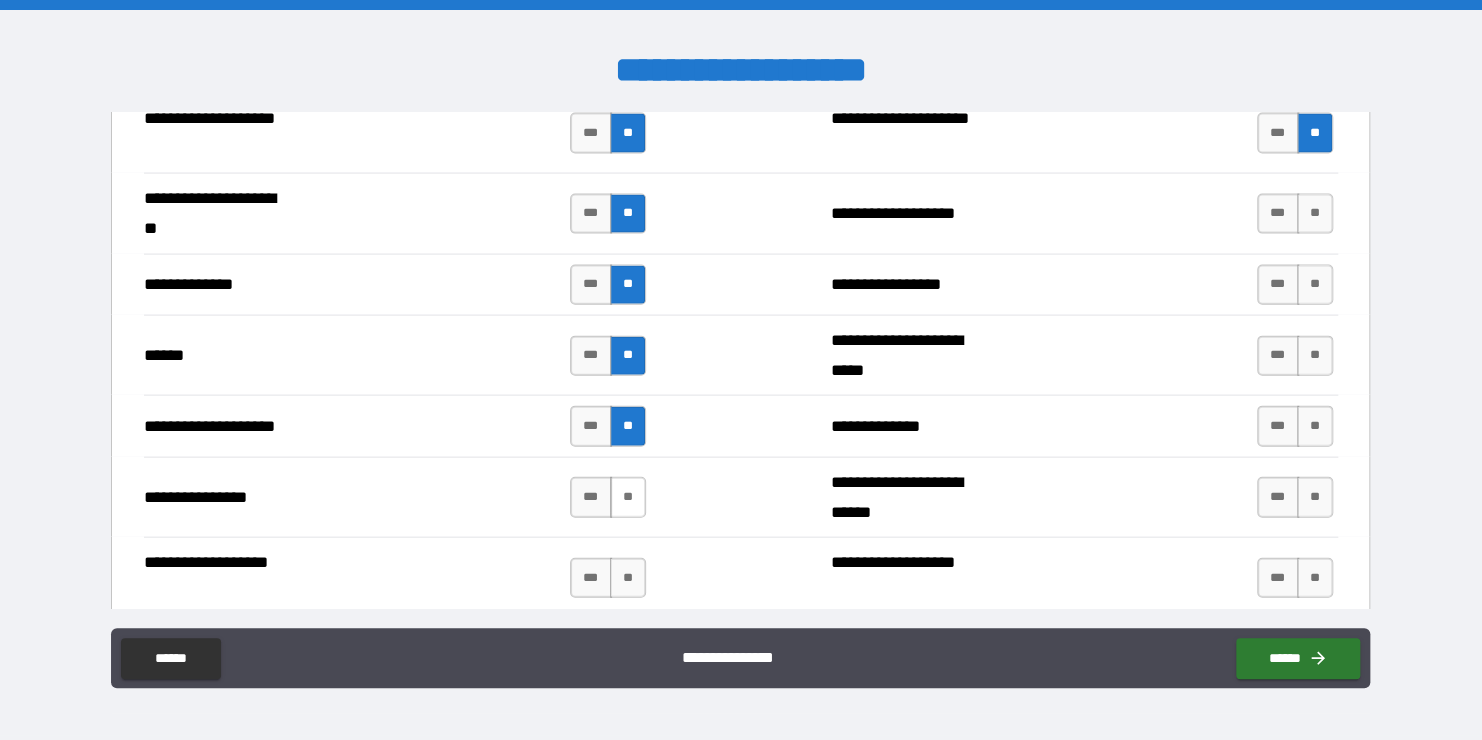 click on "**" at bounding box center [628, 497] 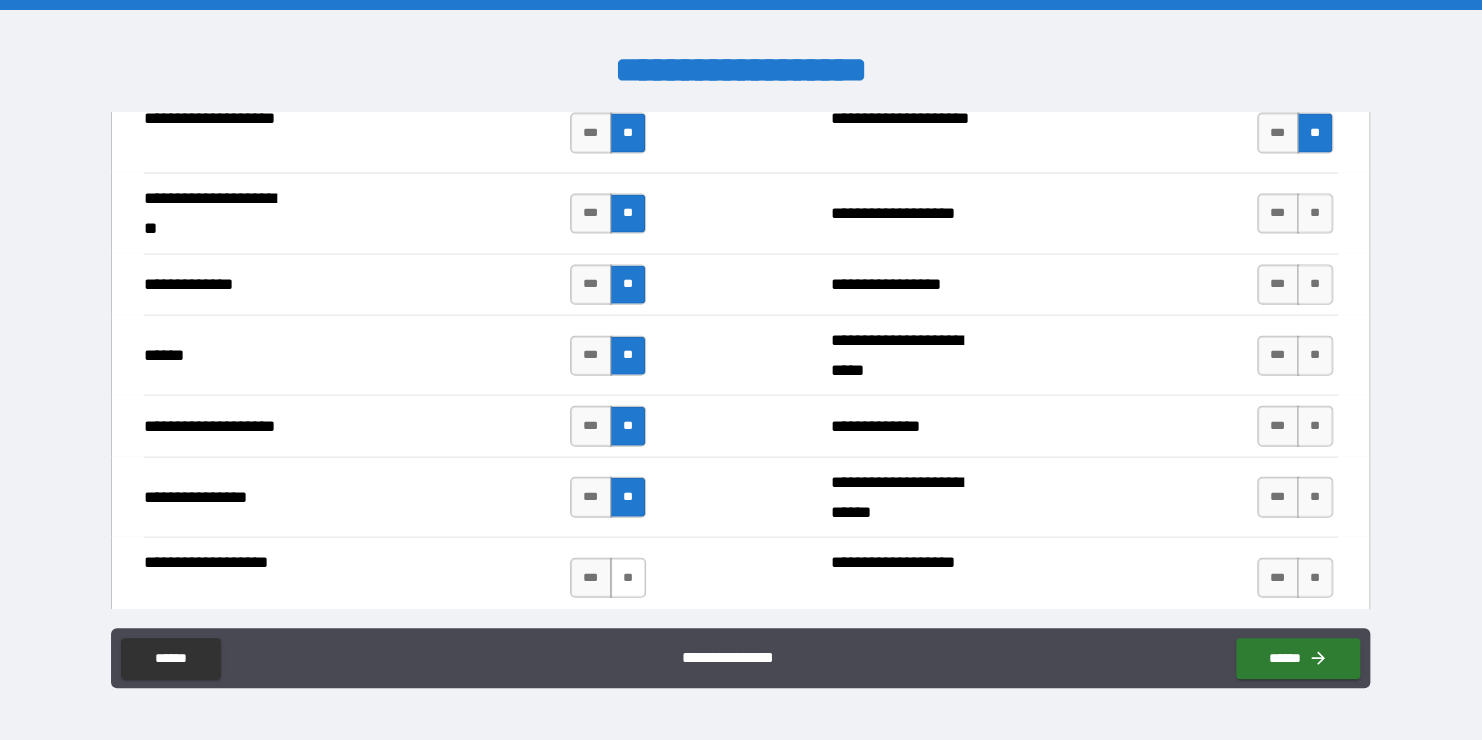 click on "**" at bounding box center [628, 578] 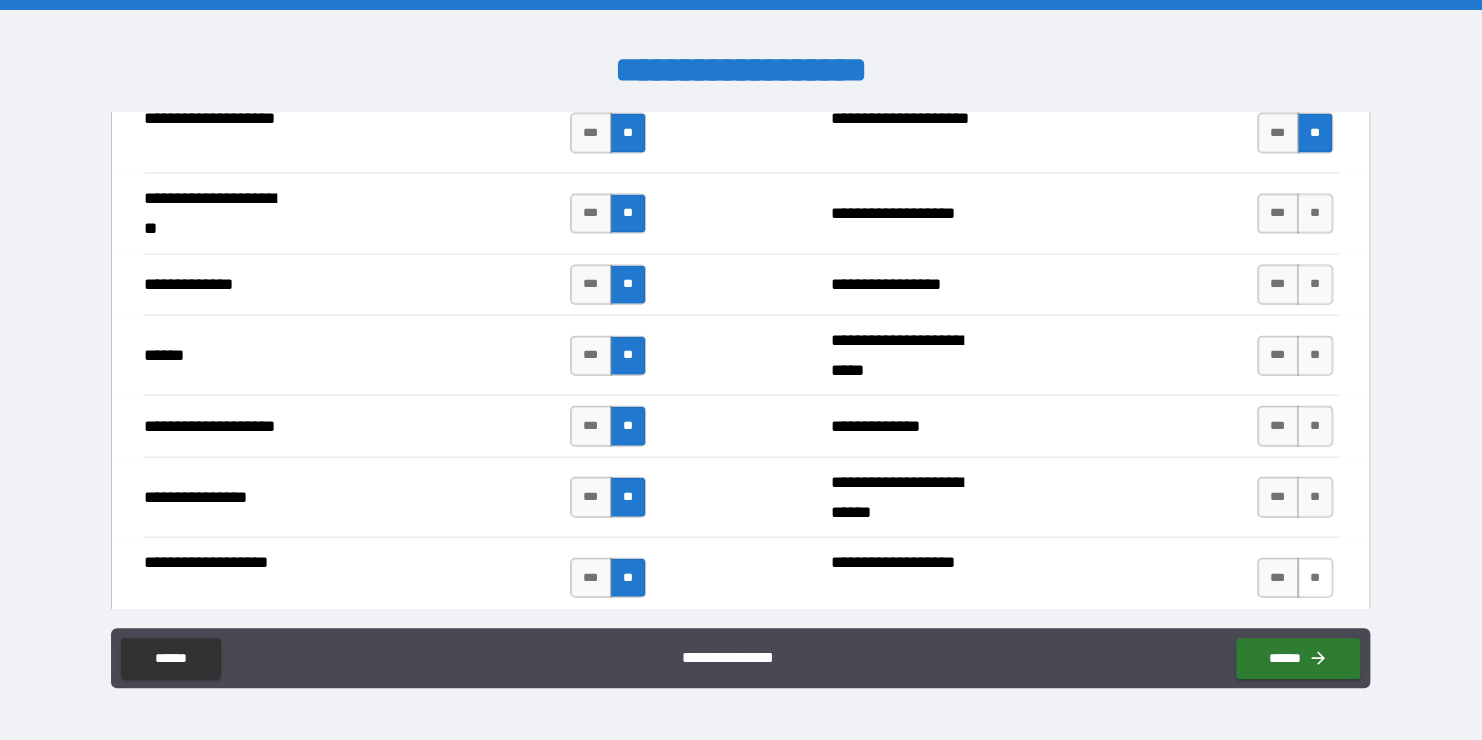 click on "**" at bounding box center (1315, 578) 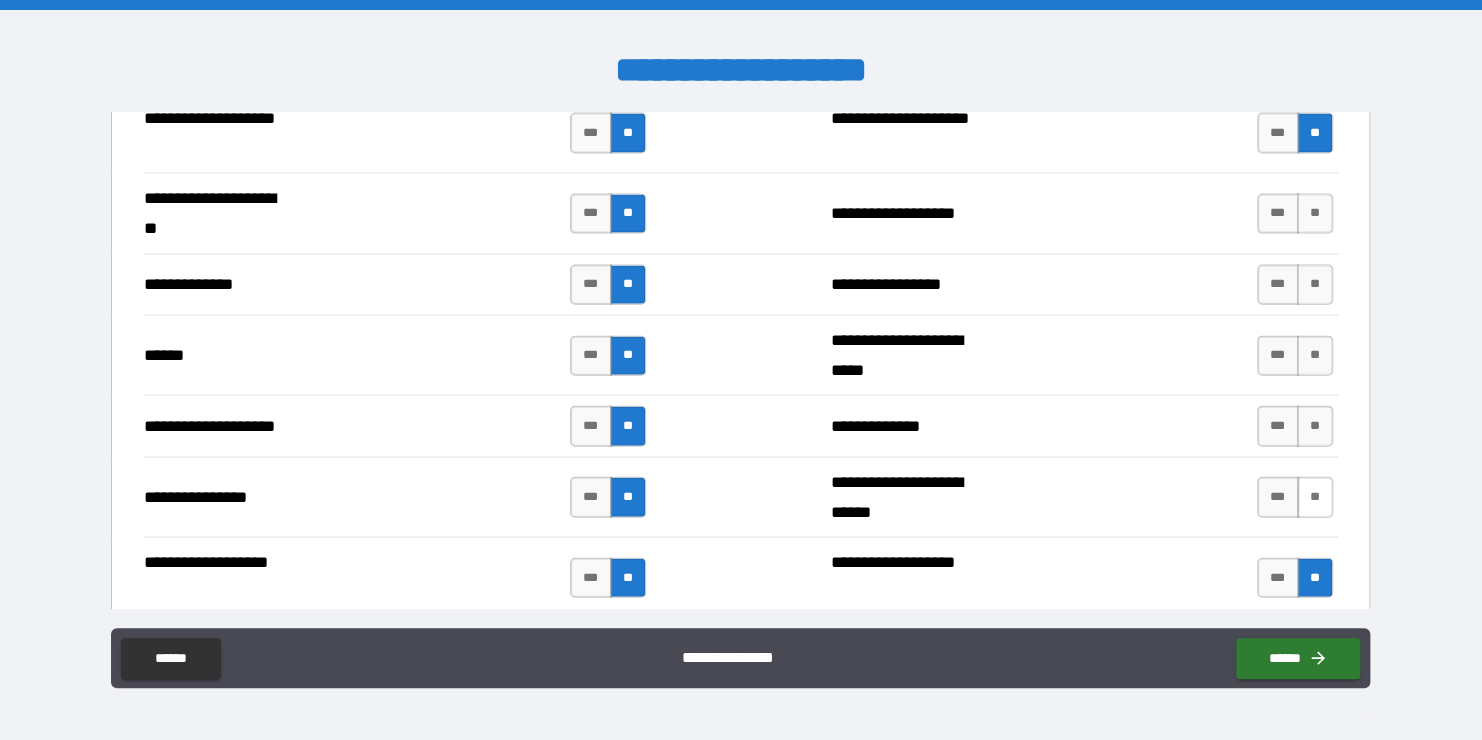 click on "**" at bounding box center (1315, 497) 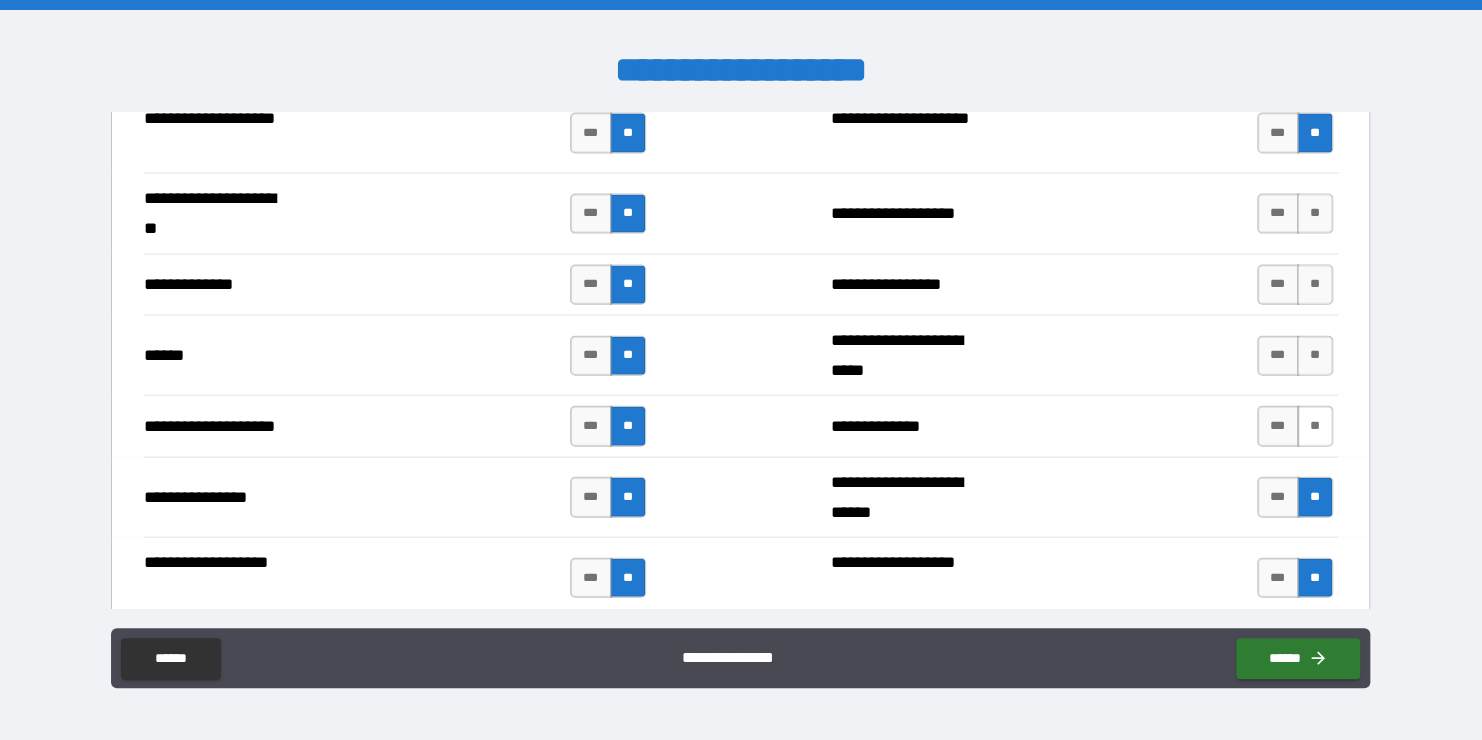 click on "**" at bounding box center (1315, 426) 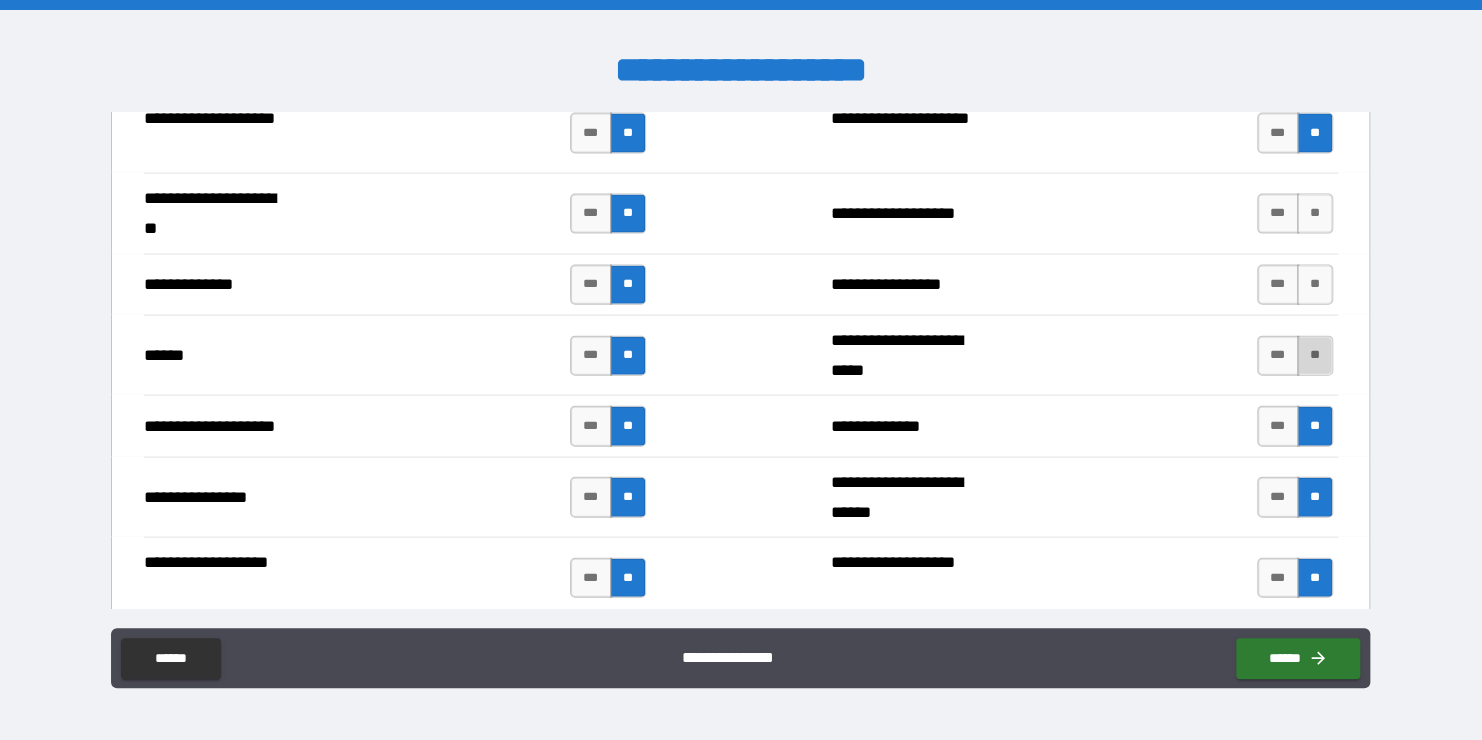 click on "**" at bounding box center (1315, 356) 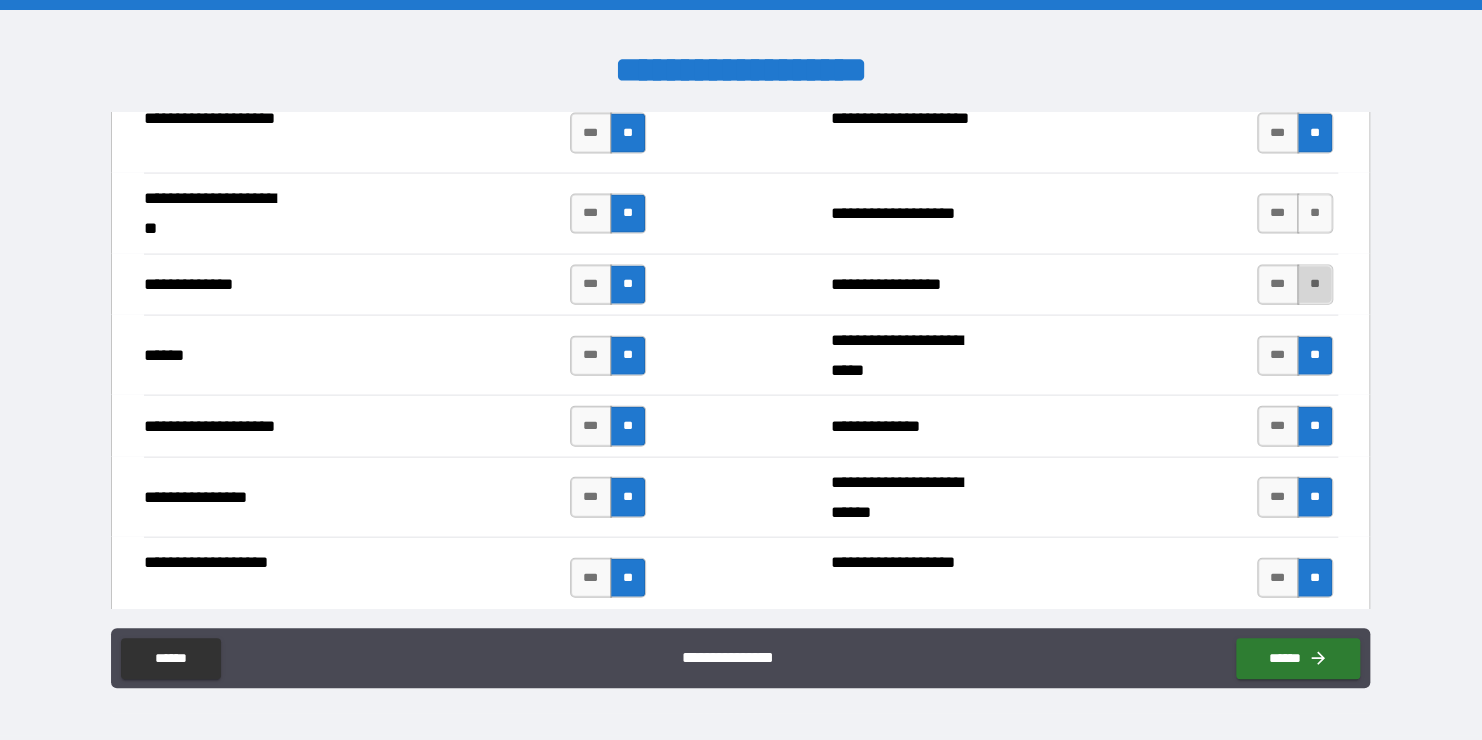 click on "**" at bounding box center (1315, 285) 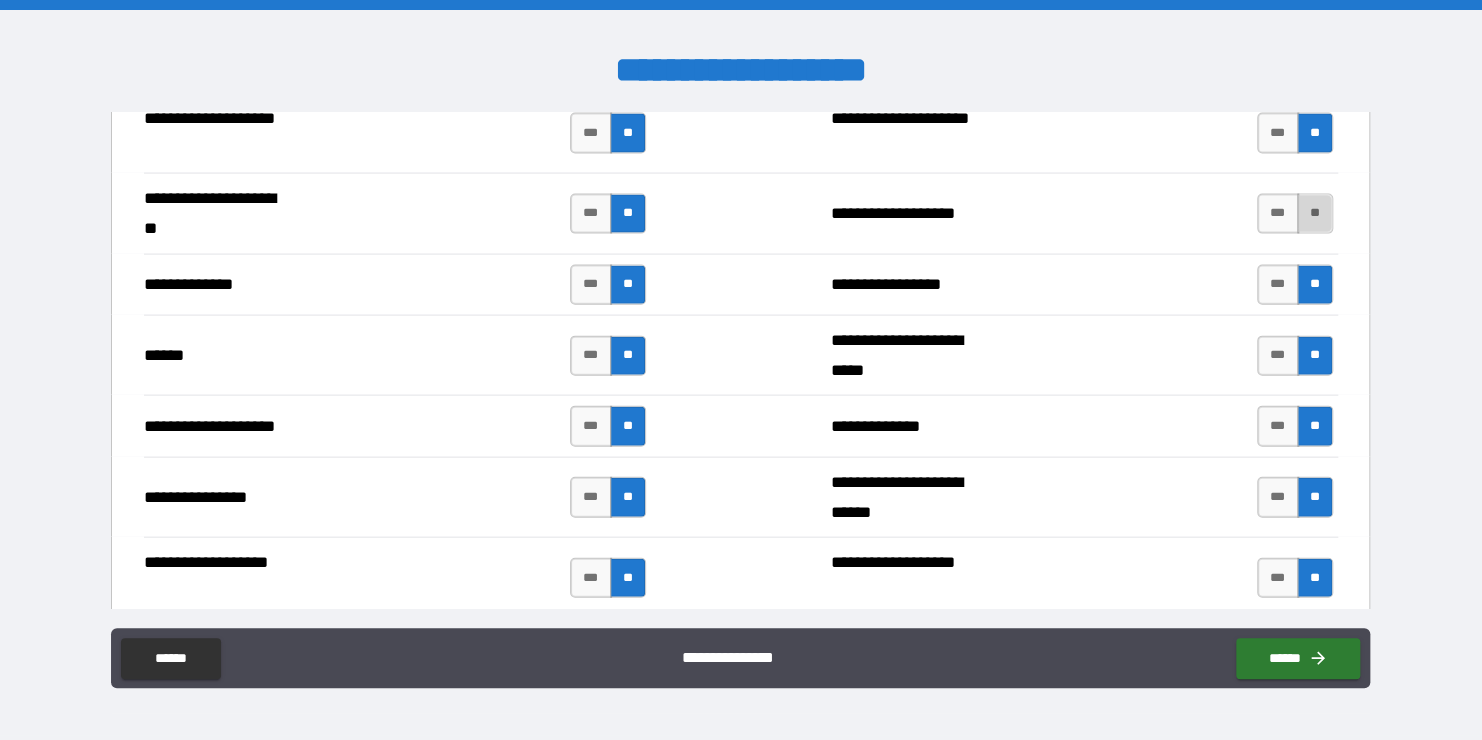 click on "**" at bounding box center [1315, 214] 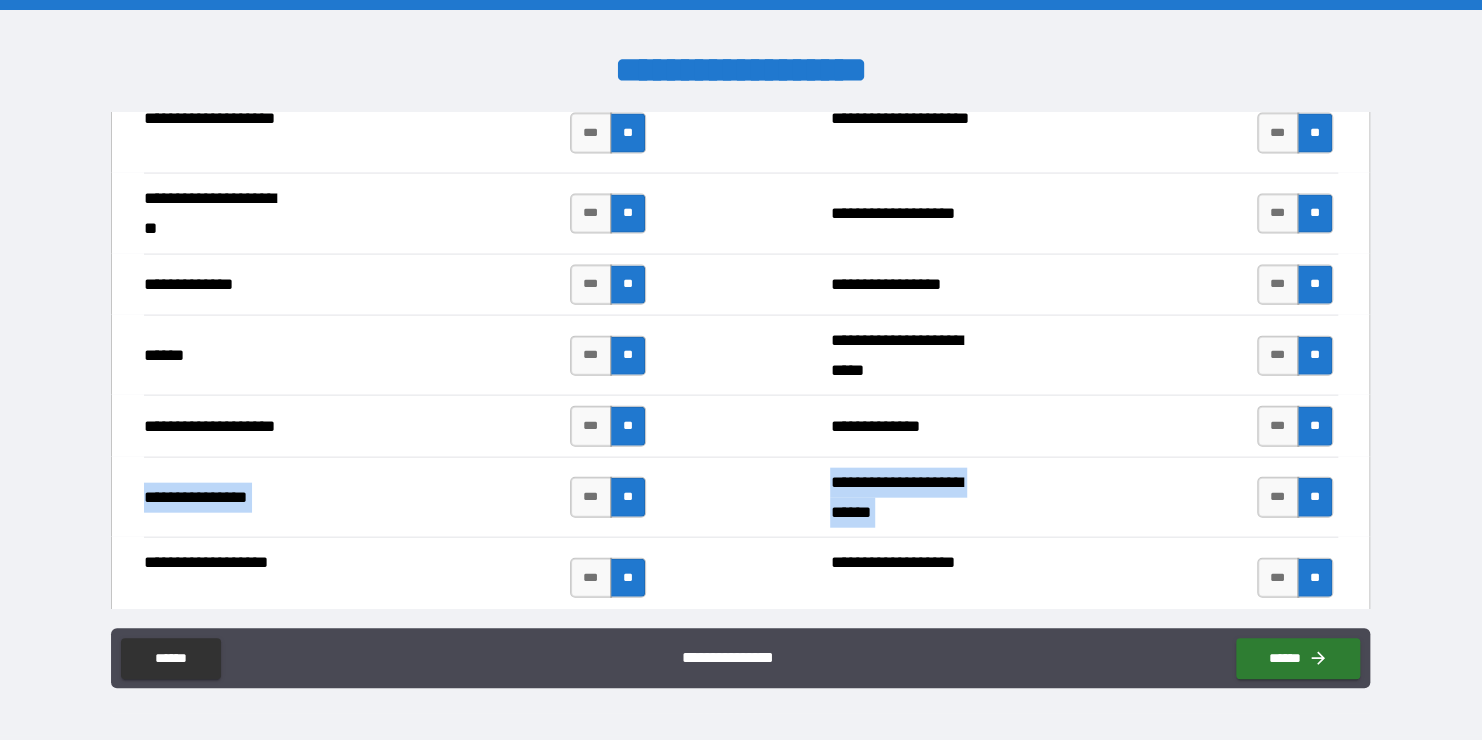 drag, startPoint x: 1355, startPoint y: 419, endPoint x: 1349, endPoint y: 467, distance: 48.373547 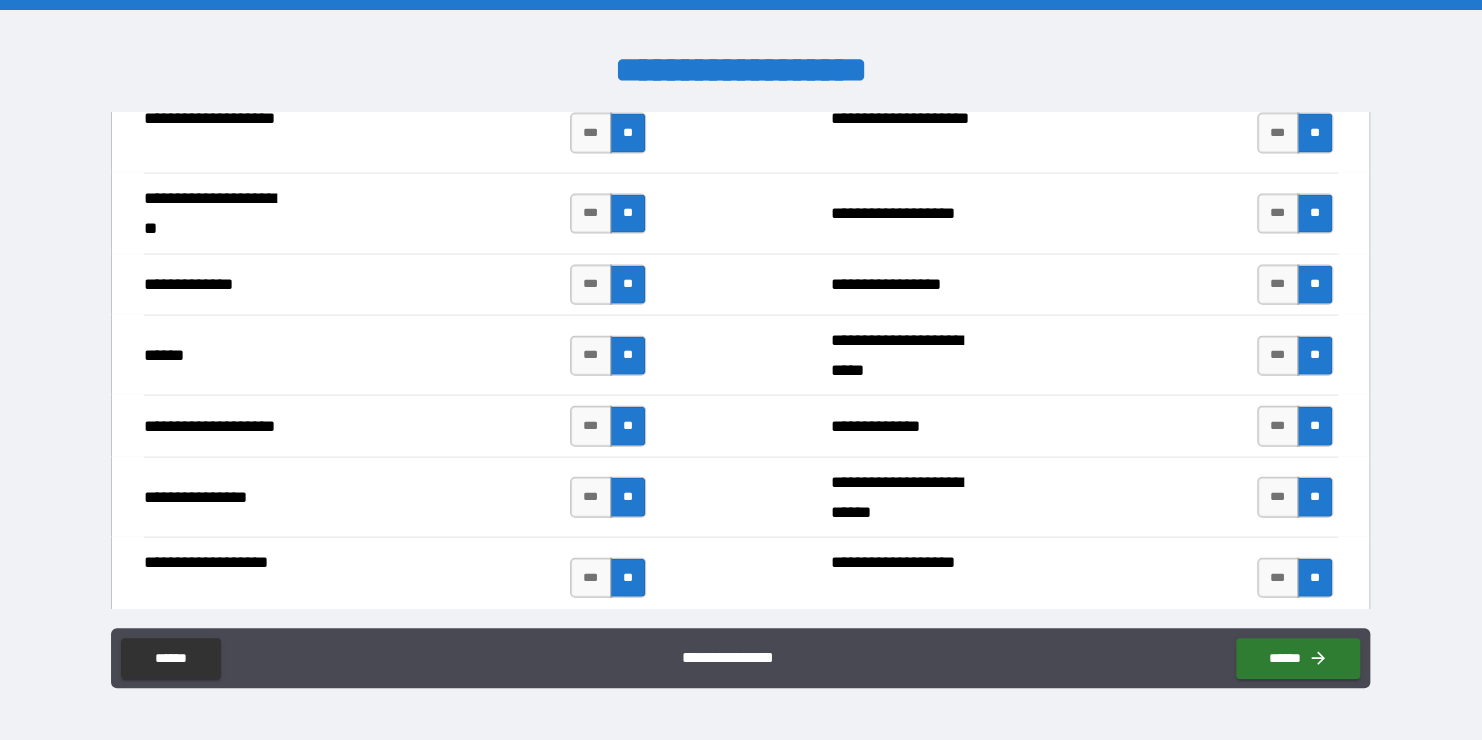 drag, startPoint x: 1349, startPoint y: 467, endPoint x: 1390, endPoint y: 547, distance: 89.89438 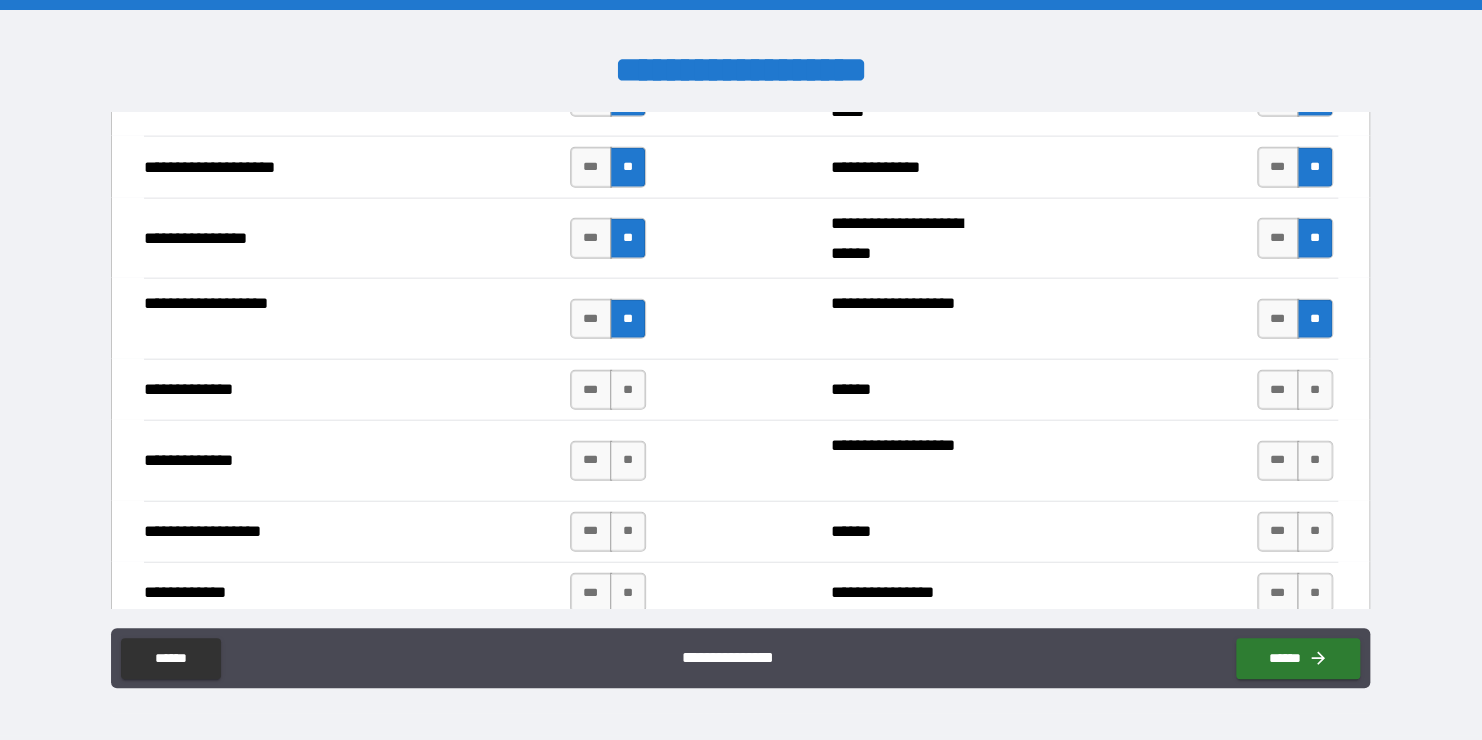 scroll, scrollTop: 2399, scrollLeft: 0, axis: vertical 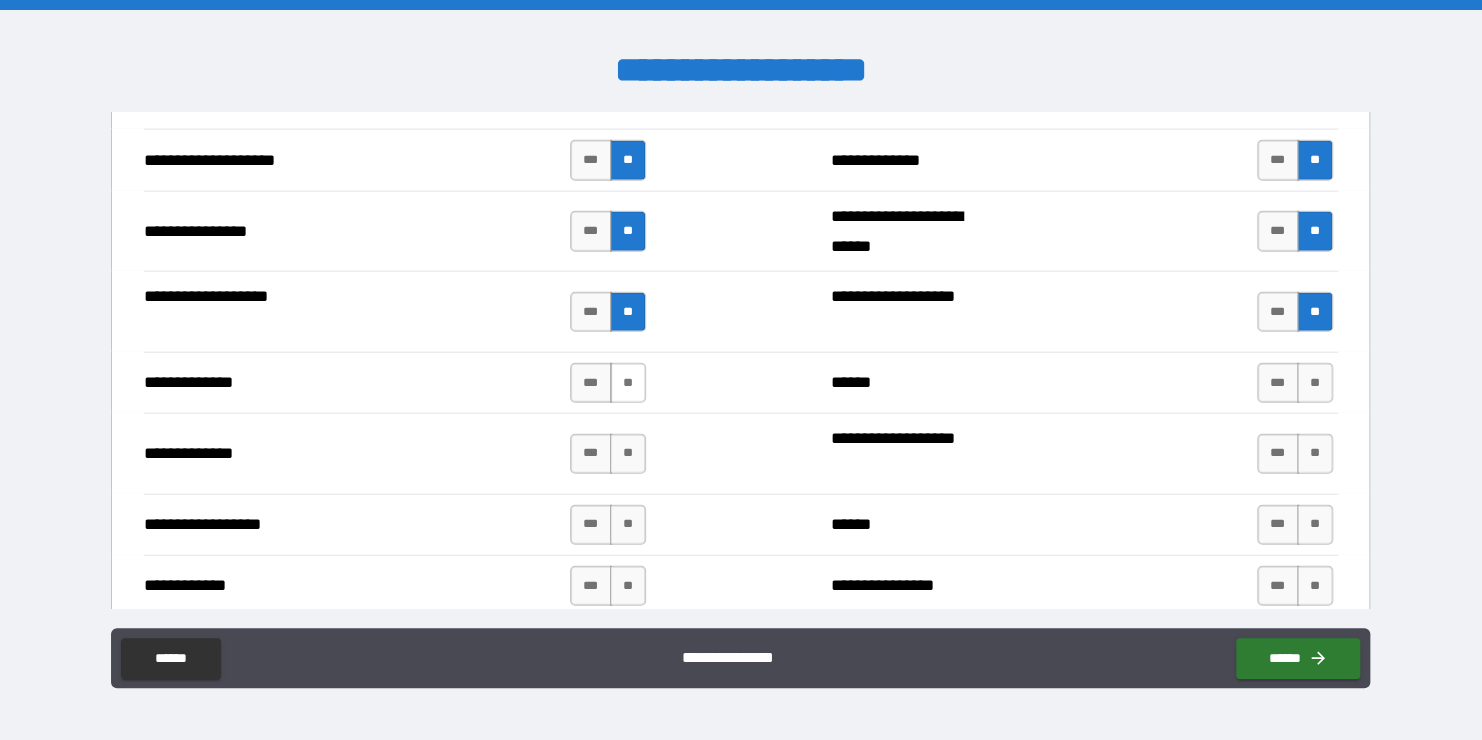 click on "**" at bounding box center [628, 383] 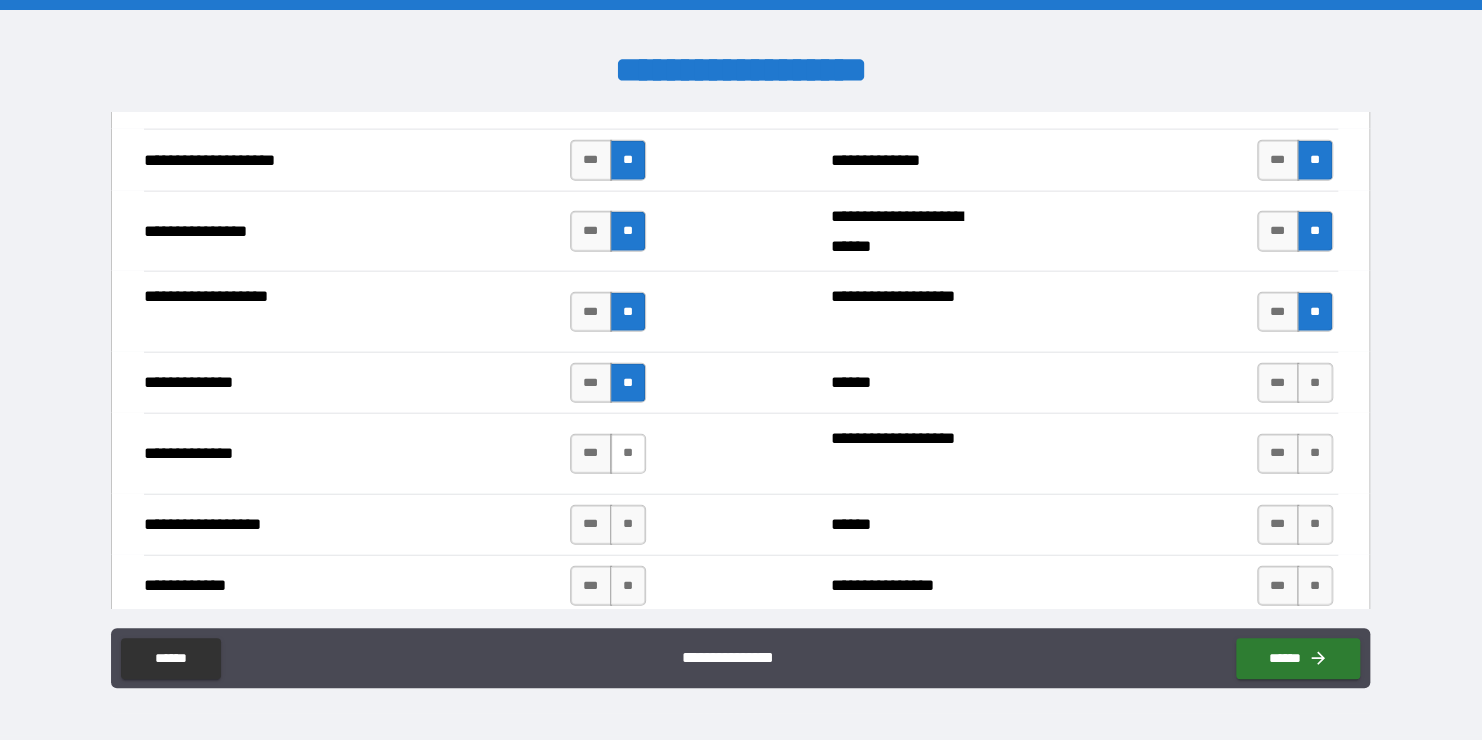 click on "**" at bounding box center (628, 454) 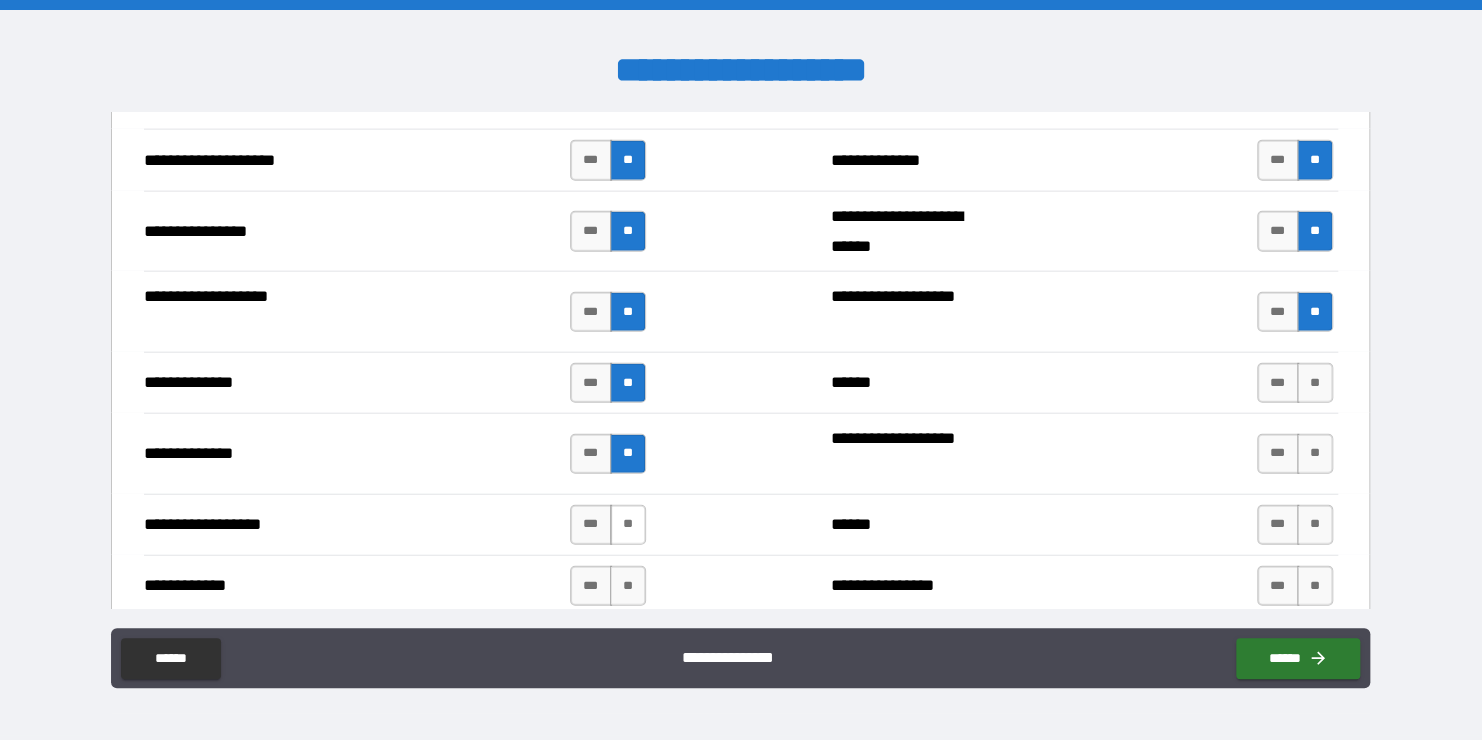 click on "**" at bounding box center [628, 525] 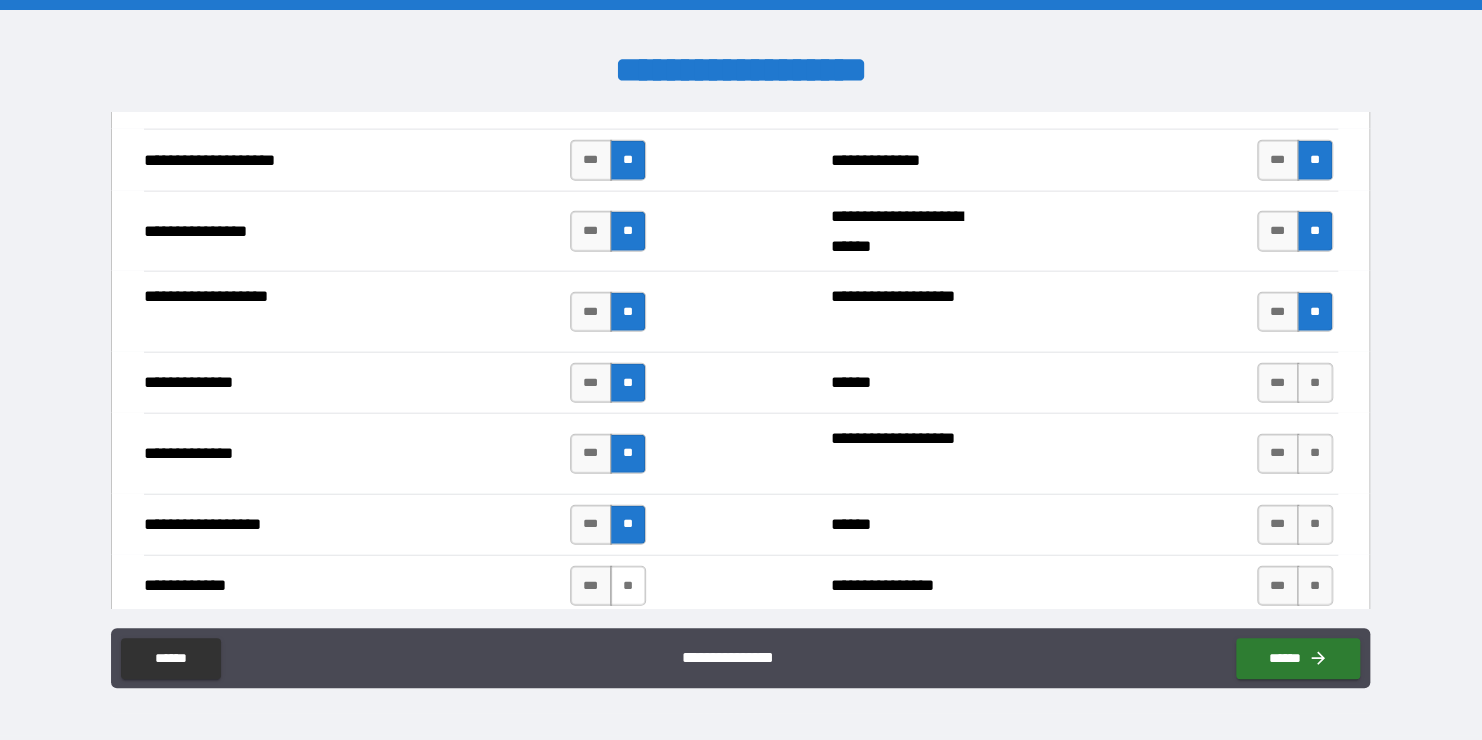 click on "**" at bounding box center [628, 586] 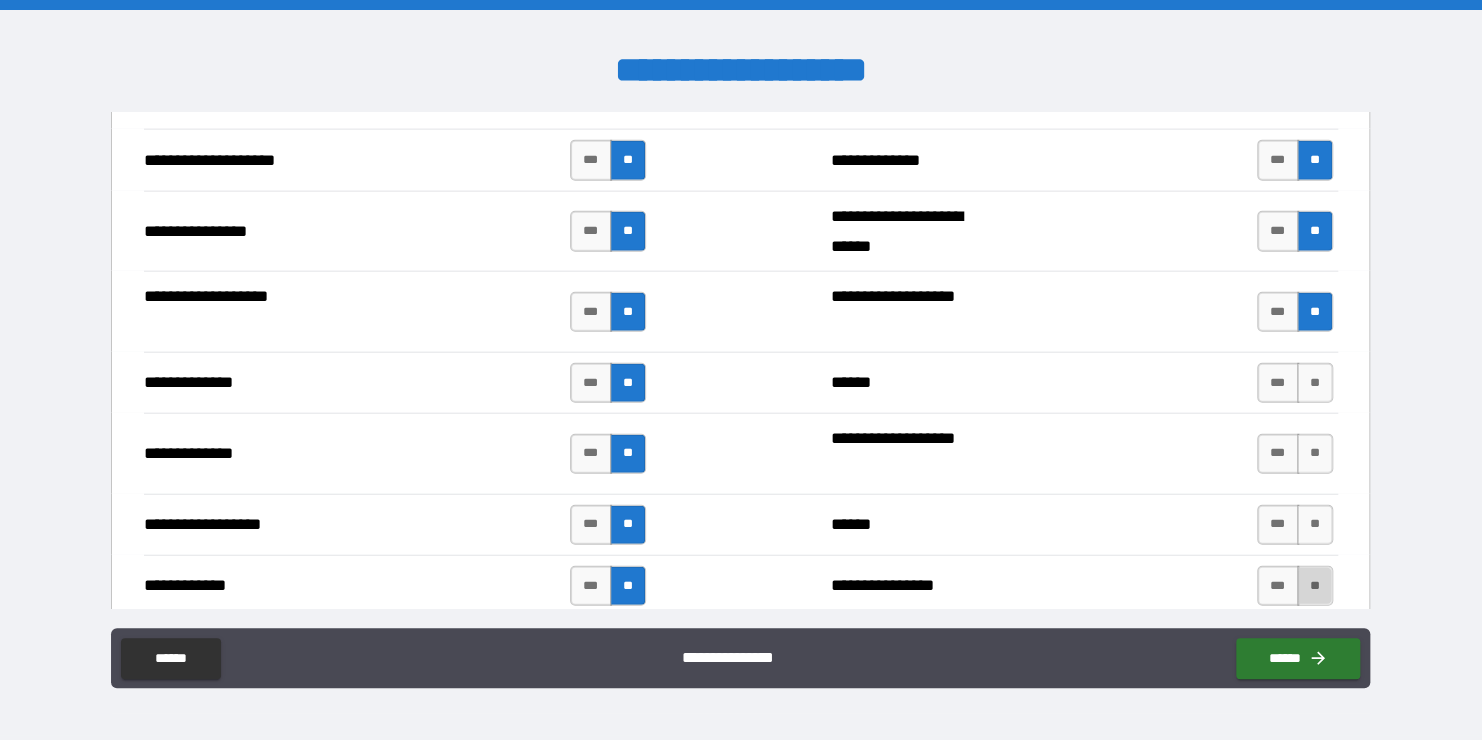 click on "**" at bounding box center [1315, 586] 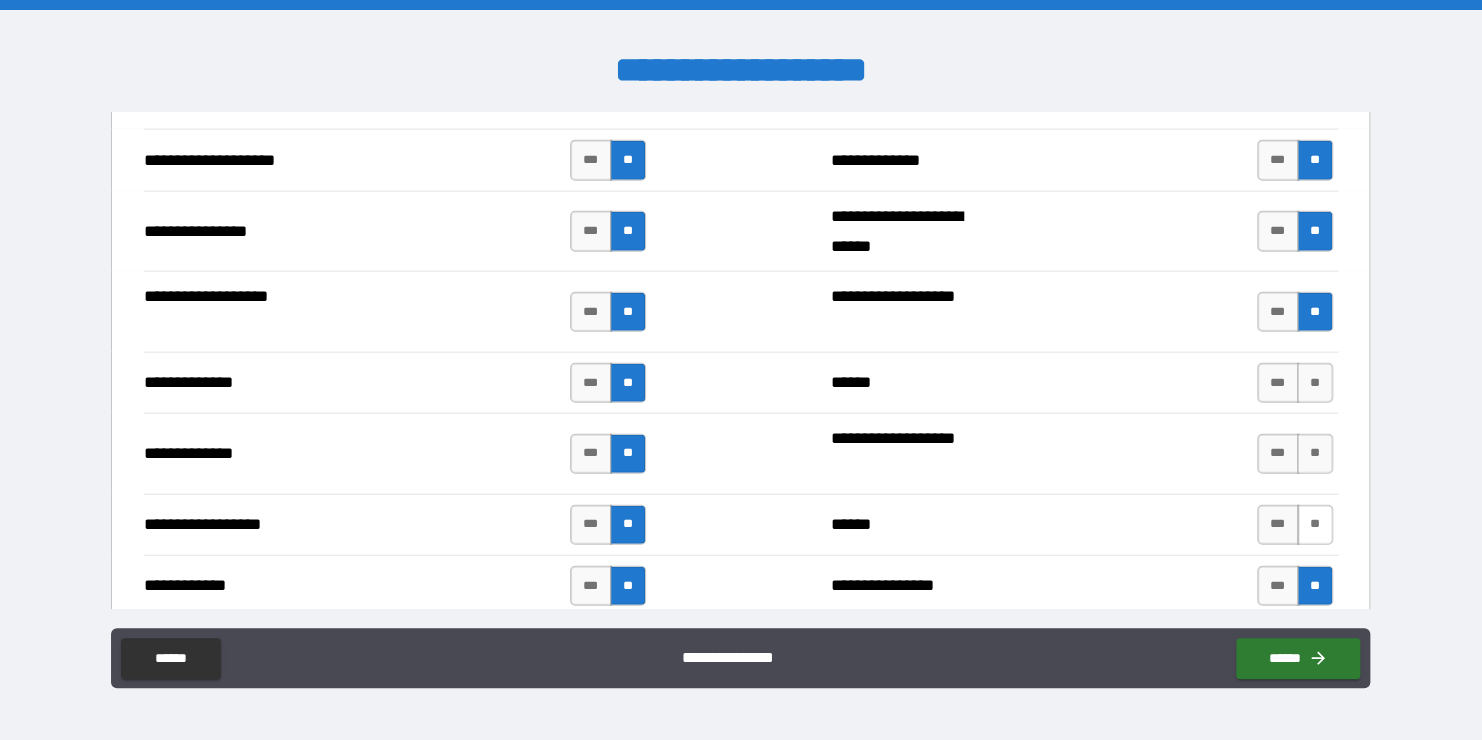 click on "**" at bounding box center (1315, 525) 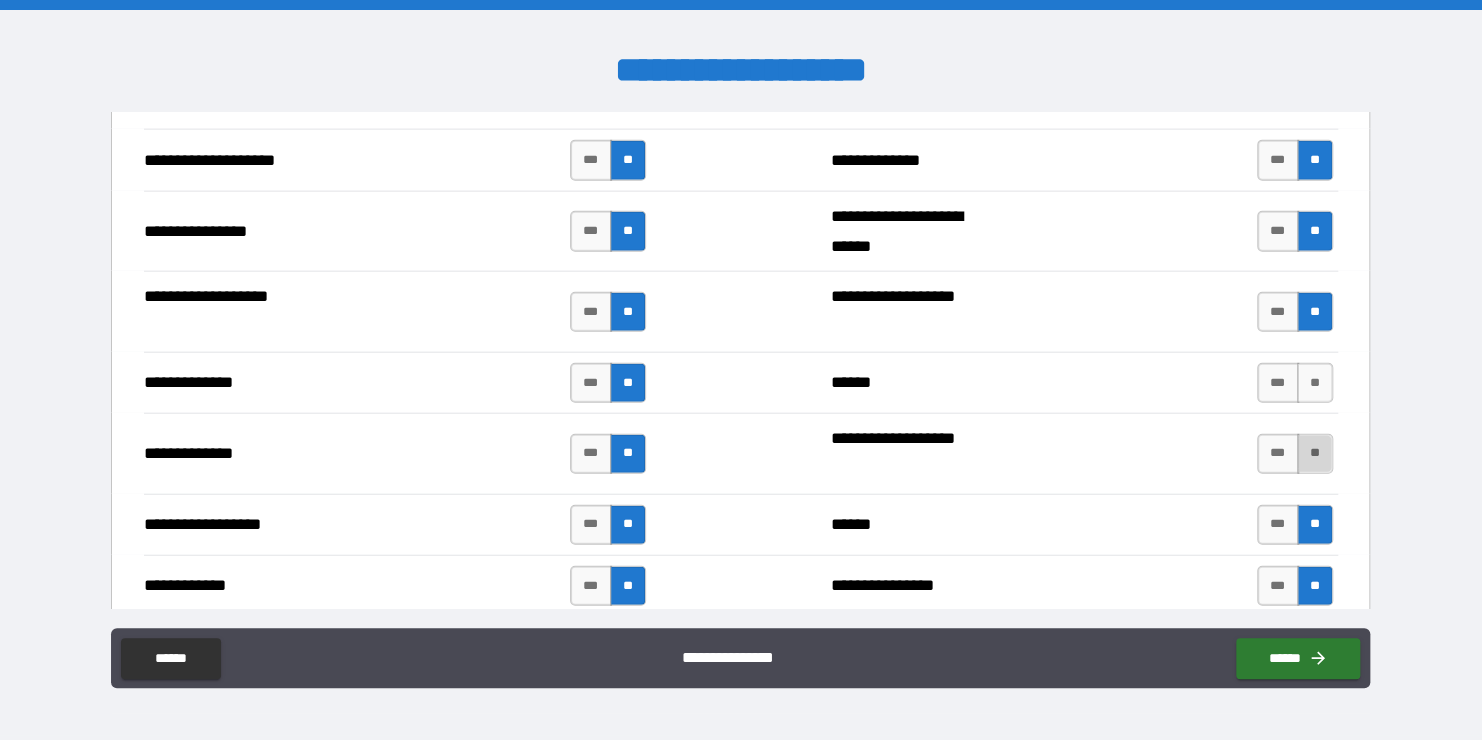 click on "**" at bounding box center [1315, 454] 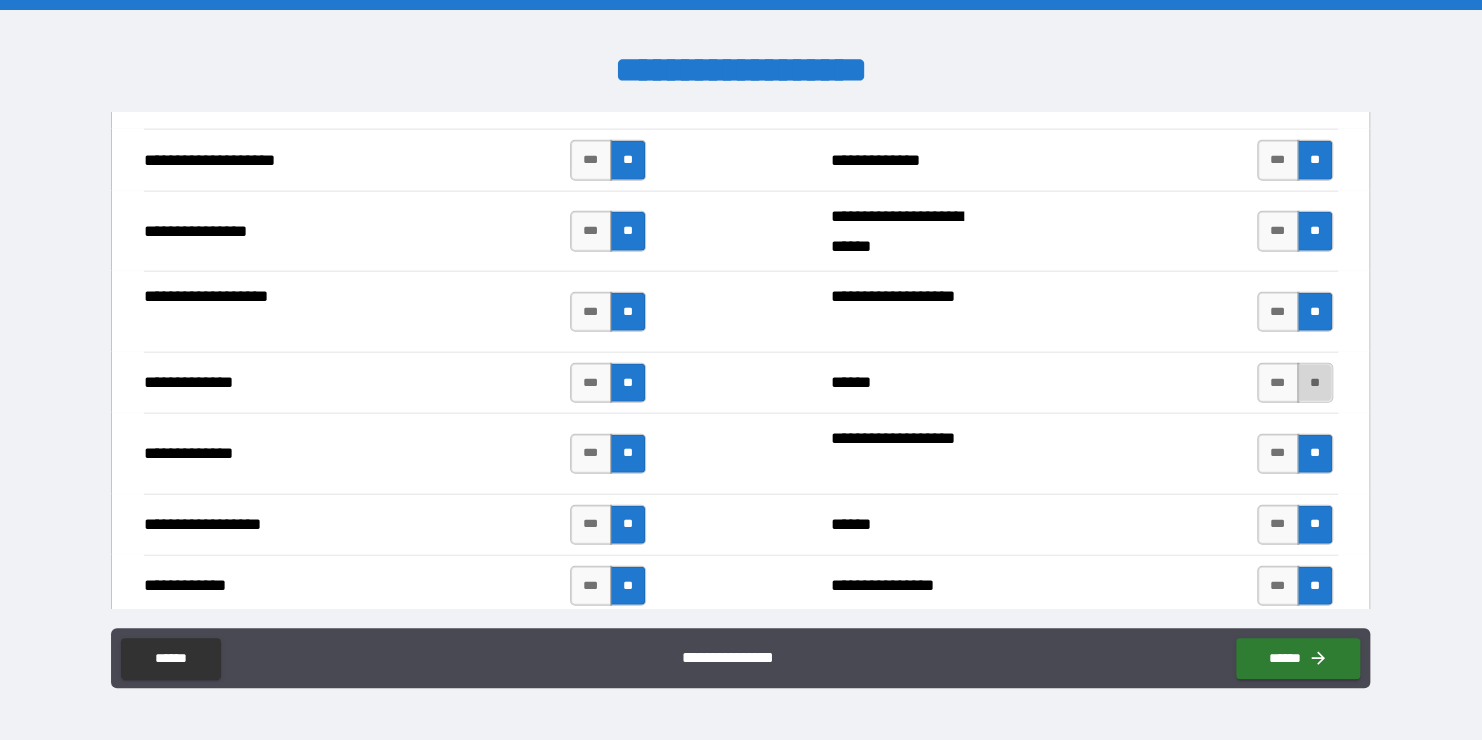 click on "**" at bounding box center (1315, 383) 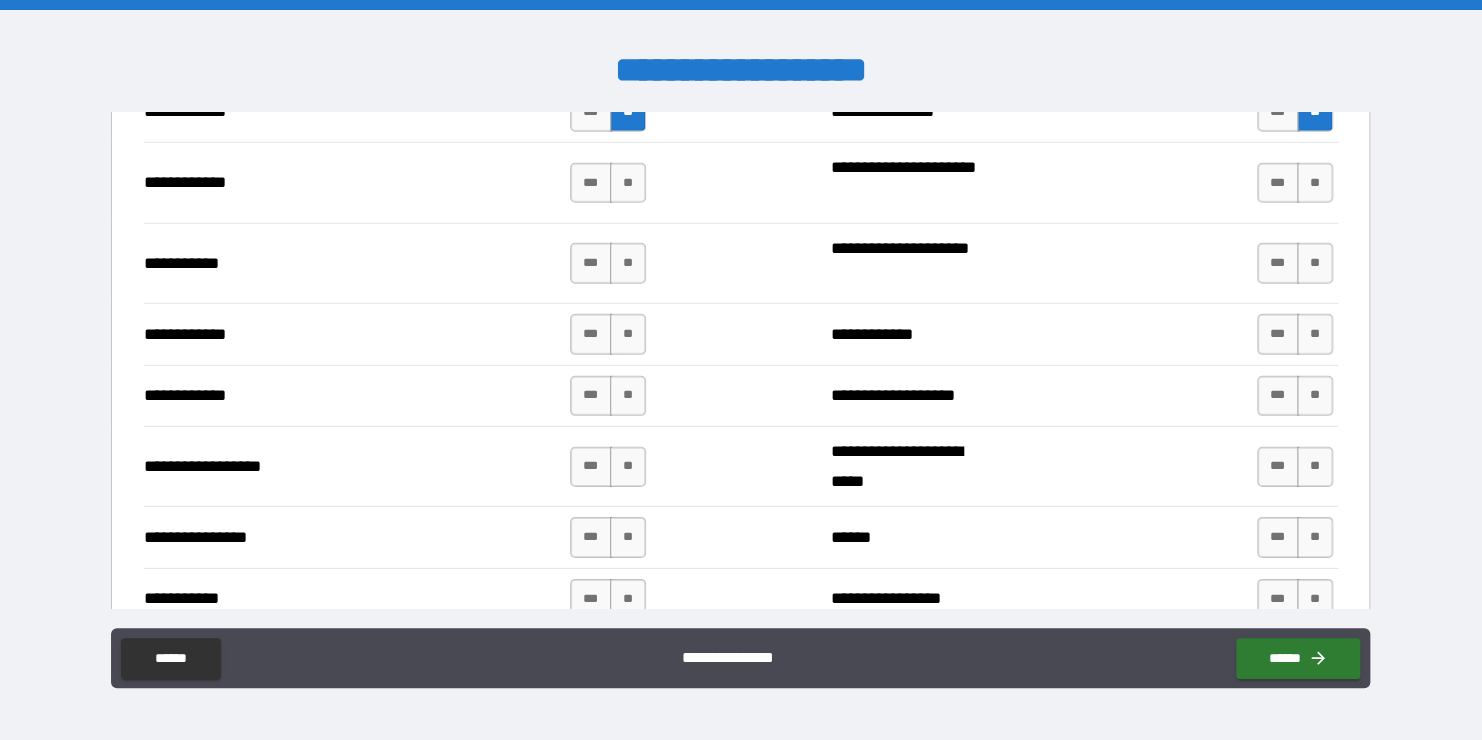 scroll, scrollTop: 2880, scrollLeft: 0, axis: vertical 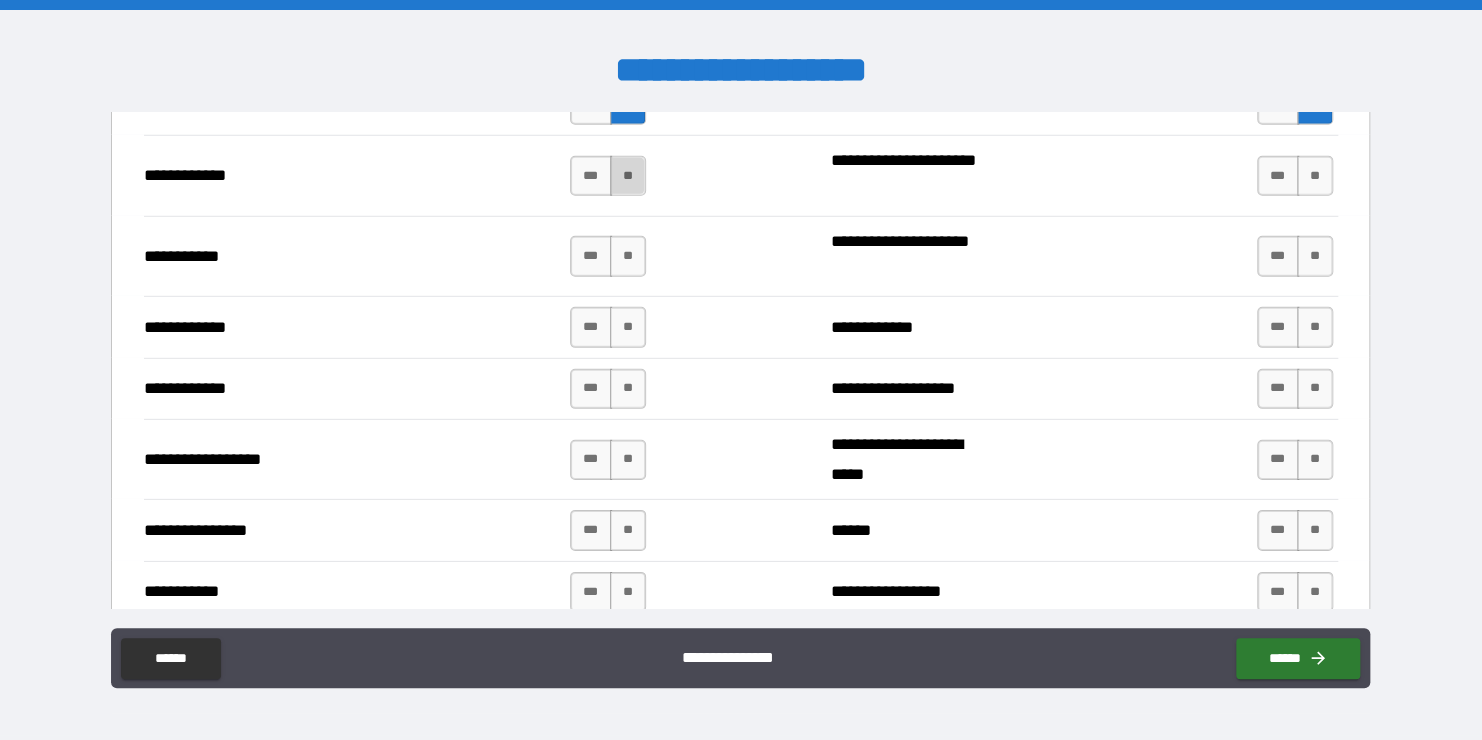 click on "**" at bounding box center (628, 176) 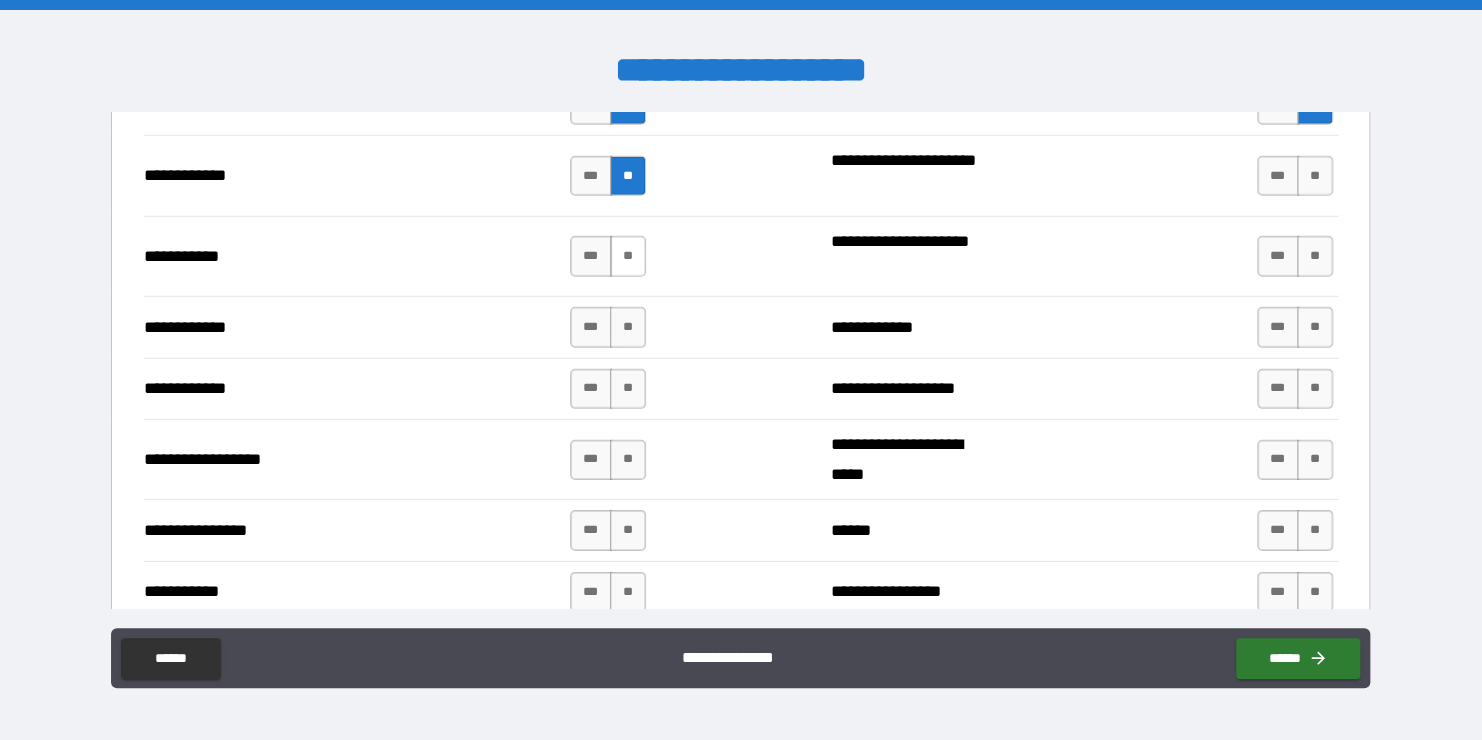 click on "**" at bounding box center (628, 256) 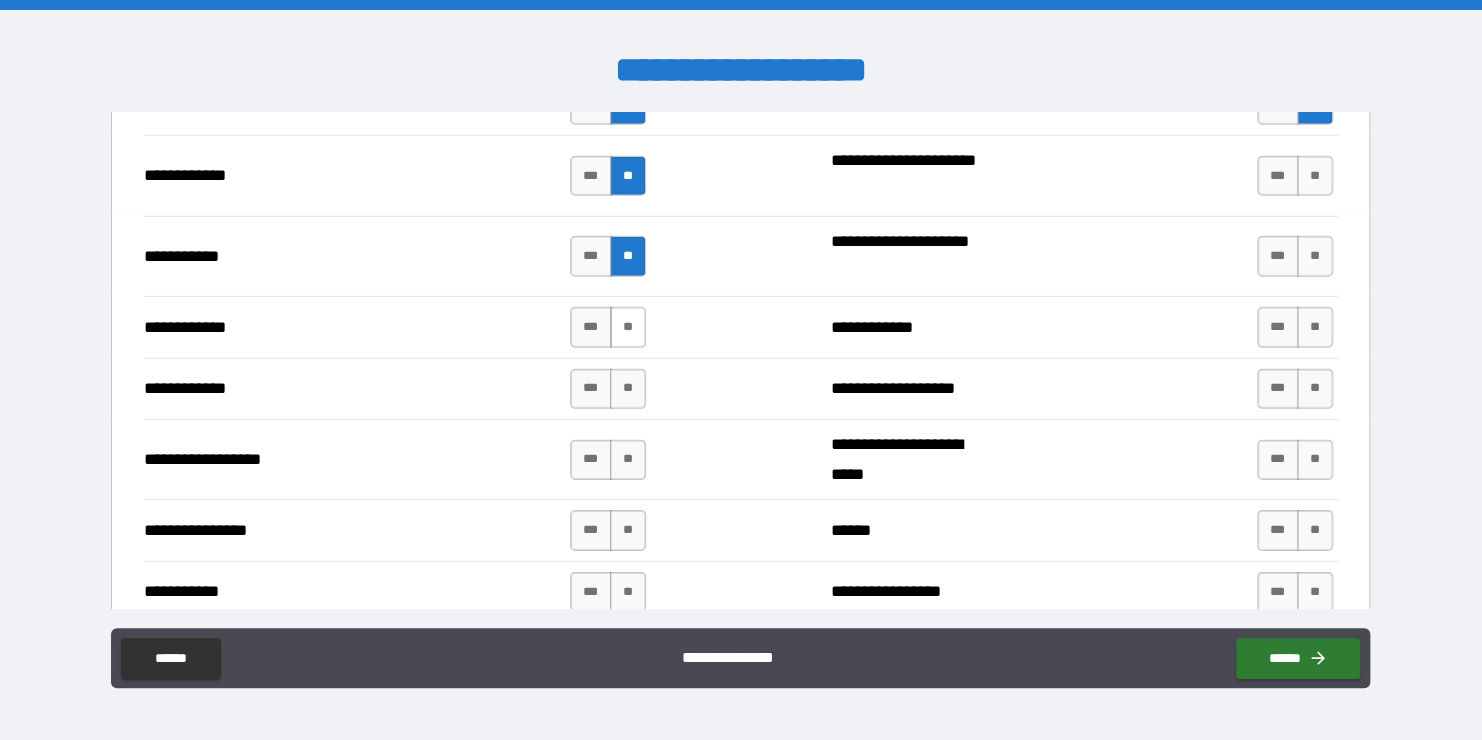 click on "**" at bounding box center (628, 327) 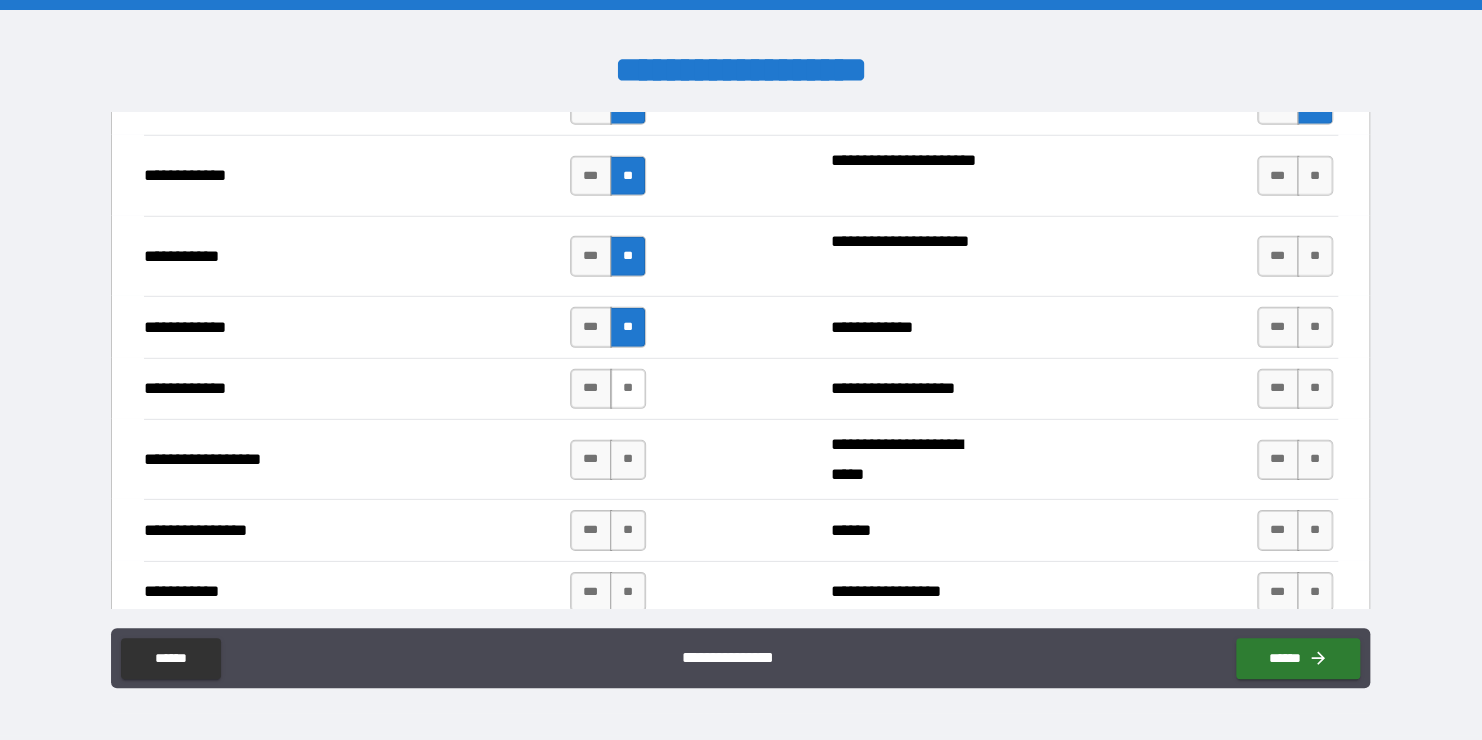 click on "**" at bounding box center (628, 389) 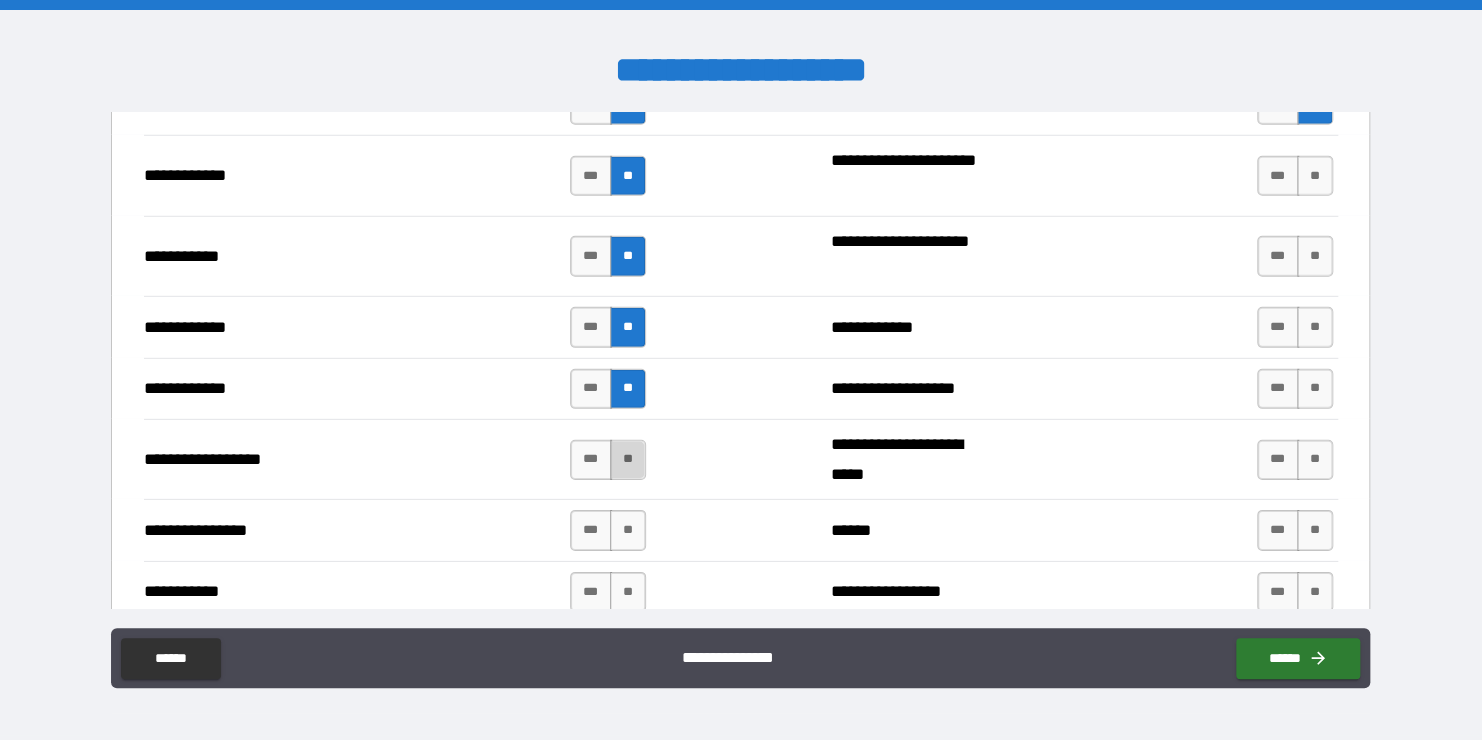 click on "**" at bounding box center (628, 460) 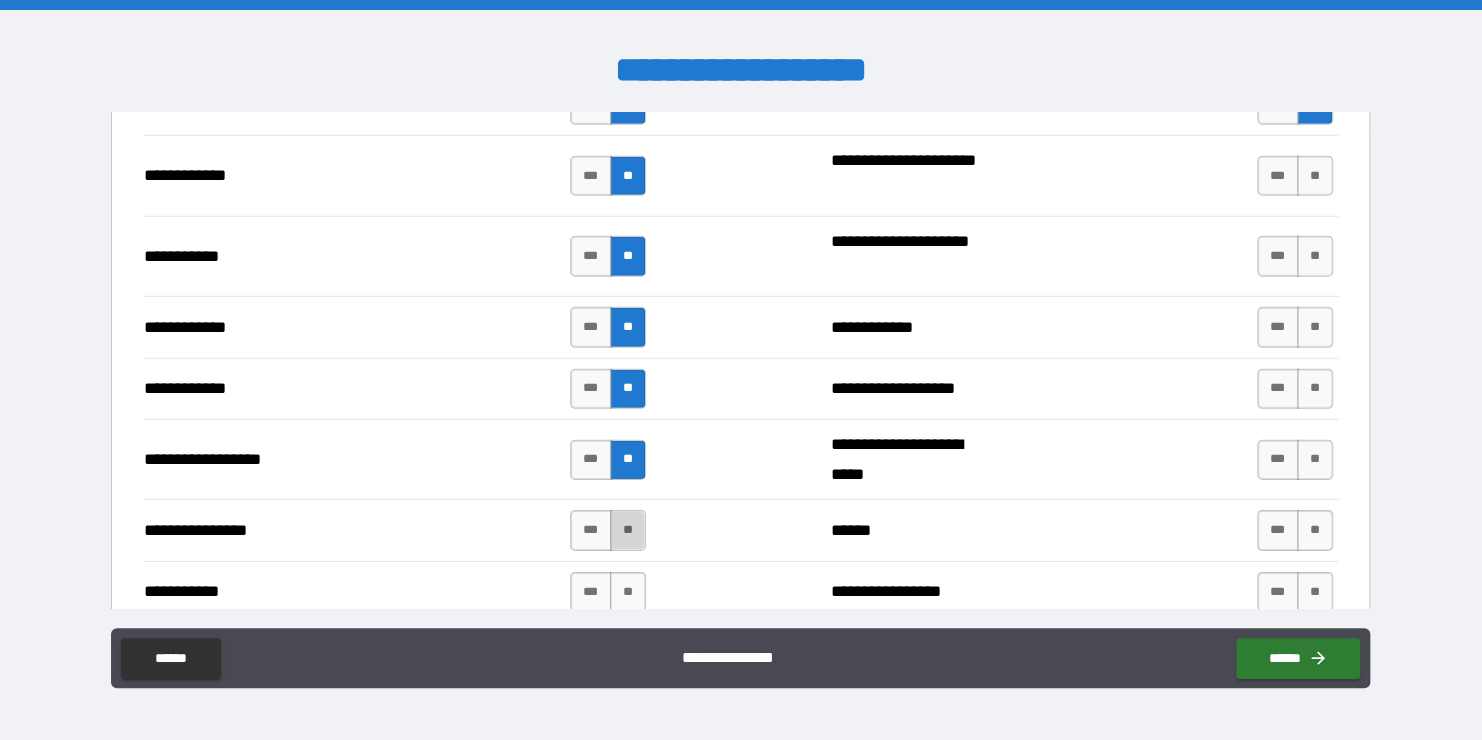 click on "**" at bounding box center [628, 530] 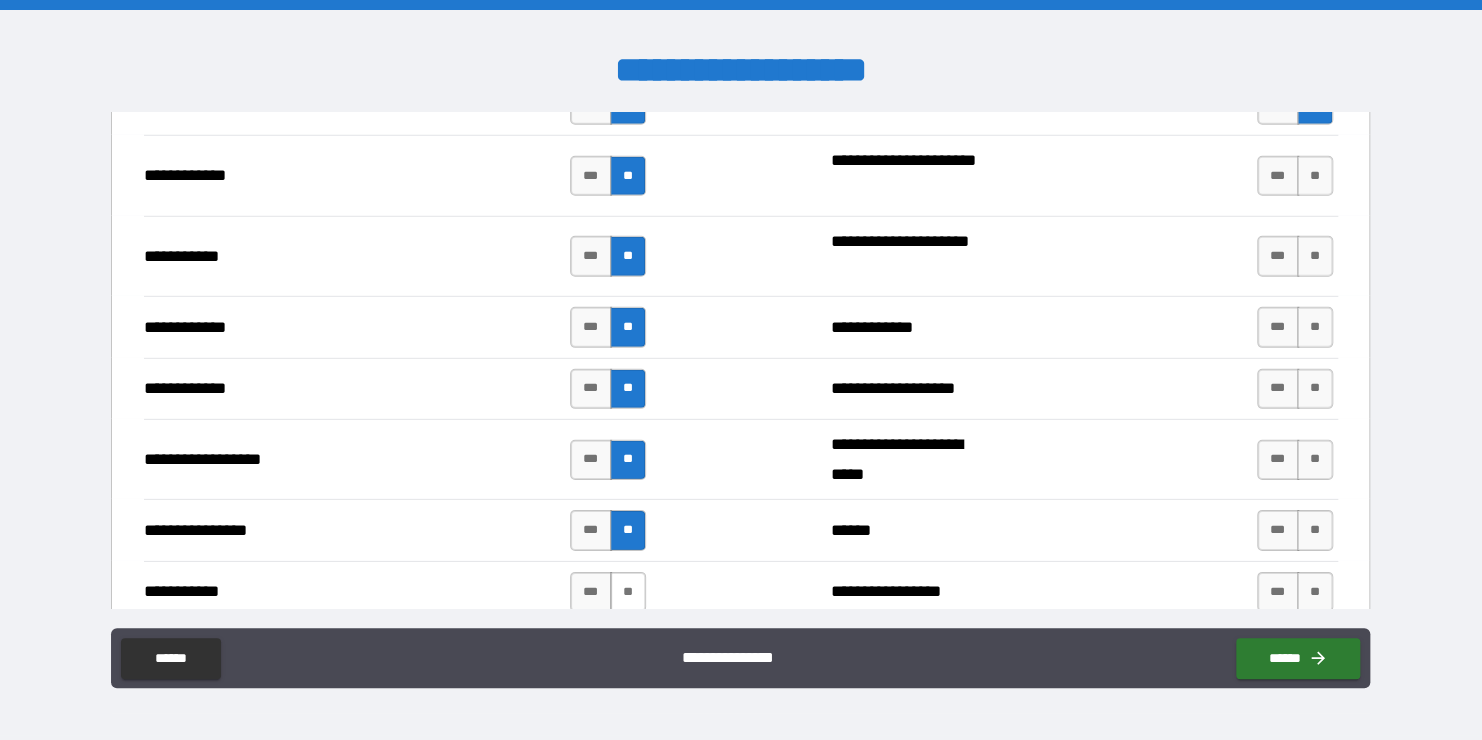 click on "**" at bounding box center [628, 592] 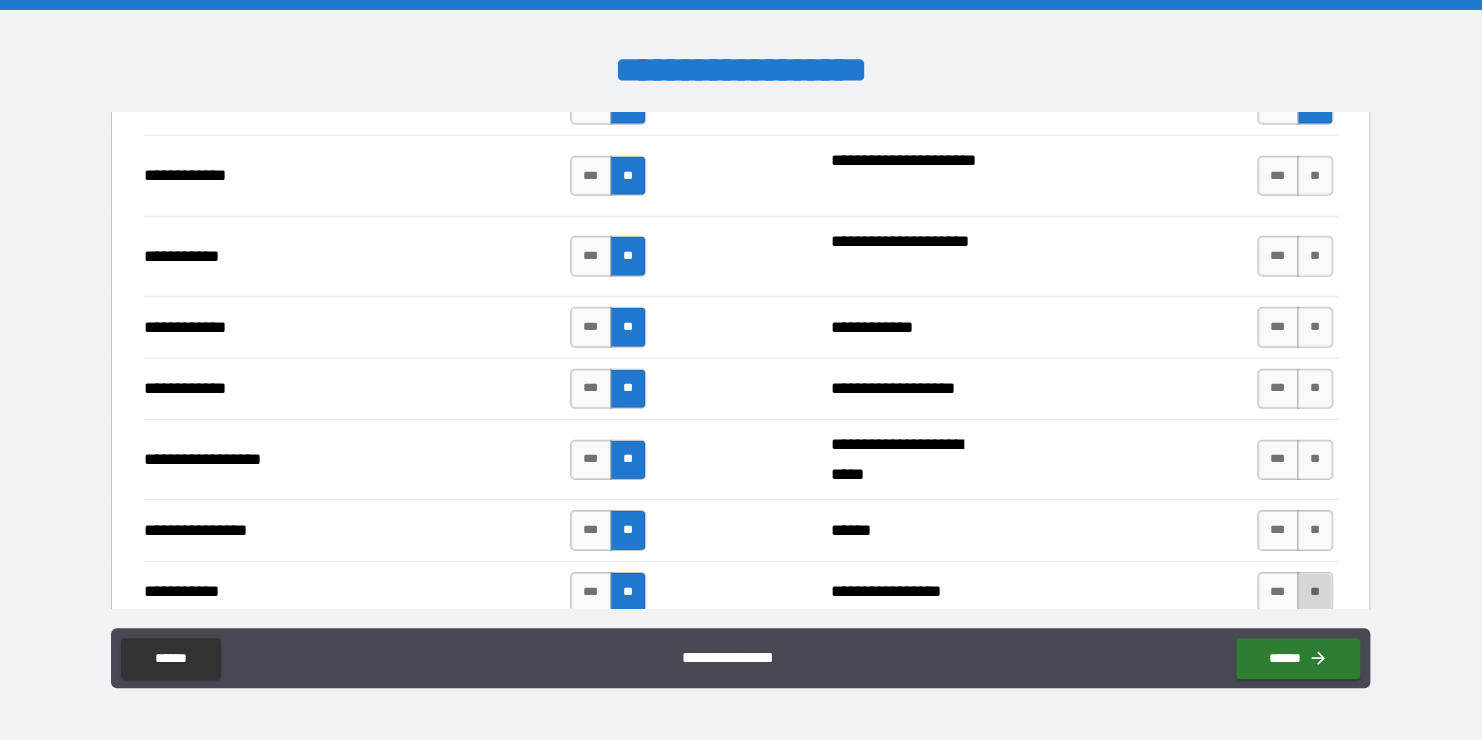 click on "**" at bounding box center [1315, 592] 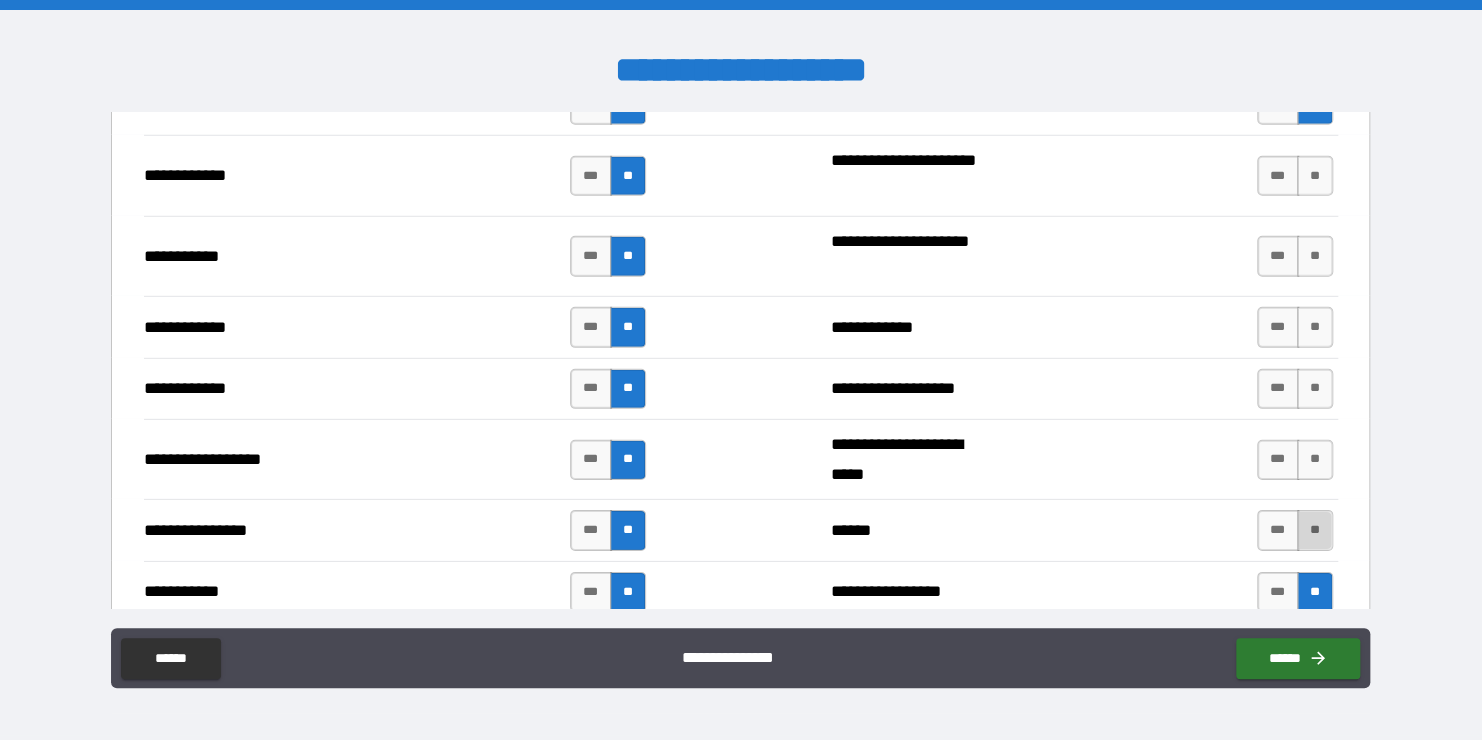 click on "**" at bounding box center [1315, 530] 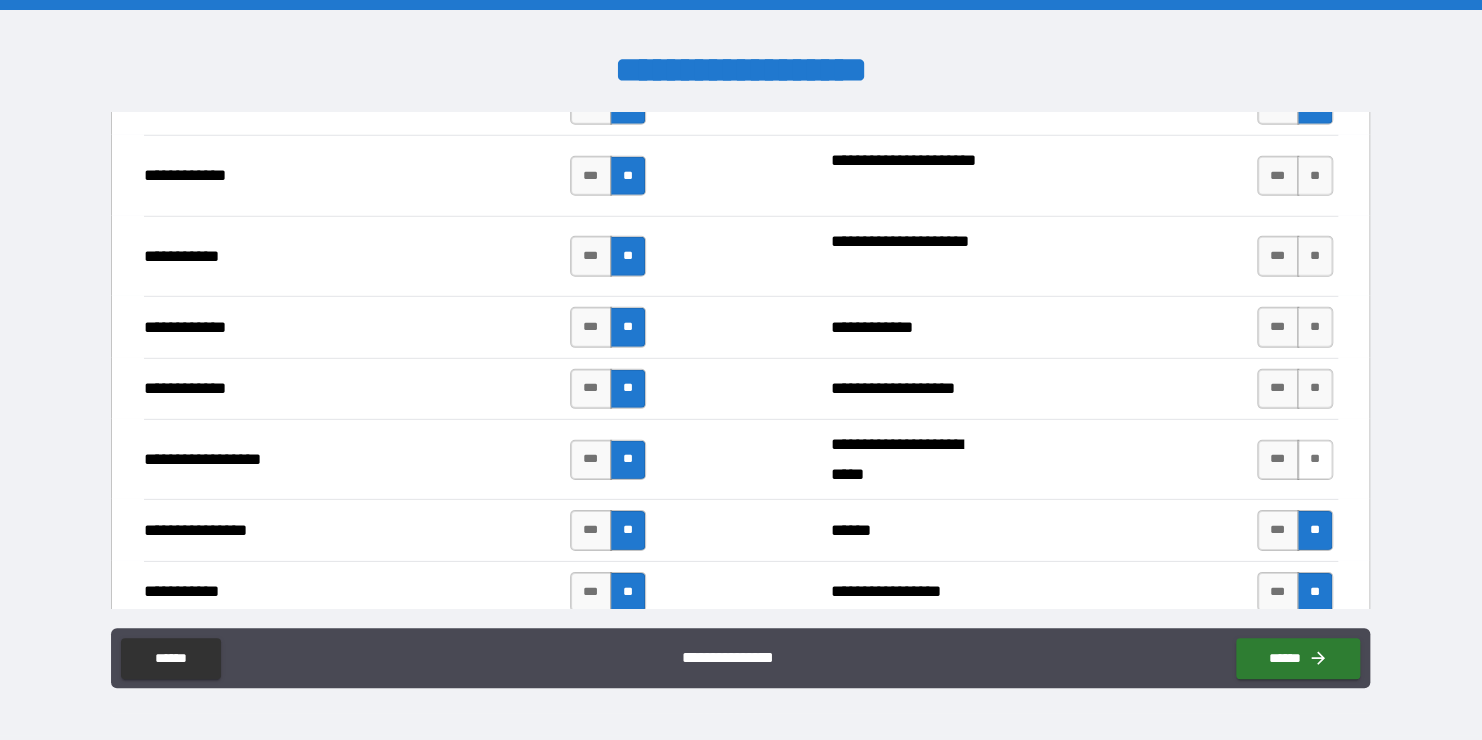 click on "**" at bounding box center [1315, 460] 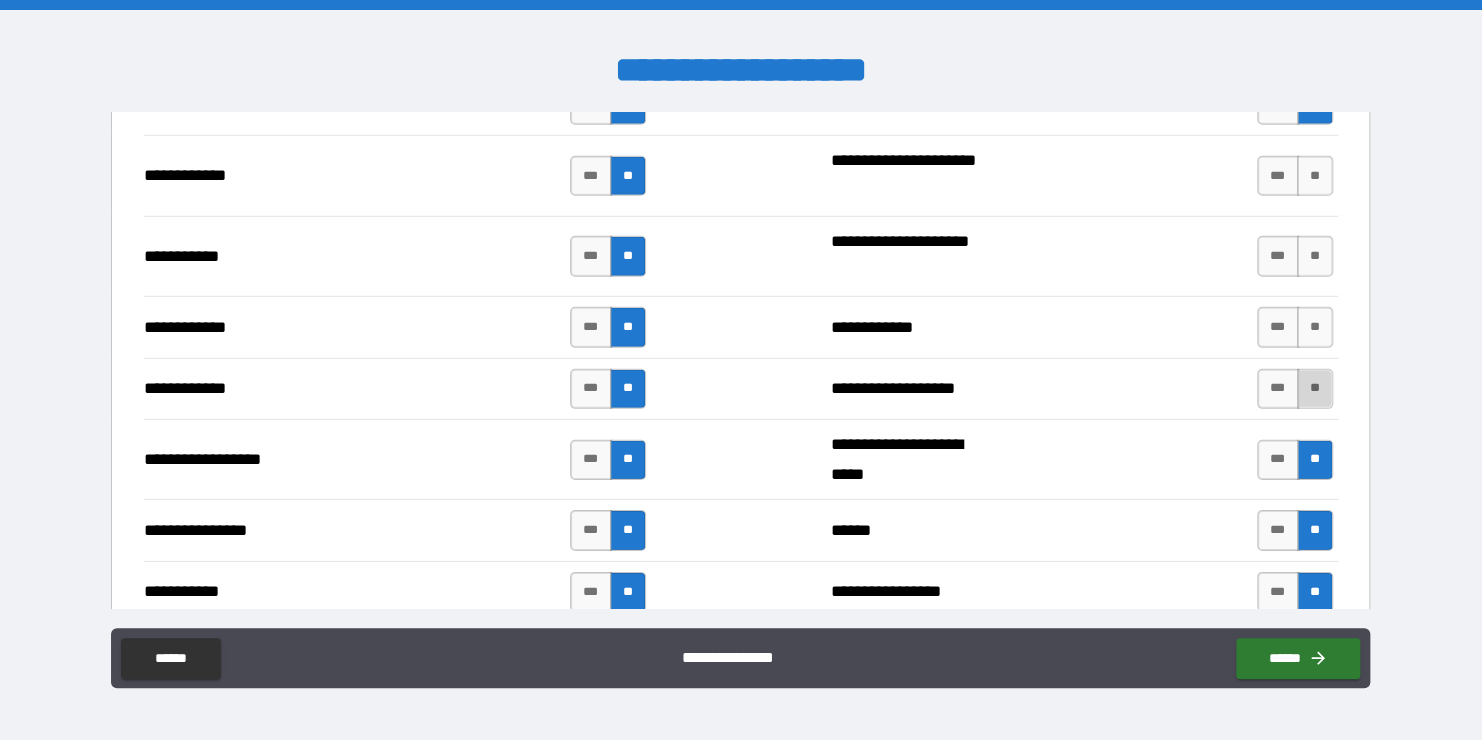 click on "**" at bounding box center [1315, 389] 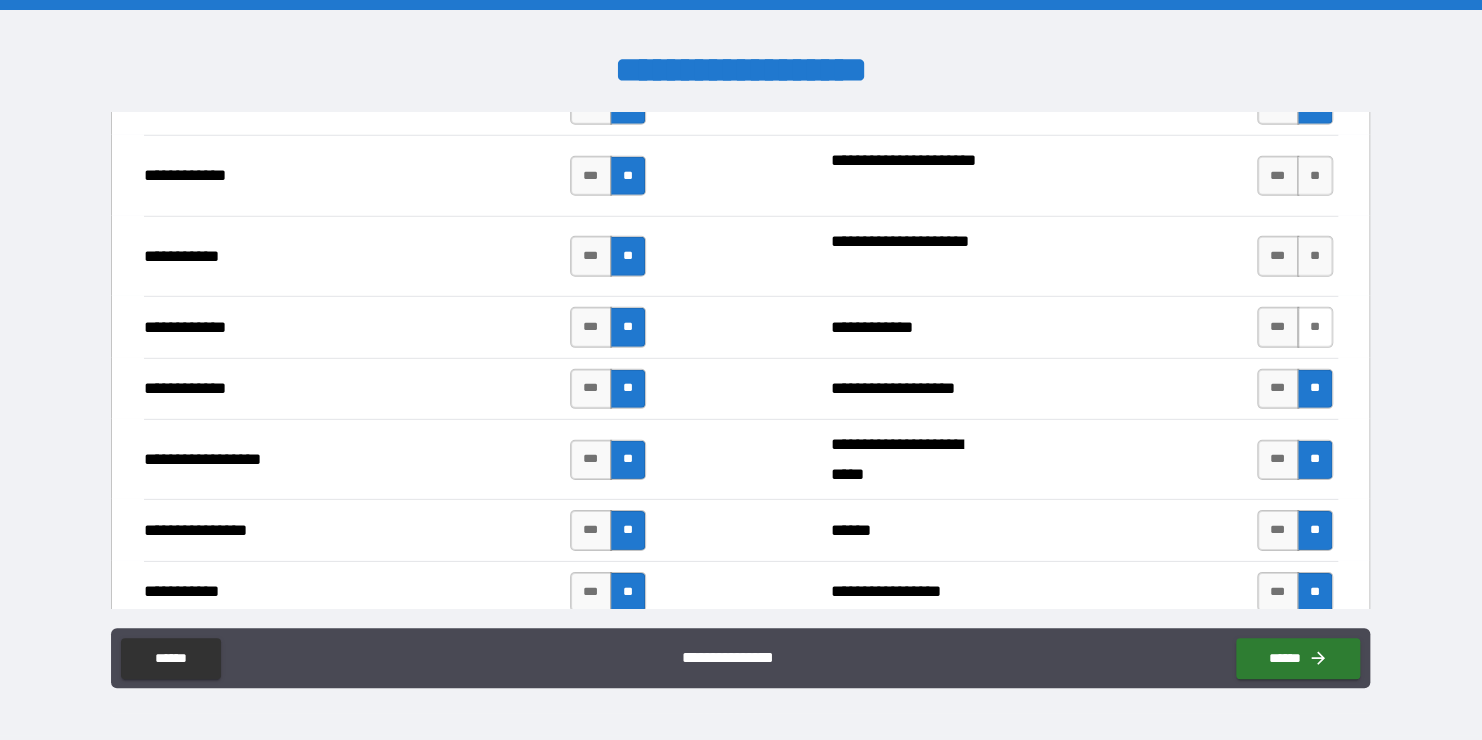 click on "**" at bounding box center [1315, 327] 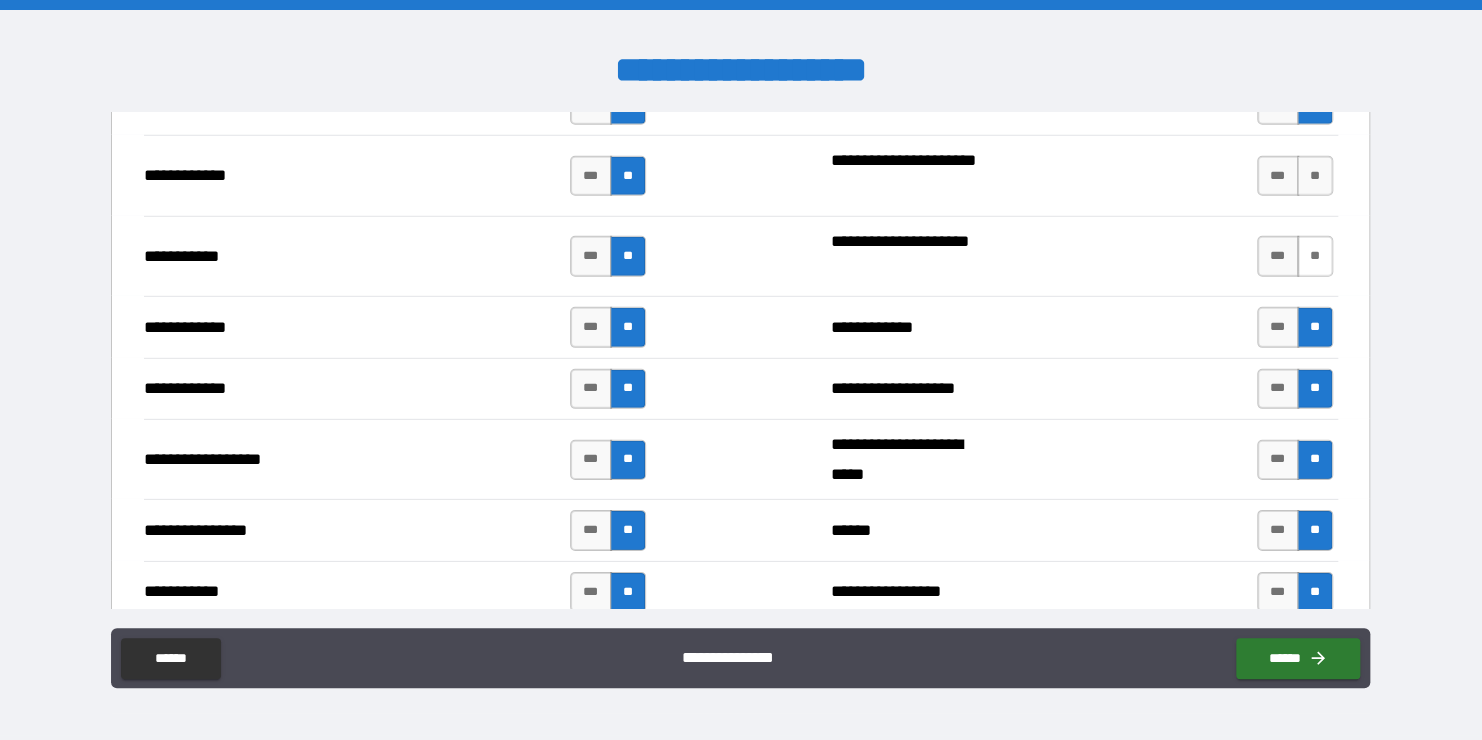 click on "**" at bounding box center (1315, 256) 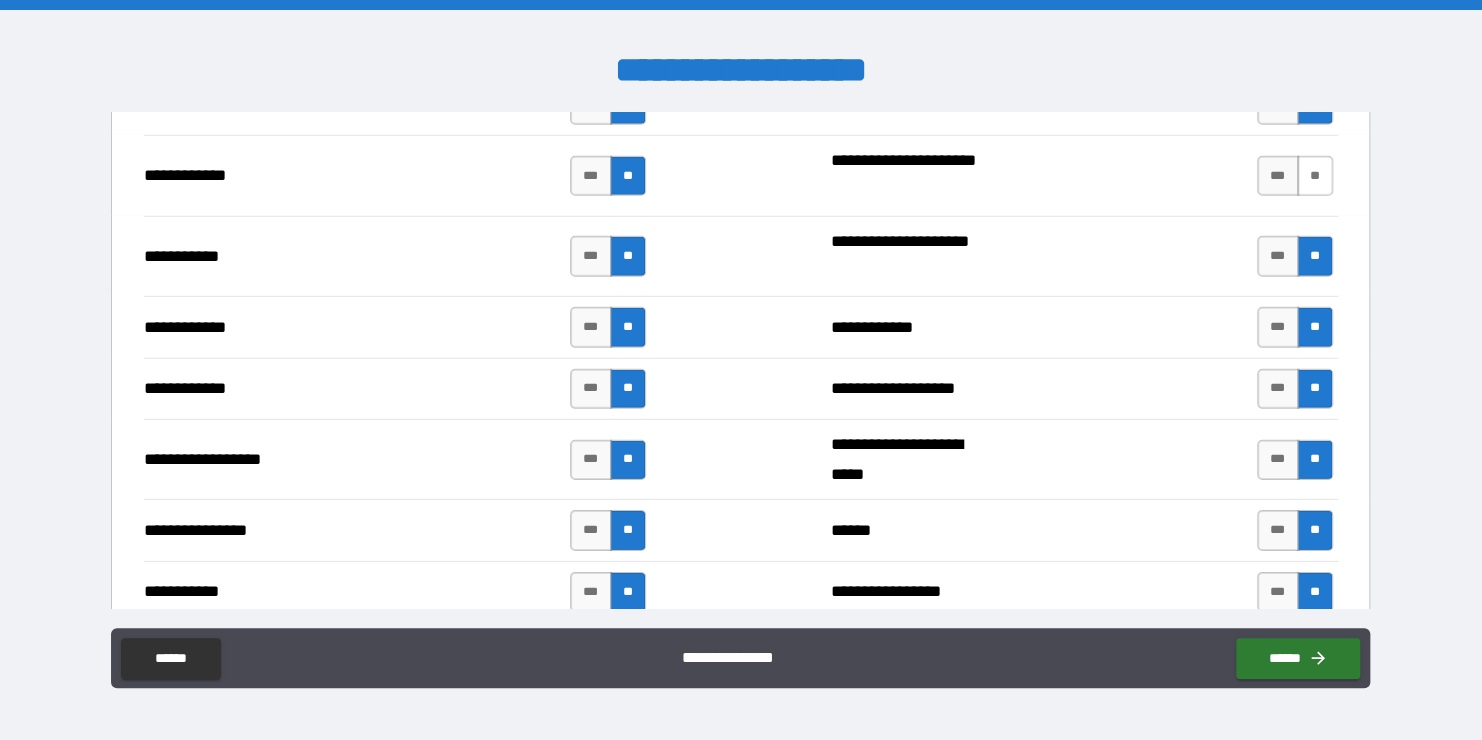 click on "**" at bounding box center [1315, 176] 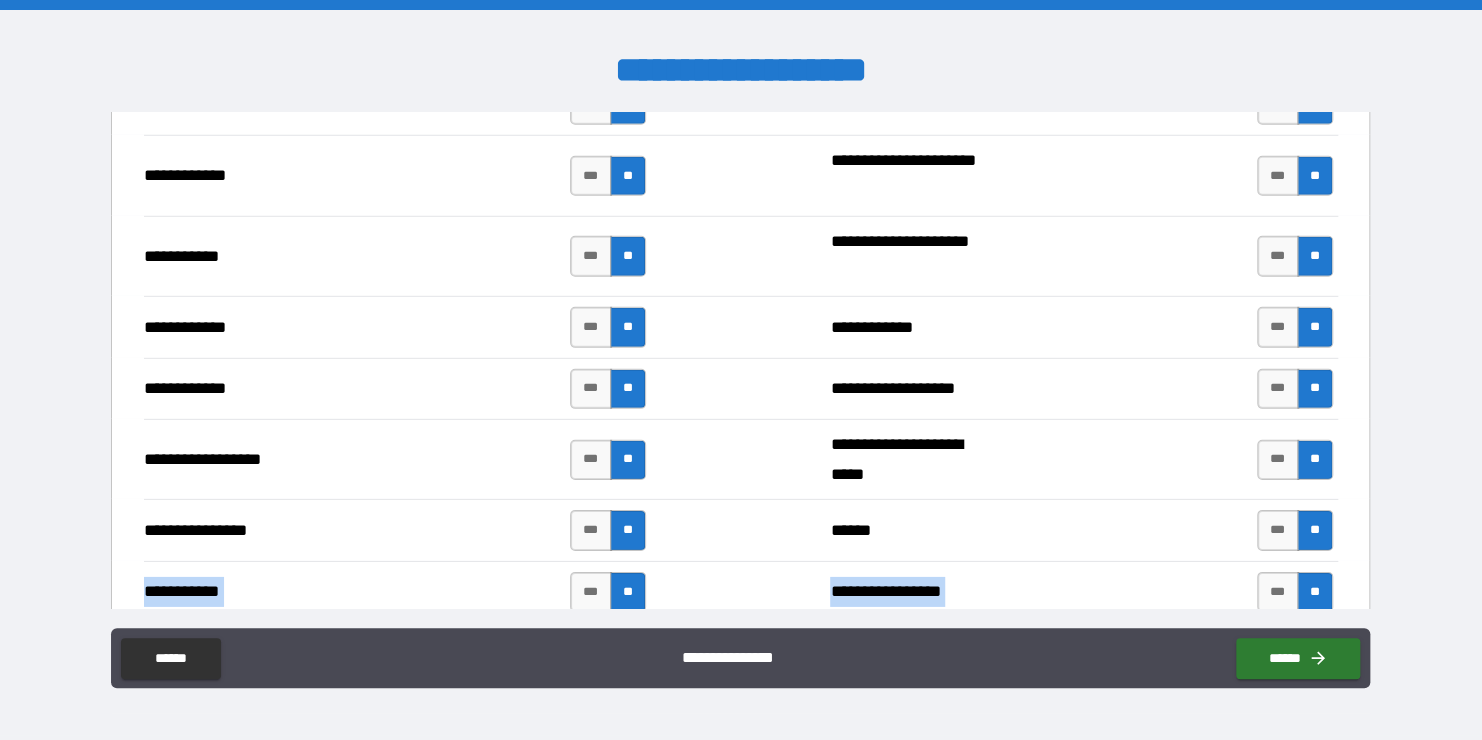 drag, startPoint x: 1357, startPoint y: 513, endPoint x: 1349, endPoint y: 560, distance: 47.67599 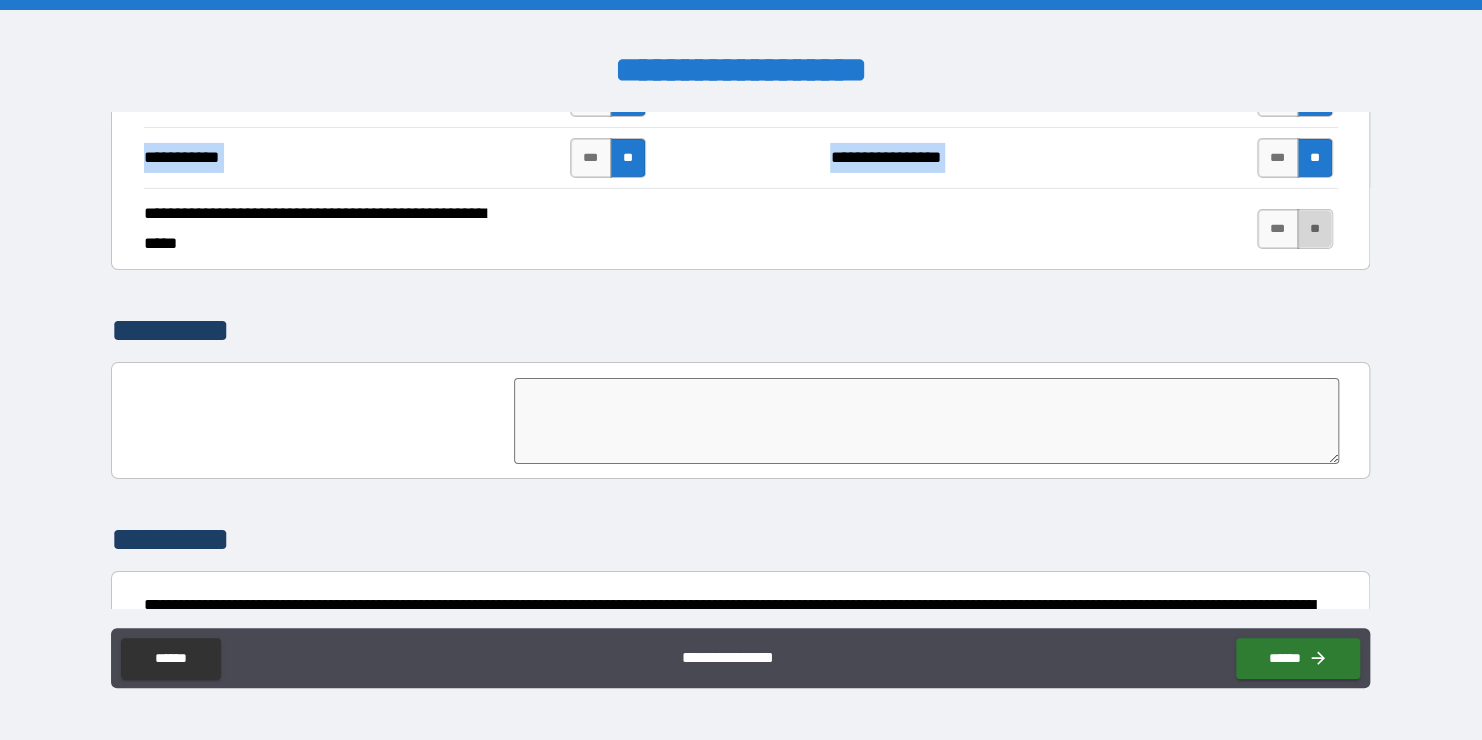 click on "**" at bounding box center [1315, 229] 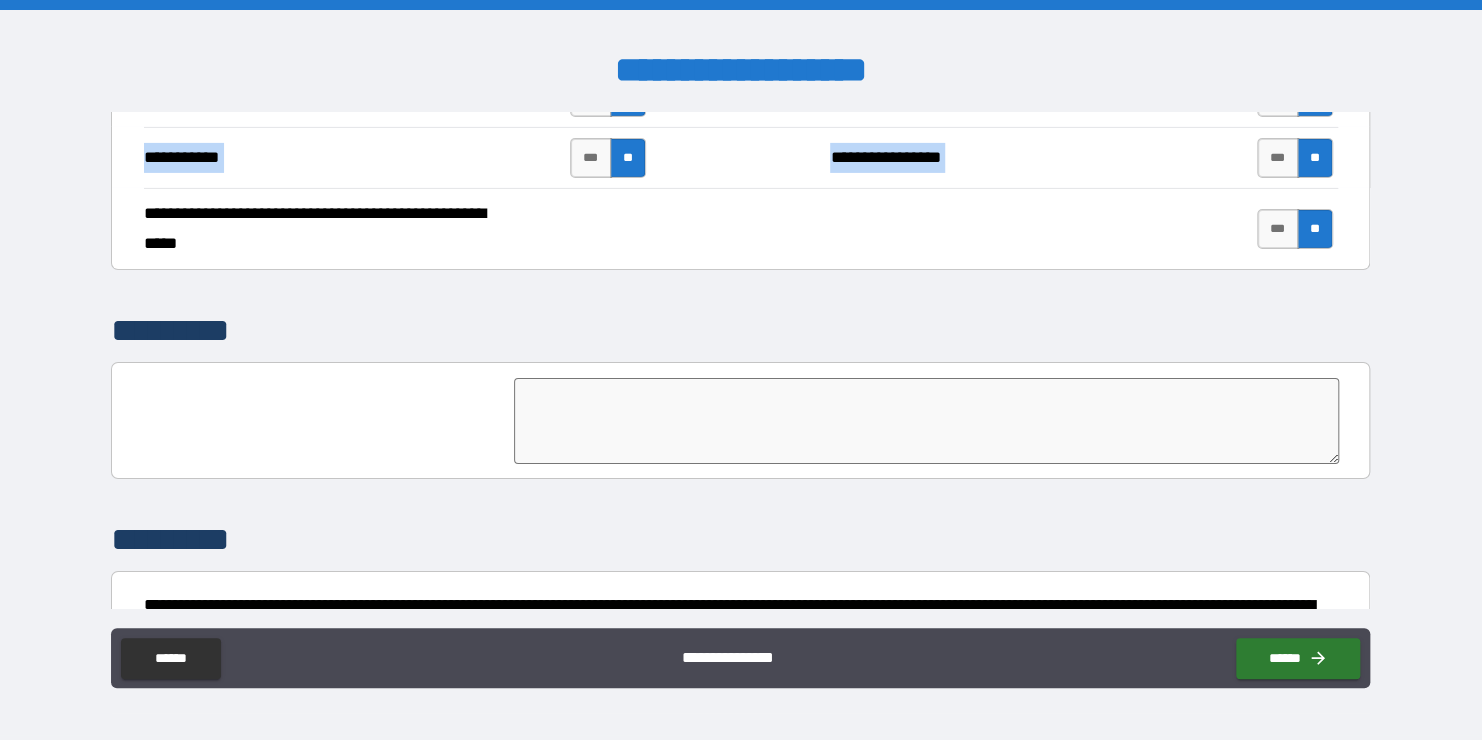 scroll, scrollTop: 3424, scrollLeft: 0, axis: vertical 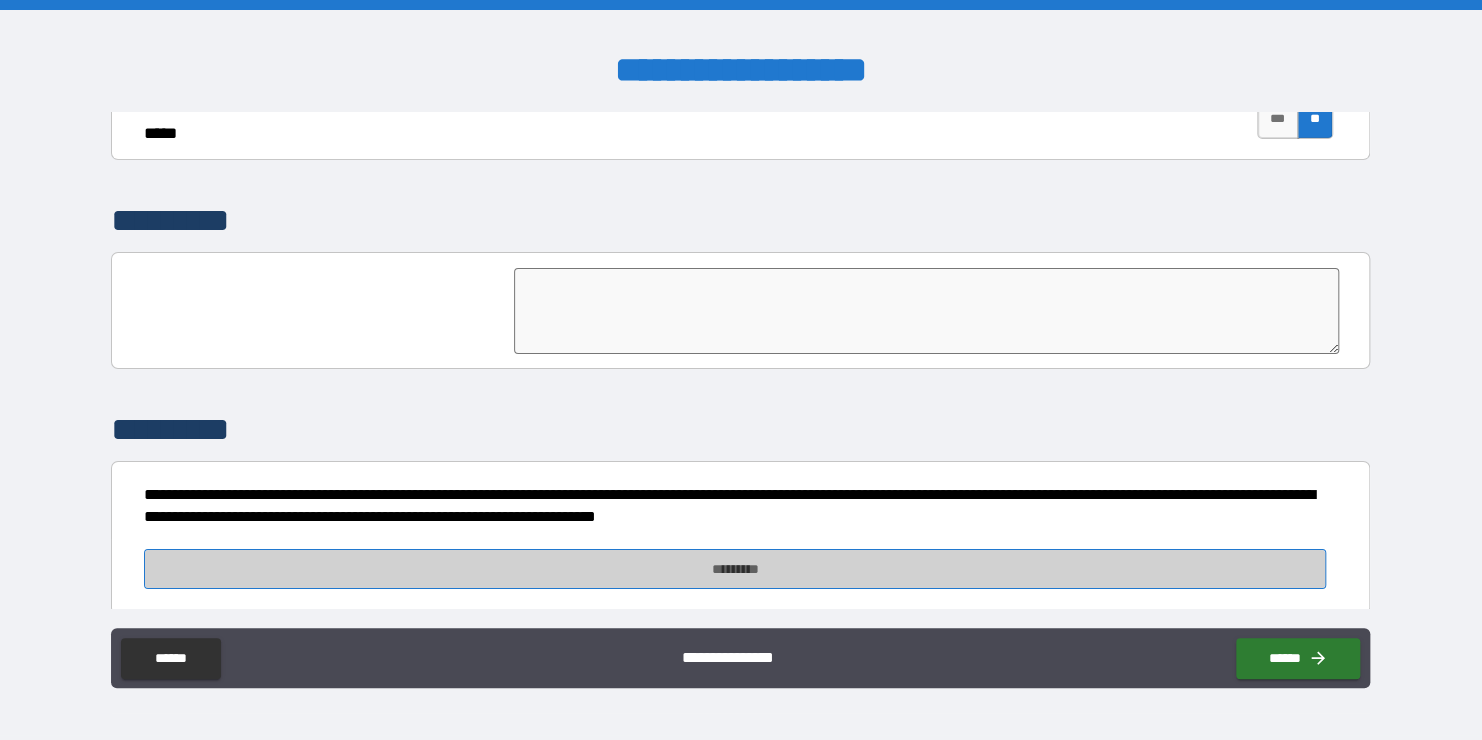 click on "*********" at bounding box center [735, 569] 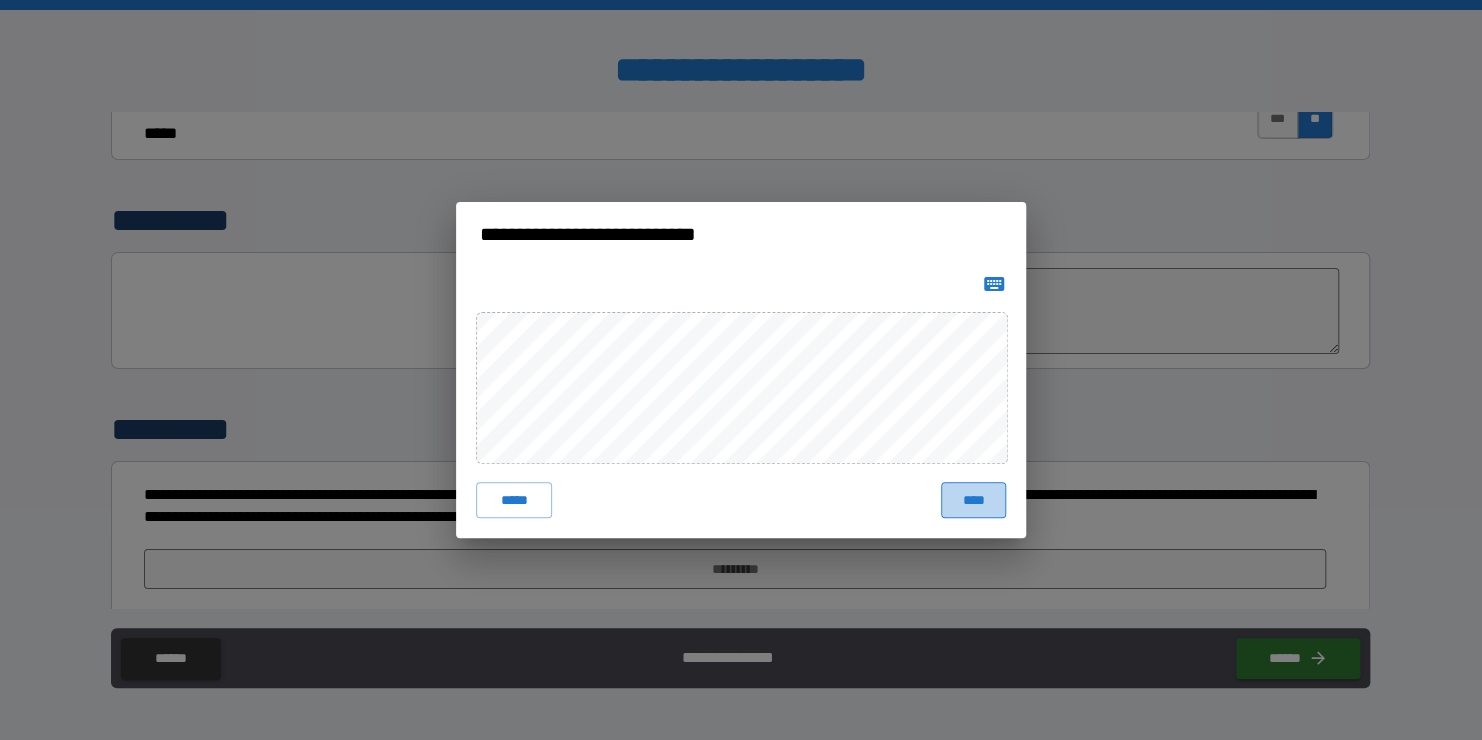 click on "****" at bounding box center [973, 500] 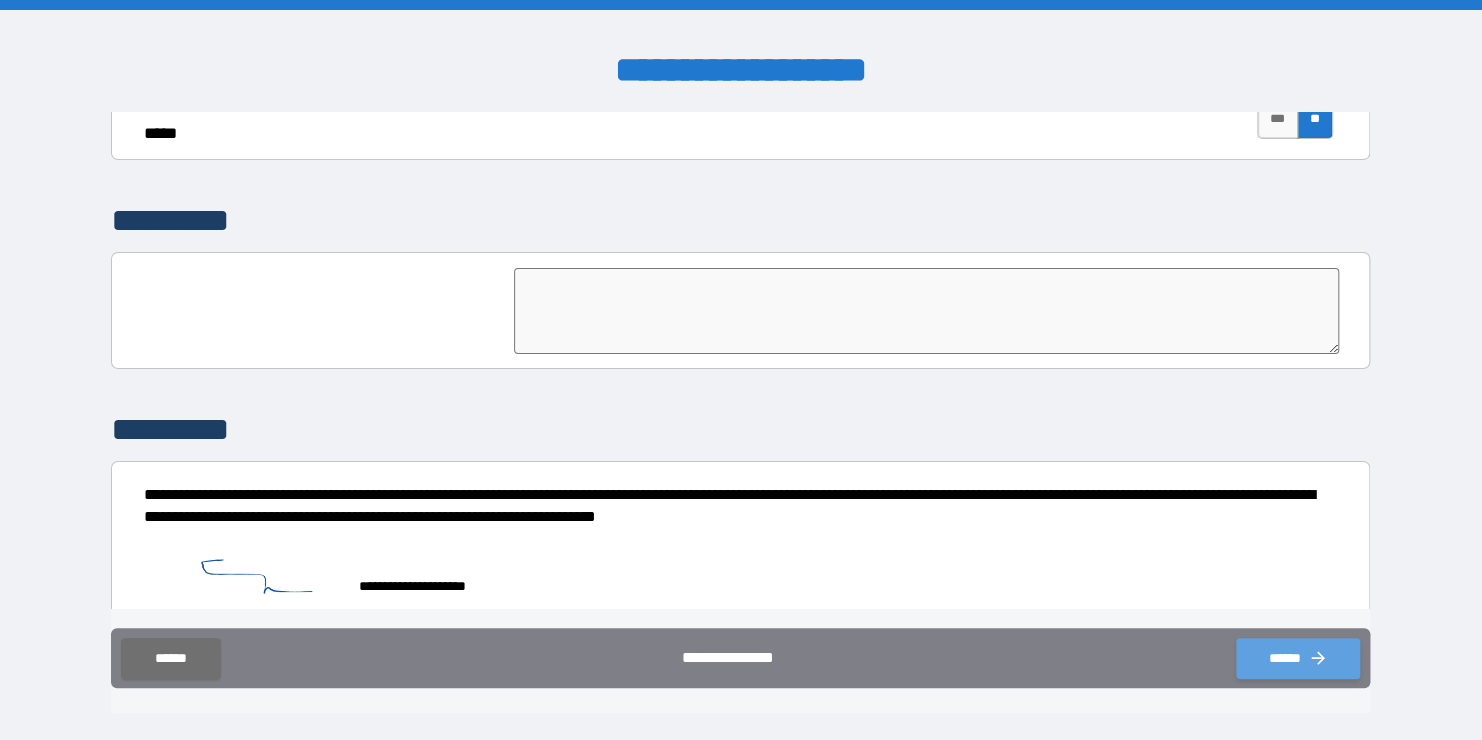 click on "******" at bounding box center (1298, 658) 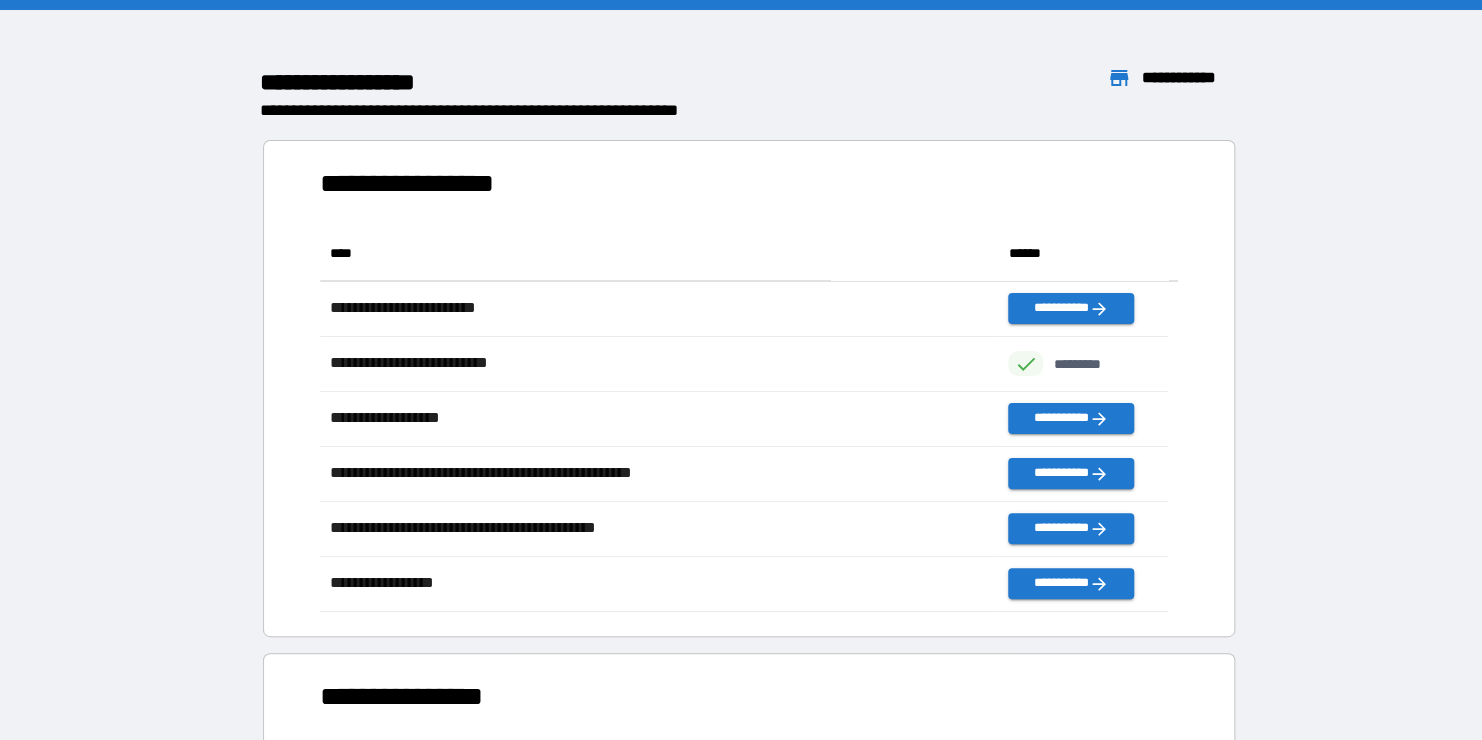scroll, scrollTop: 16, scrollLeft: 16, axis: both 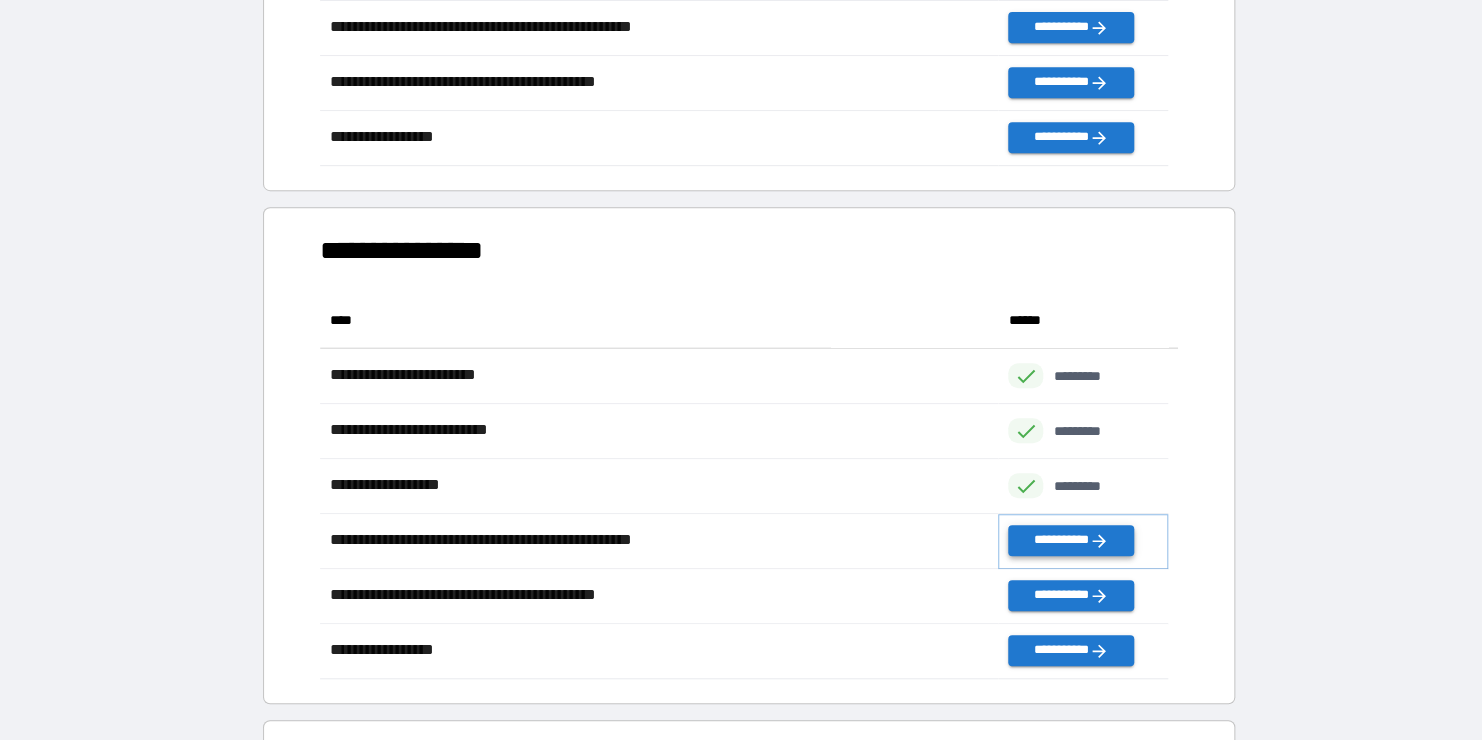 click on "**********" at bounding box center [1070, 540] 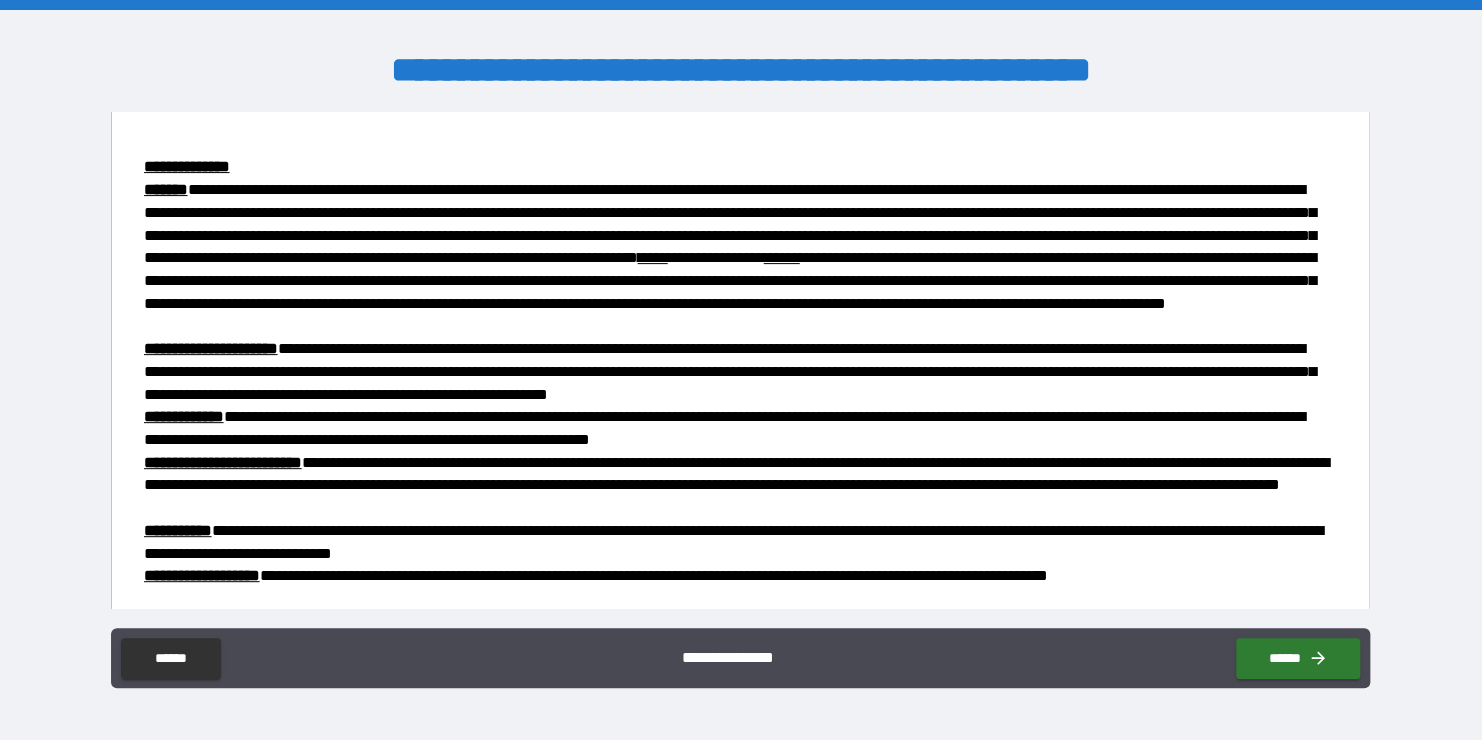scroll, scrollTop: 4361, scrollLeft: 0, axis: vertical 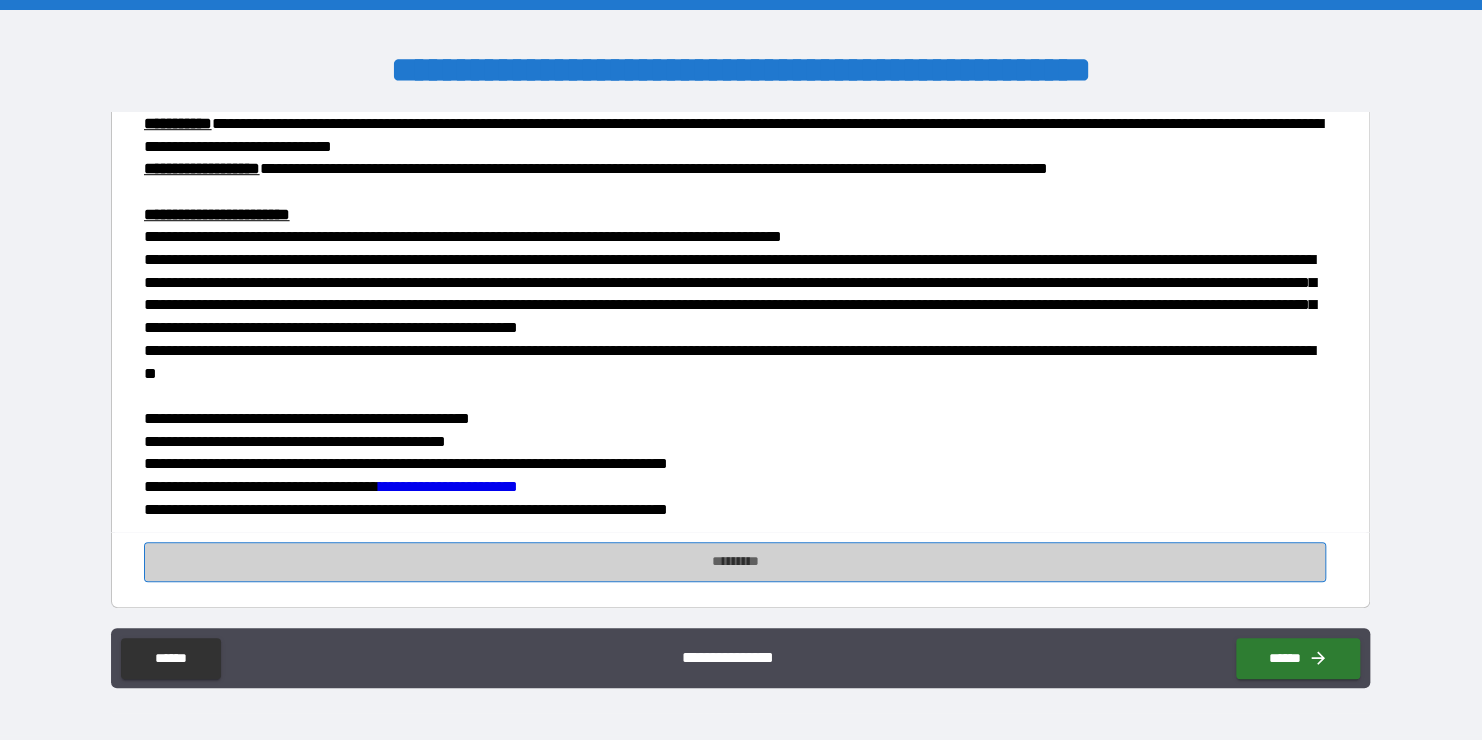 click on "*********" at bounding box center (735, 562) 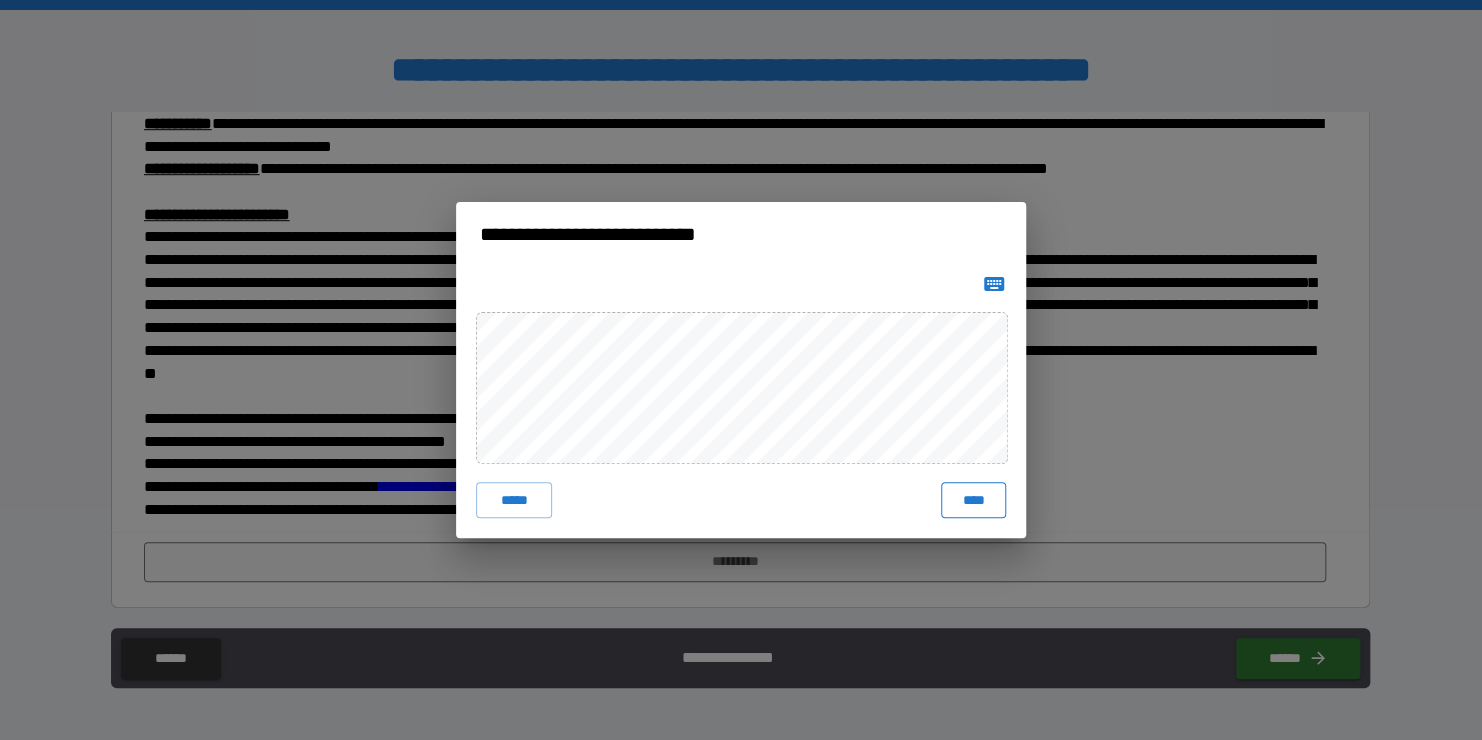 click on "****" at bounding box center (973, 500) 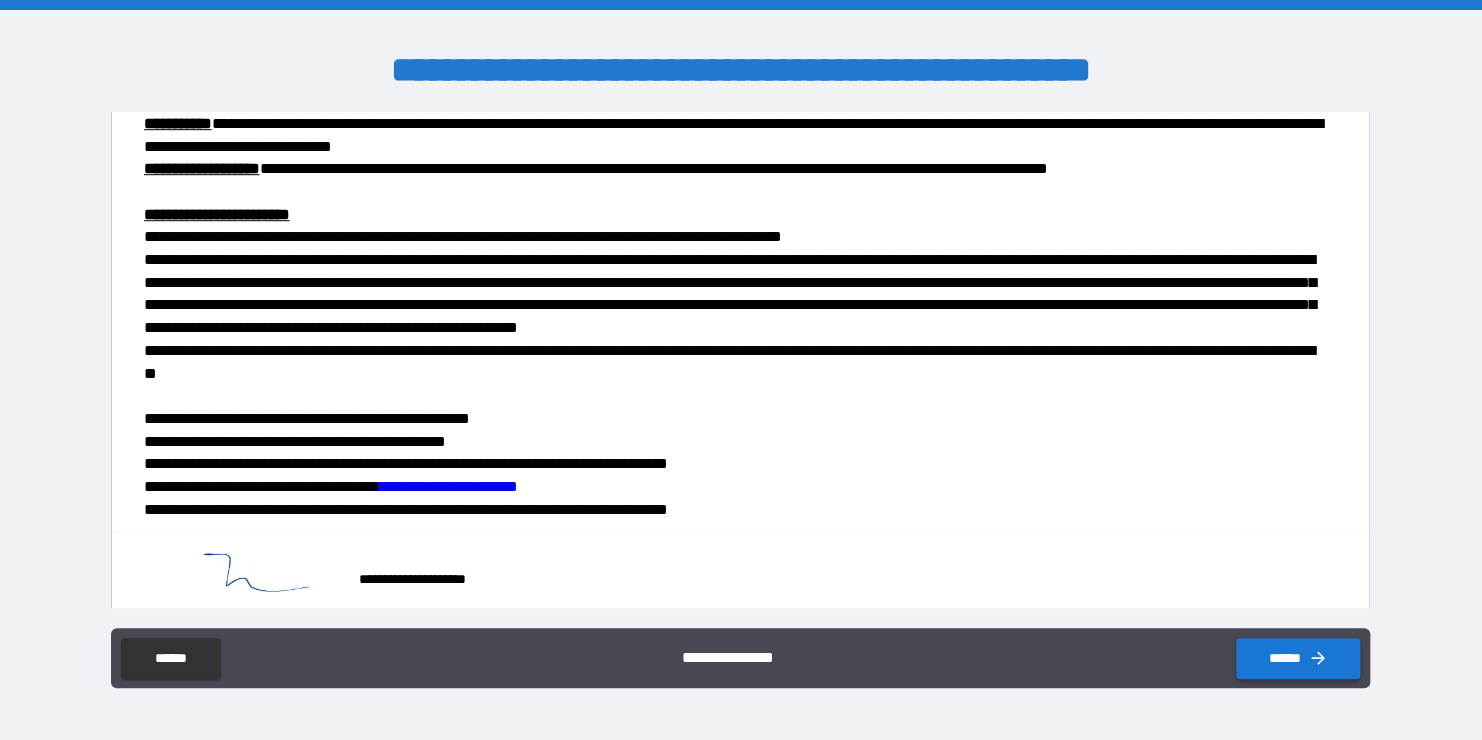click on "******" at bounding box center [1298, 658] 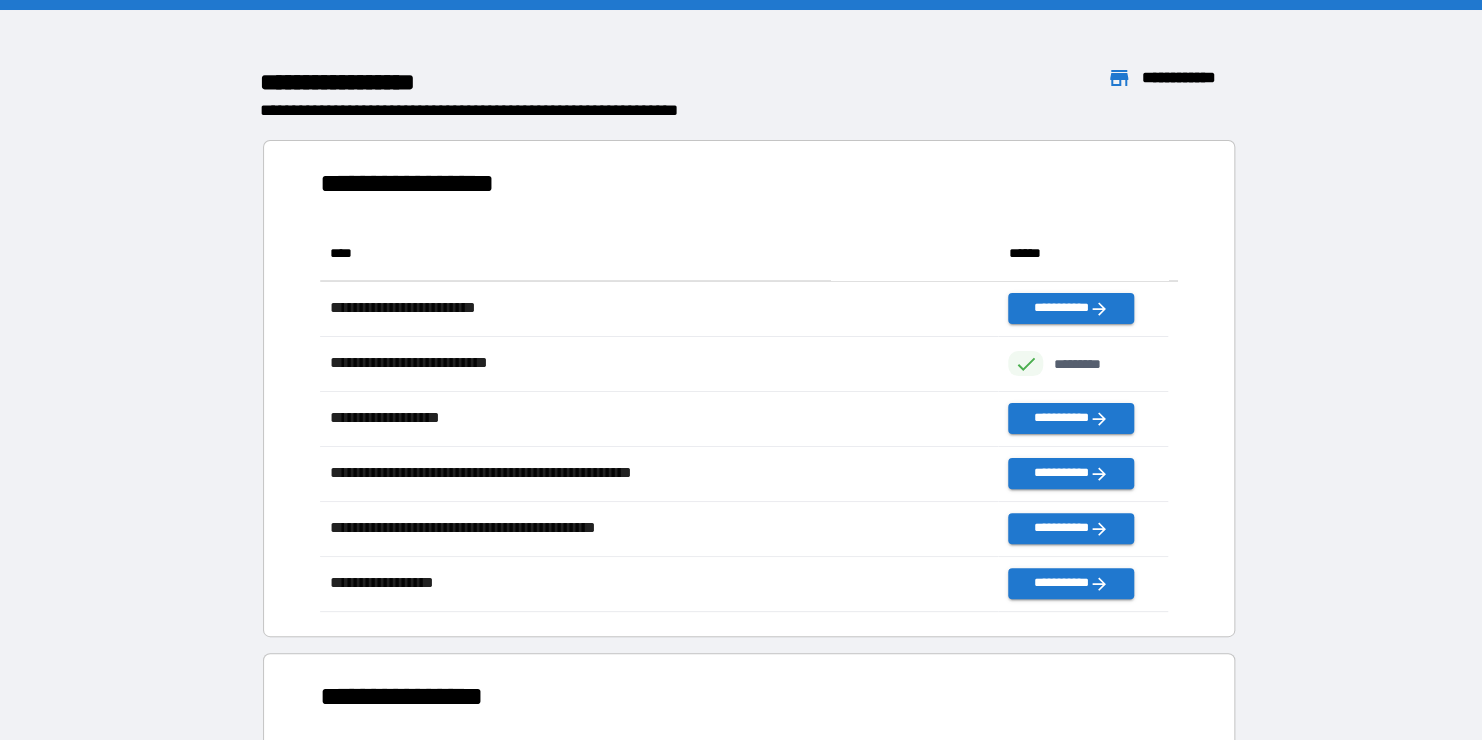 scroll, scrollTop: 16, scrollLeft: 16, axis: both 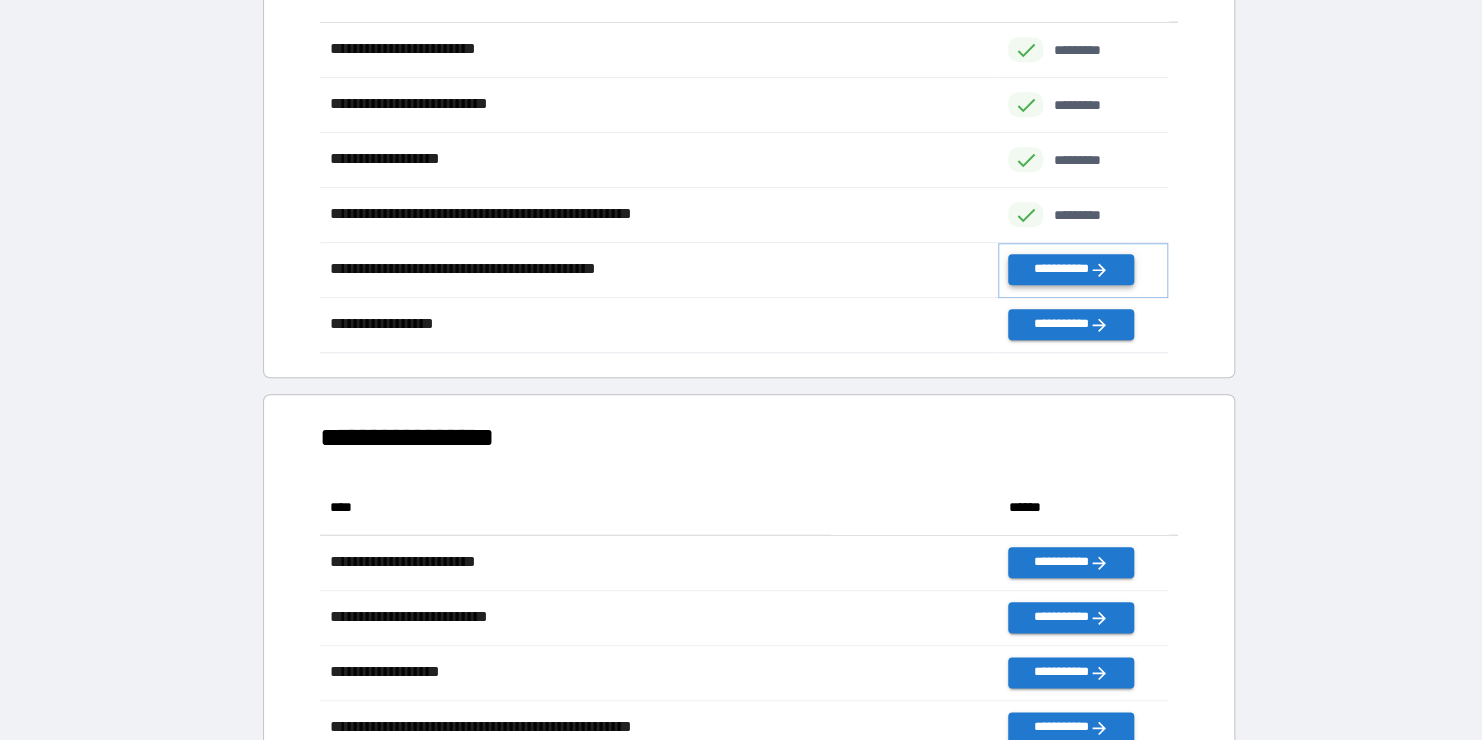 click on "**********" at bounding box center (1070, 269) 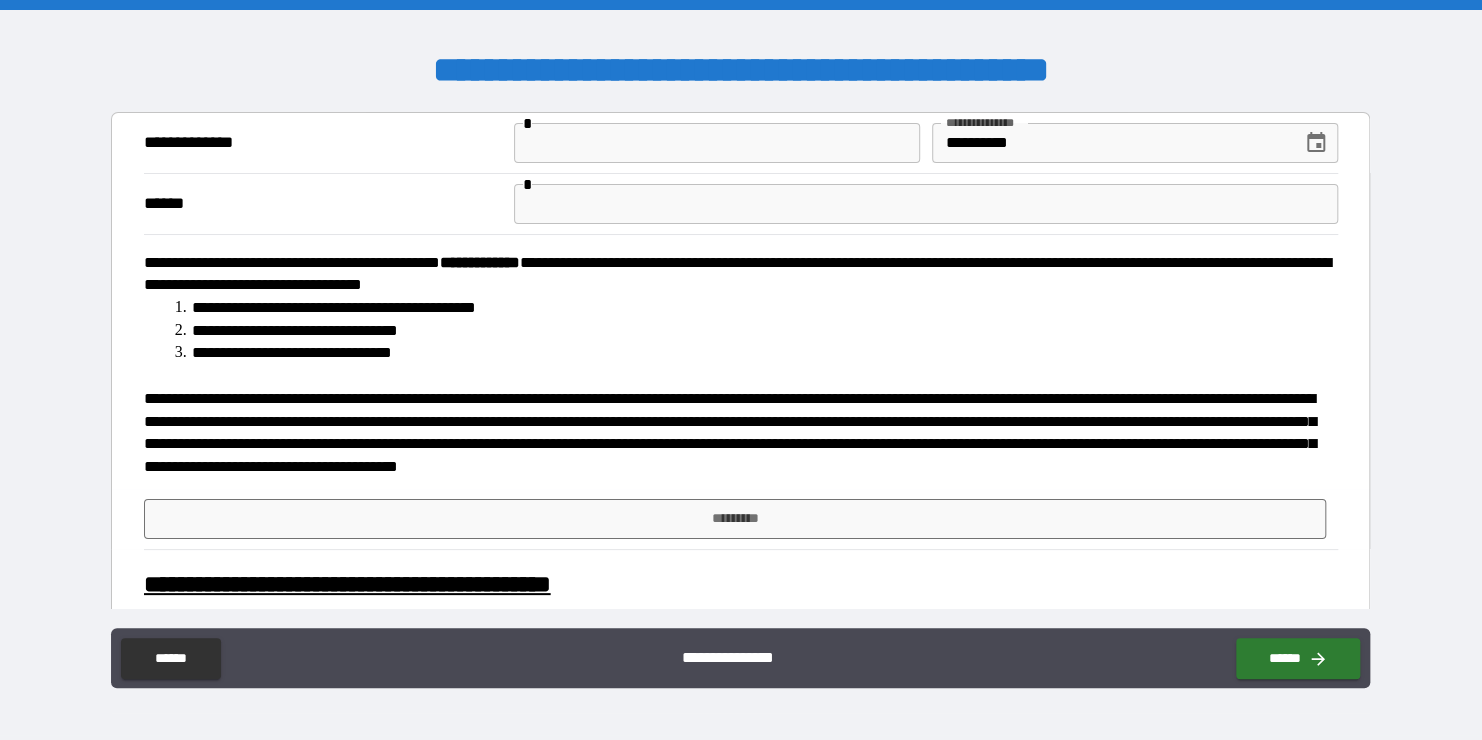 click at bounding box center [717, 143] 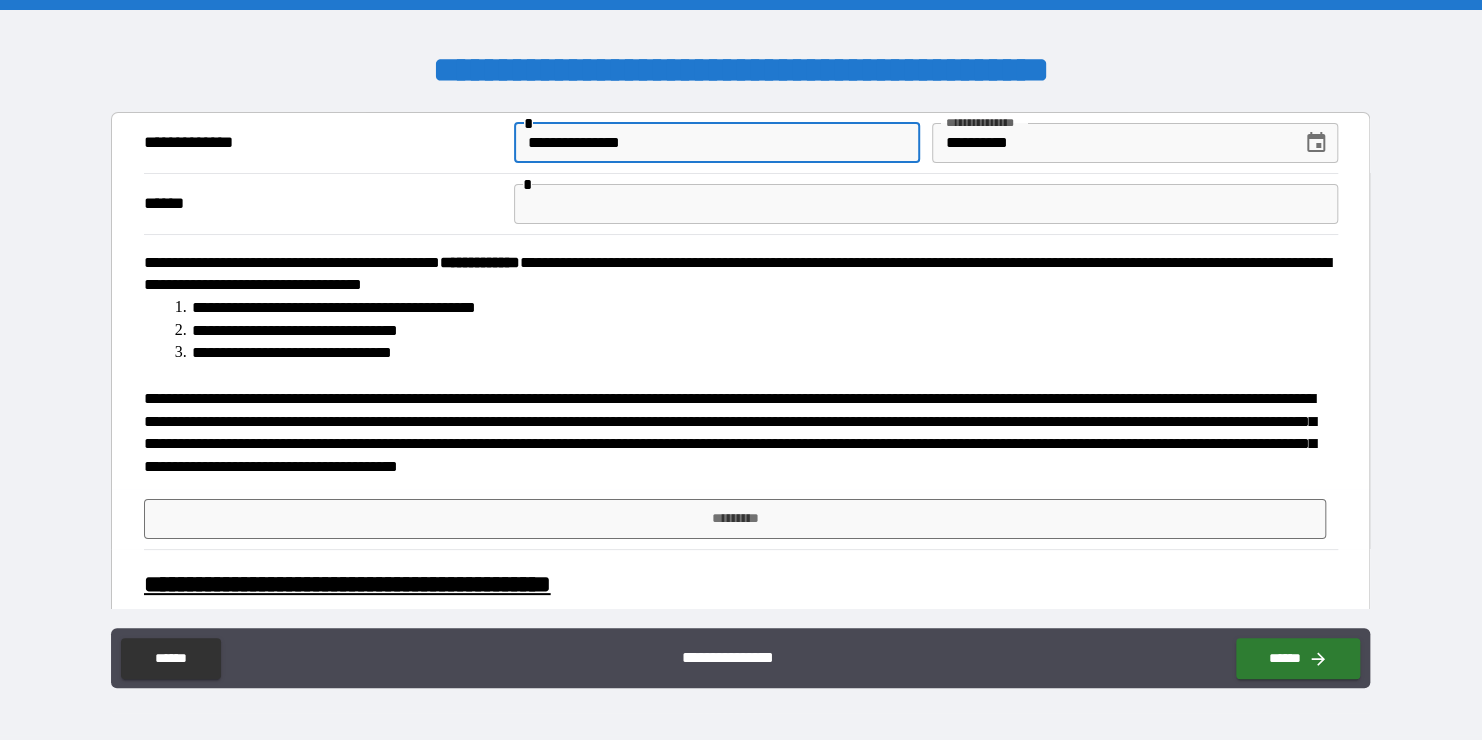 type on "**********" 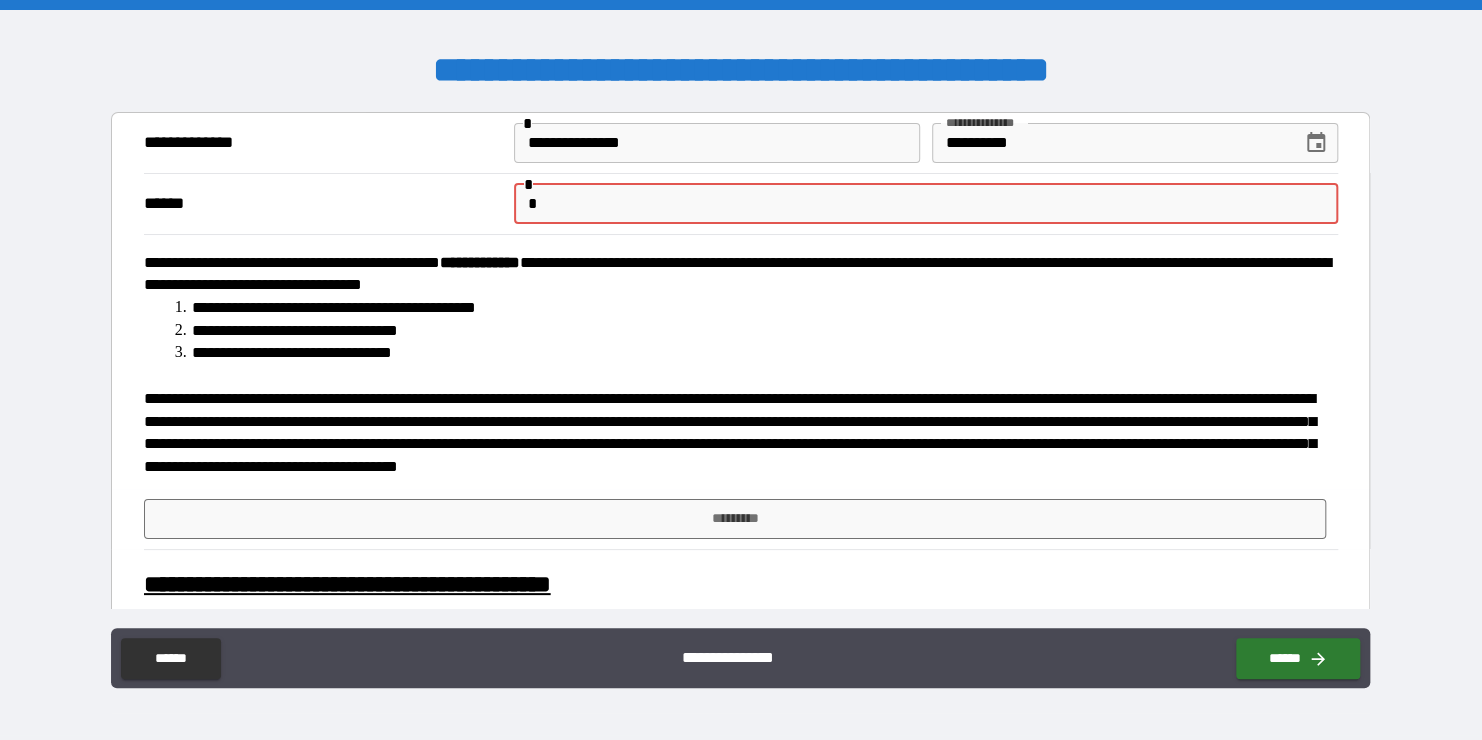 click on "*" at bounding box center [926, 204] 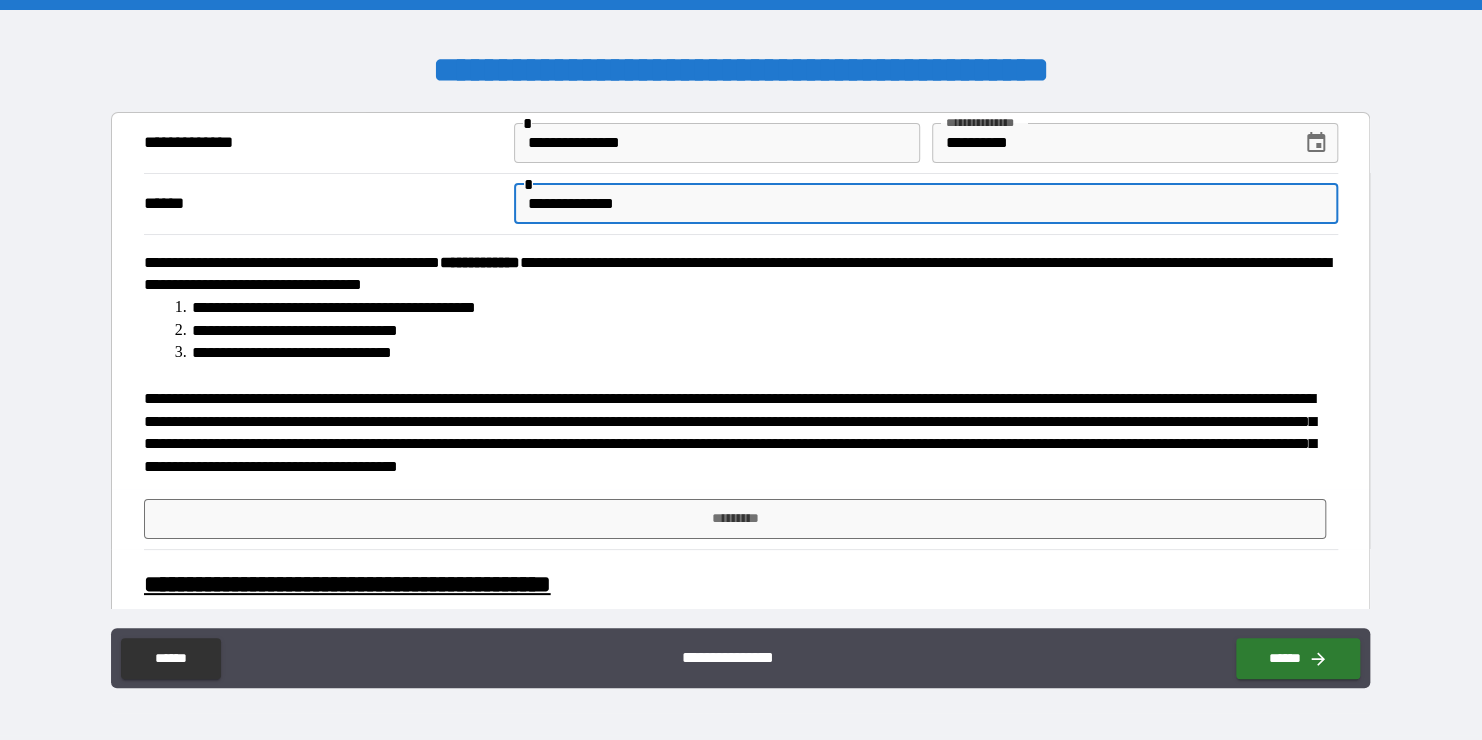 type on "**********" 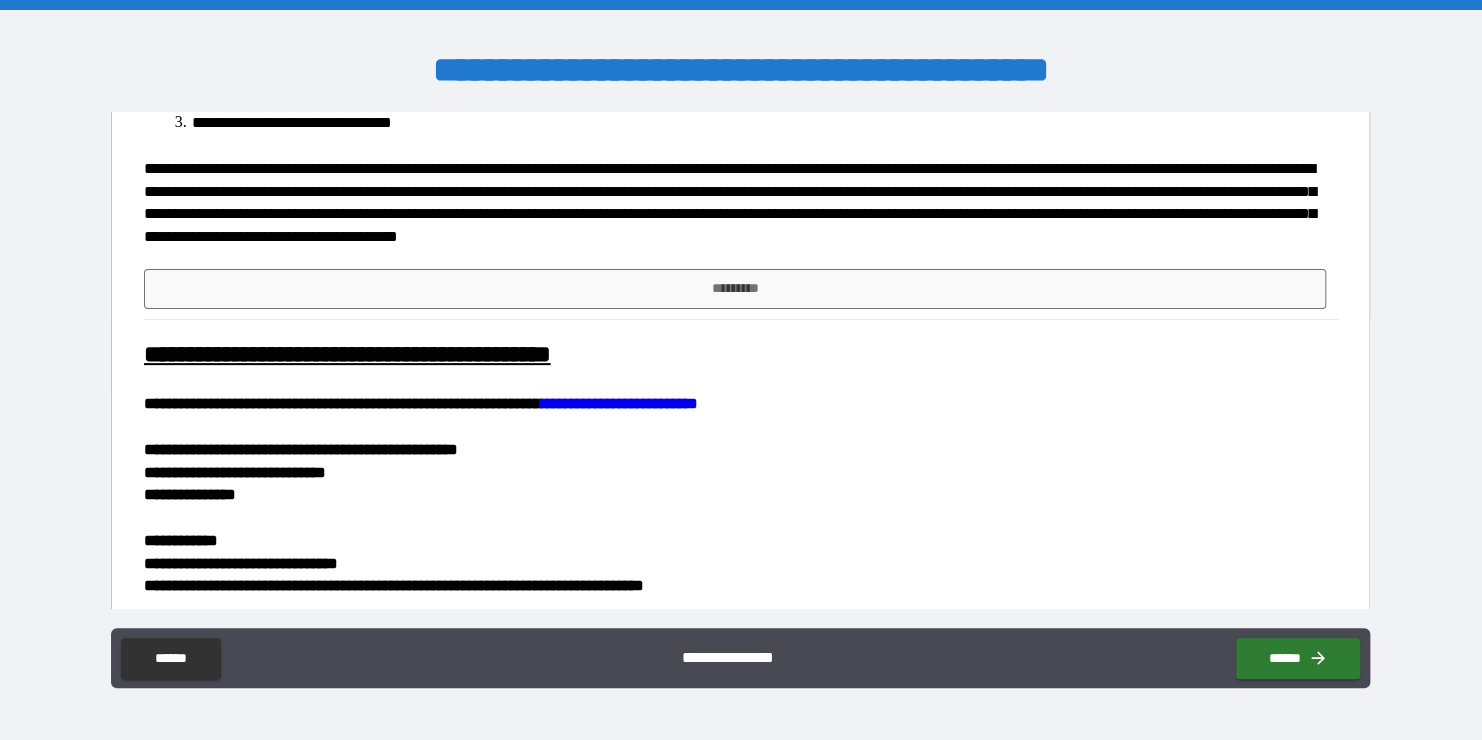scroll, scrollTop: 249, scrollLeft: 0, axis: vertical 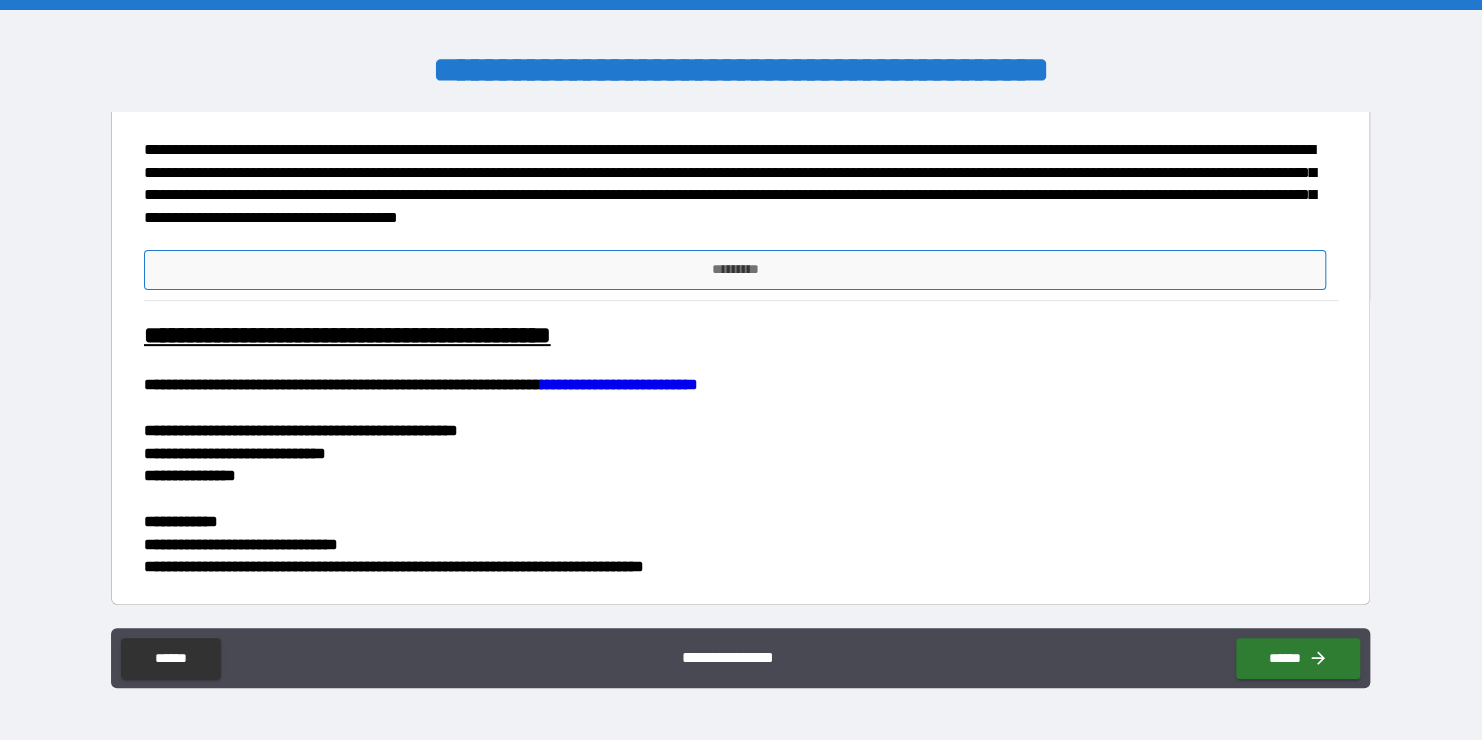 type on "**********" 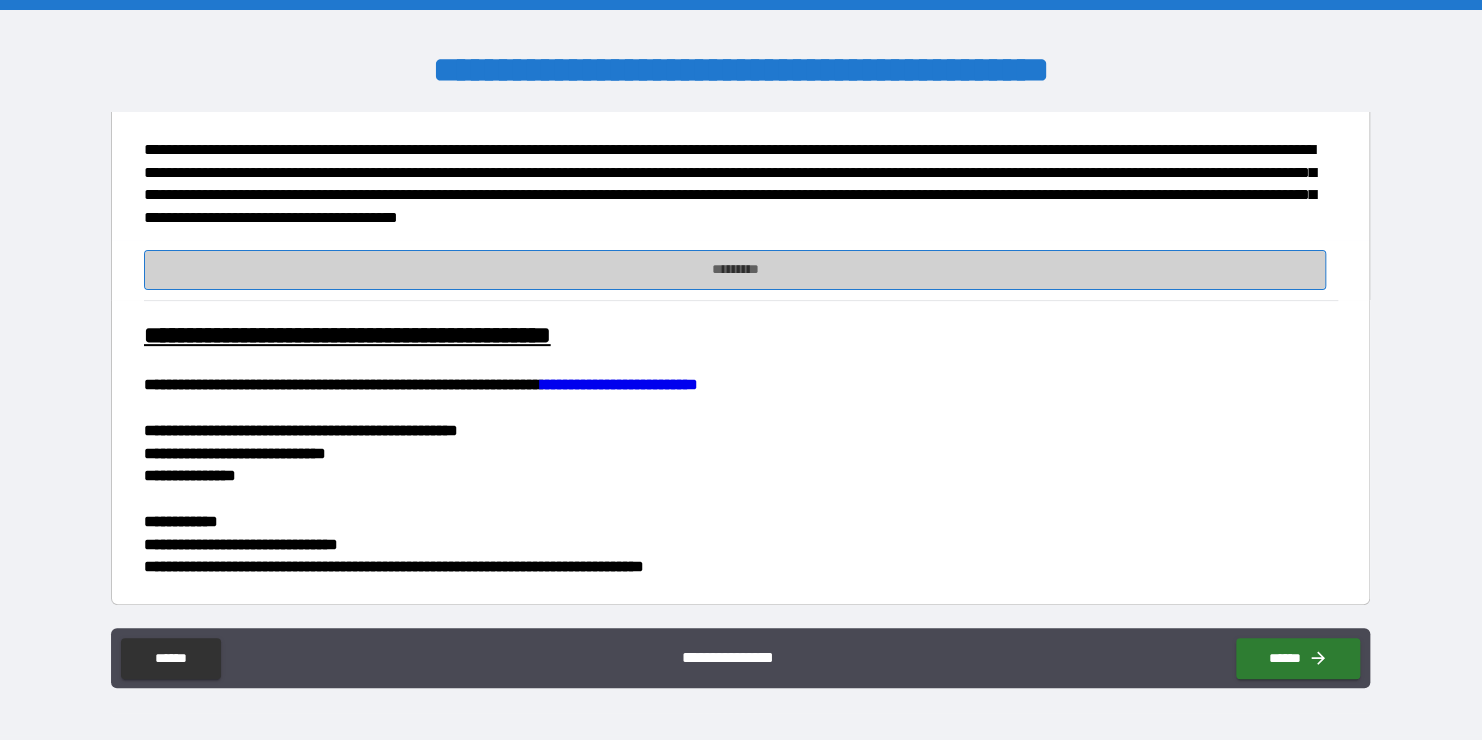 click on "*********" at bounding box center [735, 270] 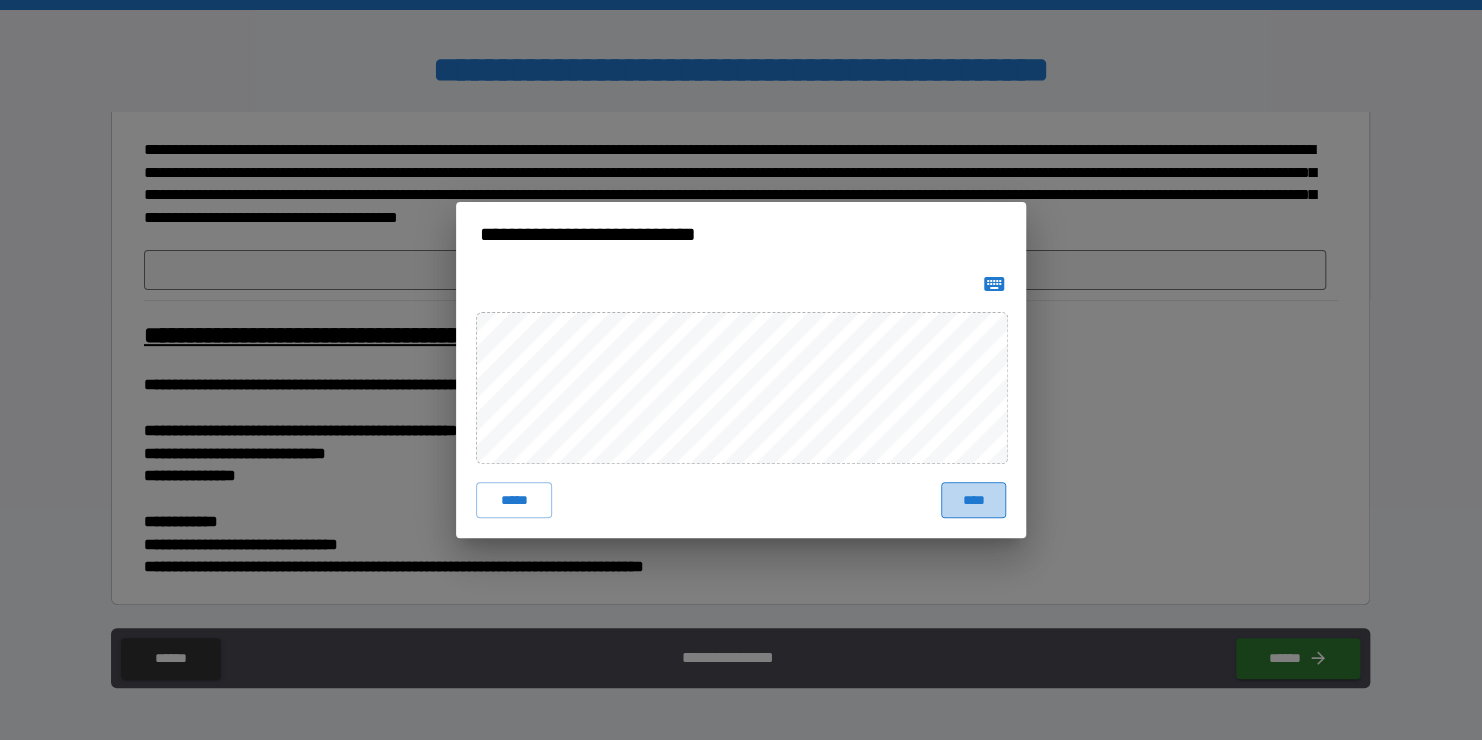 click on "****" at bounding box center (973, 500) 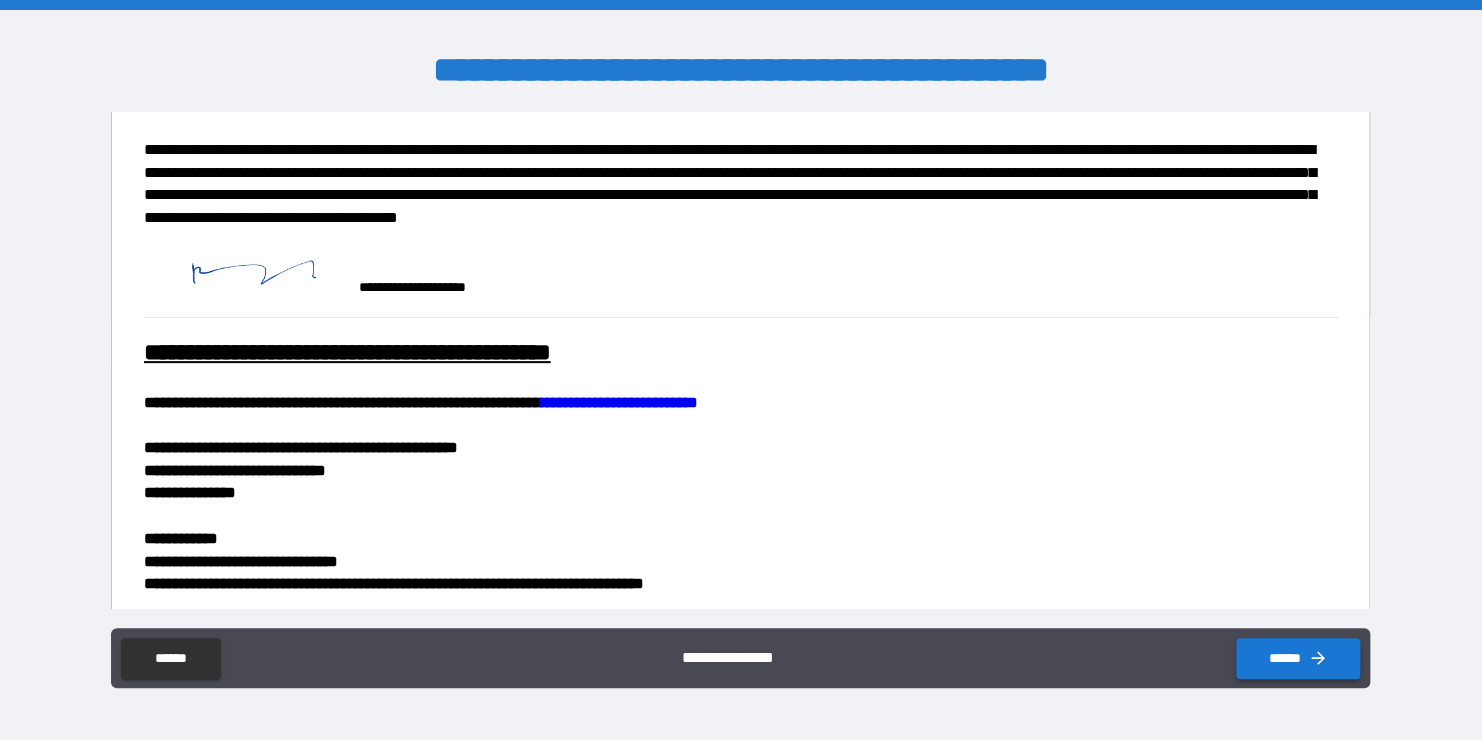 click on "******" at bounding box center (1298, 658) 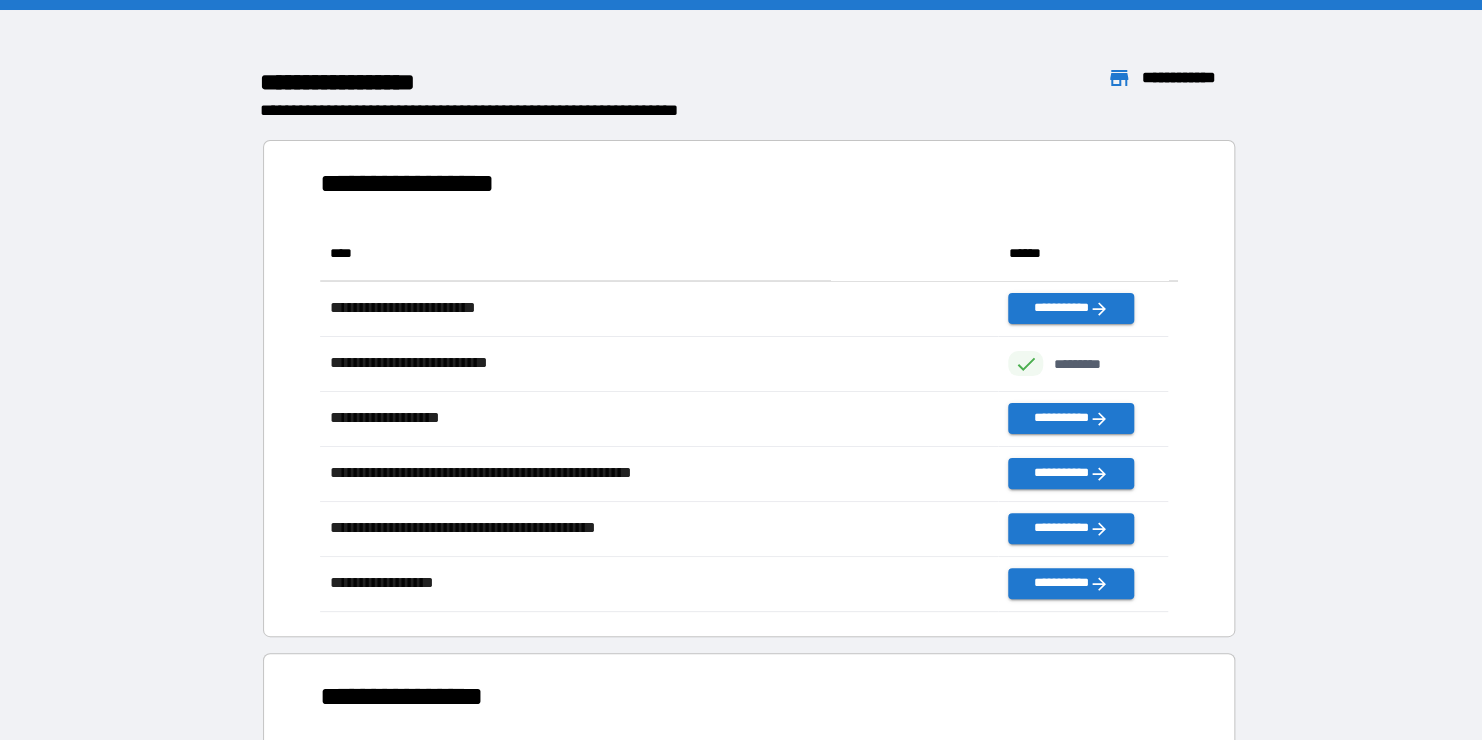 scroll, scrollTop: 16, scrollLeft: 16, axis: both 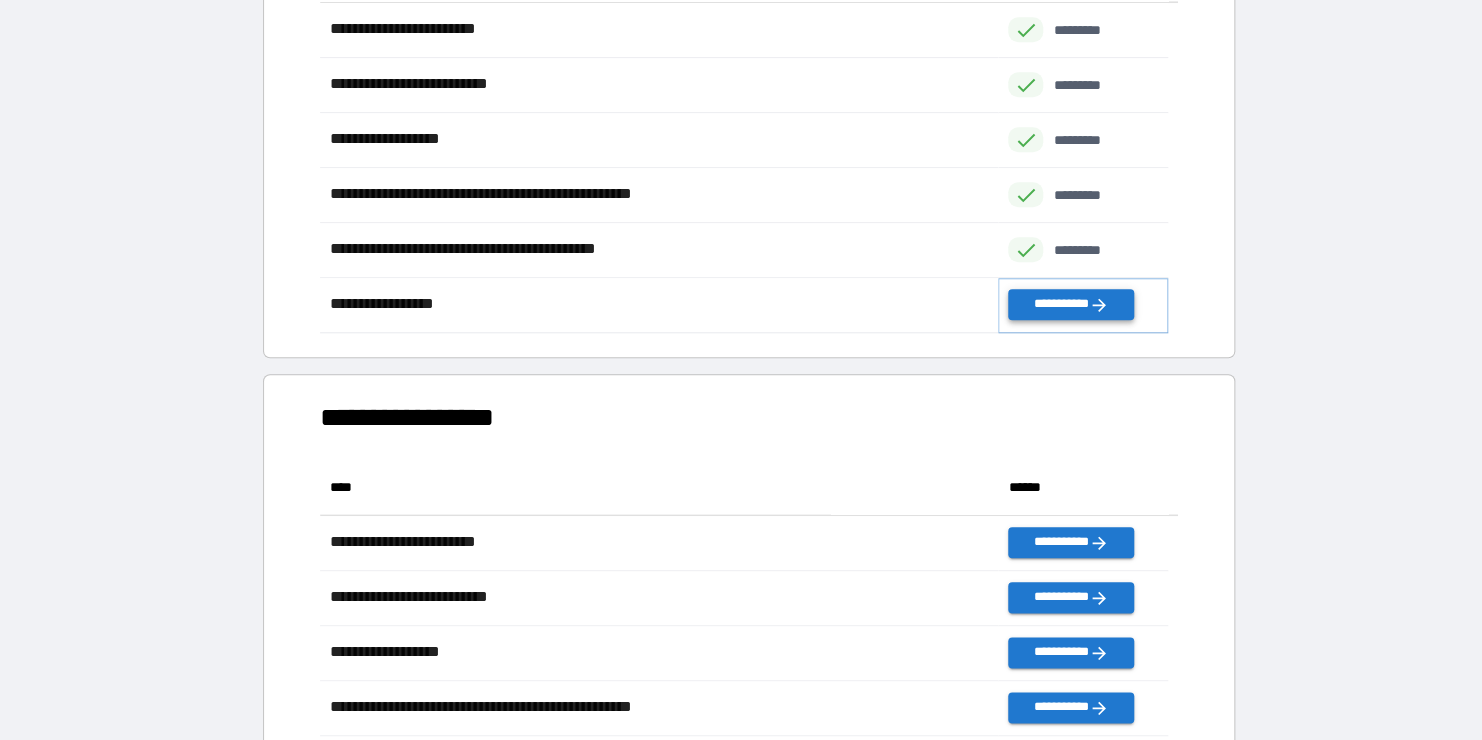 click on "**********" at bounding box center [1070, 304] 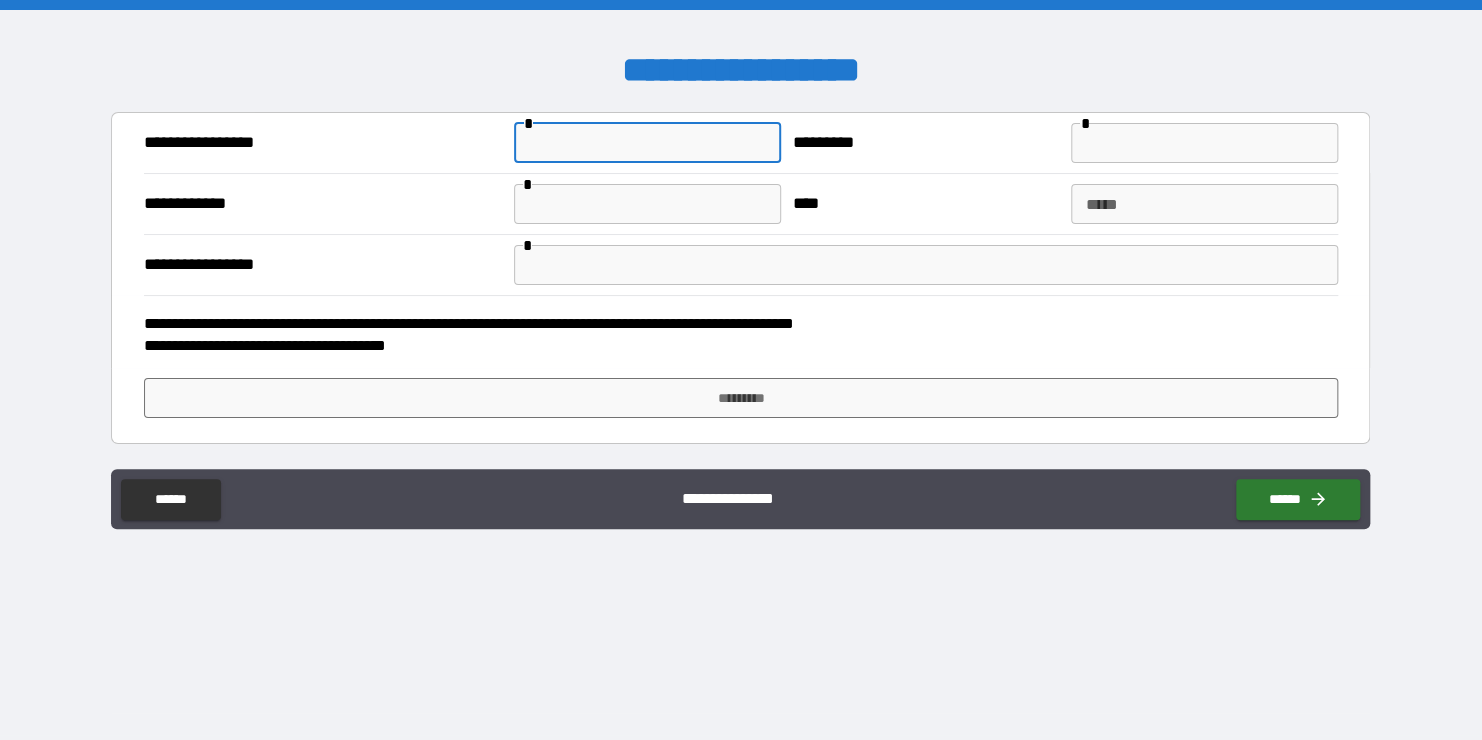 click at bounding box center (647, 143) 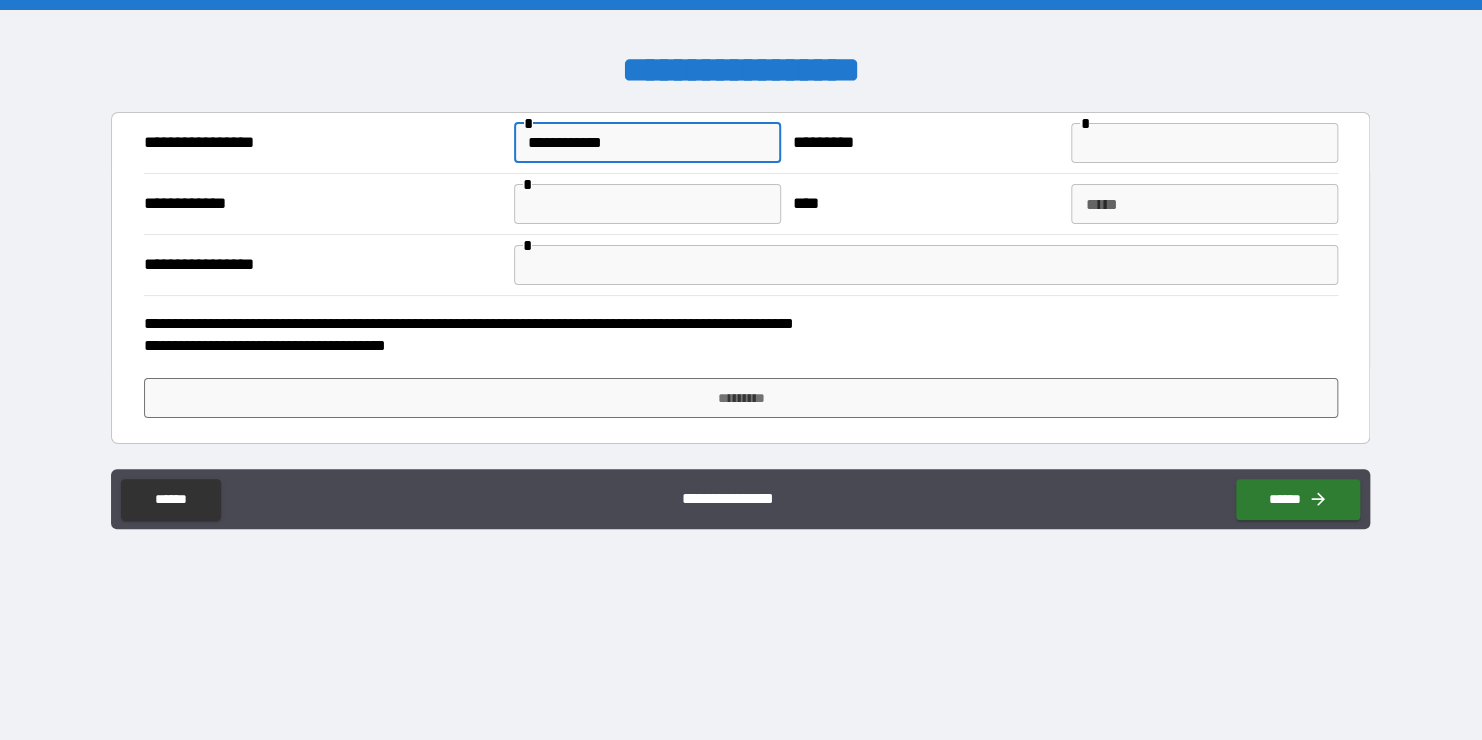 type on "**********" 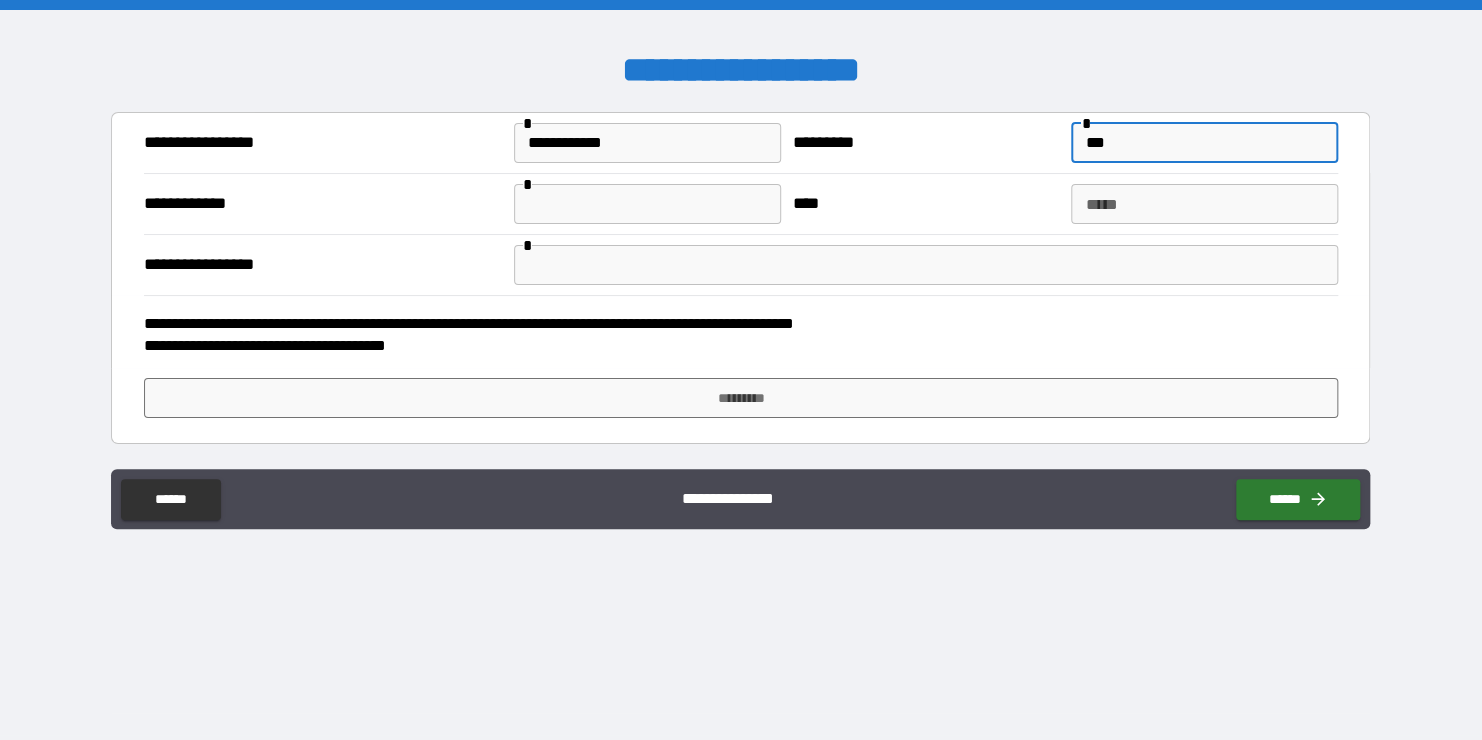 type on "***" 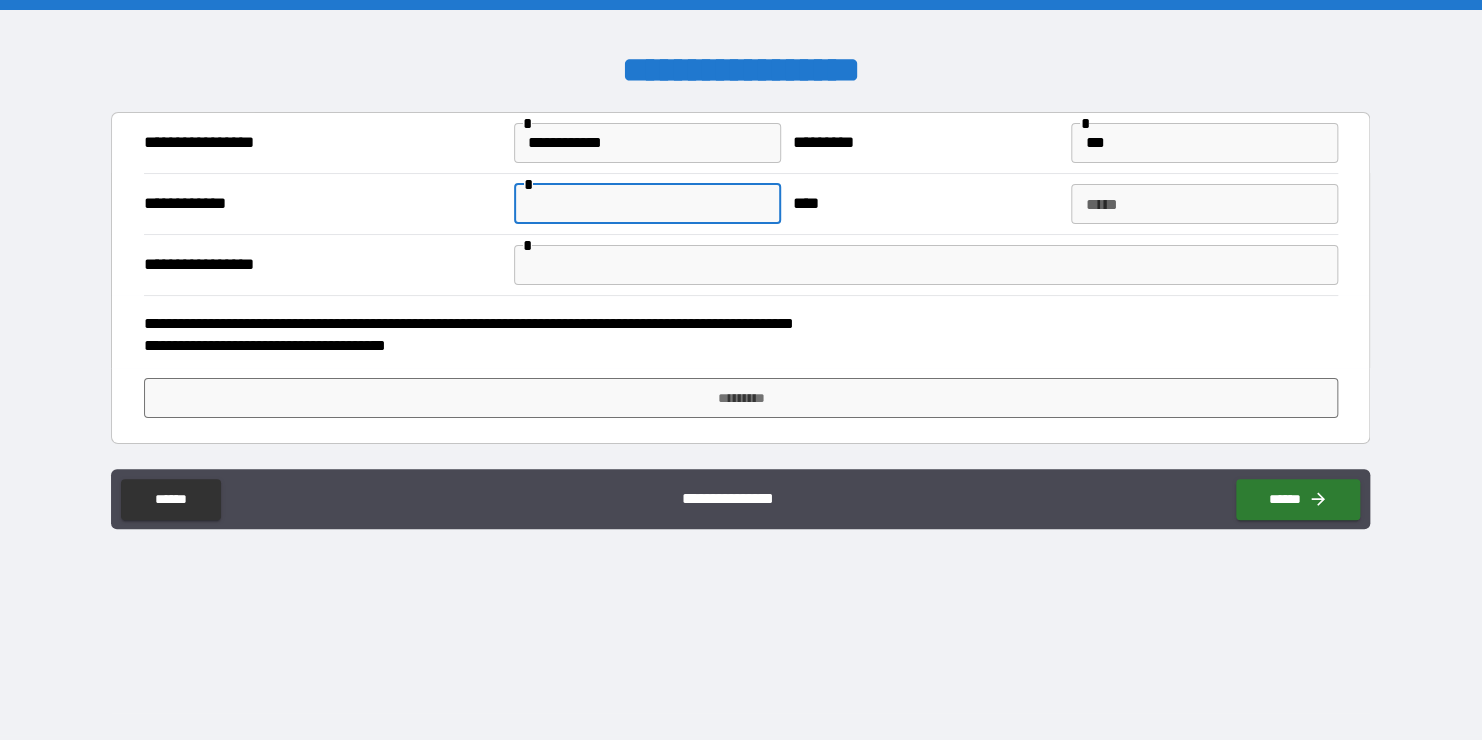 click at bounding box center (647, 204) 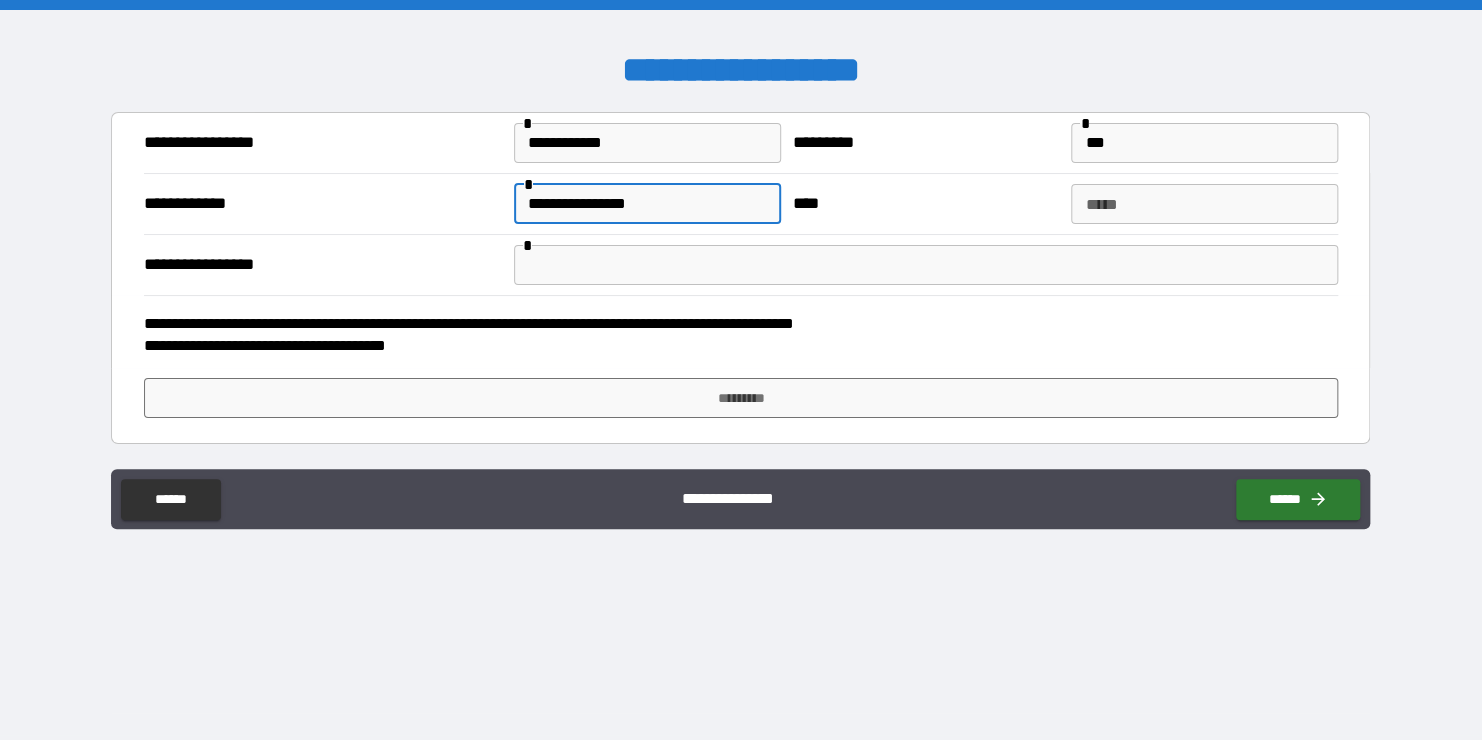 type on "**********" 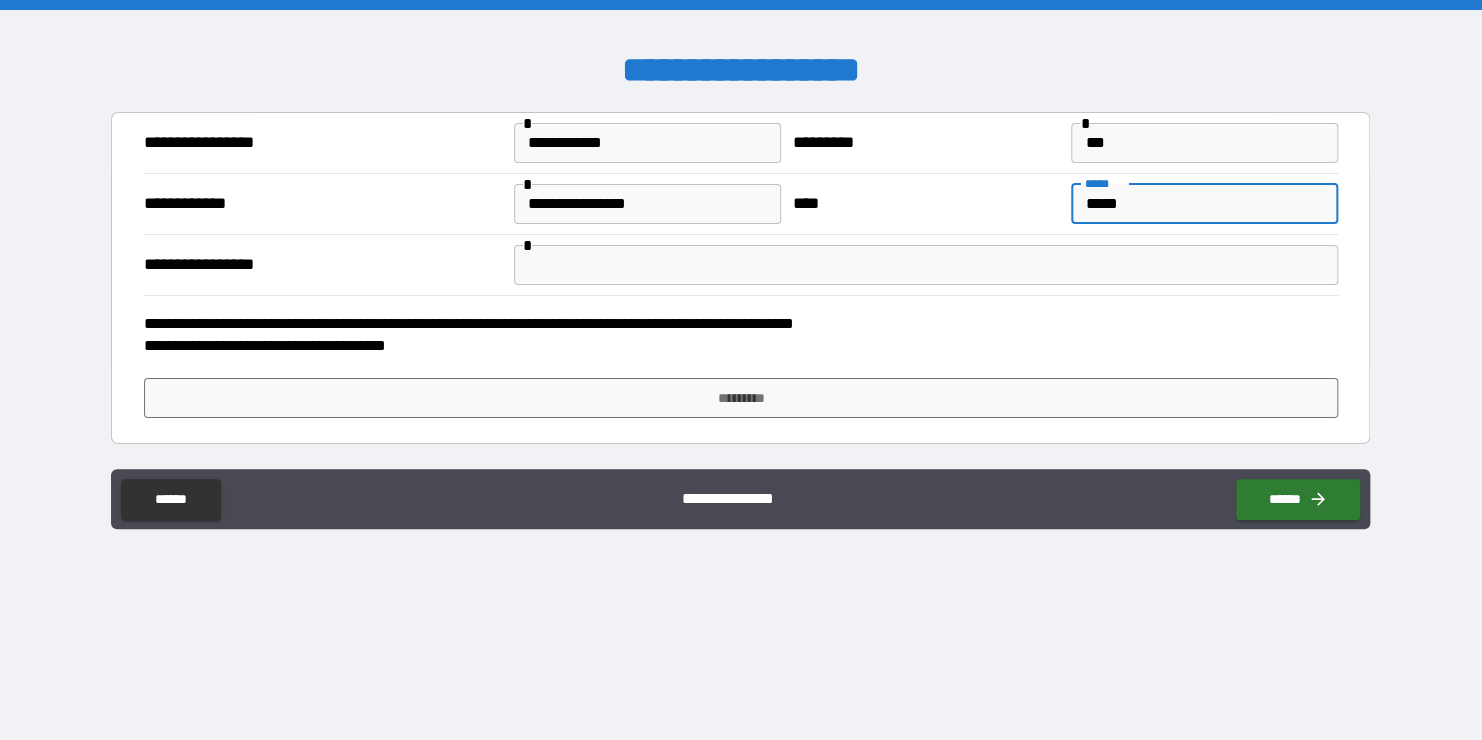 type on "*****" 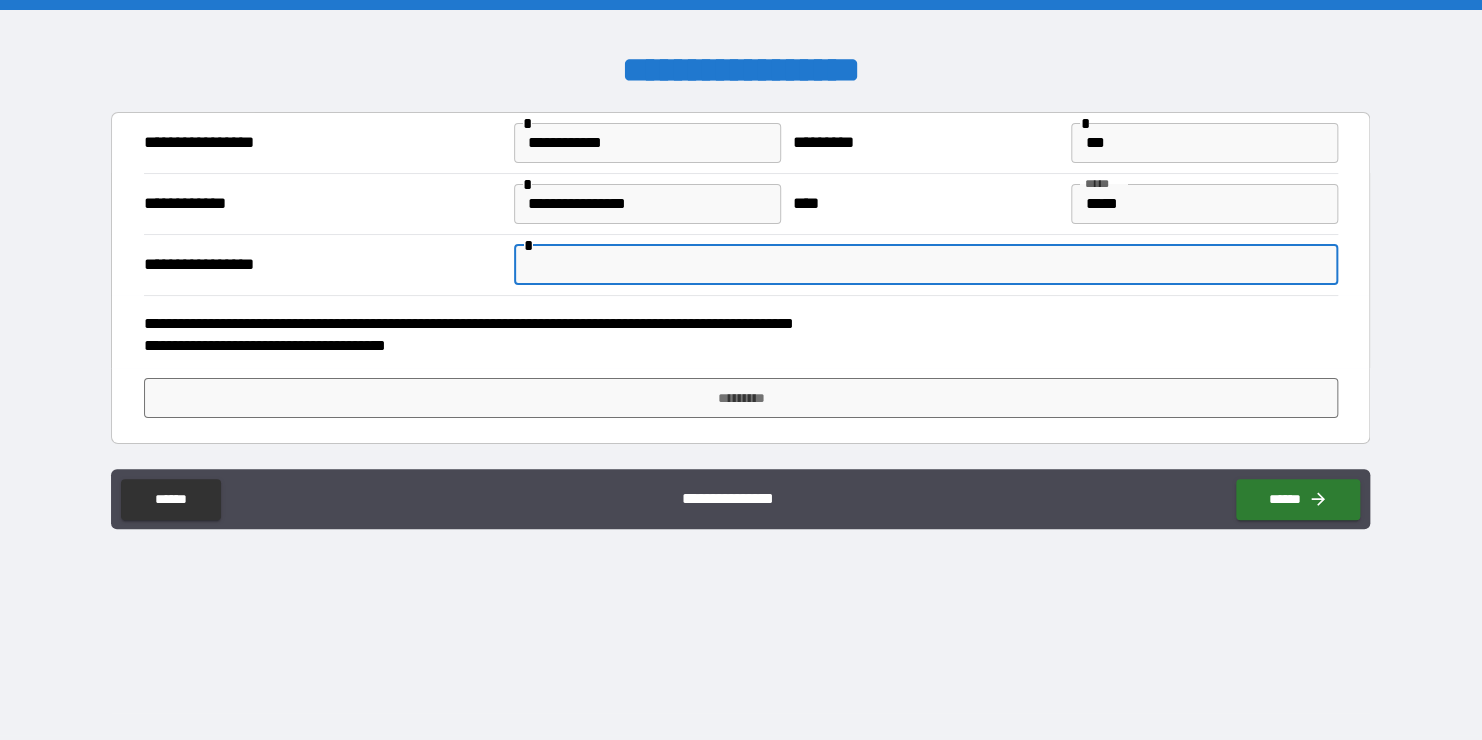 click at bounding box center [926, 265] 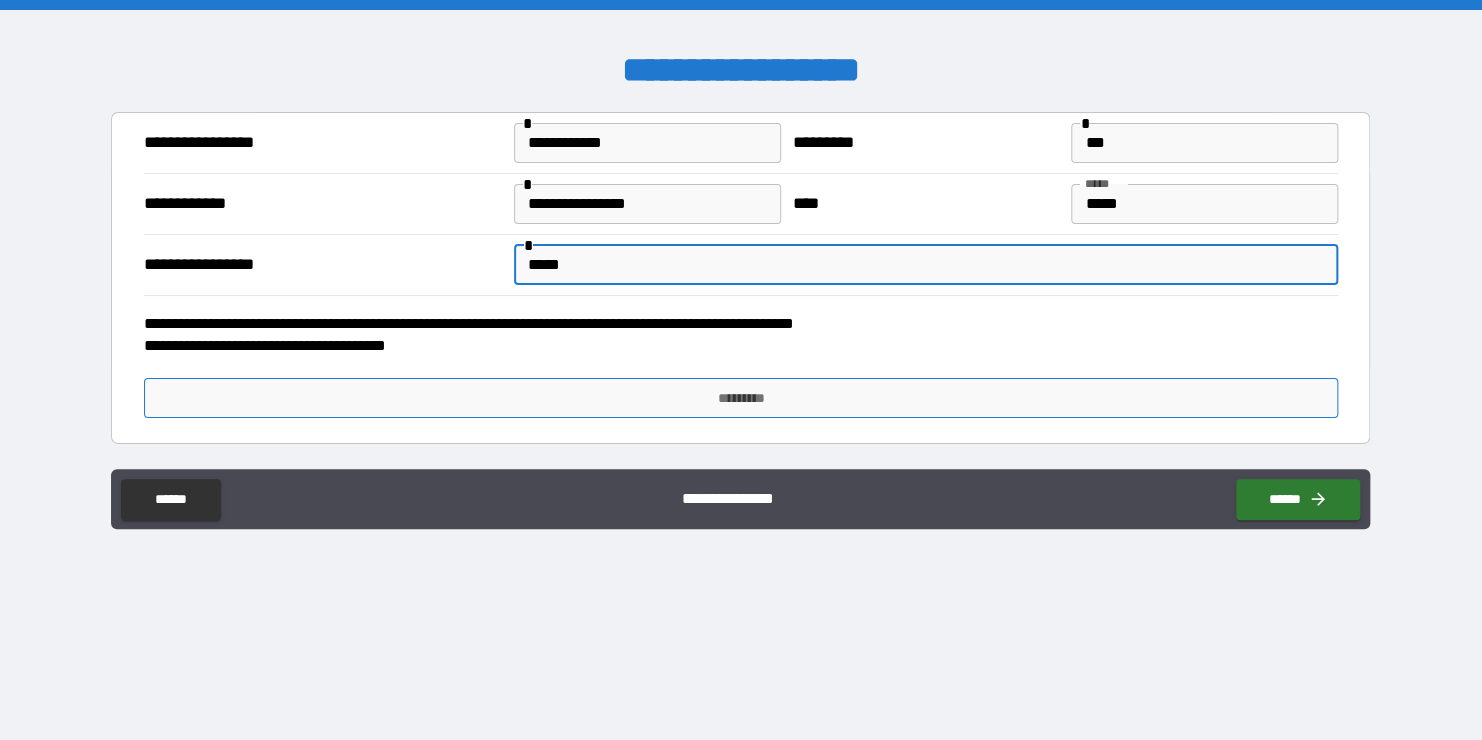 type on "*****" 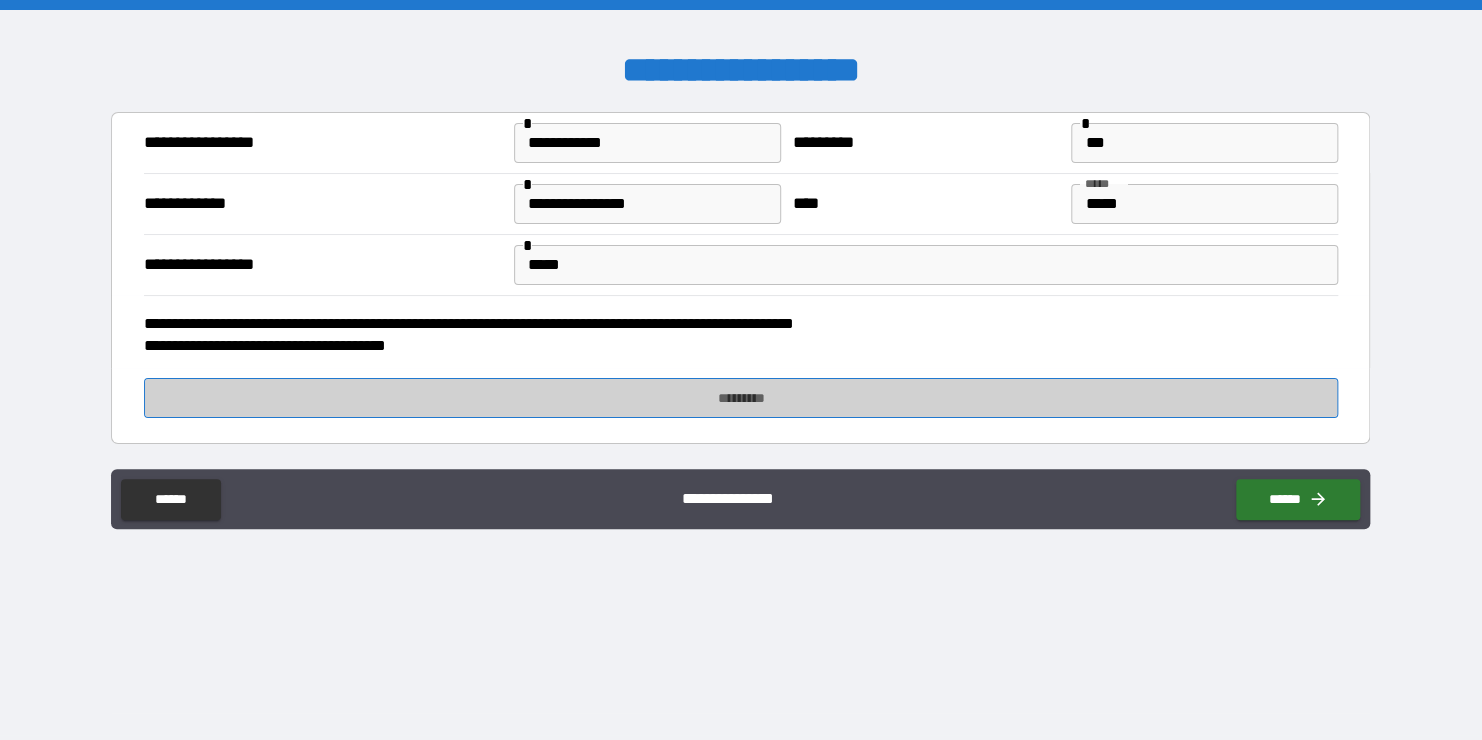 click on "*********" at bounding box center (741, 398) 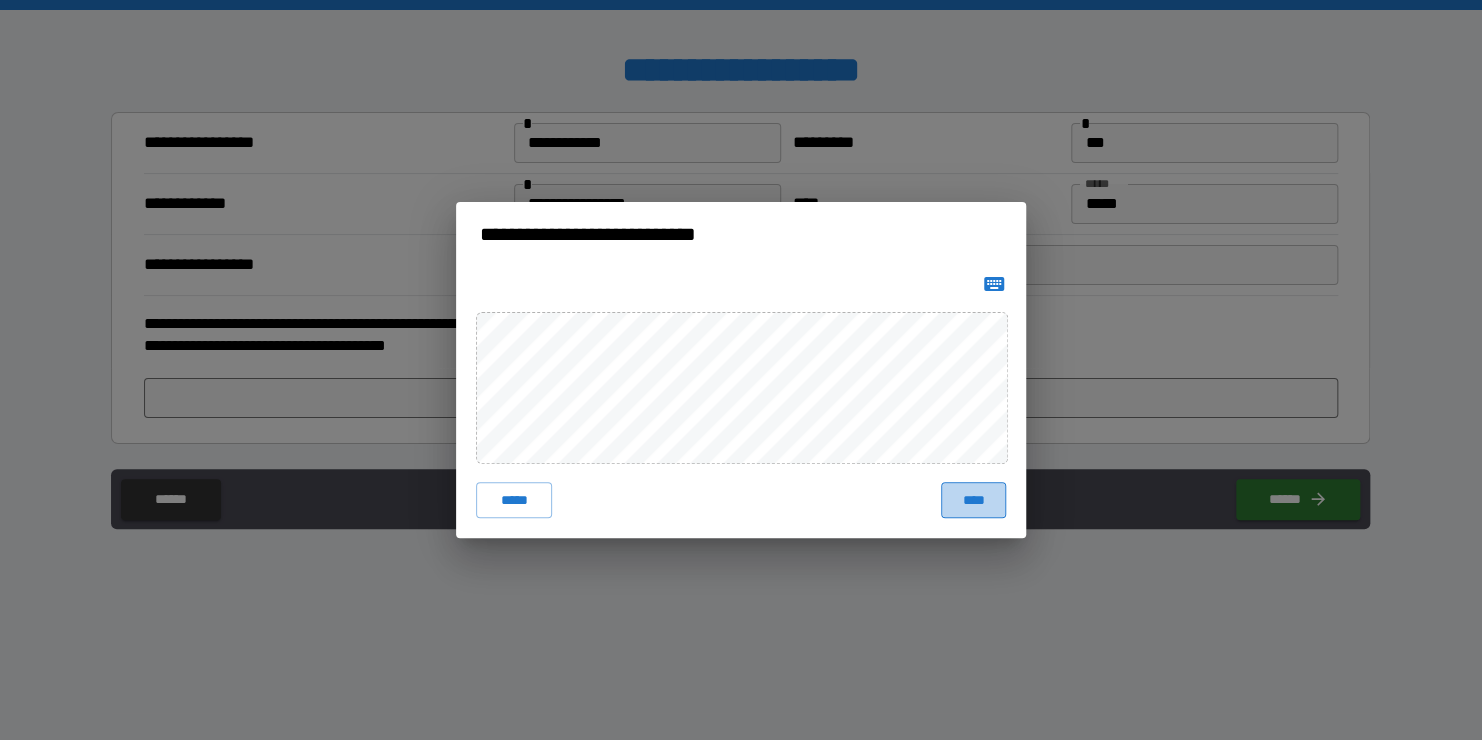 click on "****" at bounding box center (973, 500) 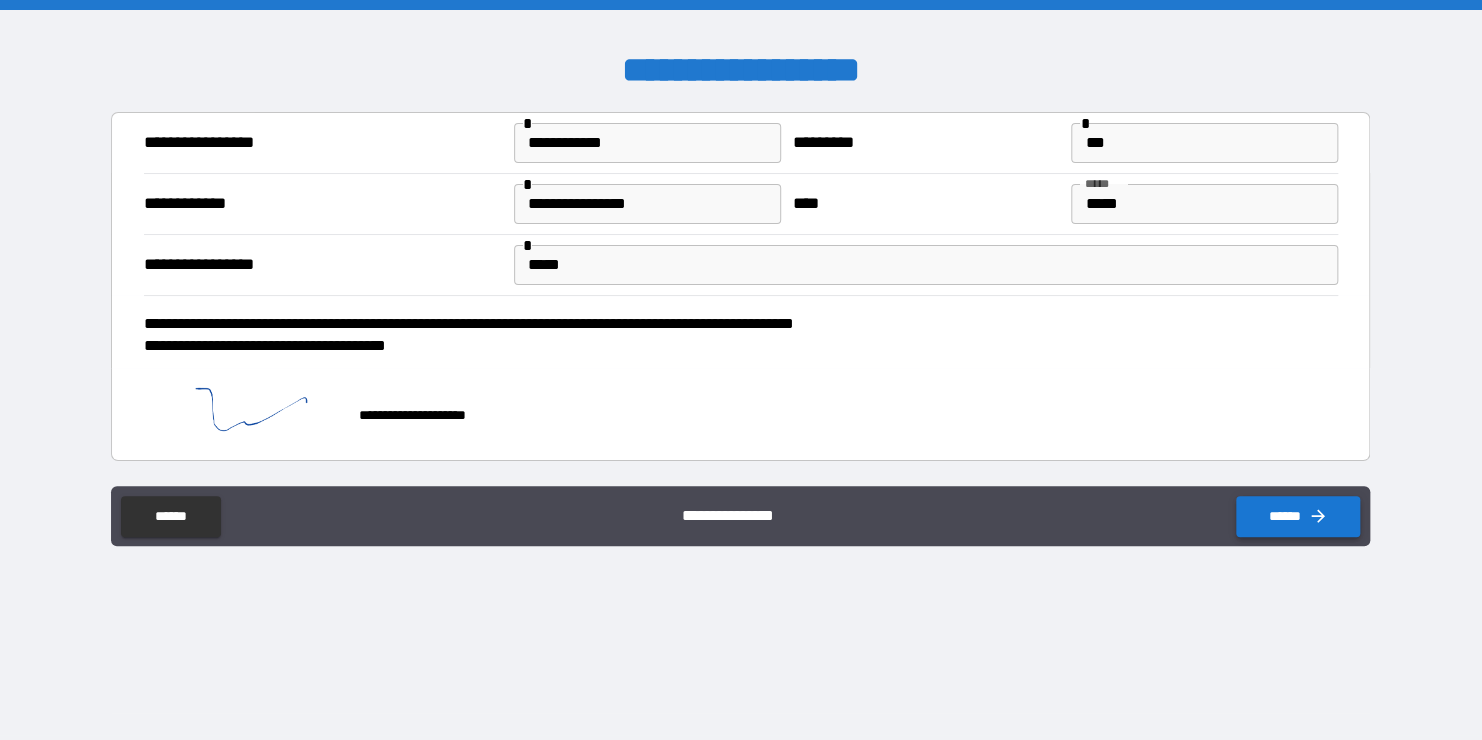 click on "******" at bounding box center [1298, 516] 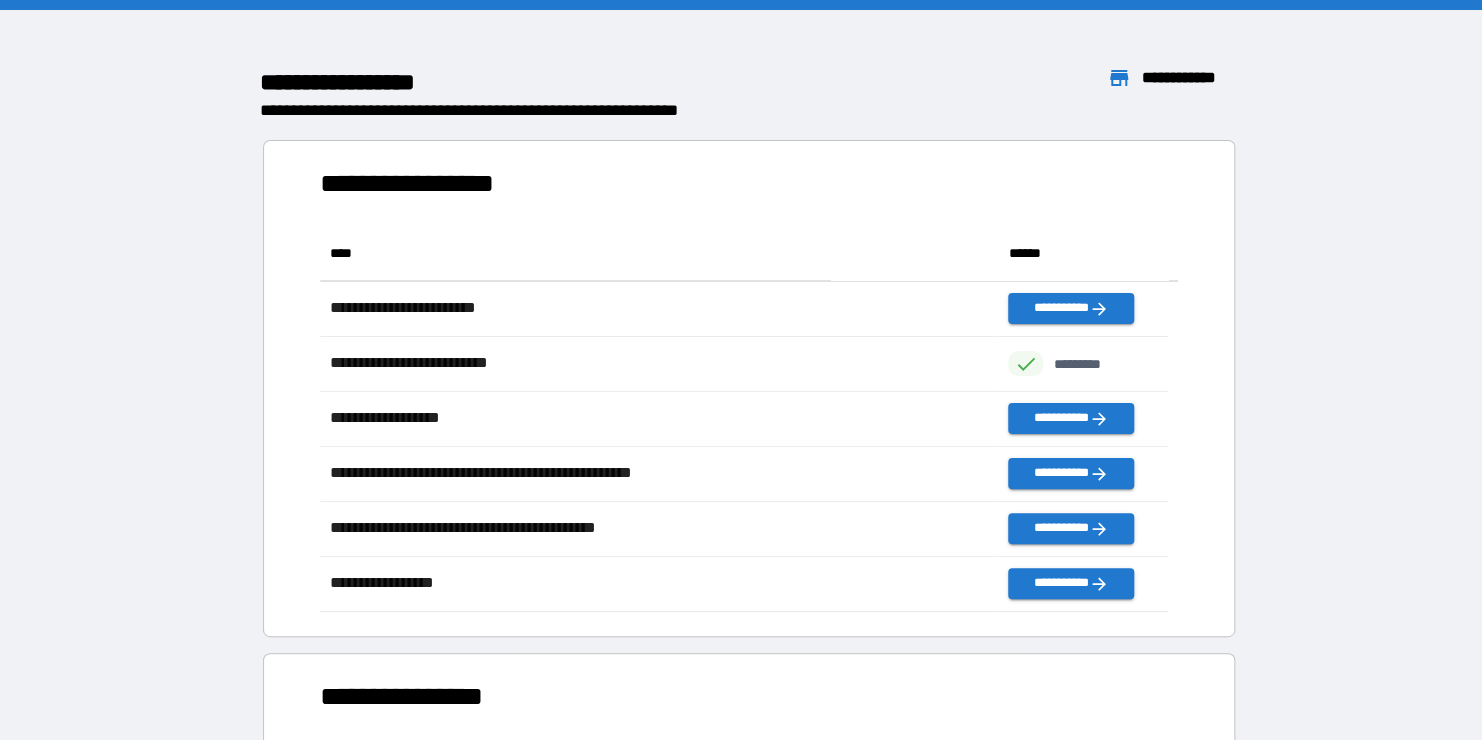 scroll, scrollTop: 16, scrollLeft: 16, axis: both 